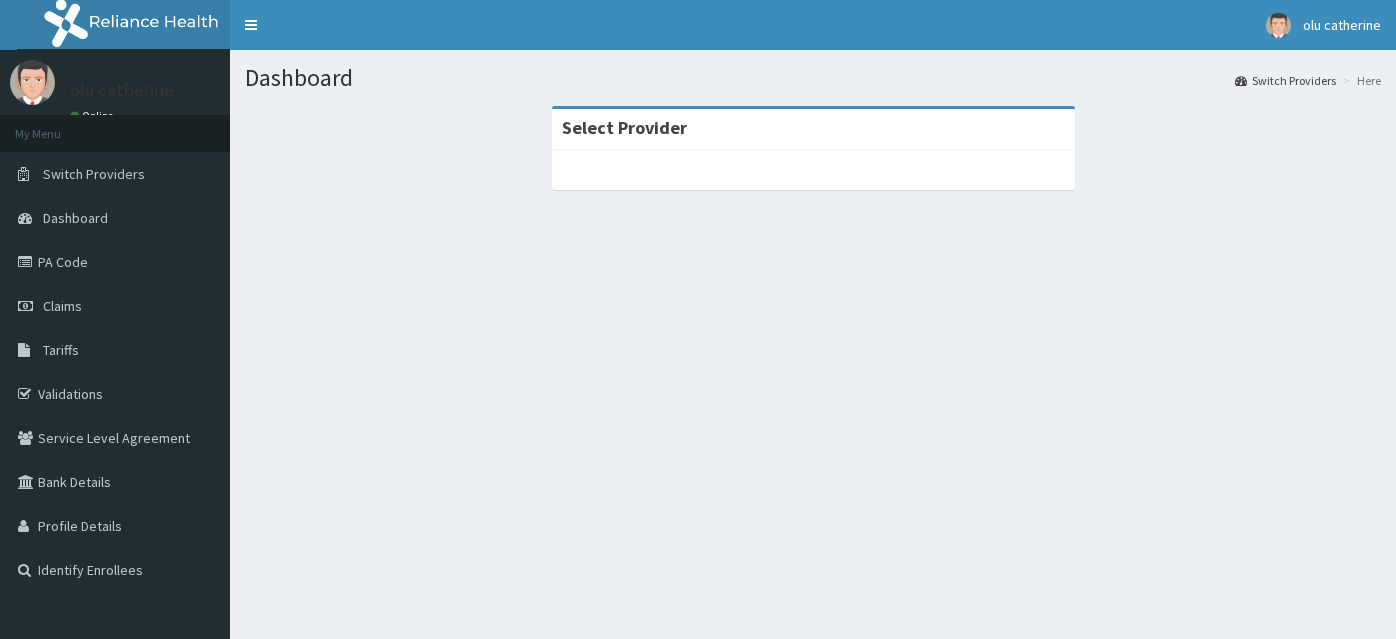 scroll, scrollTop: 0, scrollLeft: 0, axis: both 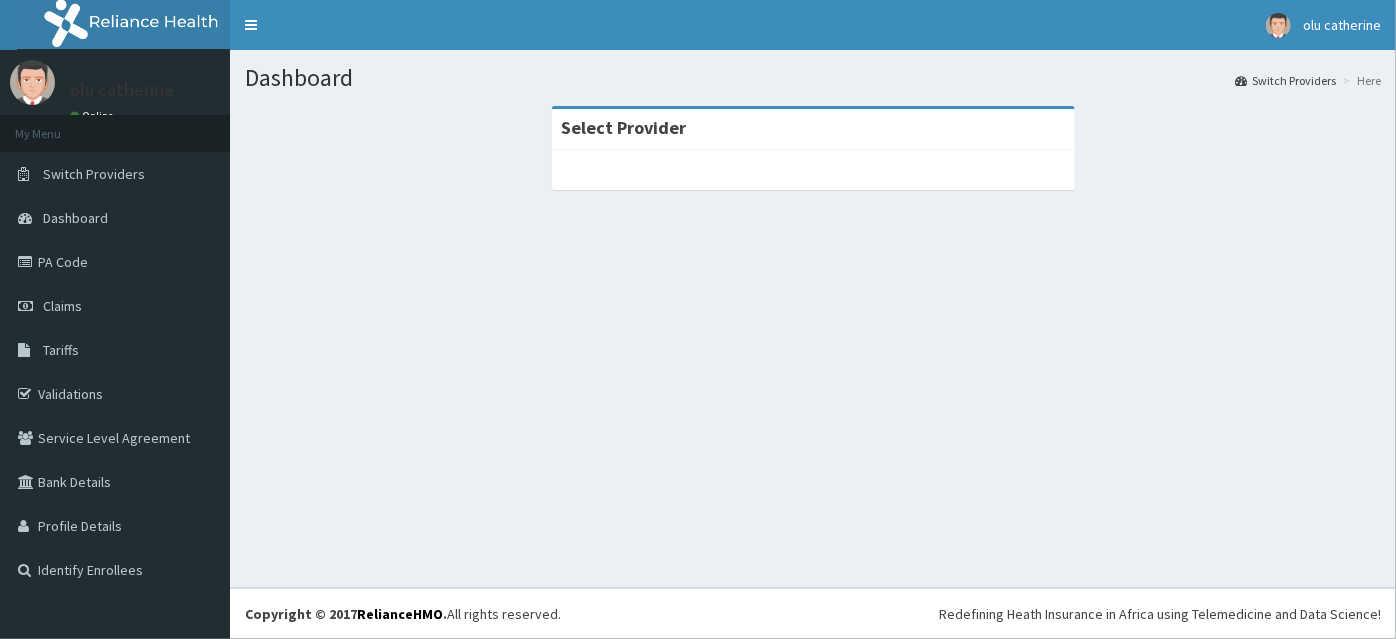 click on "PA Code" at bounding box center [115, 262] 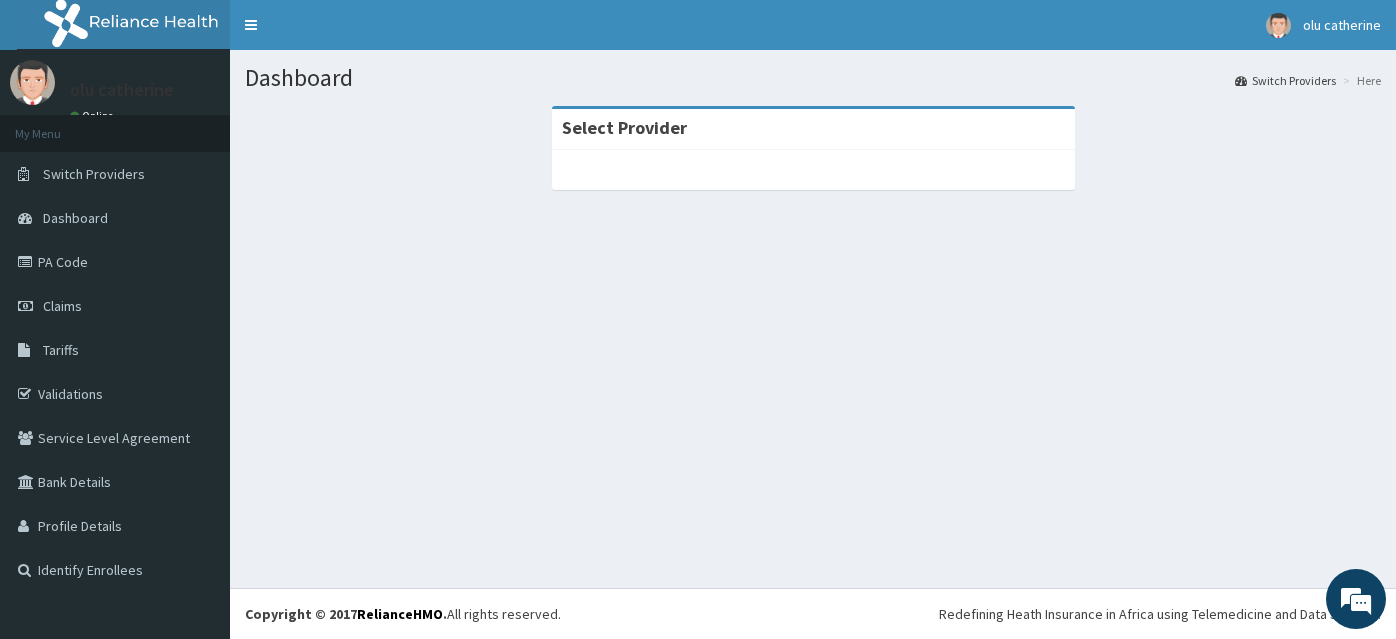 scroll, scrollTop: 0, scrollLeft: 0, axis: both 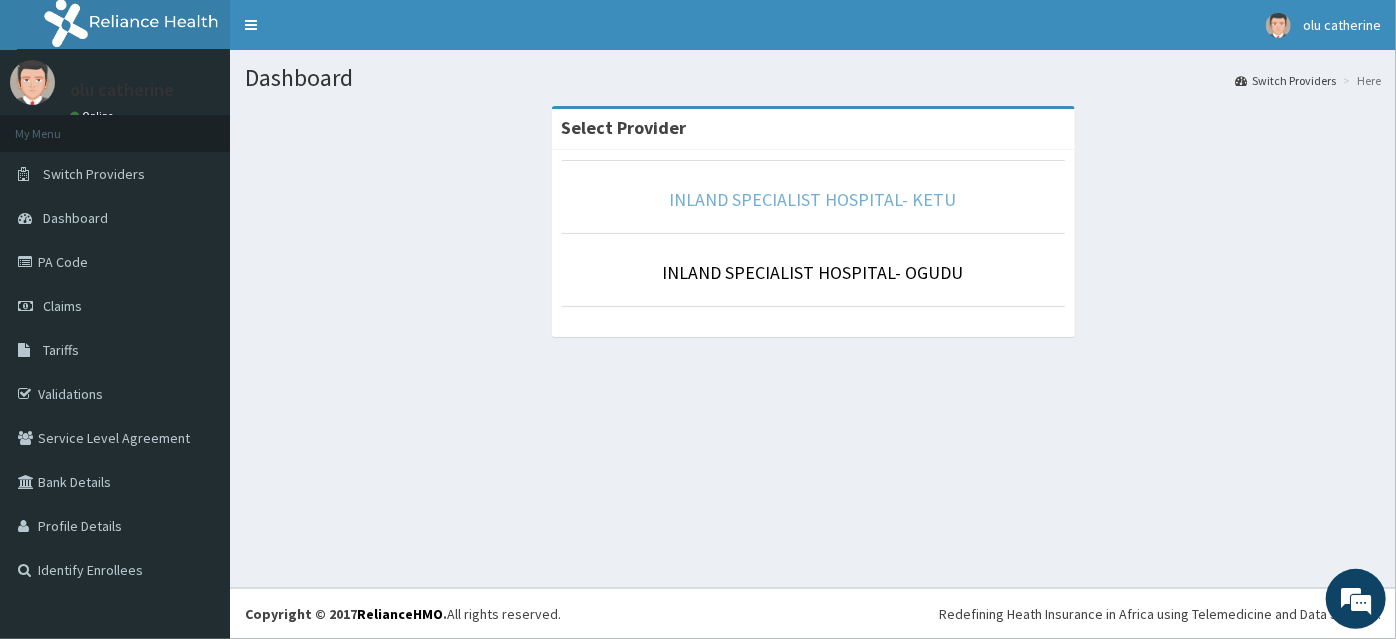 click on "INLAND SPECIALIST HOSPITAL- KETU" at bounding box center [813, 199] 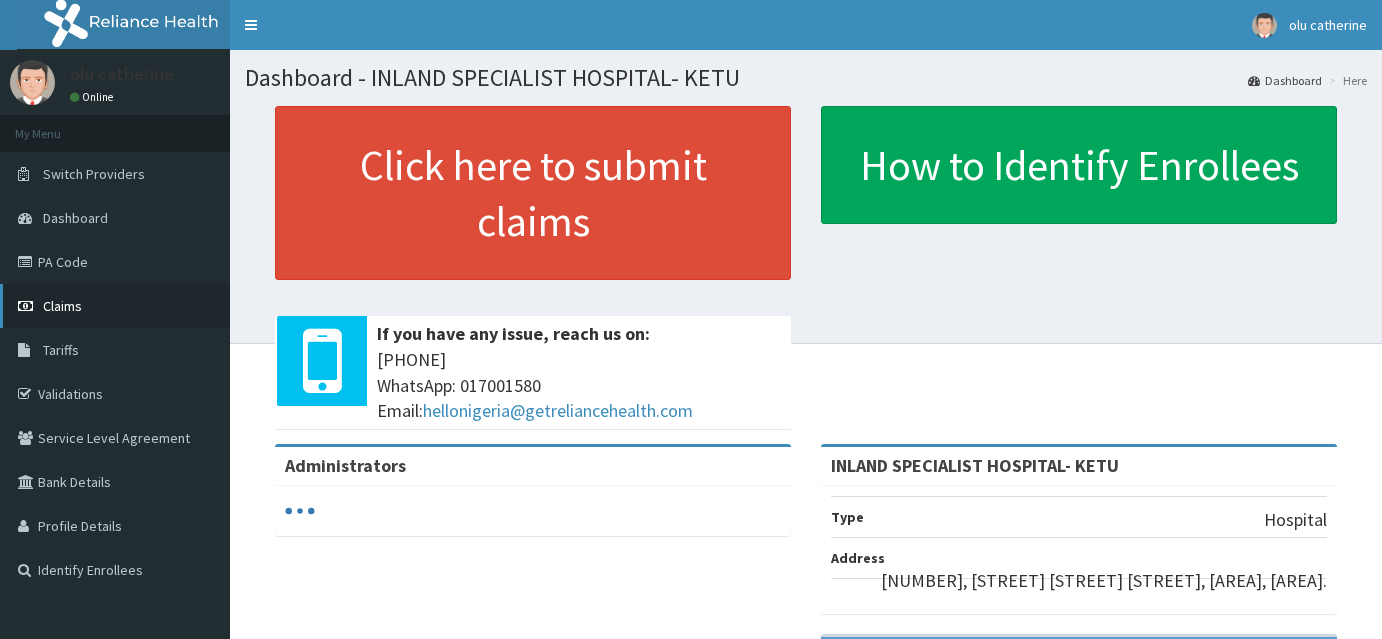 scroll, scrollTop: 0, scrollLeft: 0, axis: both 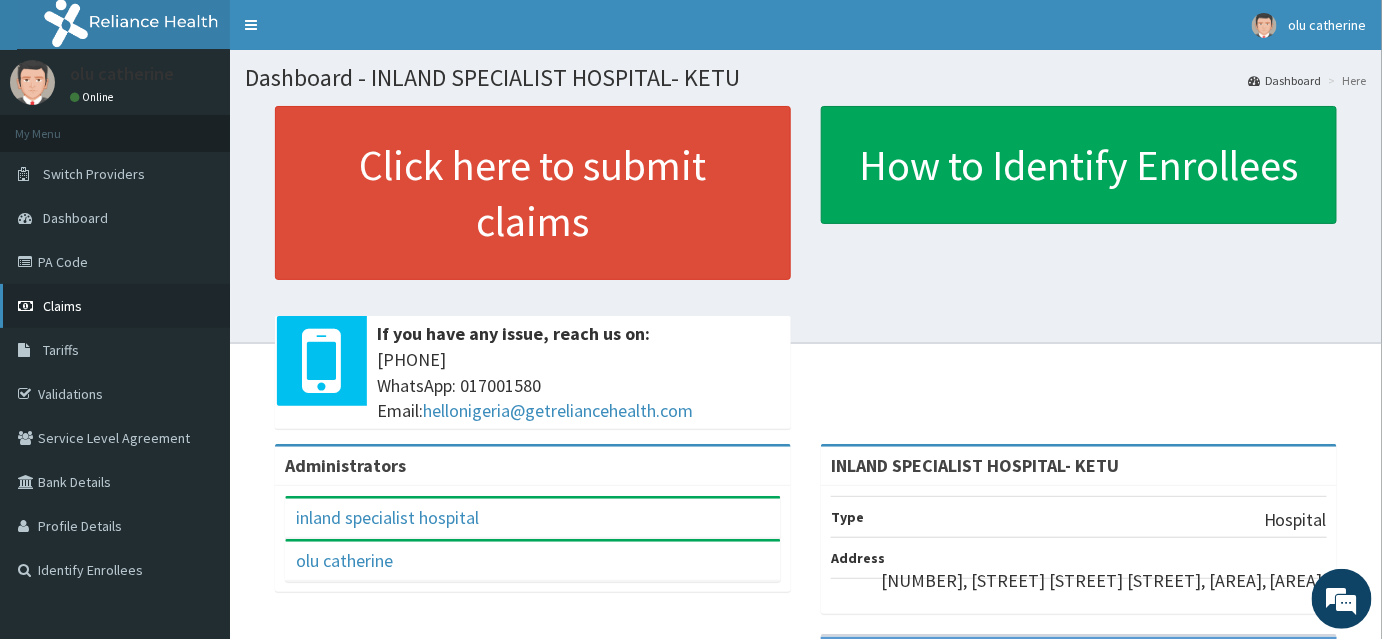 click on "Claims" at bounding box center (115, 306) 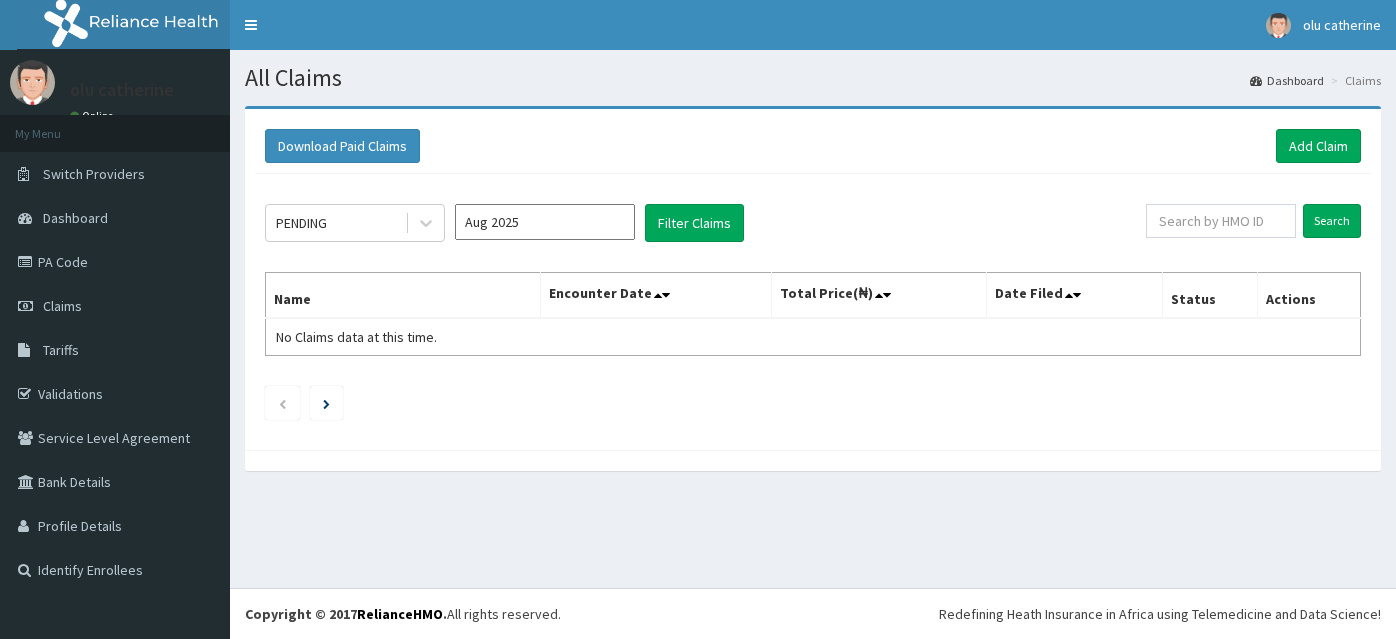 scroll, scrollTop: 0, scrollLeft: 0, axis: both 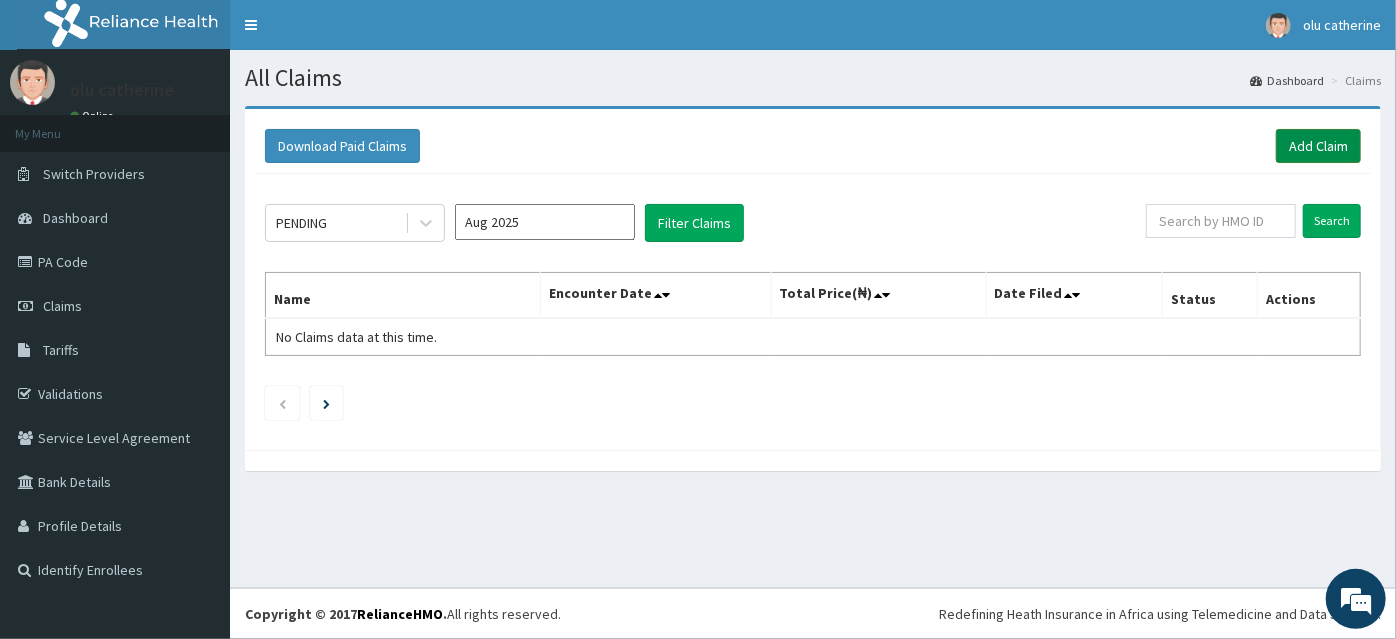 click on "Add Claim" at bounding box center (1318, 146) 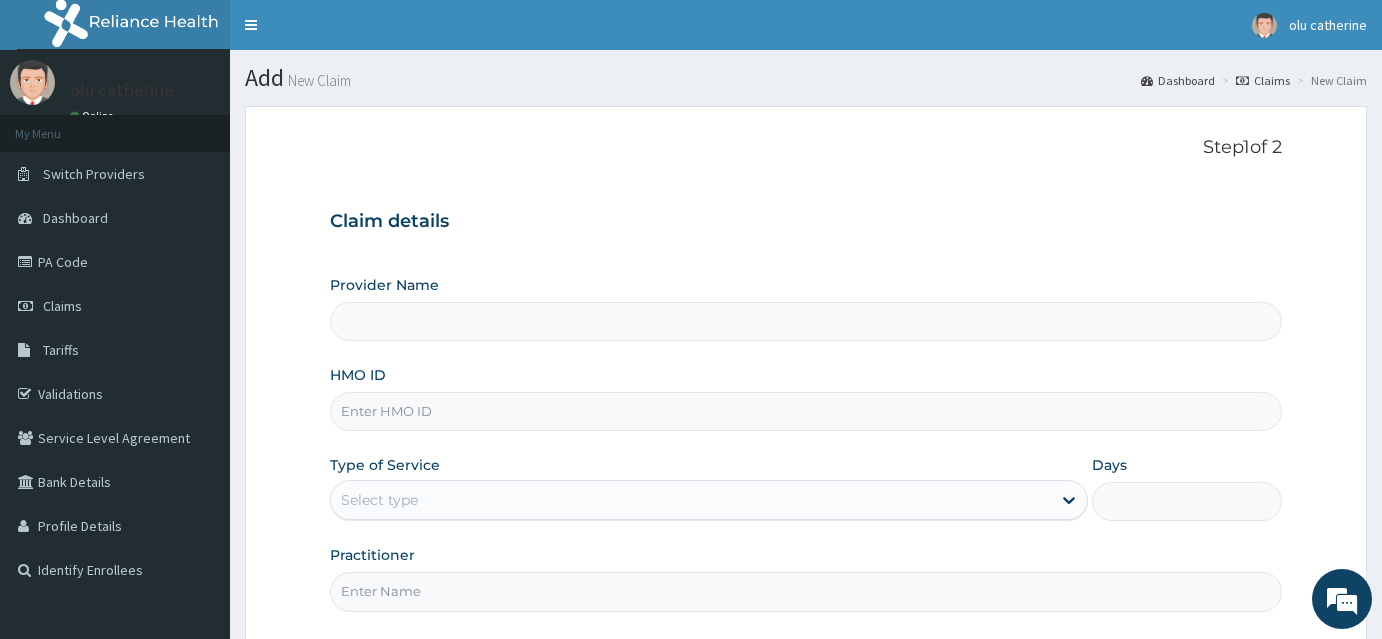 type on "INLAND SPECIALIST HOSPITAL- KETU" 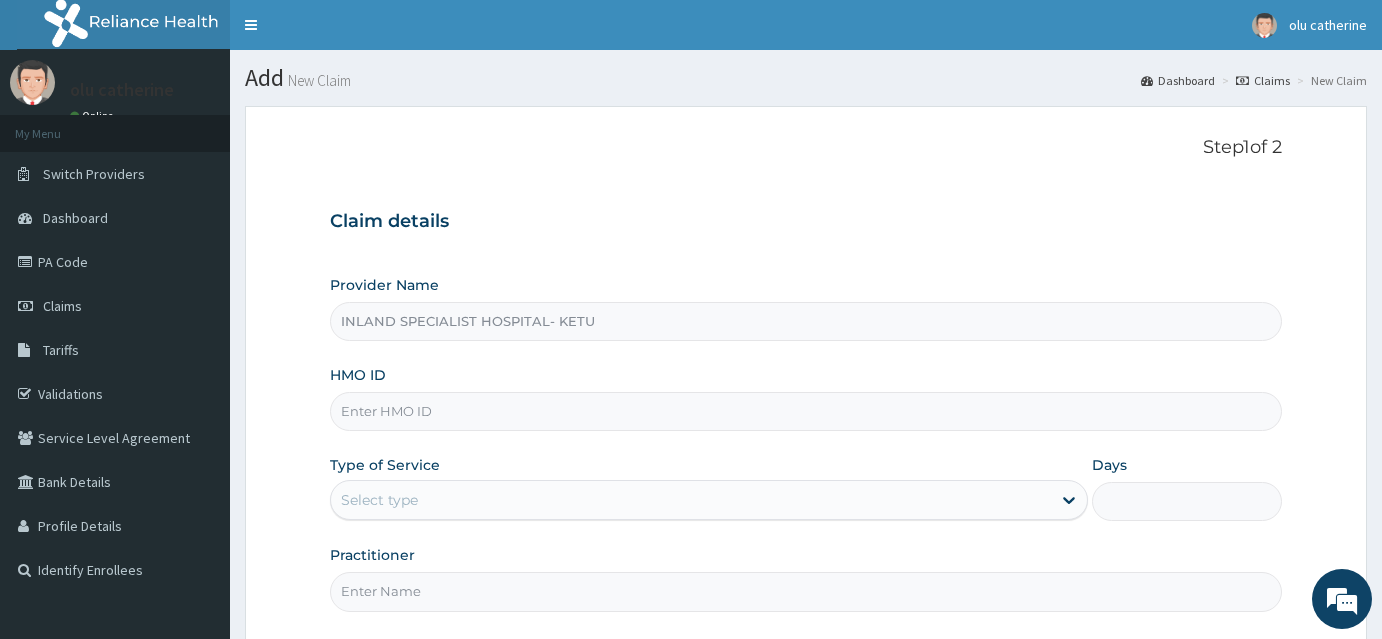 scroll, scrollTop: 0, scrollLeft: 0, axis: both 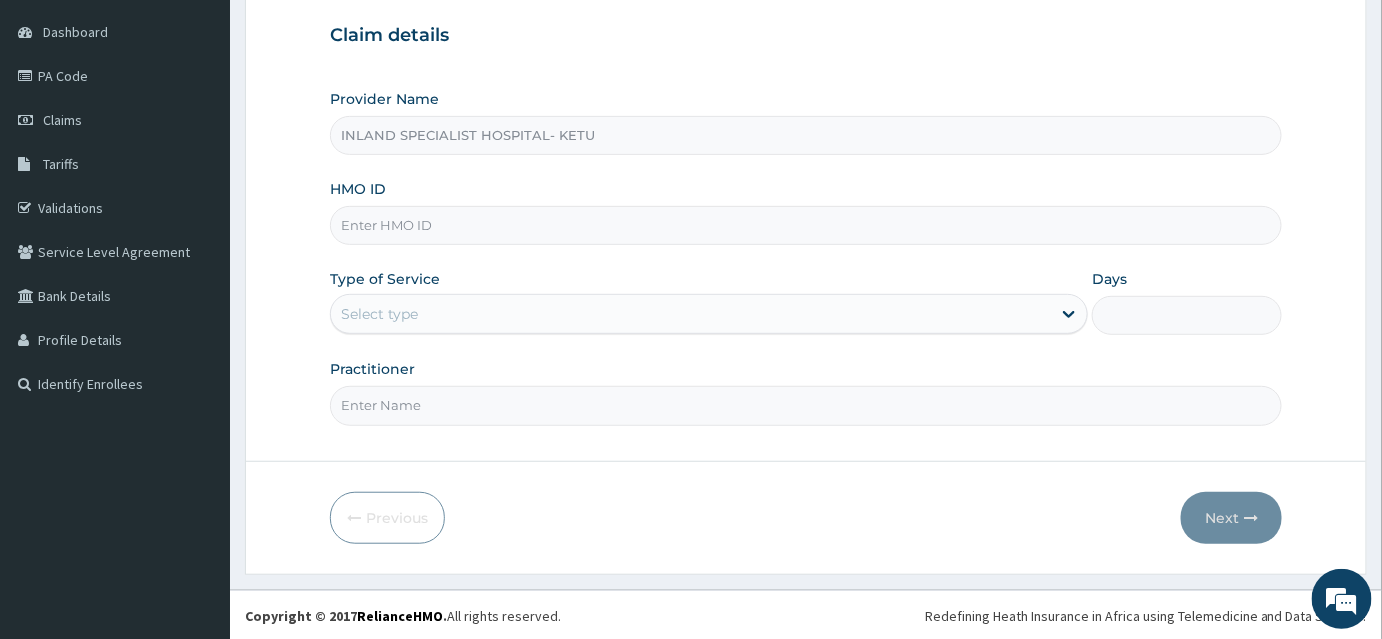click on "HMO ID" at bounding box center [806, 225] 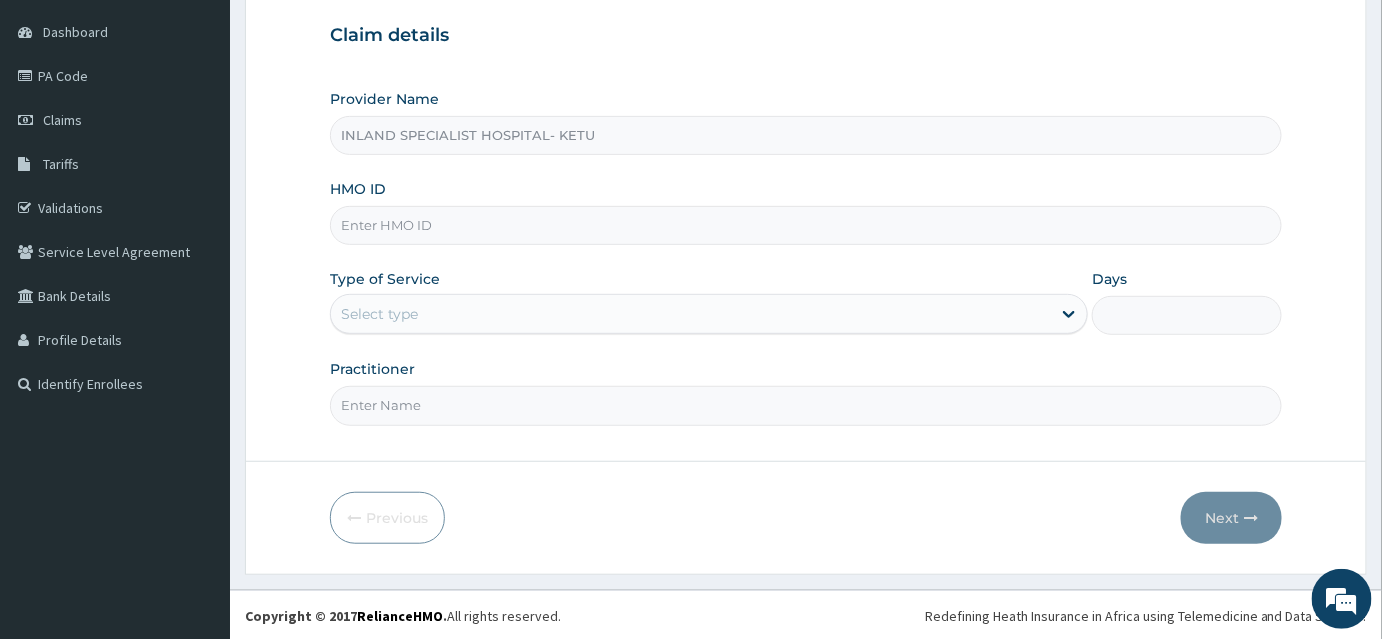 scroll, scrollTop: 0, scrollLeft: 0, axis: both 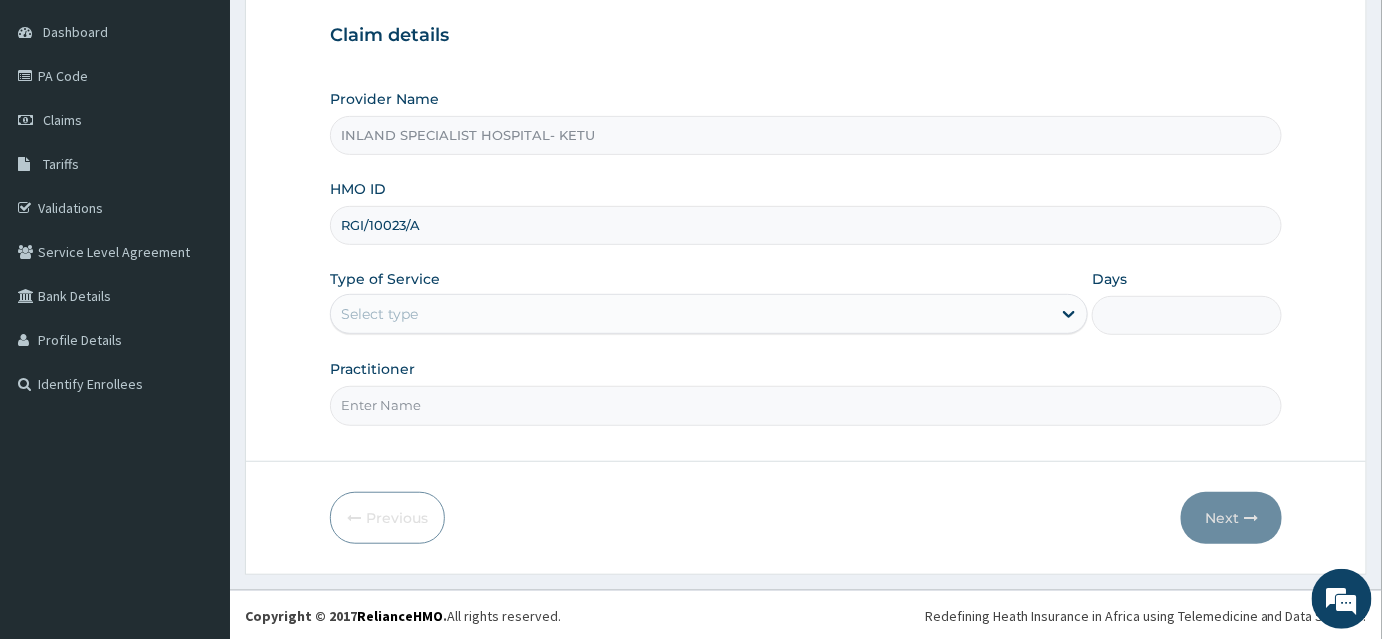 type on "RGI/10023/A" 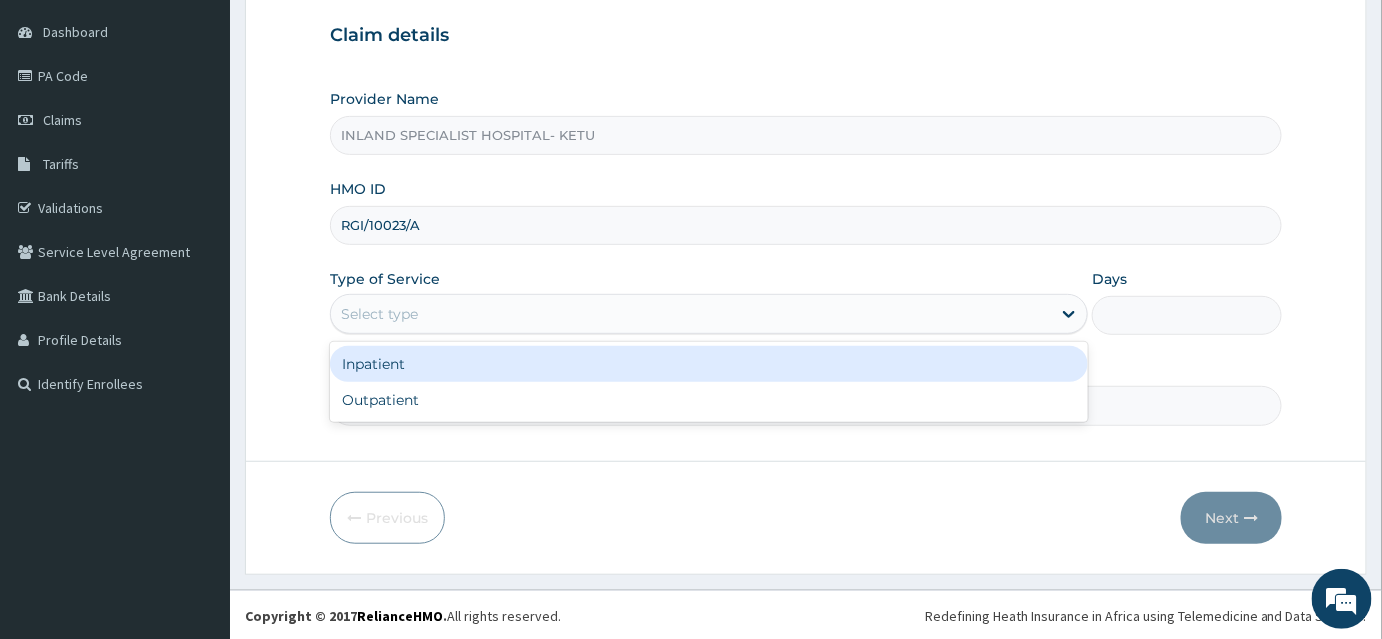 click on "Select type" at bounding box center [691, 314] 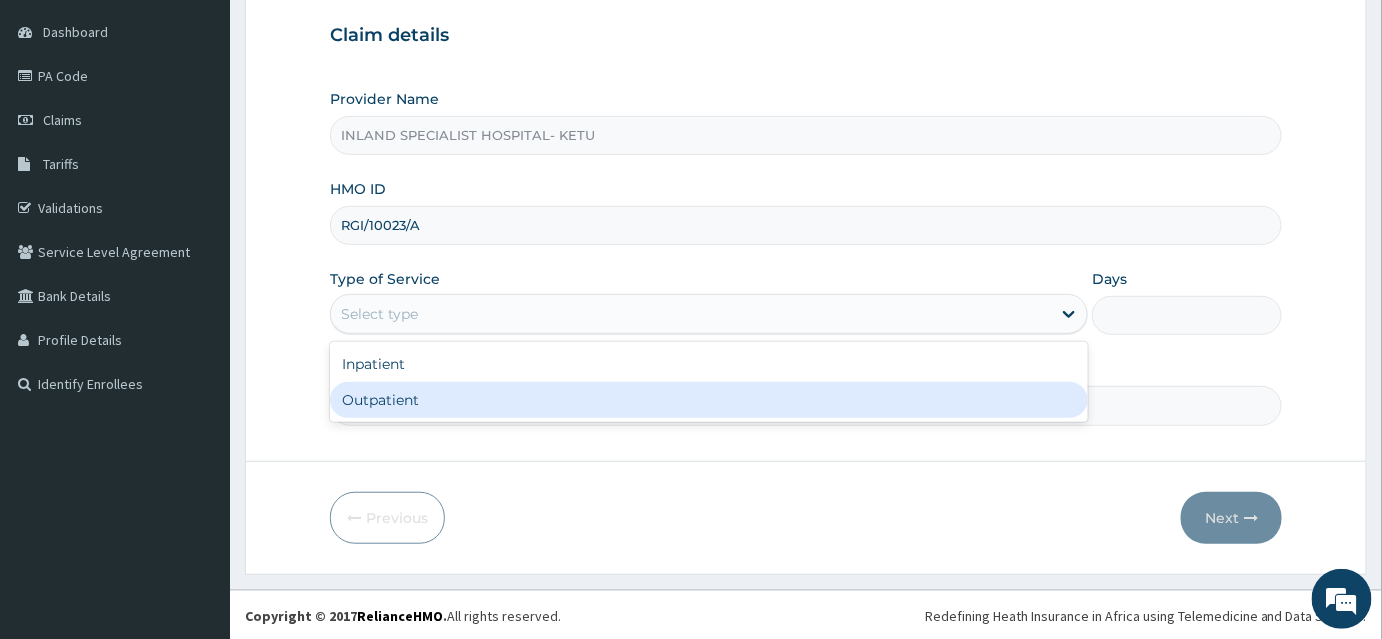 click on "Outpatient" at bounding box center [709, 400] 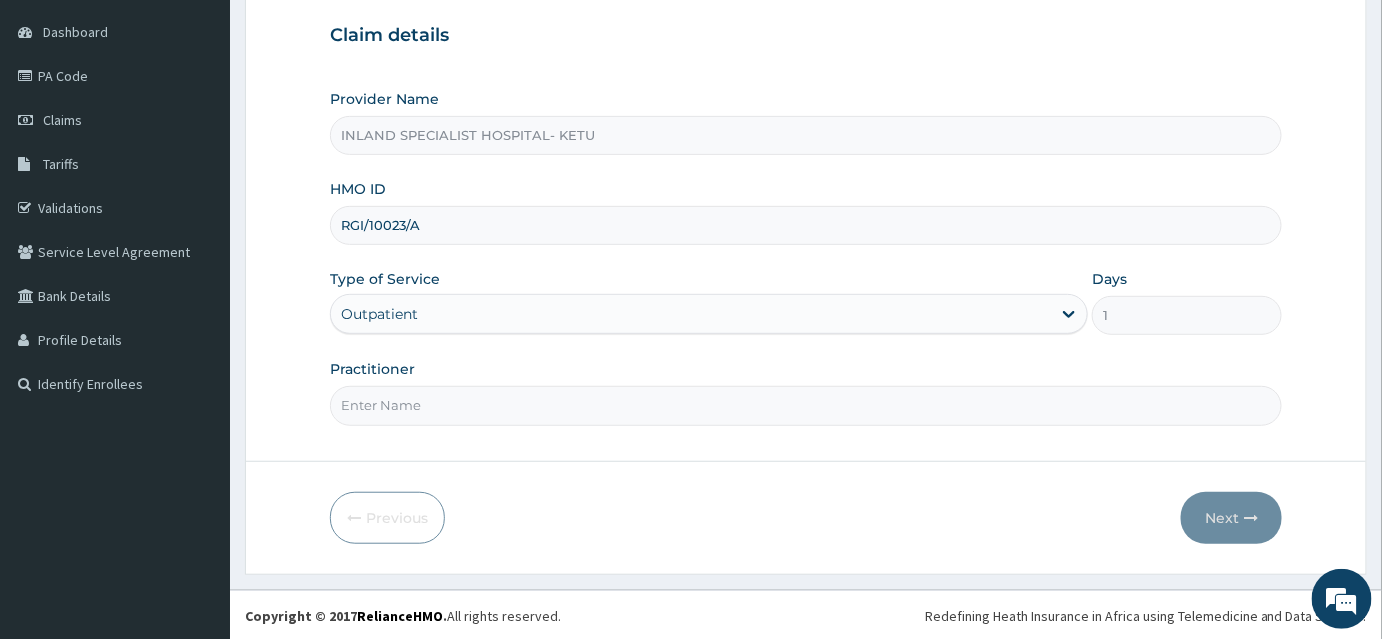 click on "Practitioner" at bounding box center [806, 405] 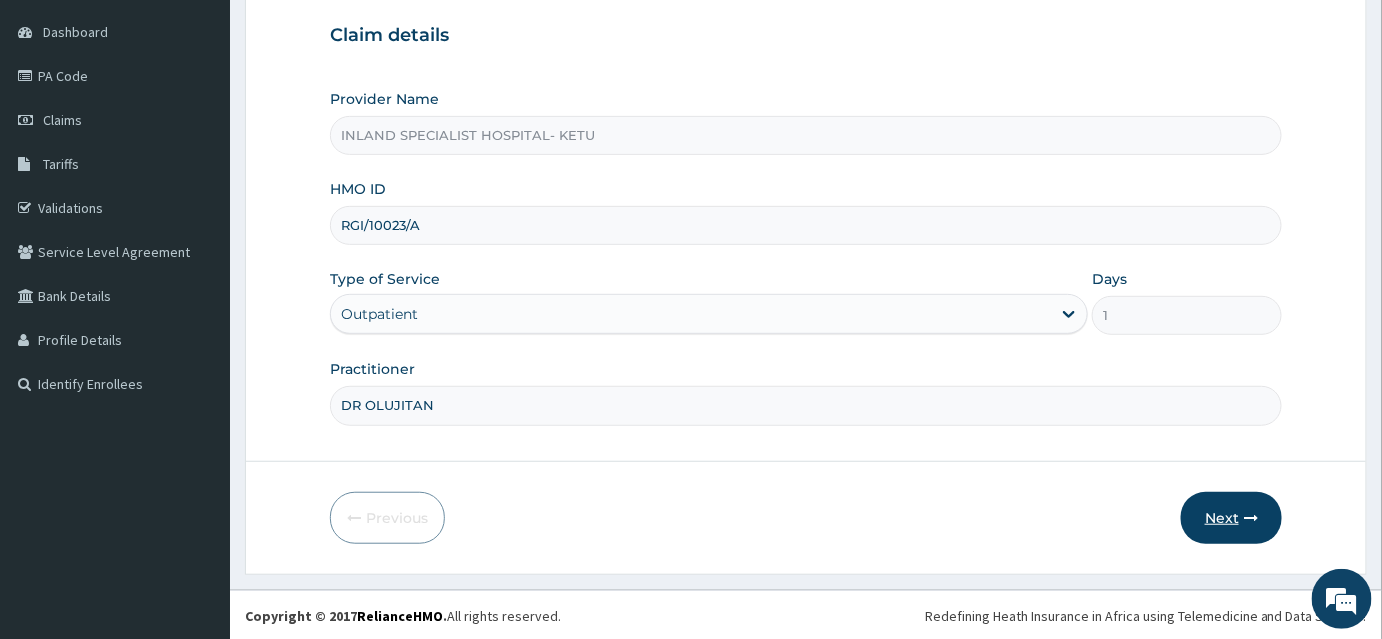 type on "DR OLUJITAN" 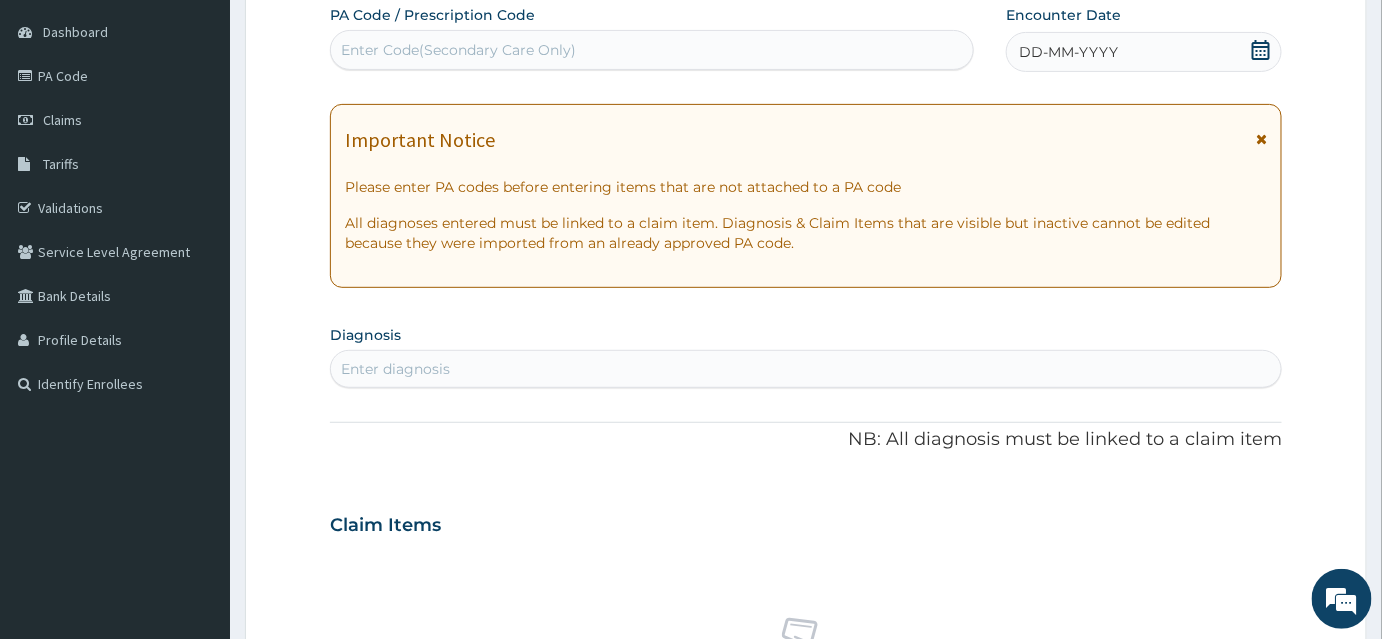 click 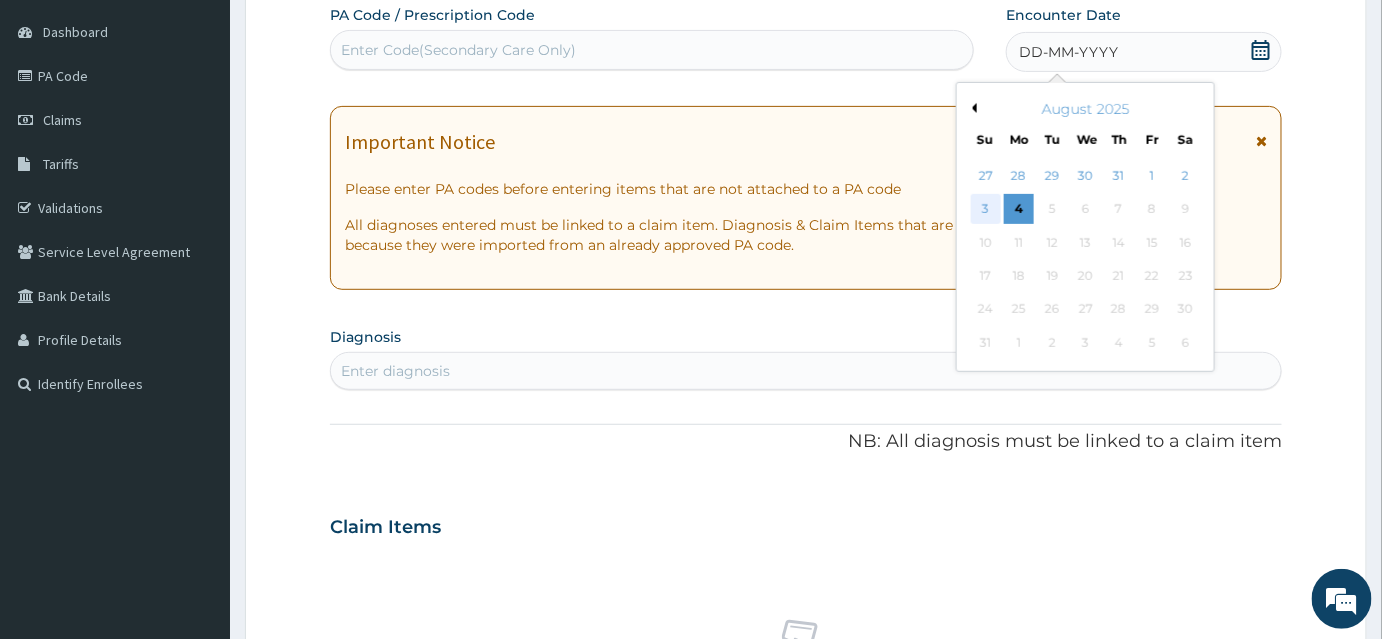 click on "3" at bounding box center (986, 210) 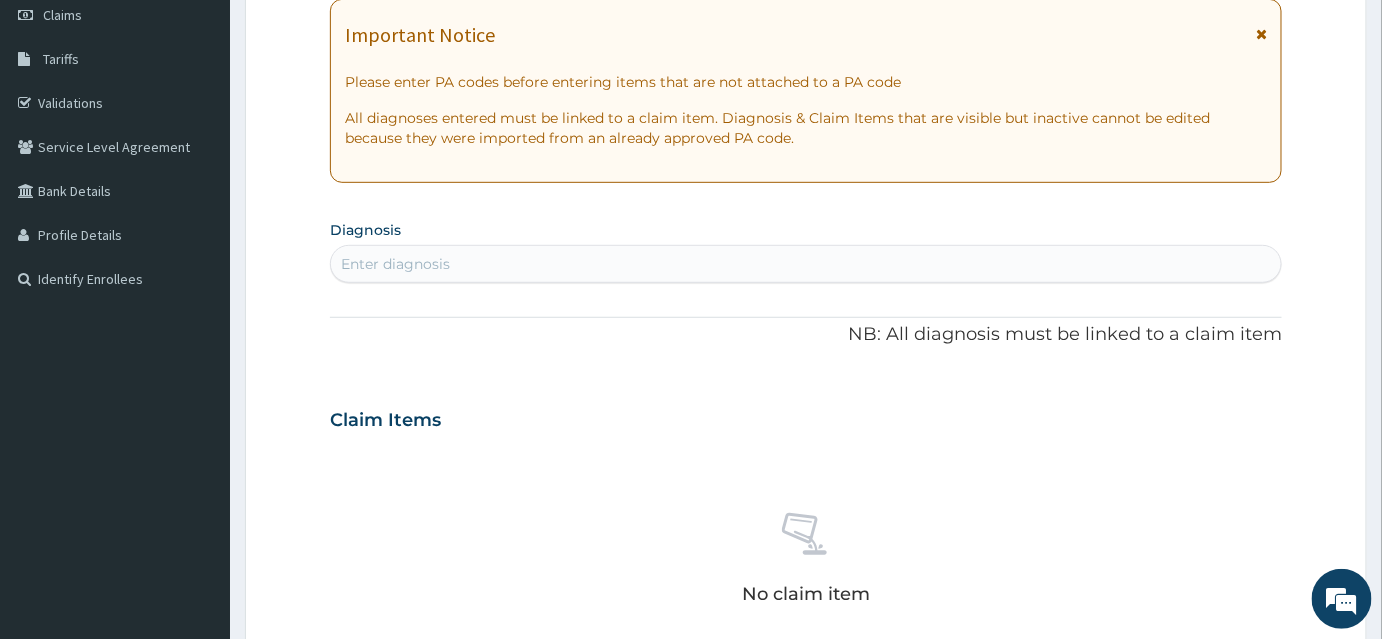 scroll, scrollTop: 368, scrollLeft: 0, axis: vertical 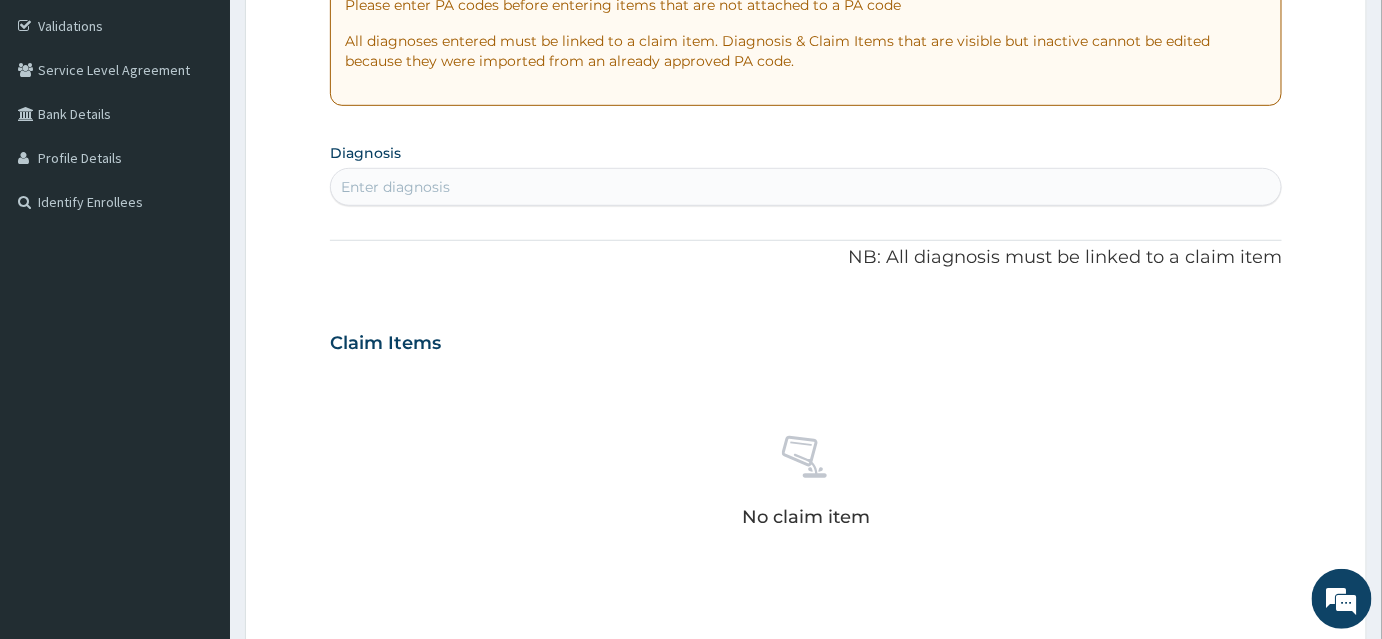 click on "Enter diagnosis" at bounding box center [806, 187] 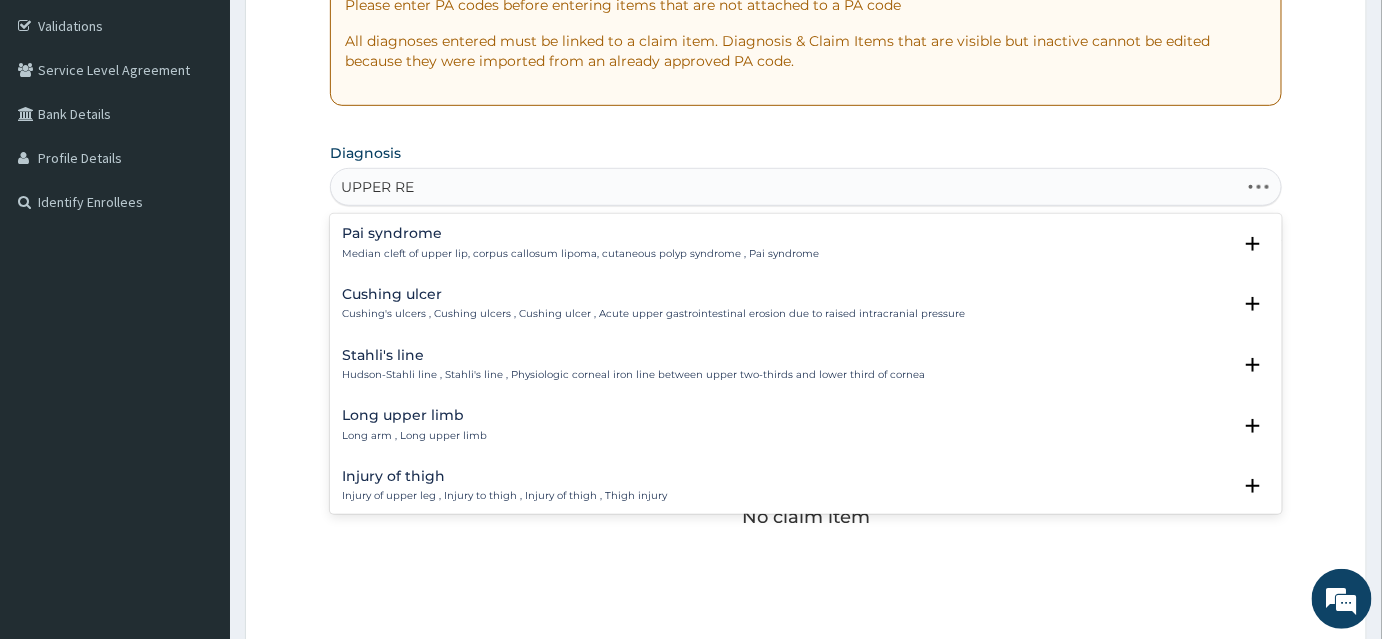 type on "UPPER RES" 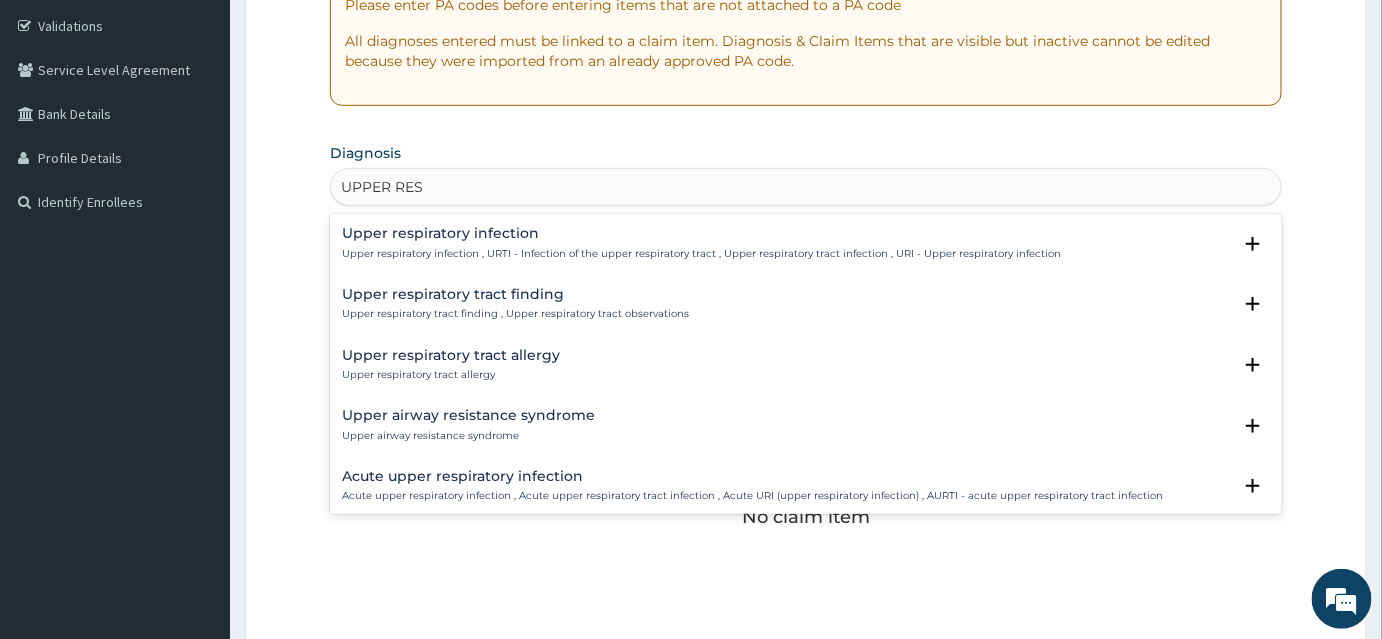 click on "Upper respiratory infection , URTI - Infection of the upper respiratory tract , Upper respiratory tract infection , URI - Upper respiratory infection" at bounding box center [701, 254] 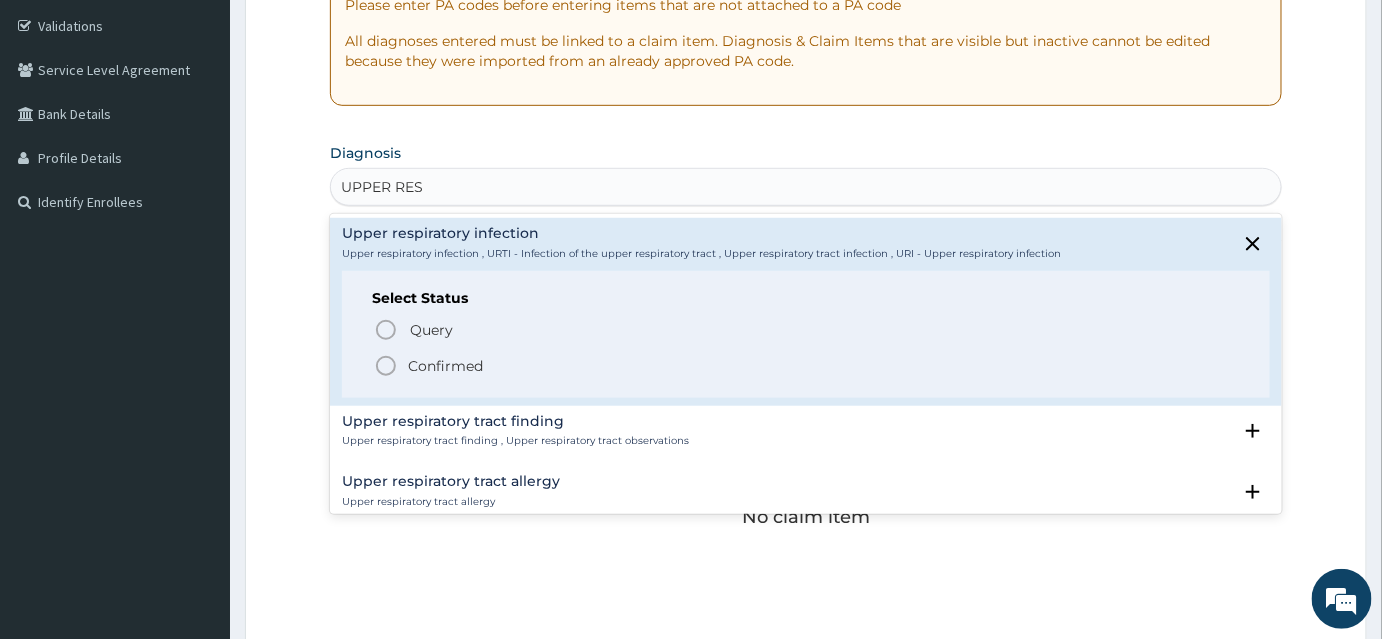 click 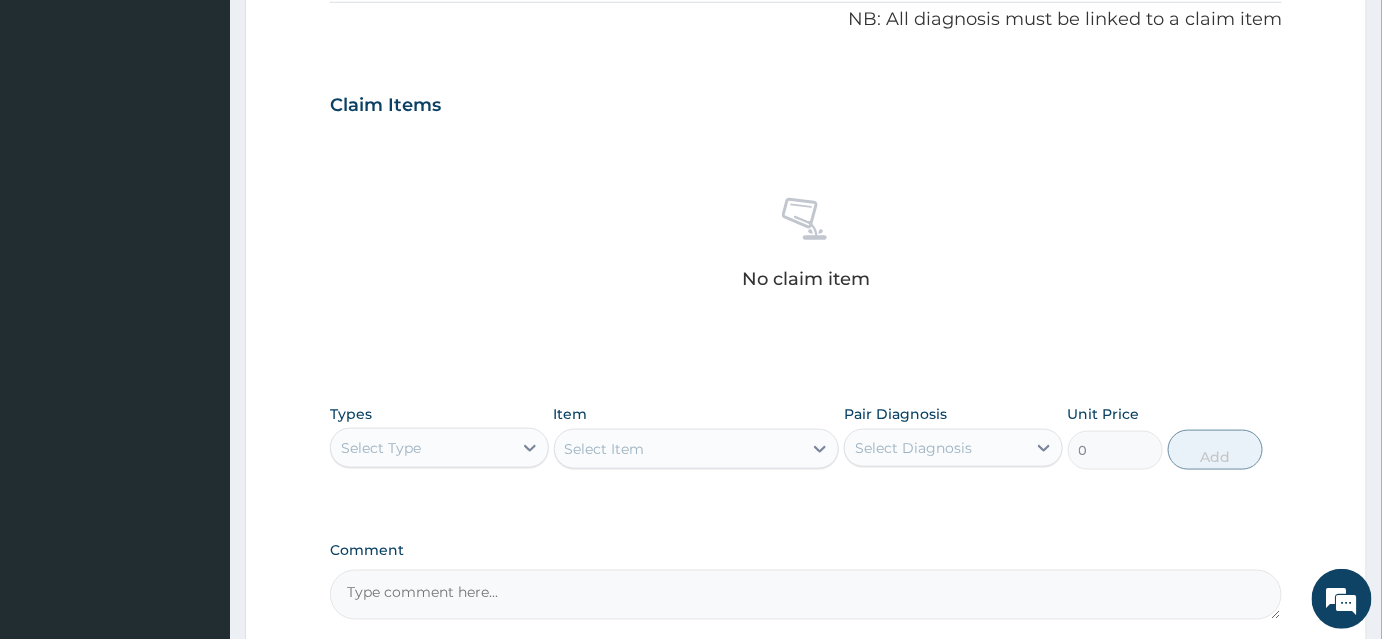 scroll, scrollTop: 732, scrollLeft: 0, axis: vertical 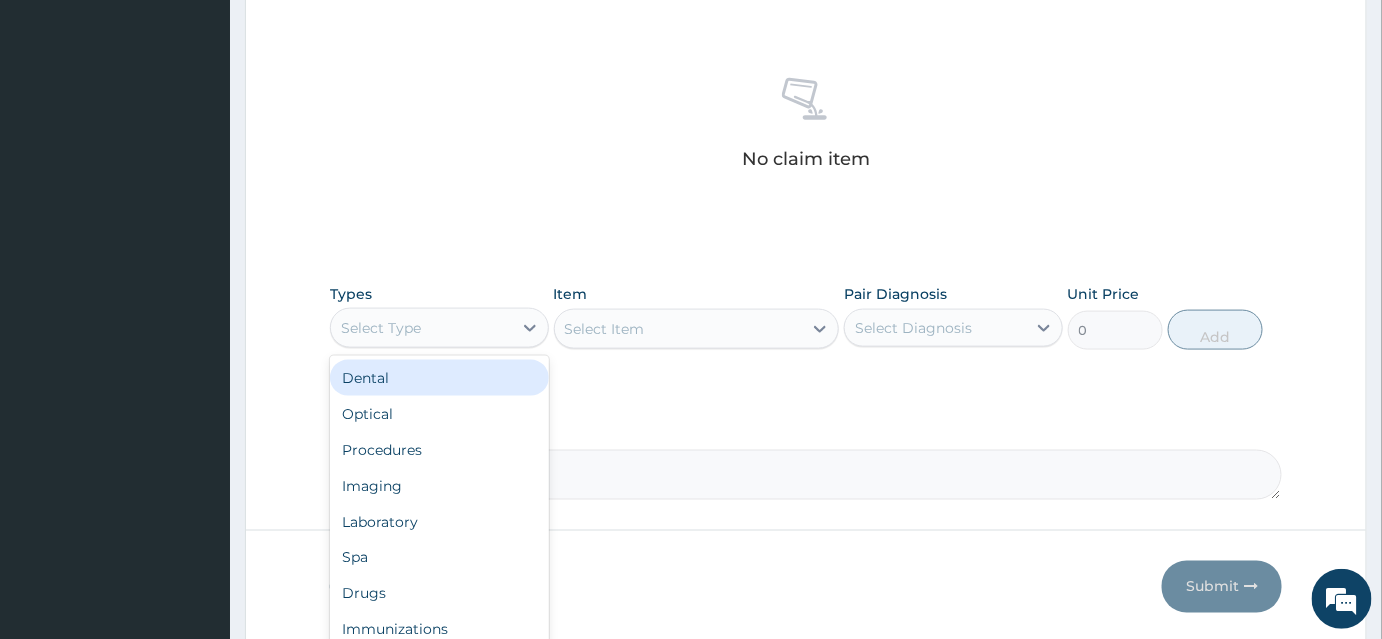 click on "Select Type" at bounding box center (421, 328) 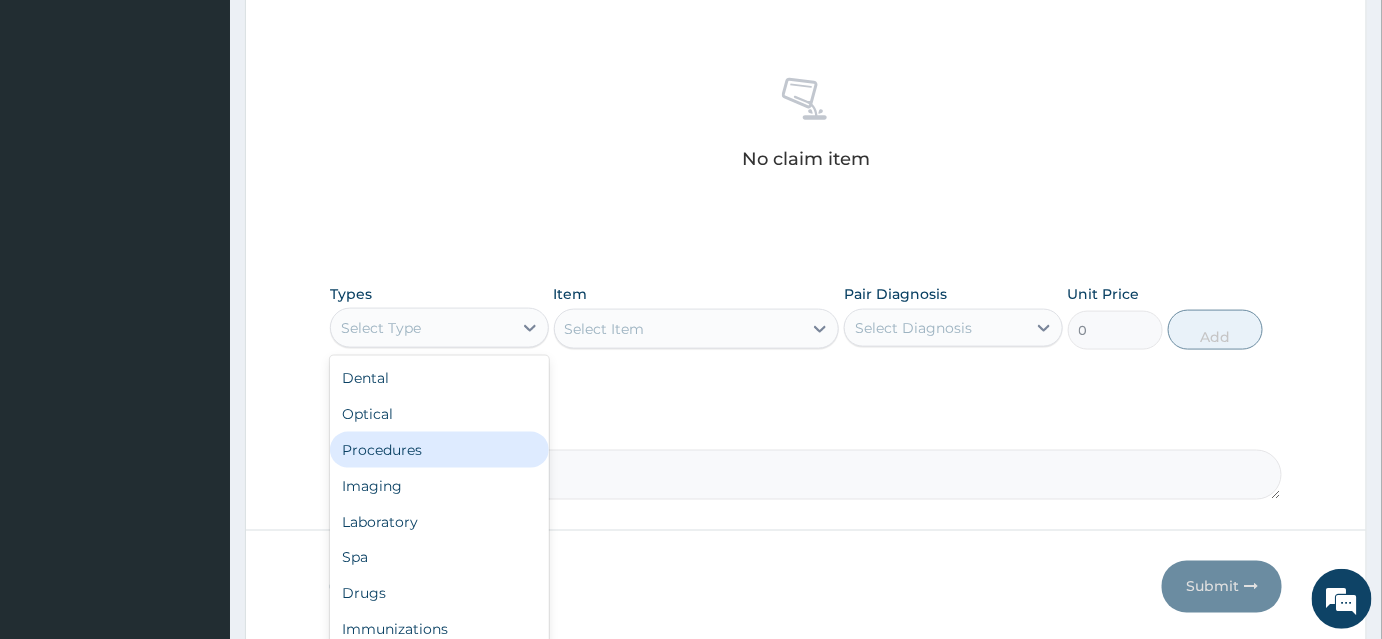 drag, startPoint x: 453, startPoint y: 452, endPoint x: 713, endPoint y: 386, distance: 268.24615 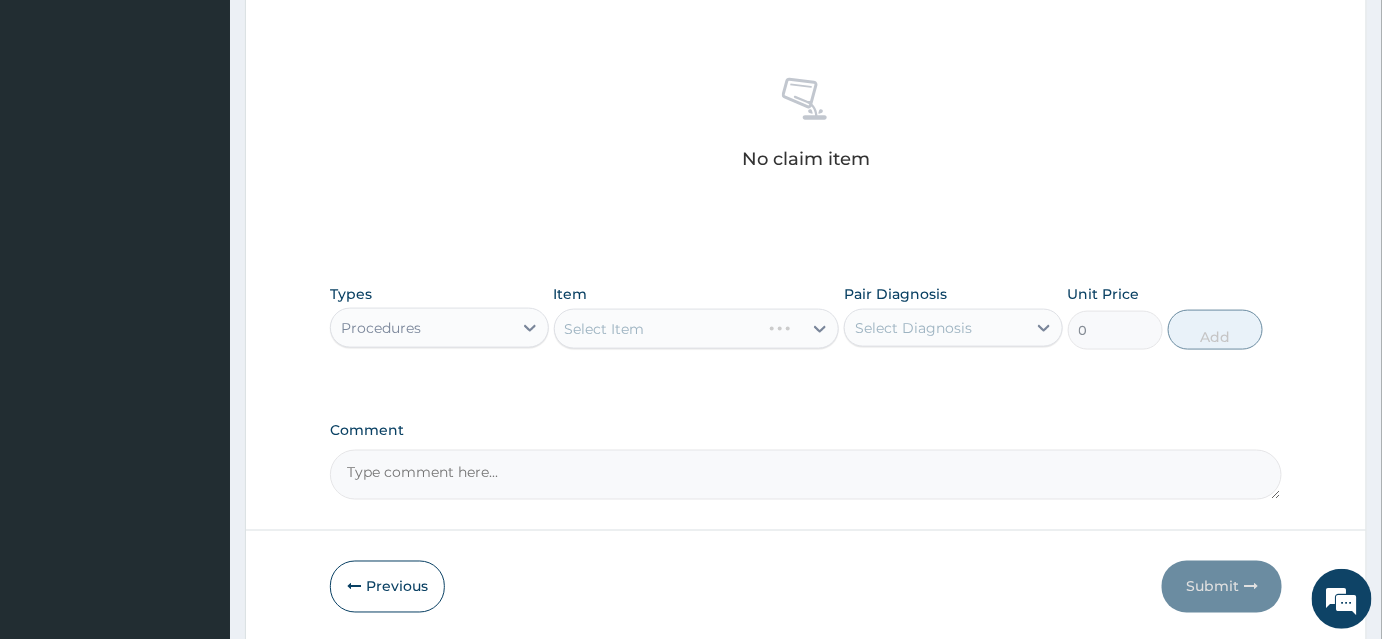 click on "Select Diagnosis" at bounding box center [913, 328] 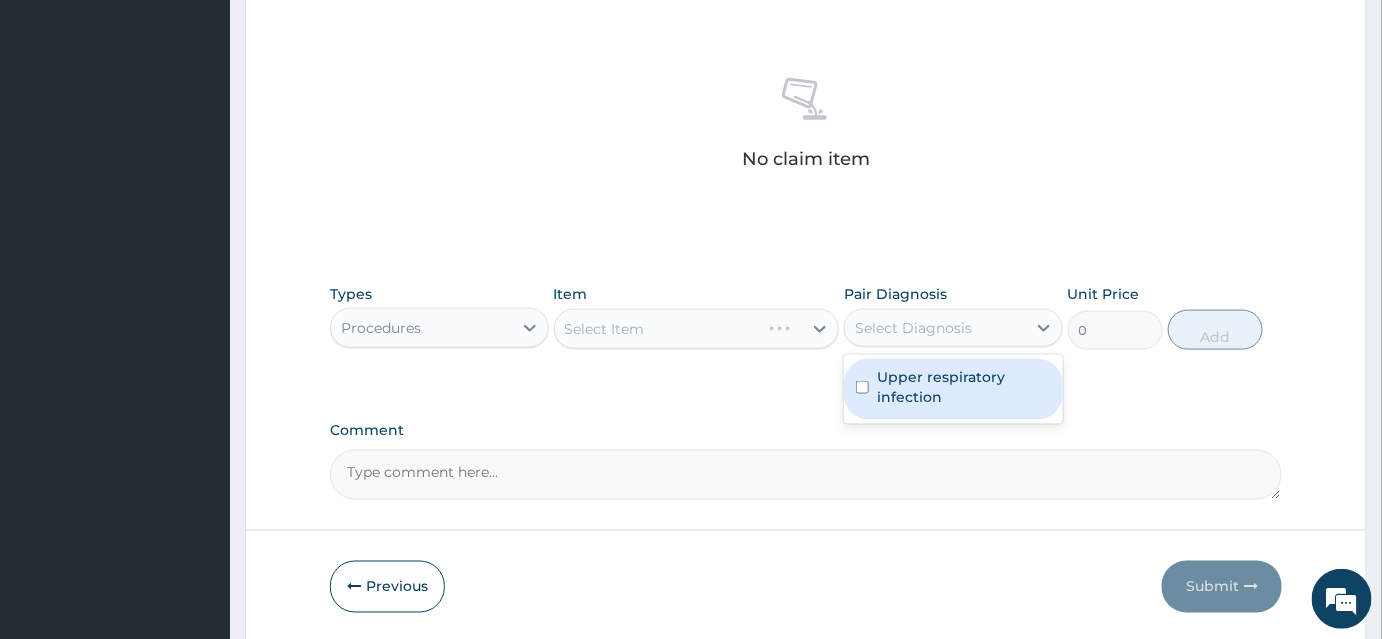click on "Upper respiratory infection" at bounding box center (964, 387) 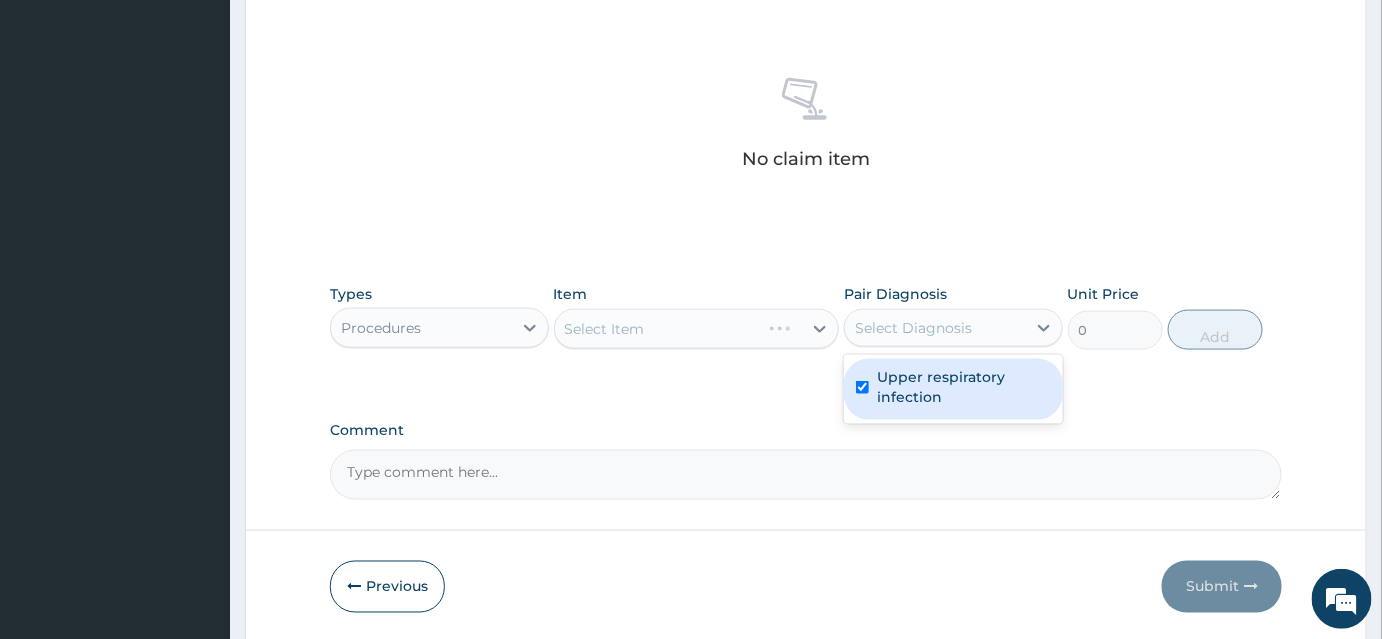 checkbox on "true" 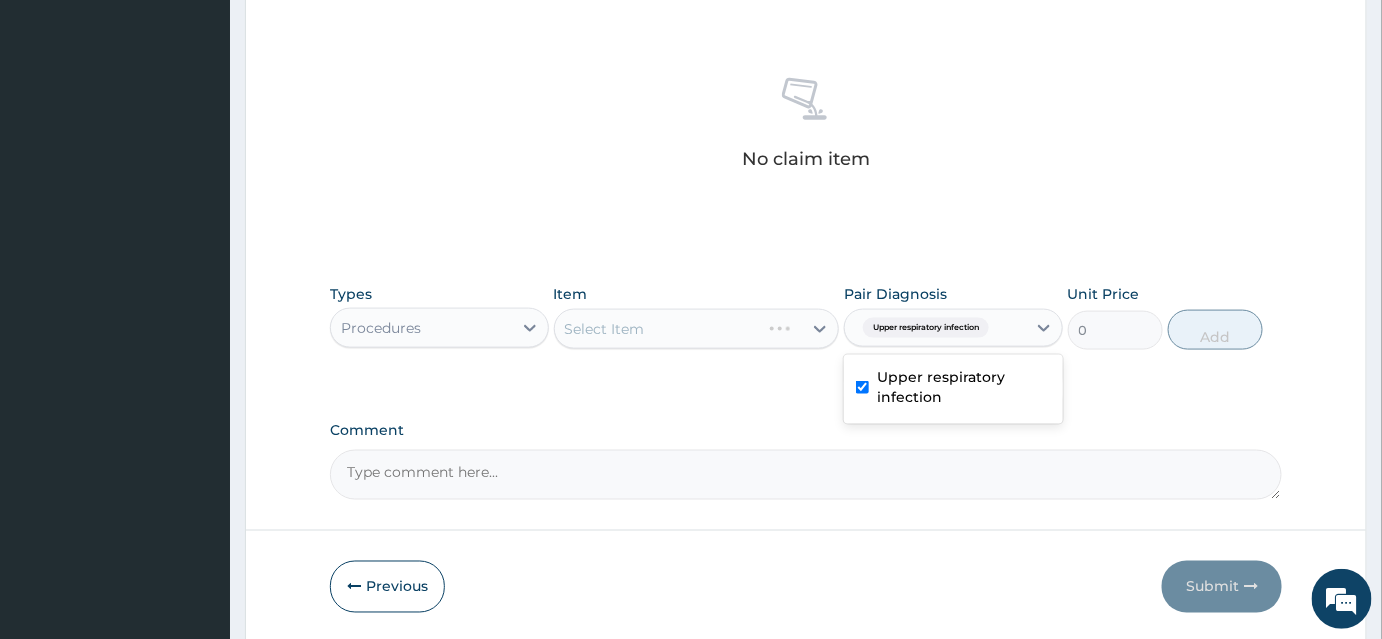 click on "Select Item" at bounding box center [697, 329] 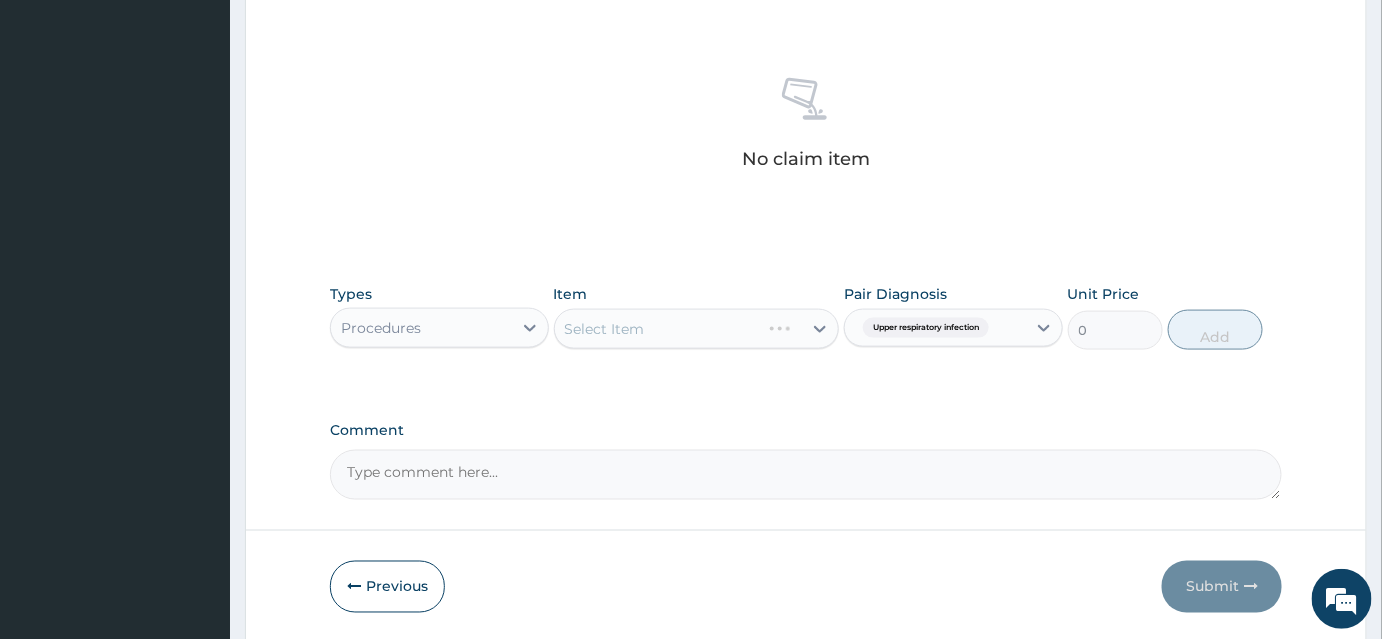click on "Select Item" at bounding box center [697, 329] 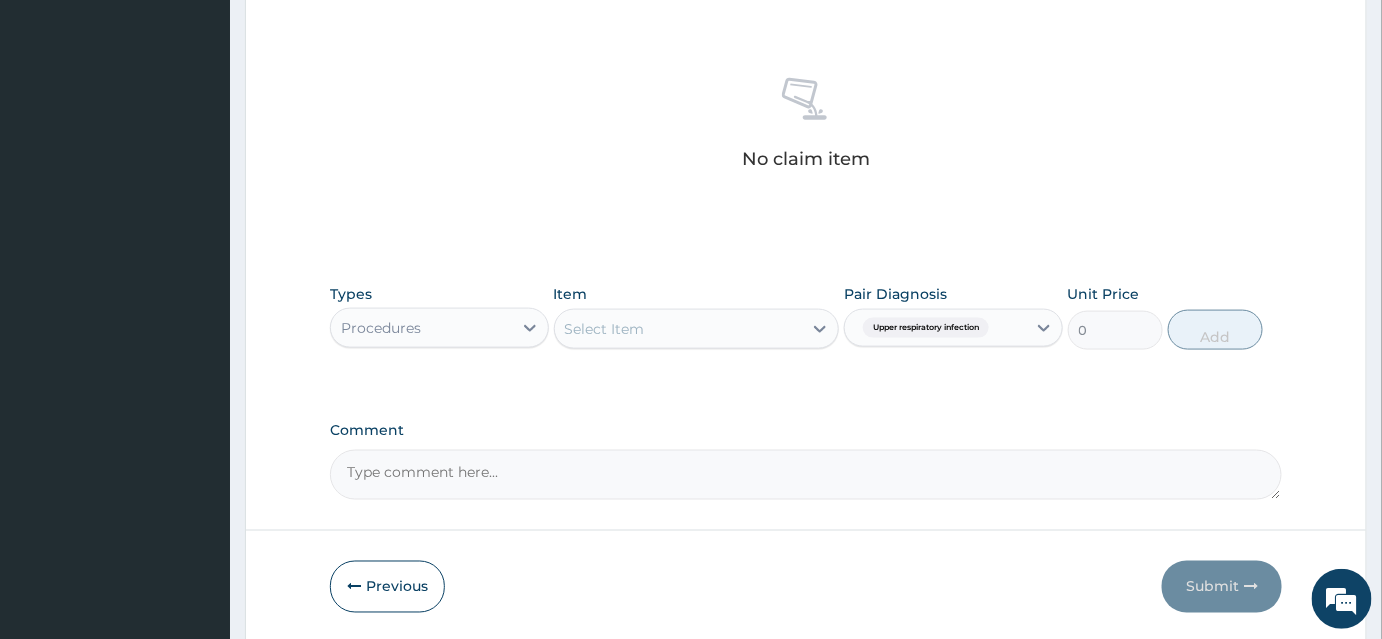 click on "Select Item" at bounding box center (679, 329) 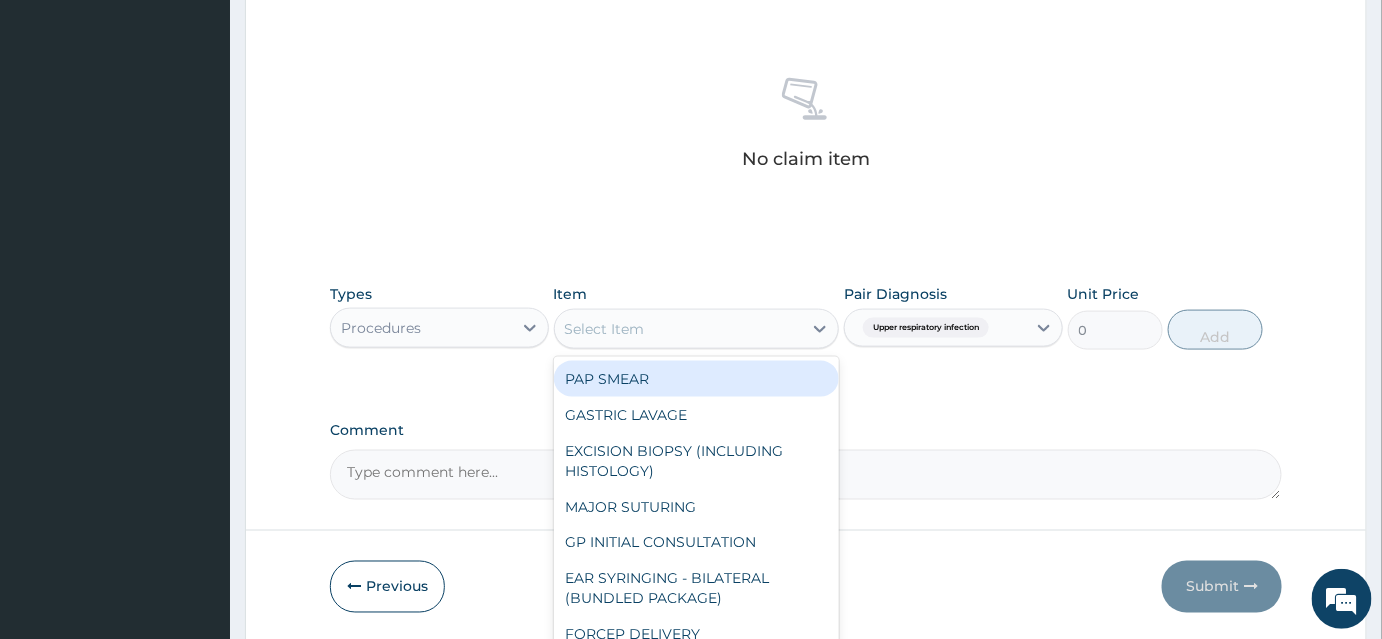 click on "PAP SMEAR" at bounding box center [697, 379] 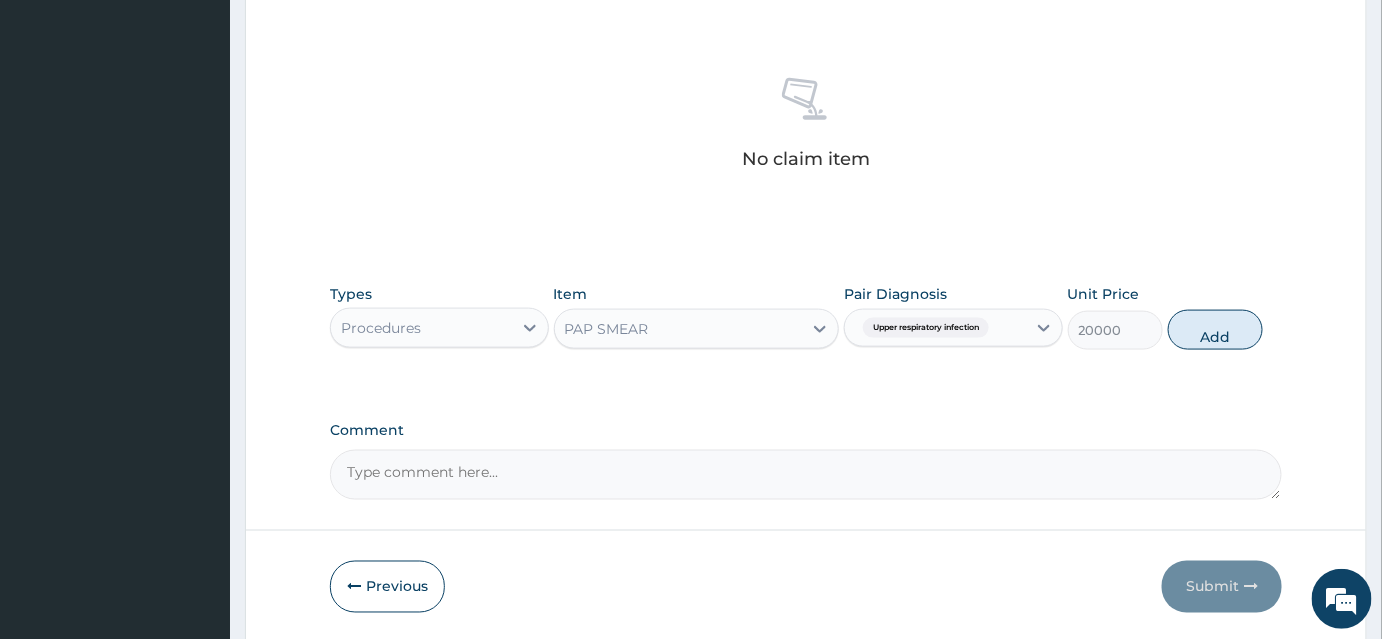 click on "PAP SMEAR" at bounding box center [679, 329] 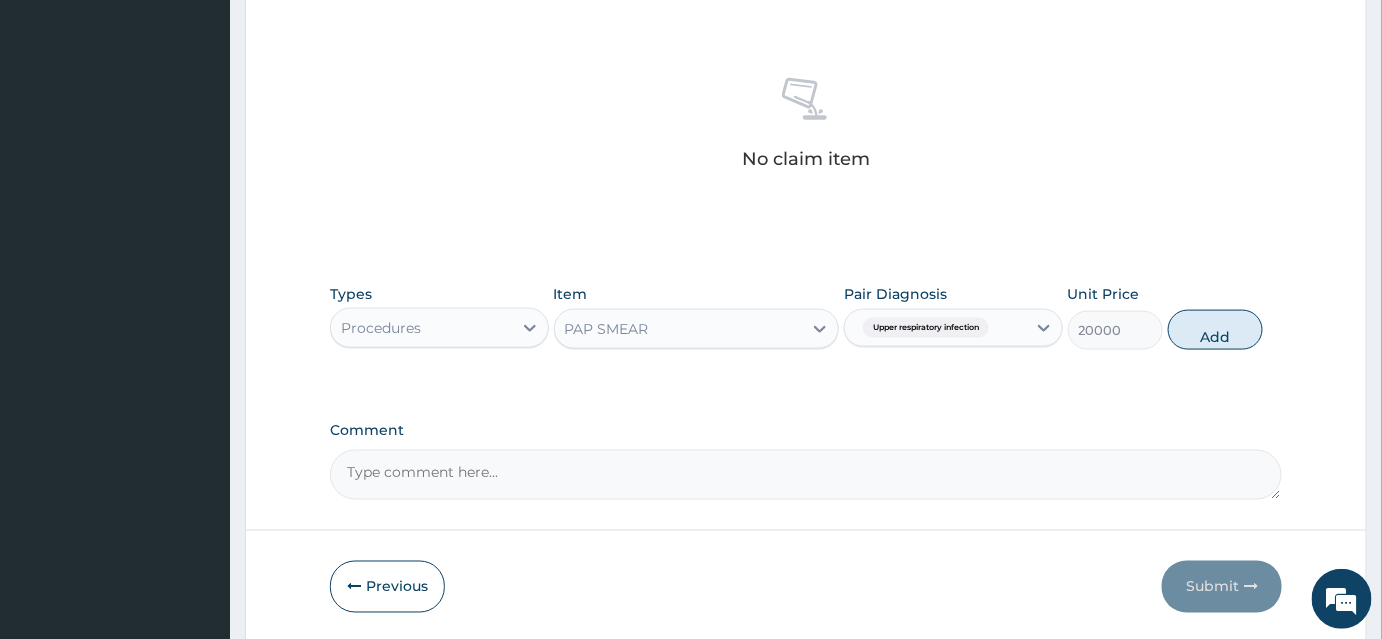 drag, startPoint x: 514, startPoint y: 205, endPoint x: 524, endPoint y: 208, distance: 10.440307 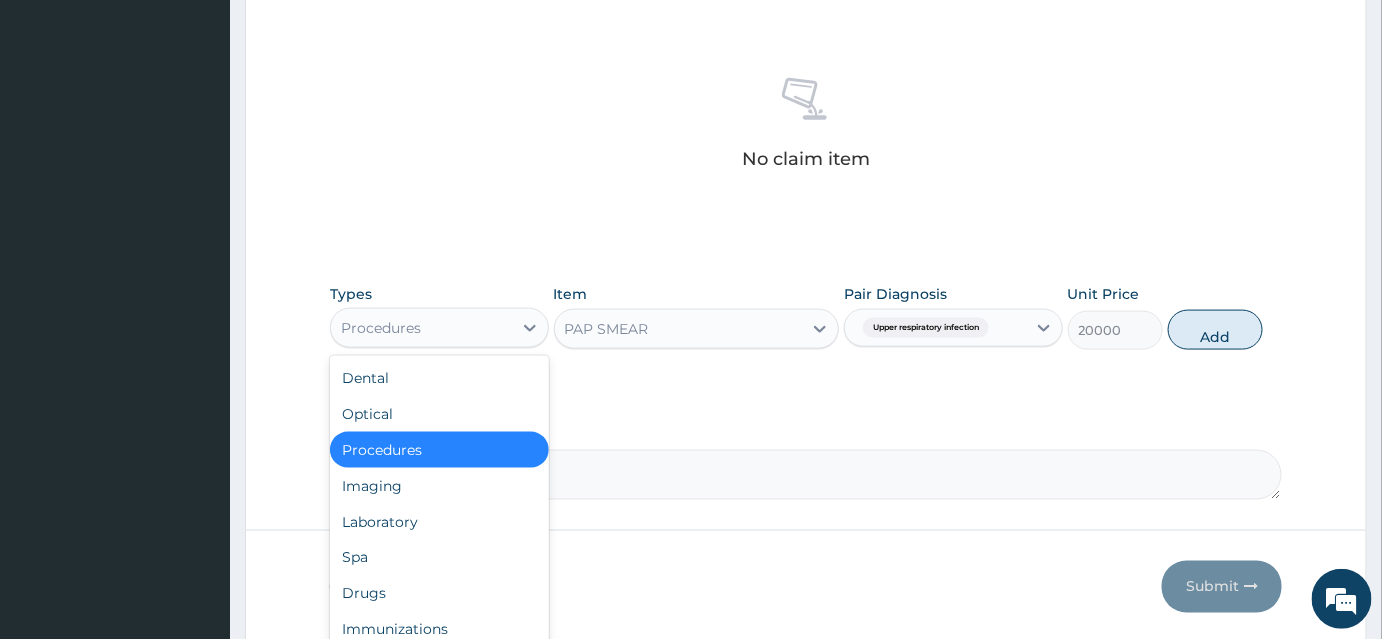 click on "Procedures" at bounding box center [421, 328] 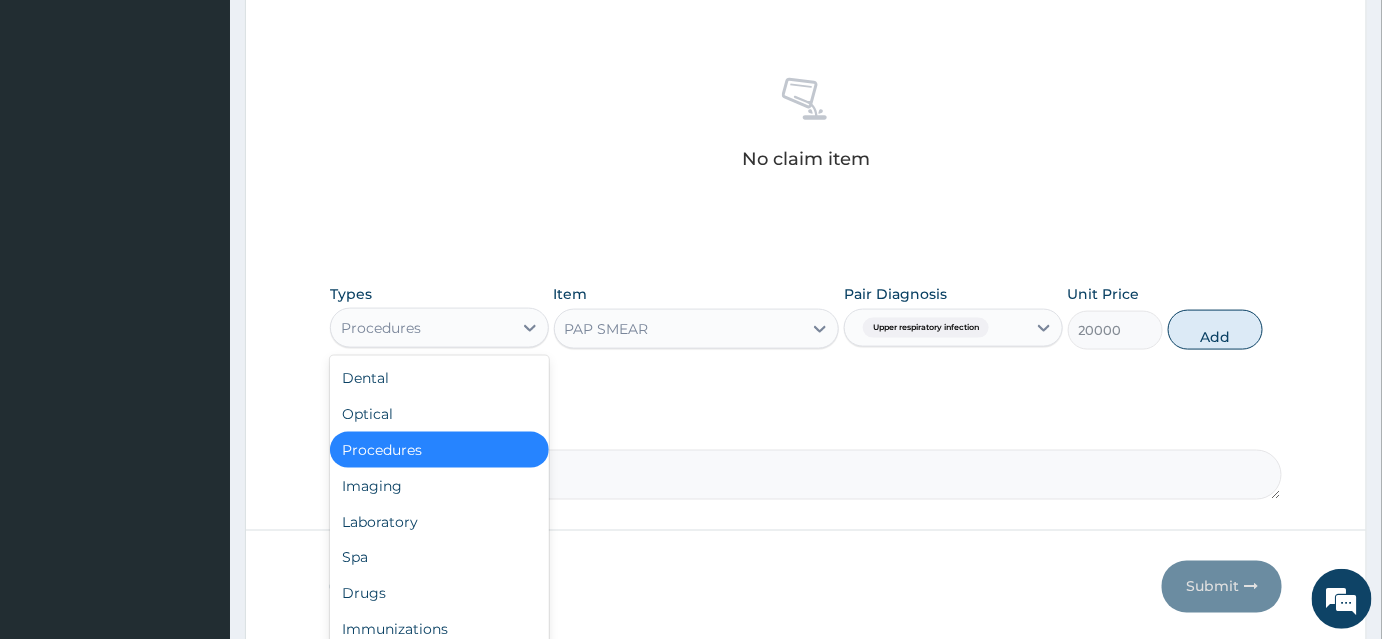 click on "Types option Procedures, selected. option Procedures selected, 3 of 10. 10 results available. Use Up and Down to choose options, press Enter to select the currently focused option, press Escape to exit the menu, press Tab to select the option and exit the menu. Procedures Dental Optical Procedures Imaging Laboratory Spa Drugs Immunizations Others Gym Item PAP SMEAR Pair Diagnosis Upper respiratory infection Unit Price 20000 Add" at bounding box center (806, 332) 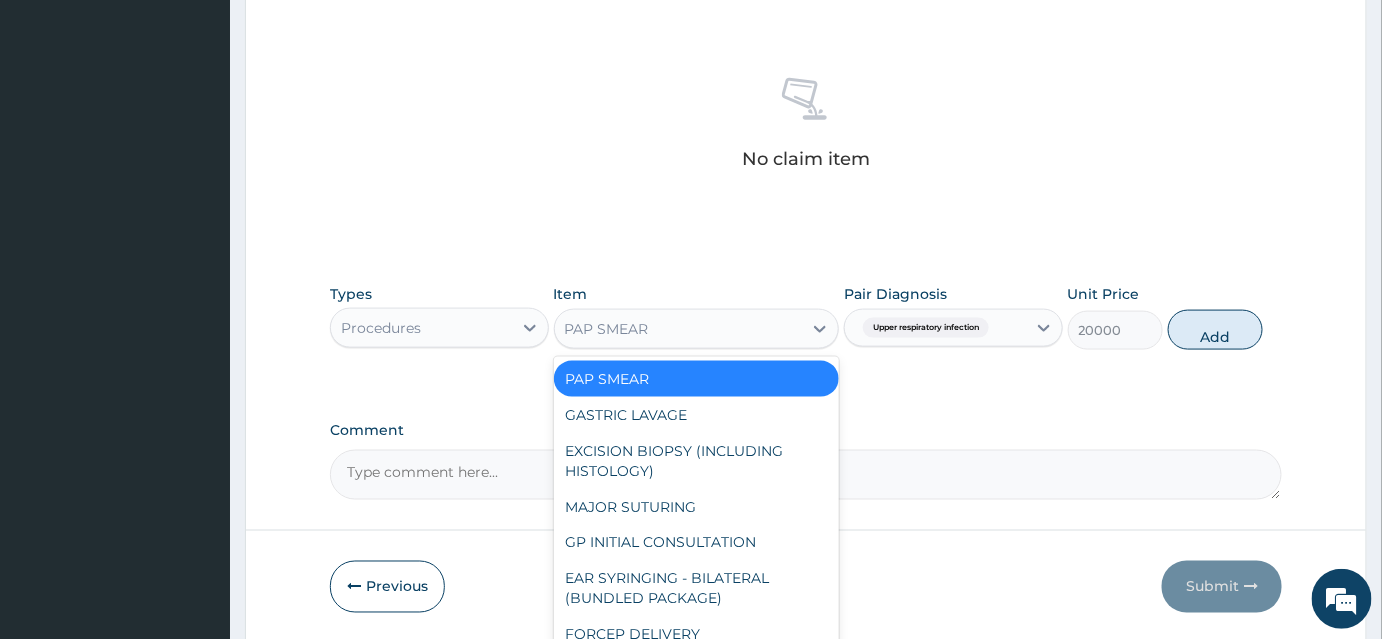 click on "PAP SMEAR" at bounding box center (679, 329) 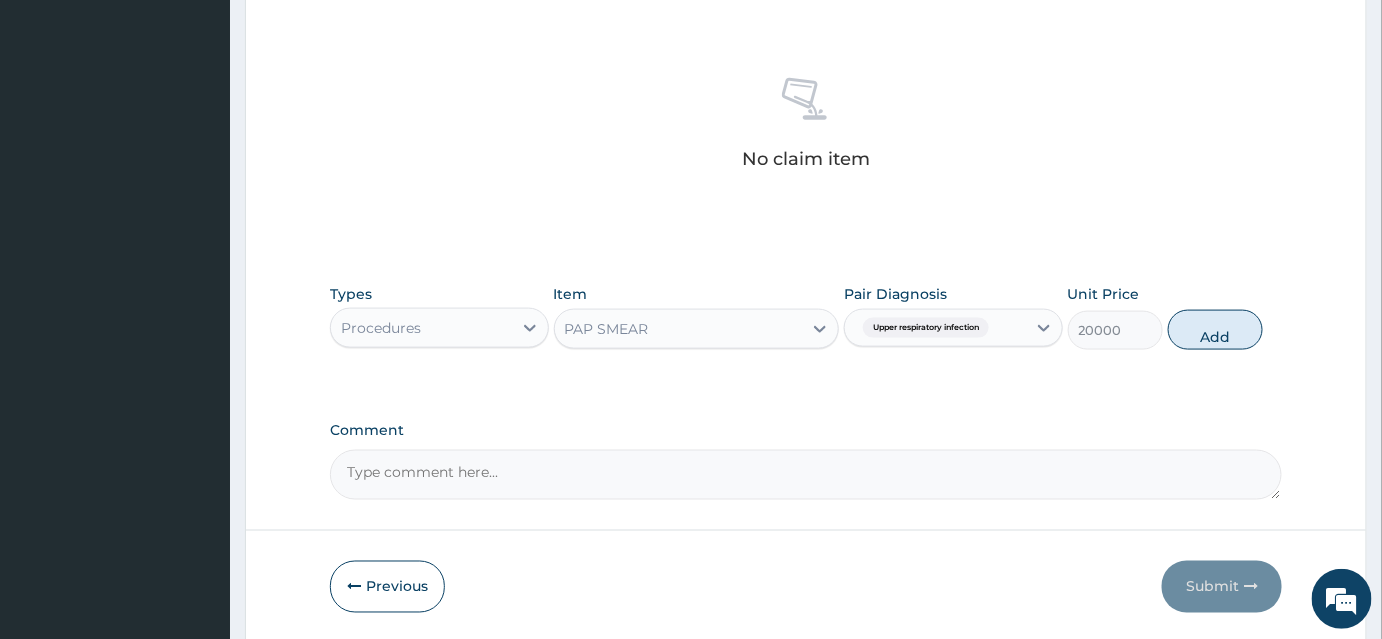 click on "PA Code / Prescription Code Enter Code(Secondary Care Only) Encounter Date 03-08-2025 Important Notice Please enter PA codes before entering items that are not attached to a PA code   All diagnoses entered must be linked to a claim item. Diagnosis & Claim Items that are visible but inactive cannot be edited because they were imported from an already approved PA code. Diagnosis Upper respiratory infection Confirmed NB: All diagnosis must be linked to a claim item Claim Items No claim item Types Procedures Item PAP SMEAR Pair Diagnosis Upper respiratory infection Unit Price 20000 Add Comment" at bounding box center [806, -21] 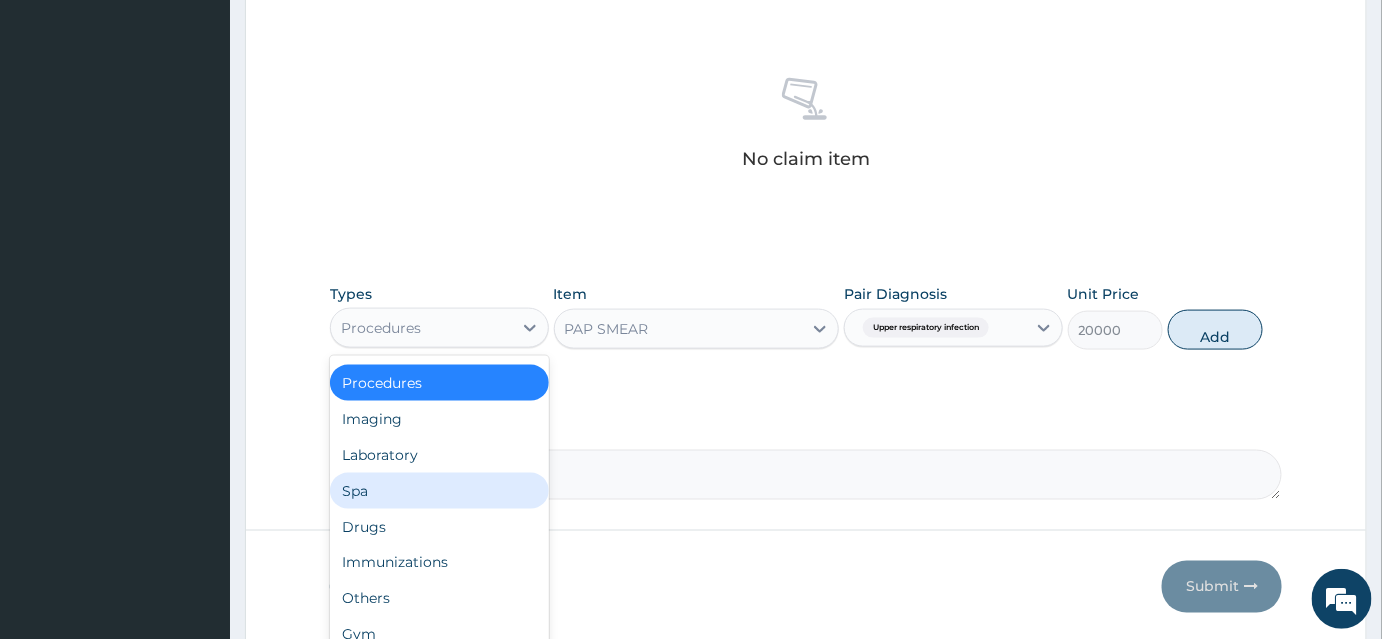 scroll, scrollTop: 0, scrollLeft: 0, axis: both 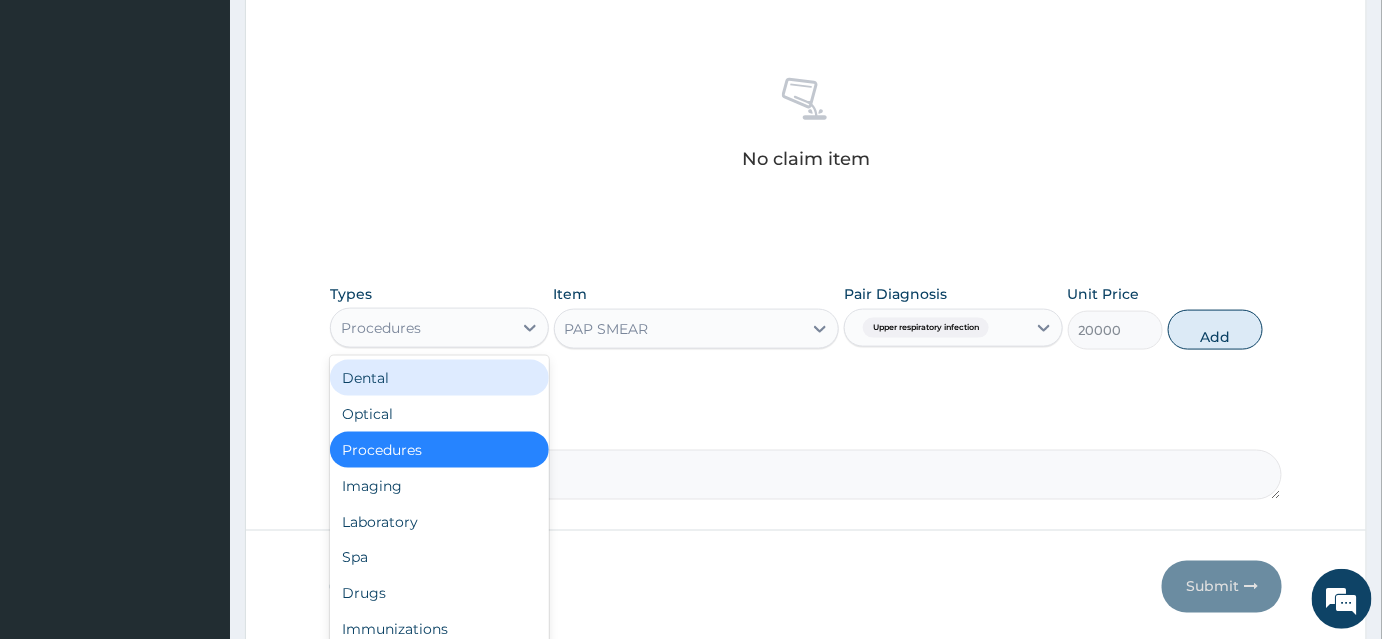click on "Procedures" at bounding box center (421, 328) 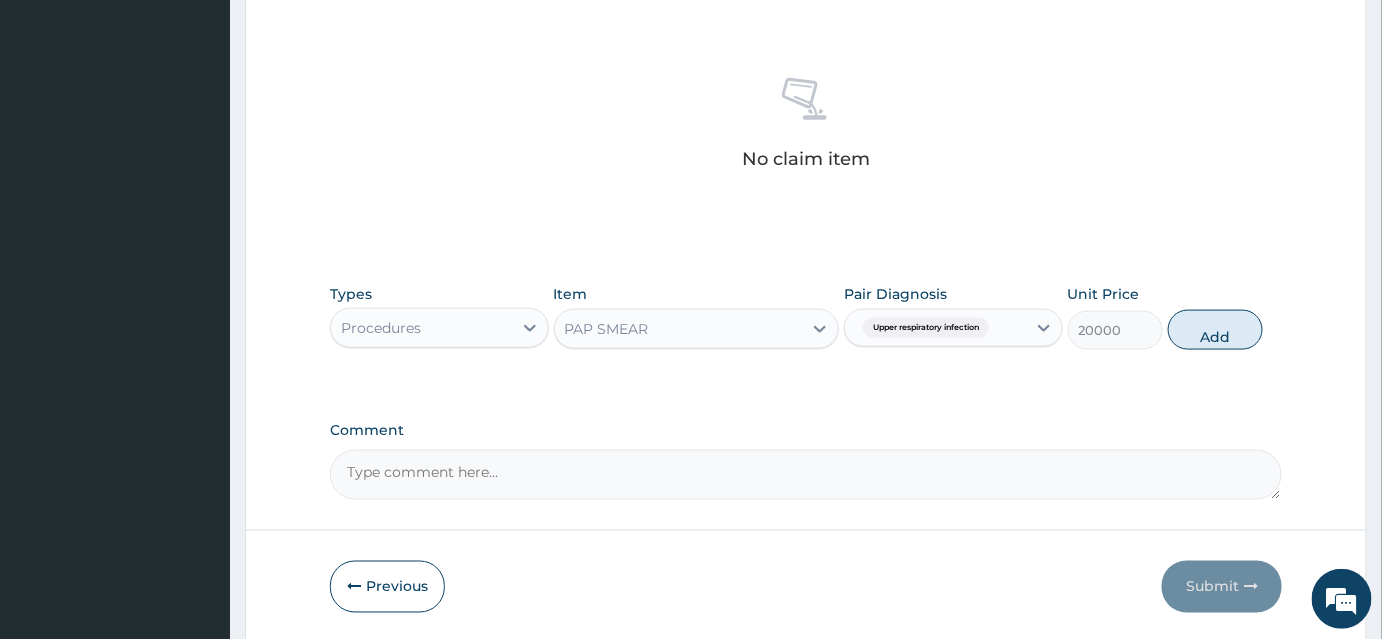 click on "Procedures" at bounding box center (421, 328) 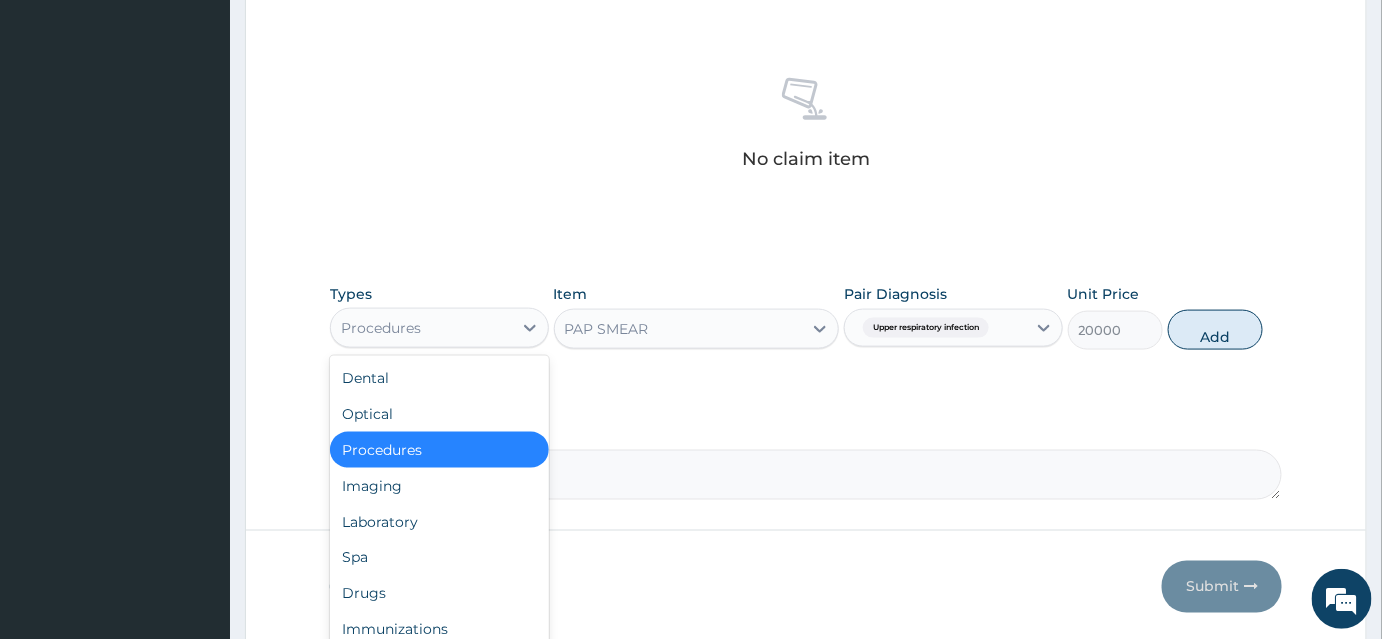click on "Comment" at bounding box center (806, 475) 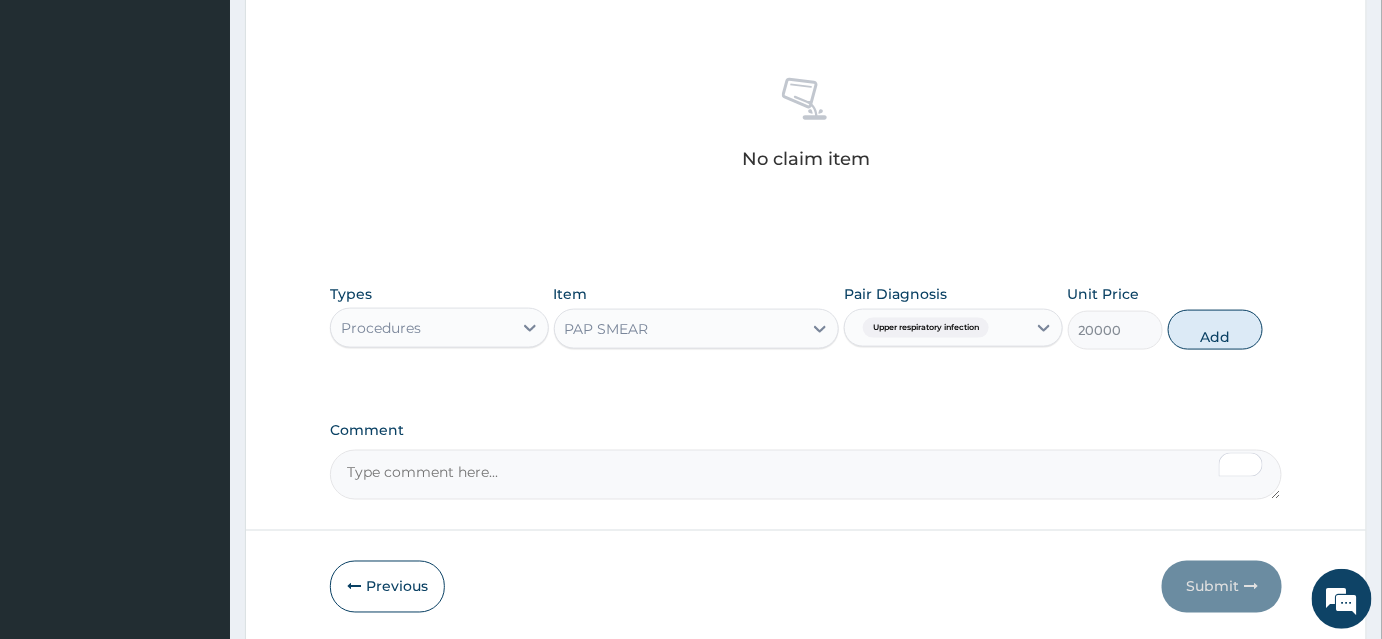 click on "PAP SMEAR" at bounding box center (679, 329) 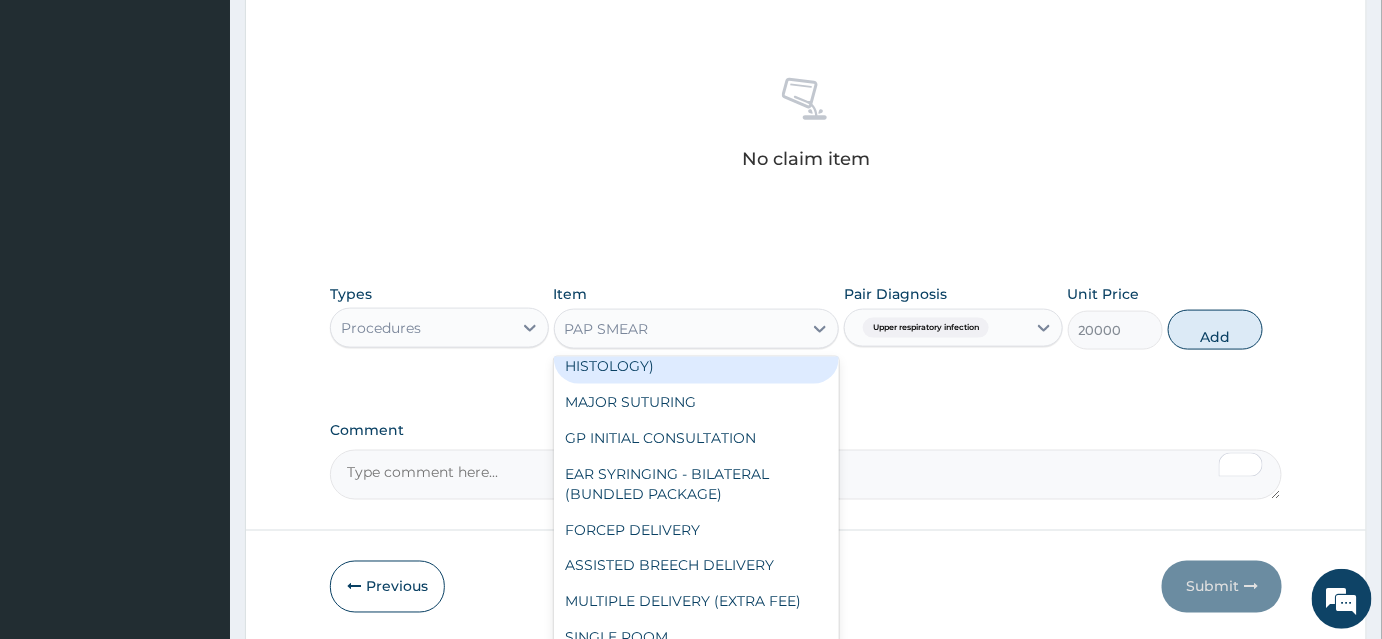 scroll, scrollTop: 181, scrollLeft: 0, axis: vertical 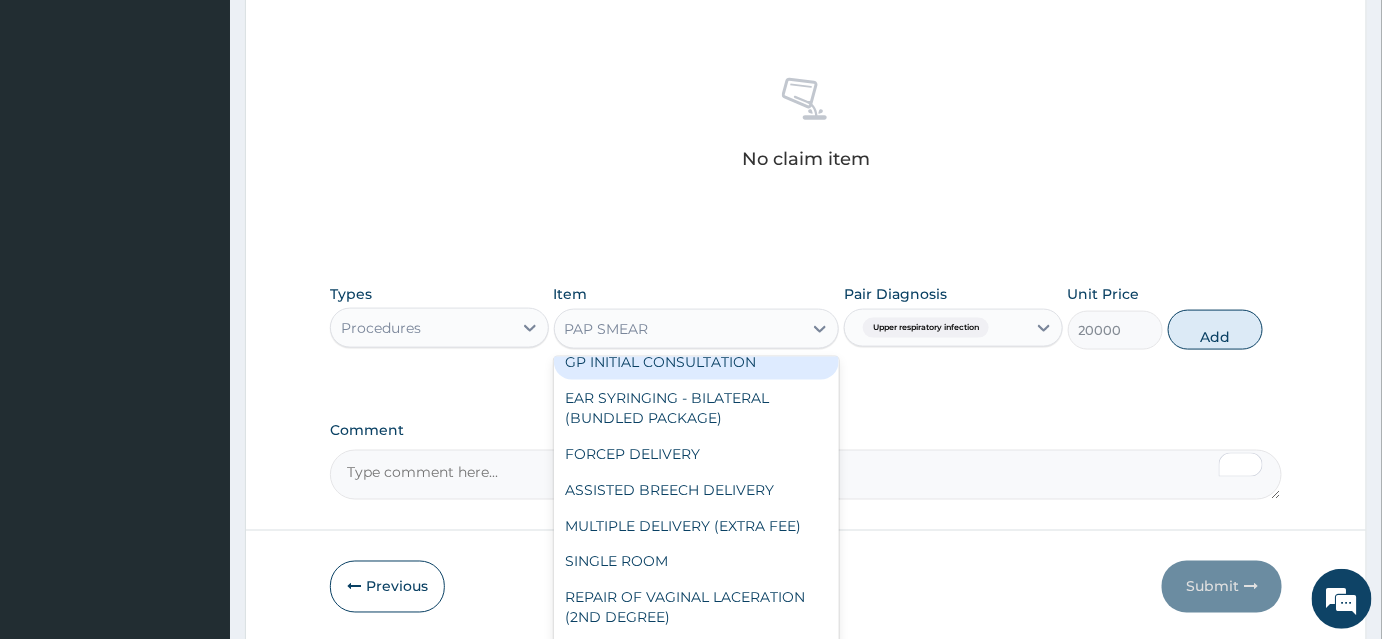 click on "GP INITIAL CONSULTATION" at bounding box center (697, 362) 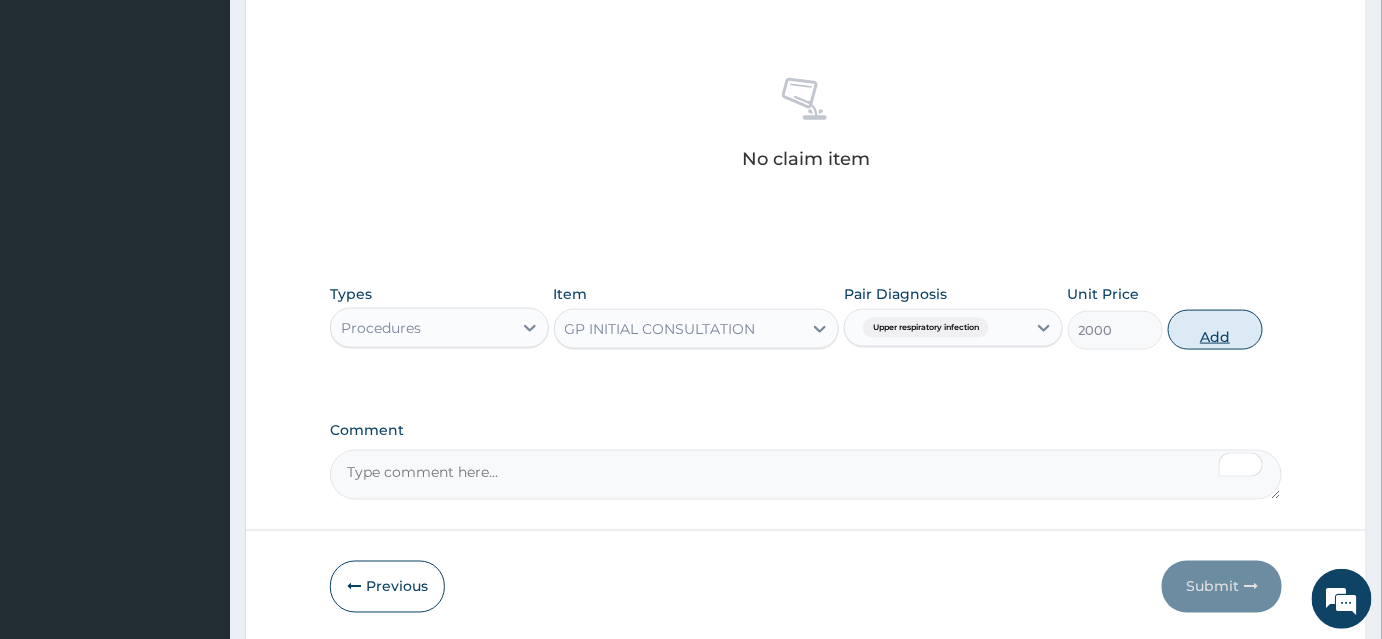 click on "Add" at bounding box center (1215, 330) 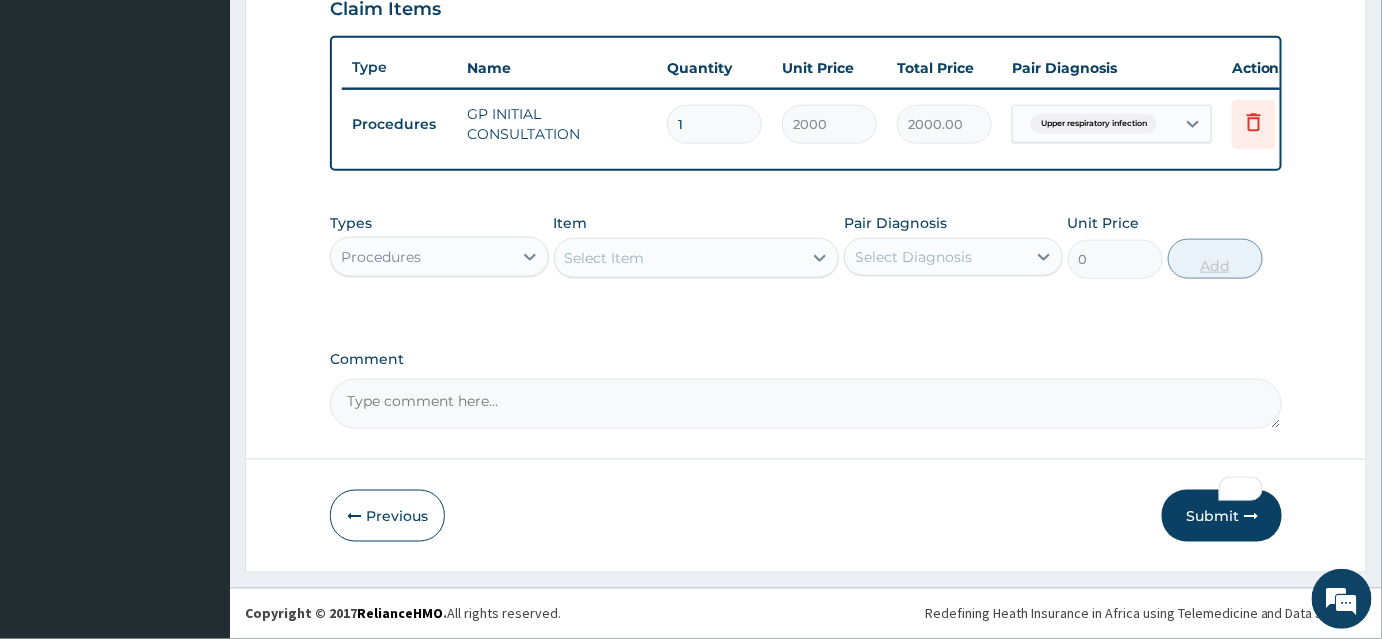 scroll, scrollTop: 717, scrollLeft: 0, axis: vertical 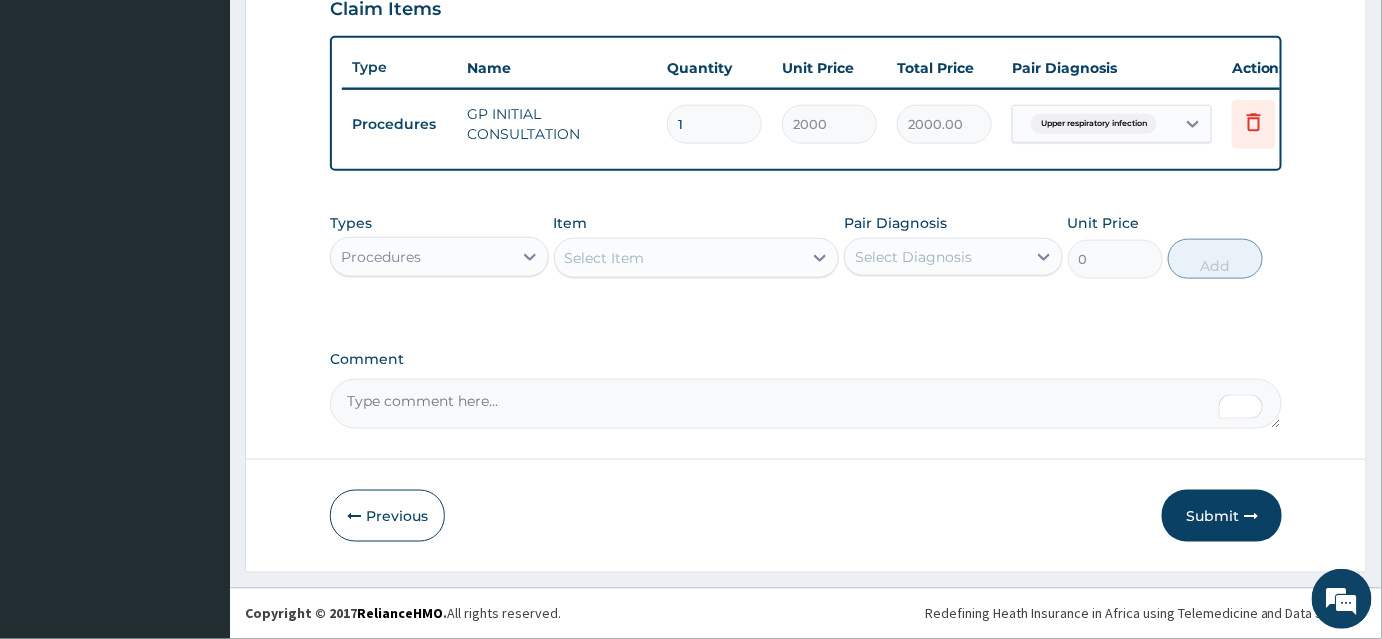 click on "Procedures" at bounding box center (421, 257) 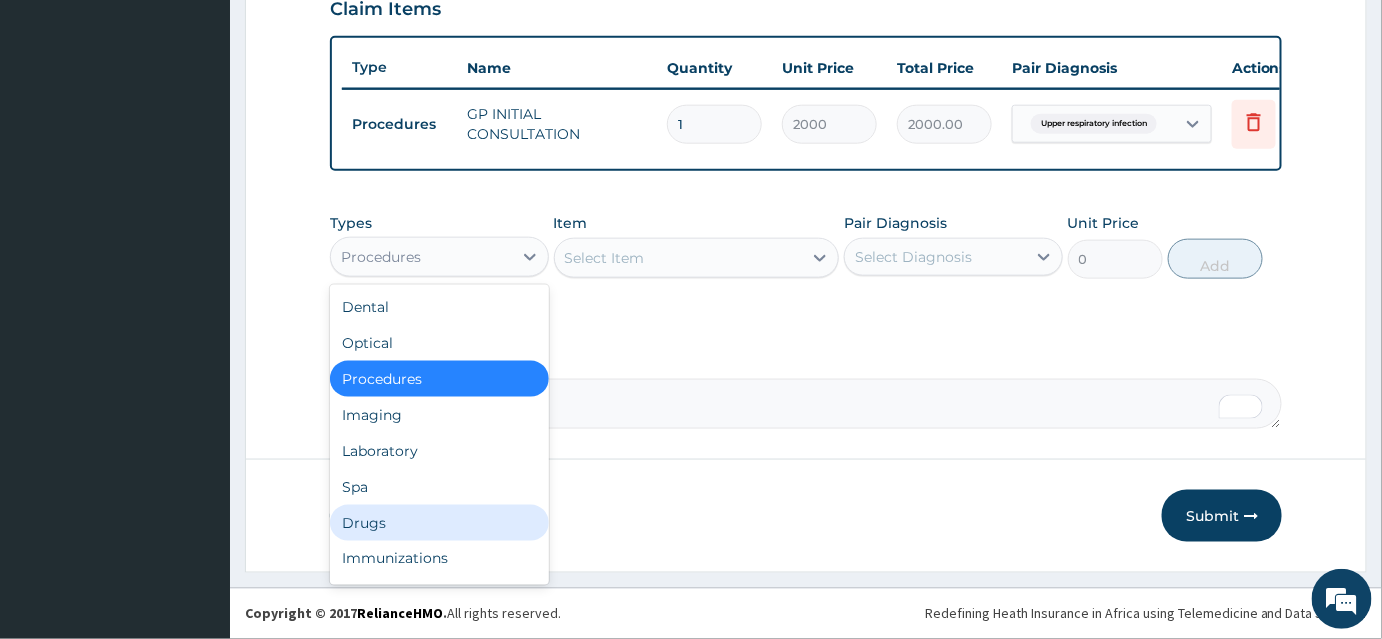drag, startPoint x: 407, startPoint y: 452, endPoint x: 408, endPoint y: 523, distance: 71.00704 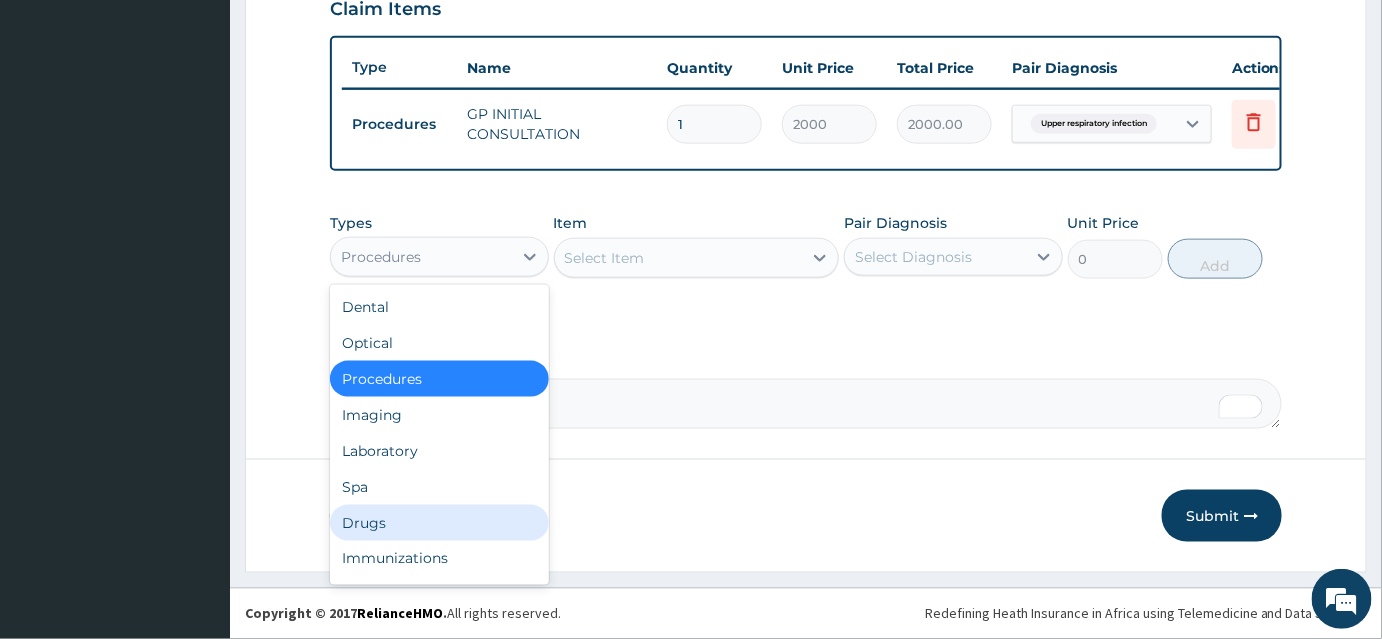 click on "Dental Optical Procedures Imaging Laboratory Spa Drugs Immunizations Others Gym" at bounding box center [439, 435] 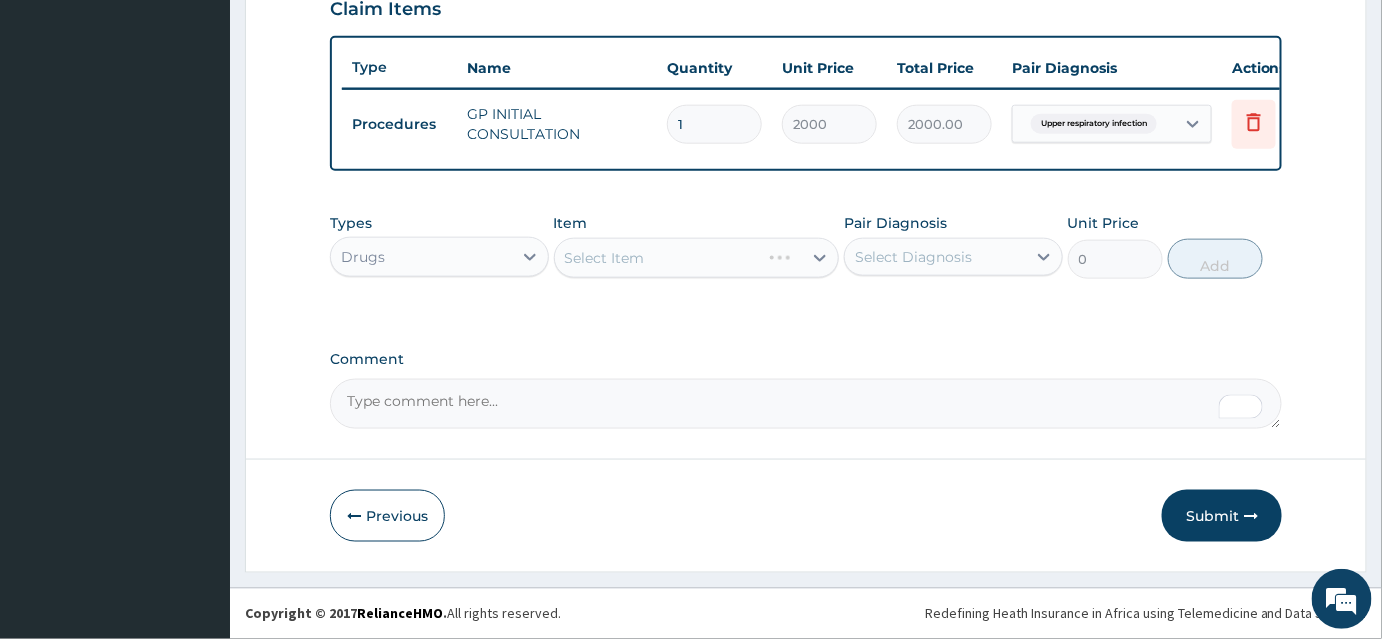 click on "Select Item" at bounding box center [697, 258] 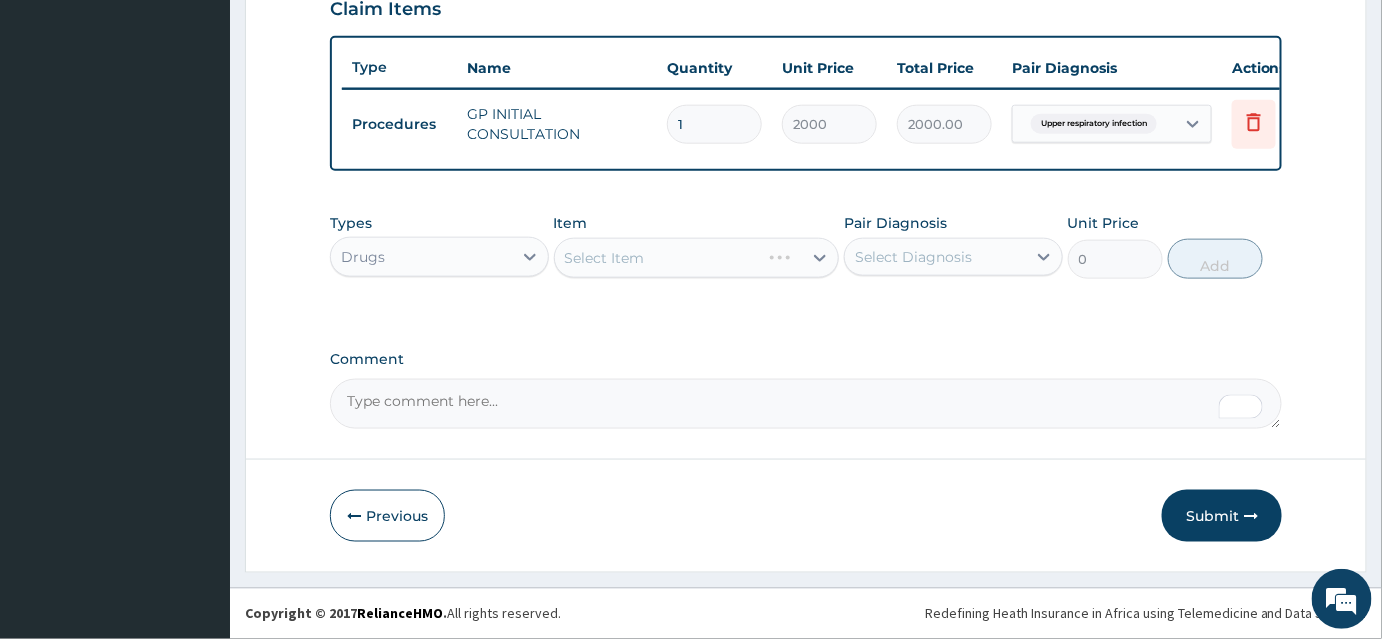 click on "Select Diagnosis" at bounding box center [913, 257] 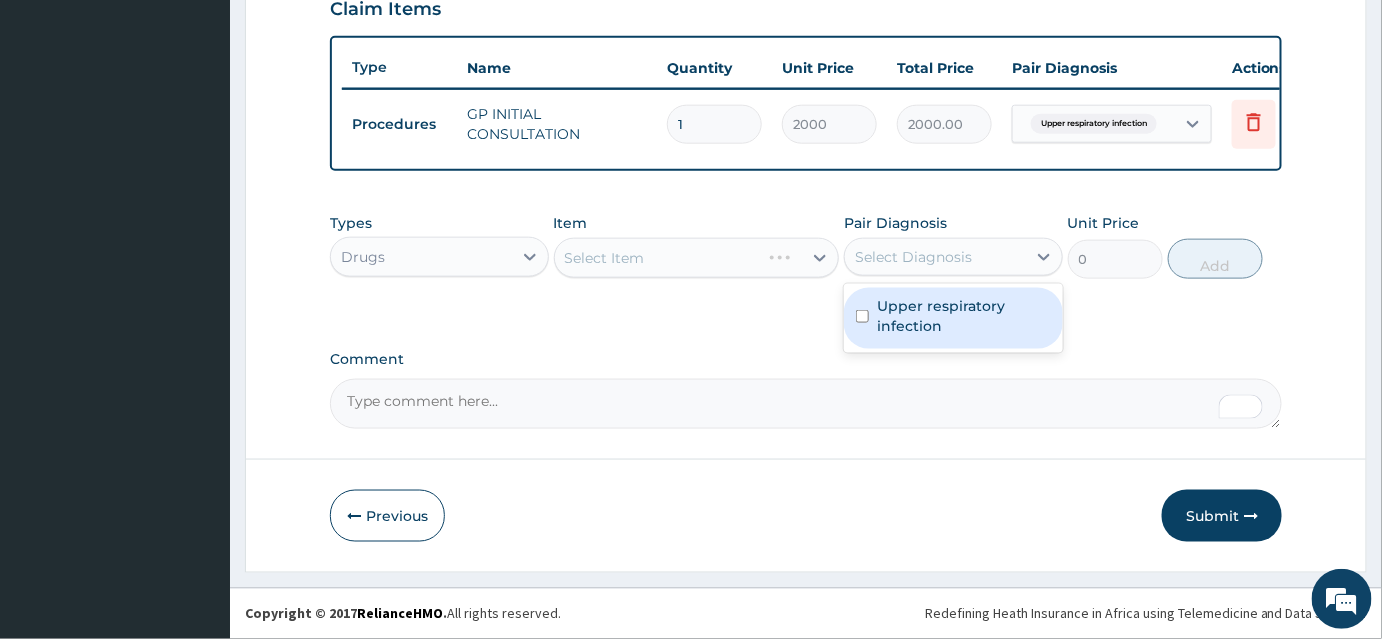 click on "Upper respiratory infection" at bounding box center [964, 316] 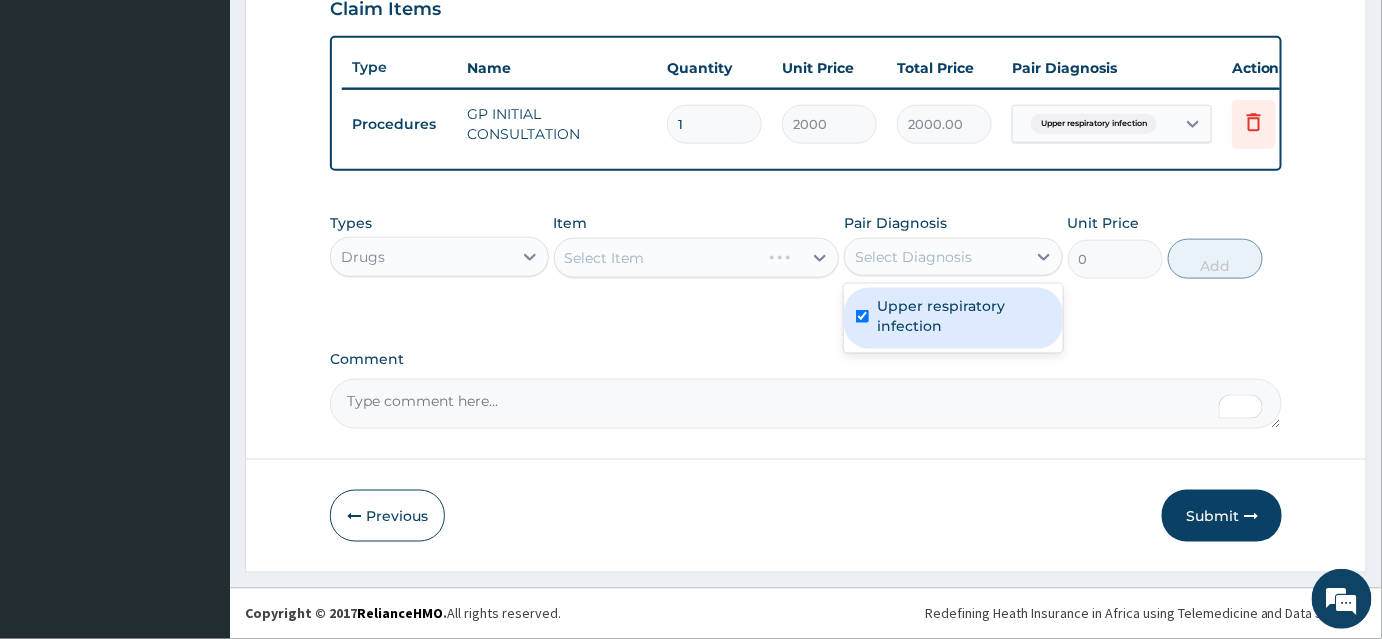 checkbox on "true" 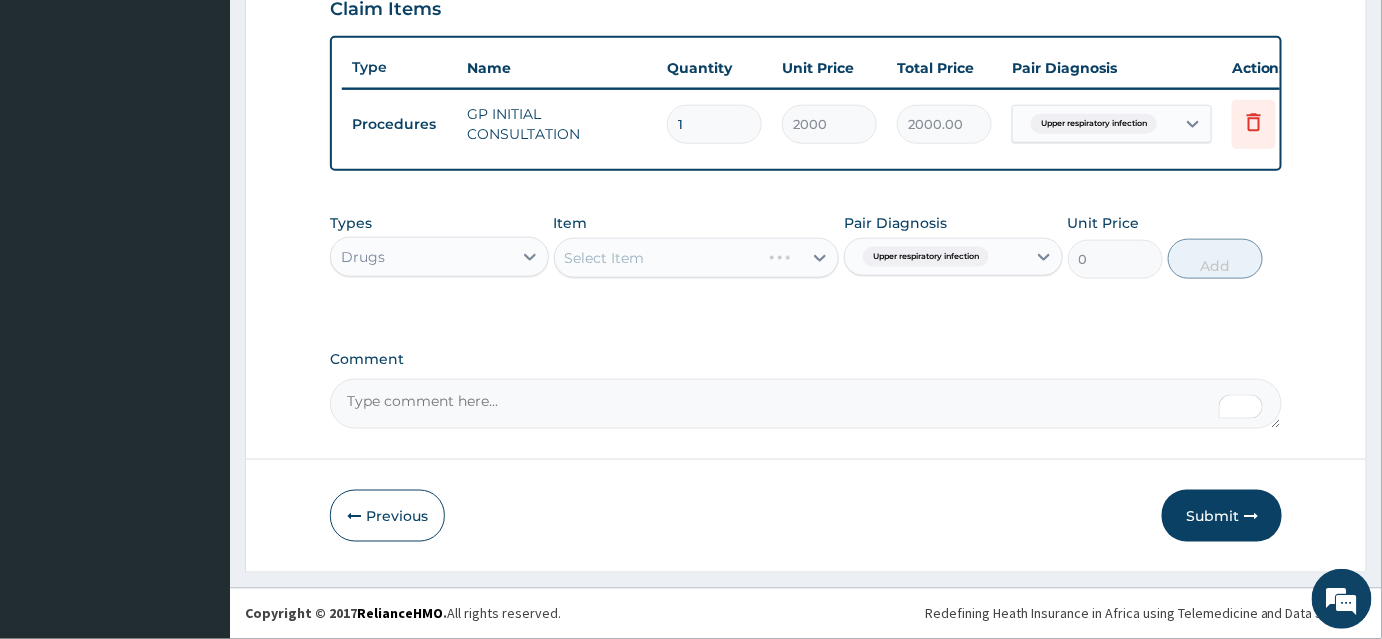 click on "Select Item" at bounding box center [697, 258] 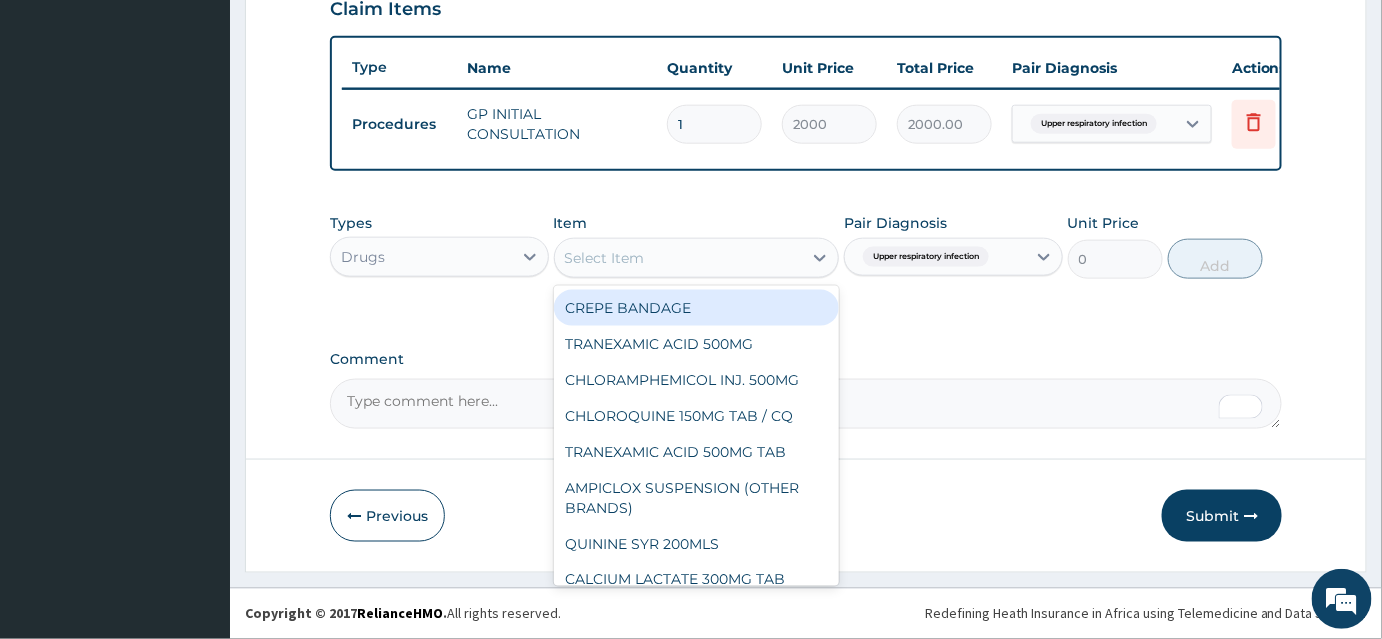 click on "Select Item" at bounding box center [679, 258] 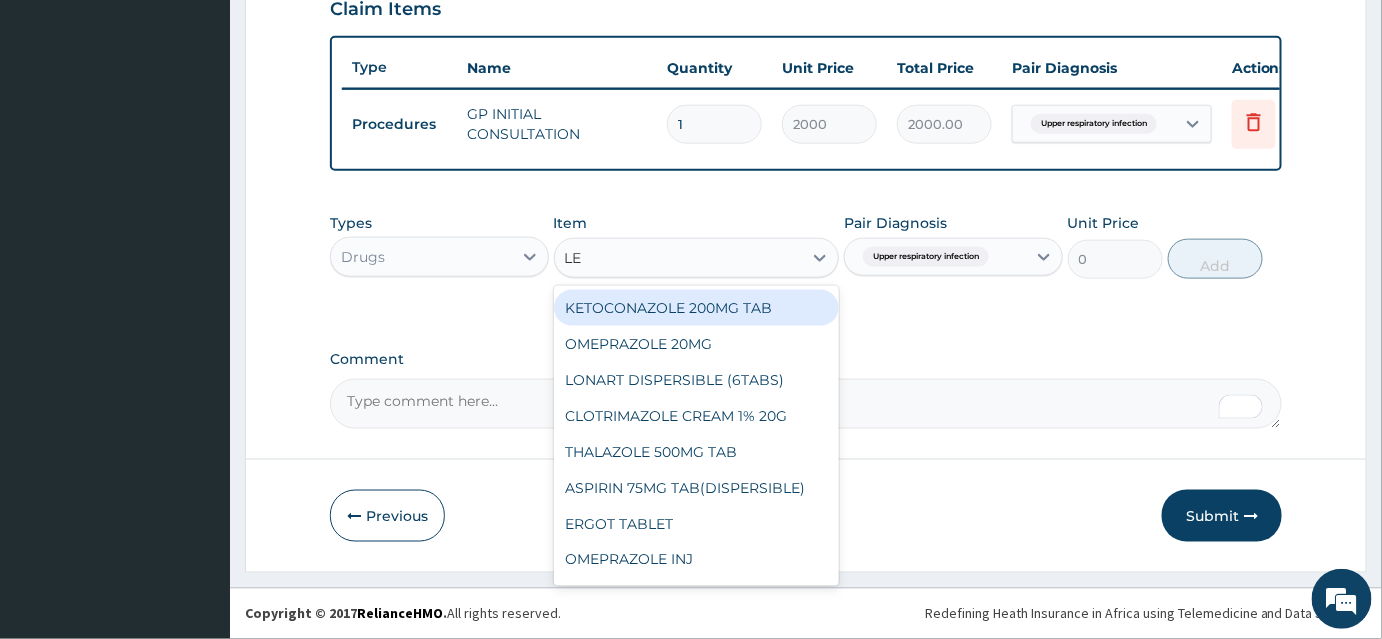 type on "LEV" 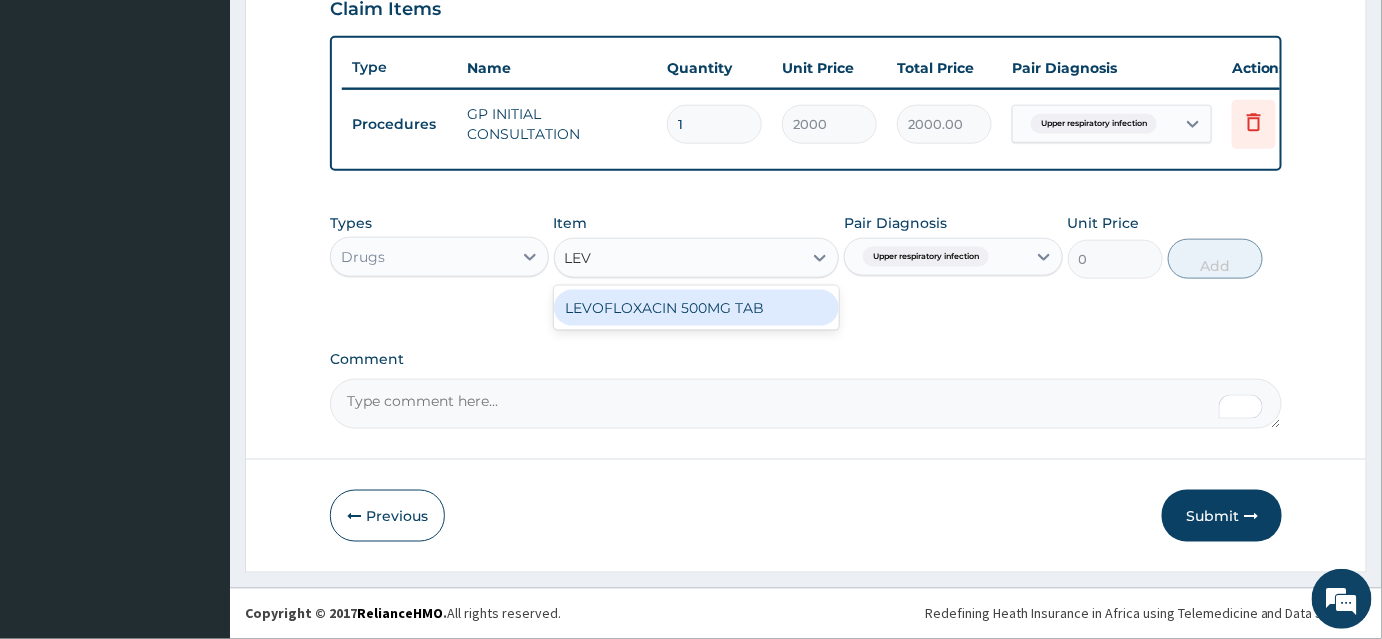 click on "LEVOFLOXACIN  500MG TAB" at bounding box center (697, 308) 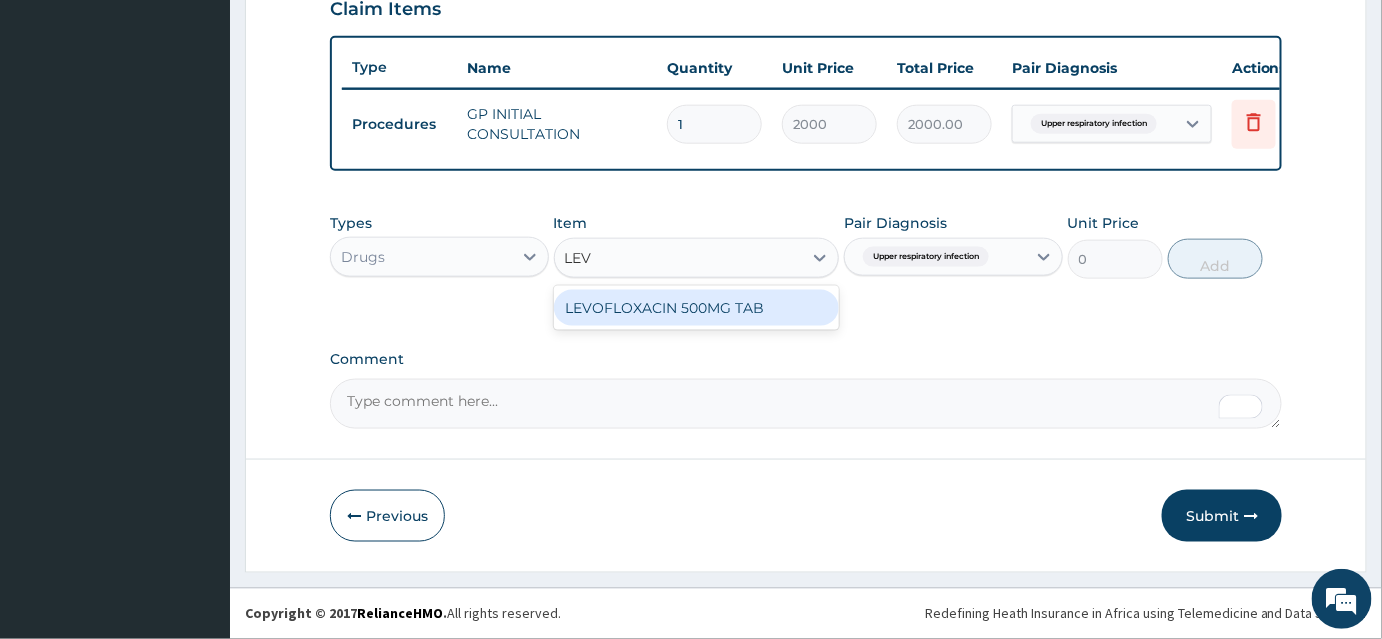 type 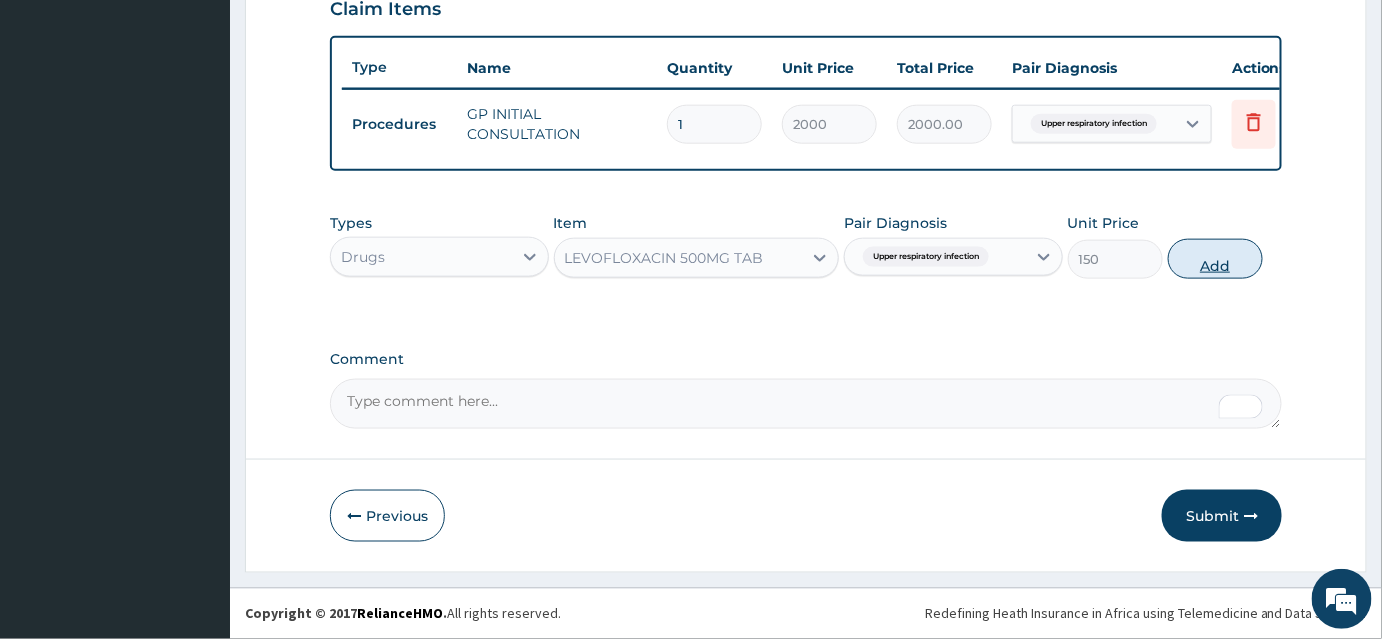 click on "Add" at bounding box center (1215, 259) 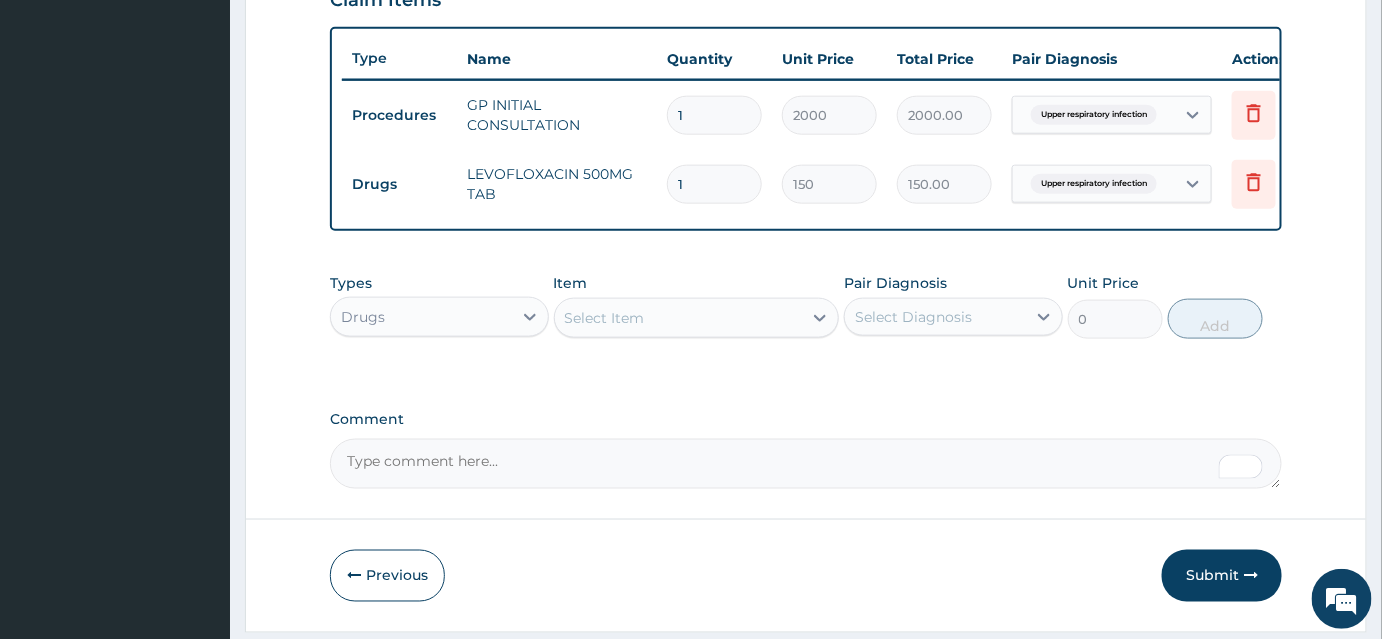 drag, startPoint x: 721, startPoint y: 180, endPoint x: 623, endPoint y: 191, distance: 98.61542 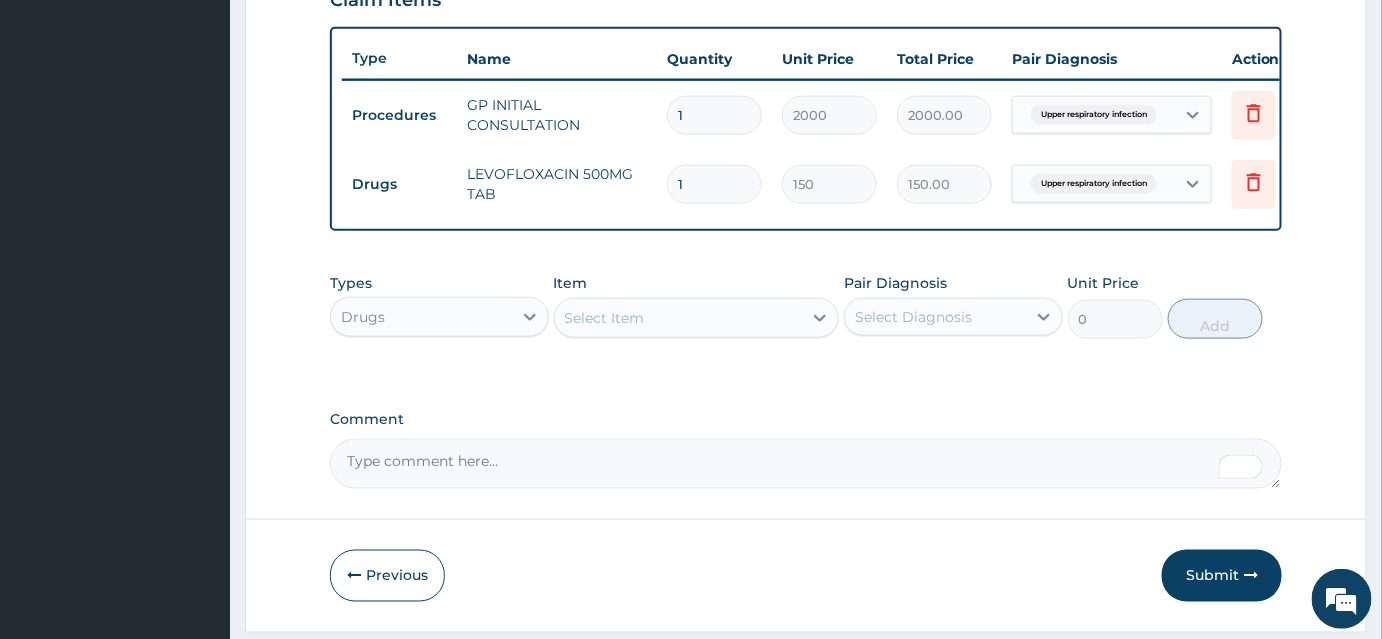 click on "Drugs LEVOFLOXACIN  500MG TAB 1 150 150.00 Upper respiratory infection Delete" at bounding box center [832, 184] 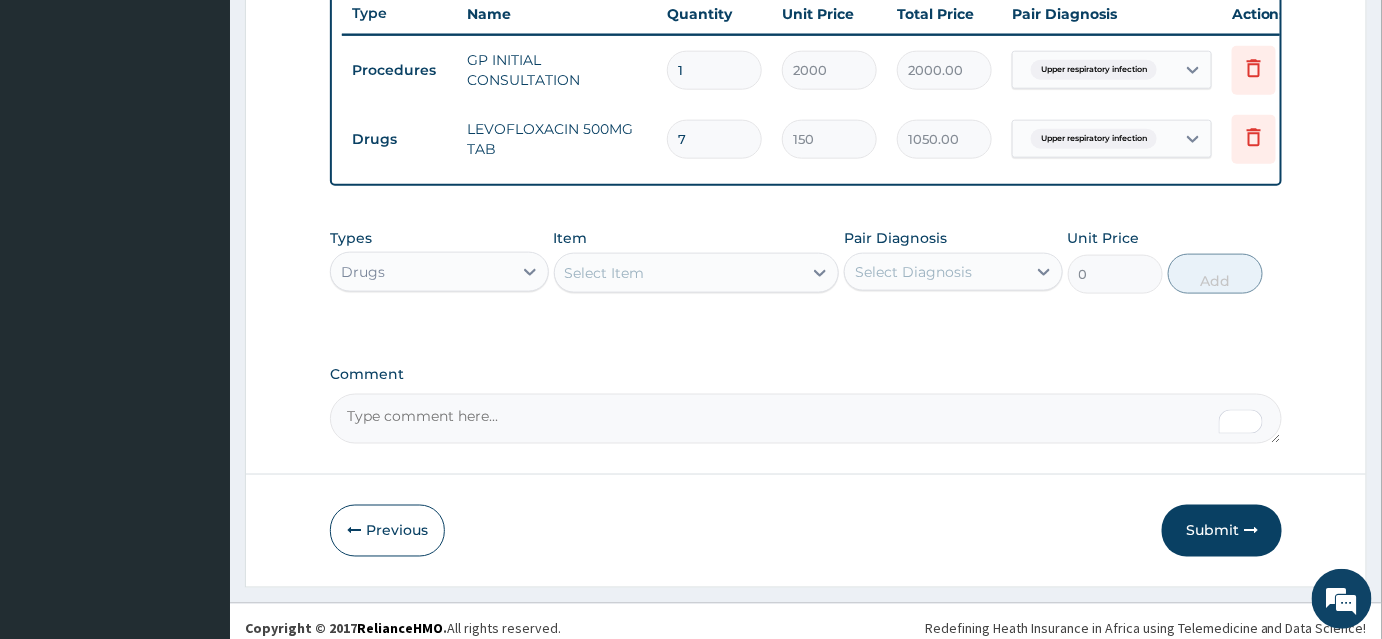 scroll, scrollTop: 786, scrollLeft: 0, axis: vertical 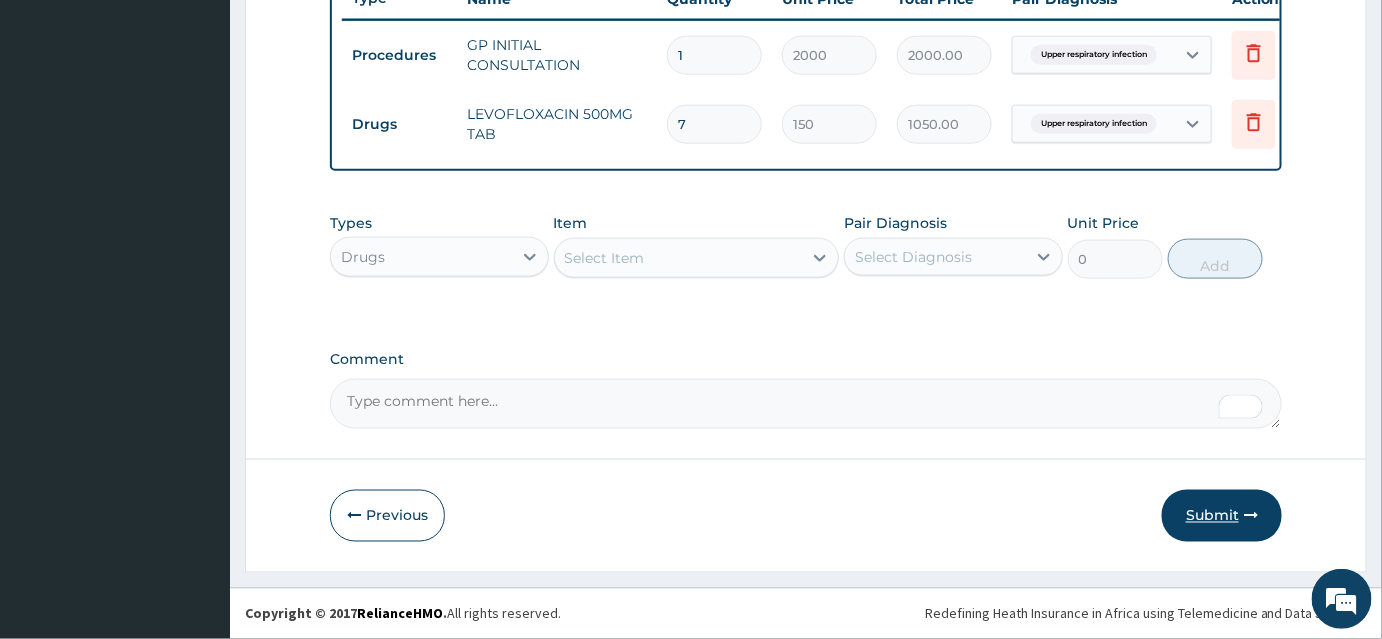 type on "7" 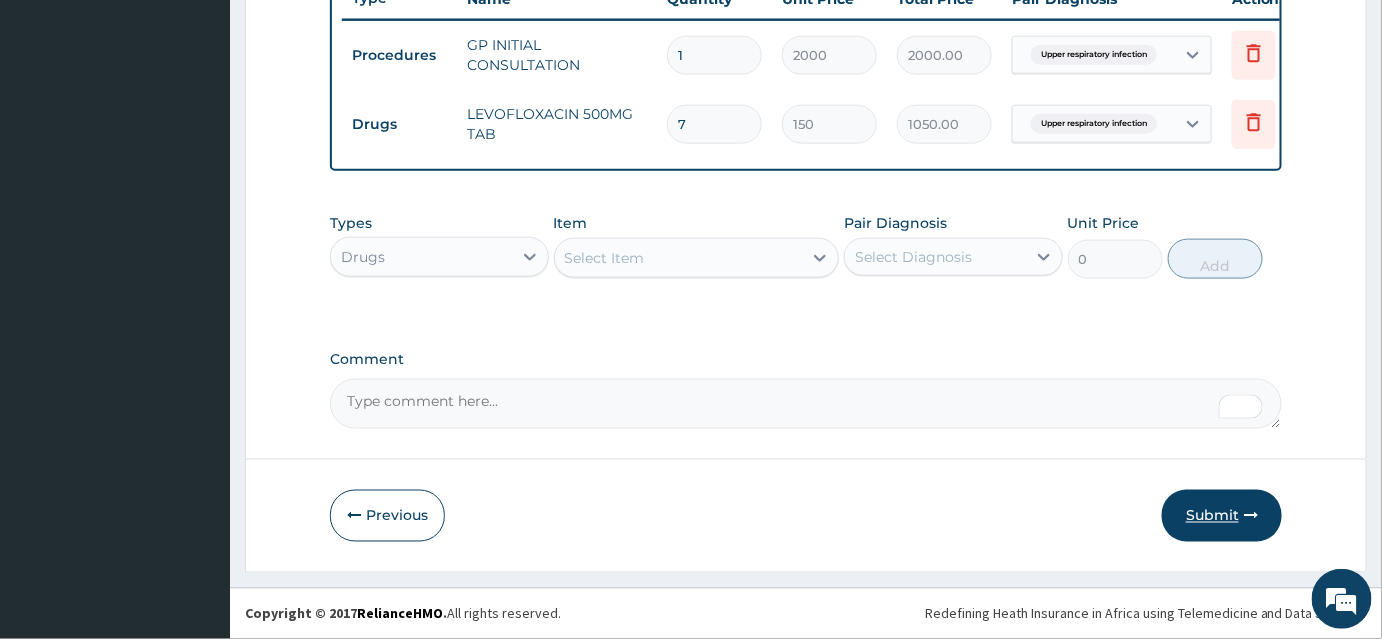 click on "Submit" at bounding box center [1222, 516] 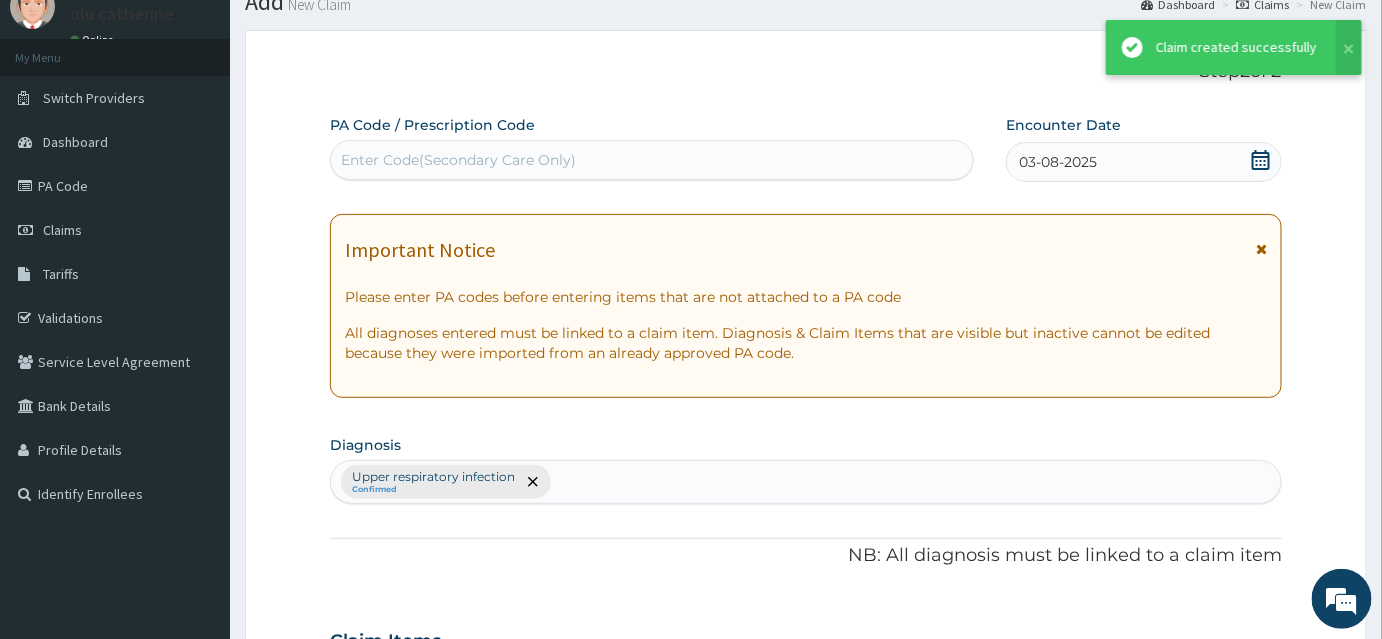 scroll, scrollTop: 786, scrollLeft: 0, axis: vertical 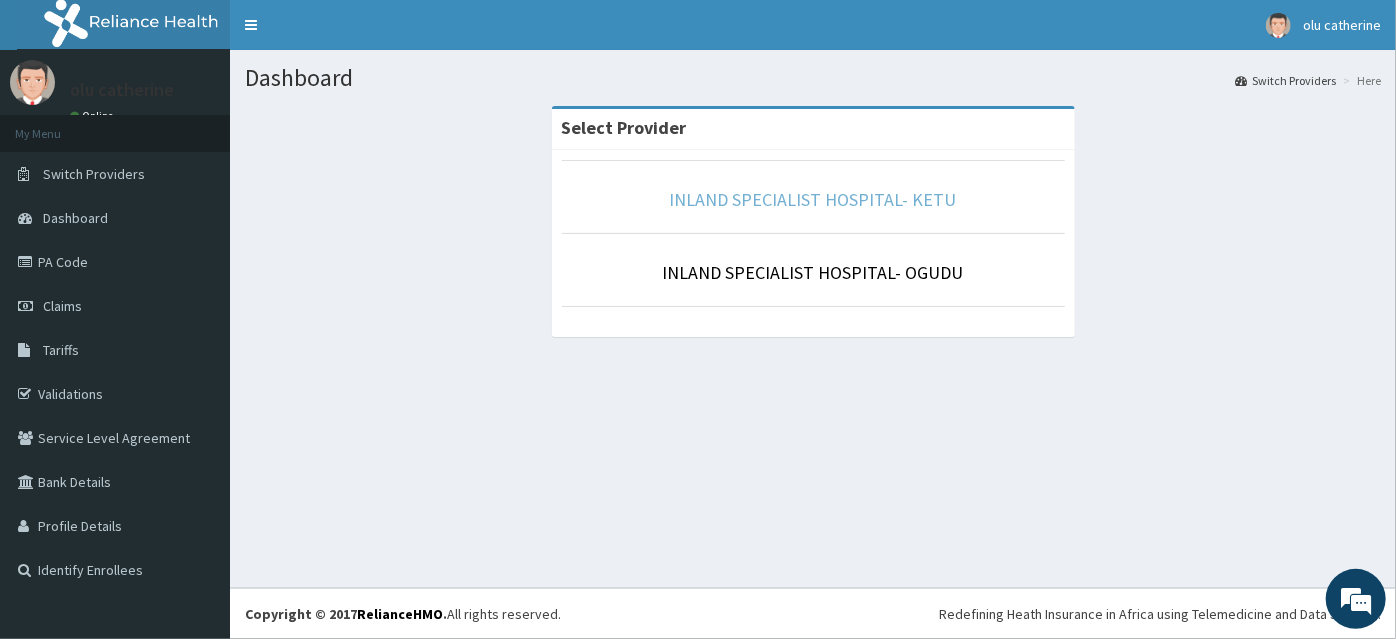 click on "INLAND SPECIALIST HOSPITAL- KETU" at bounding box center (813, 199) 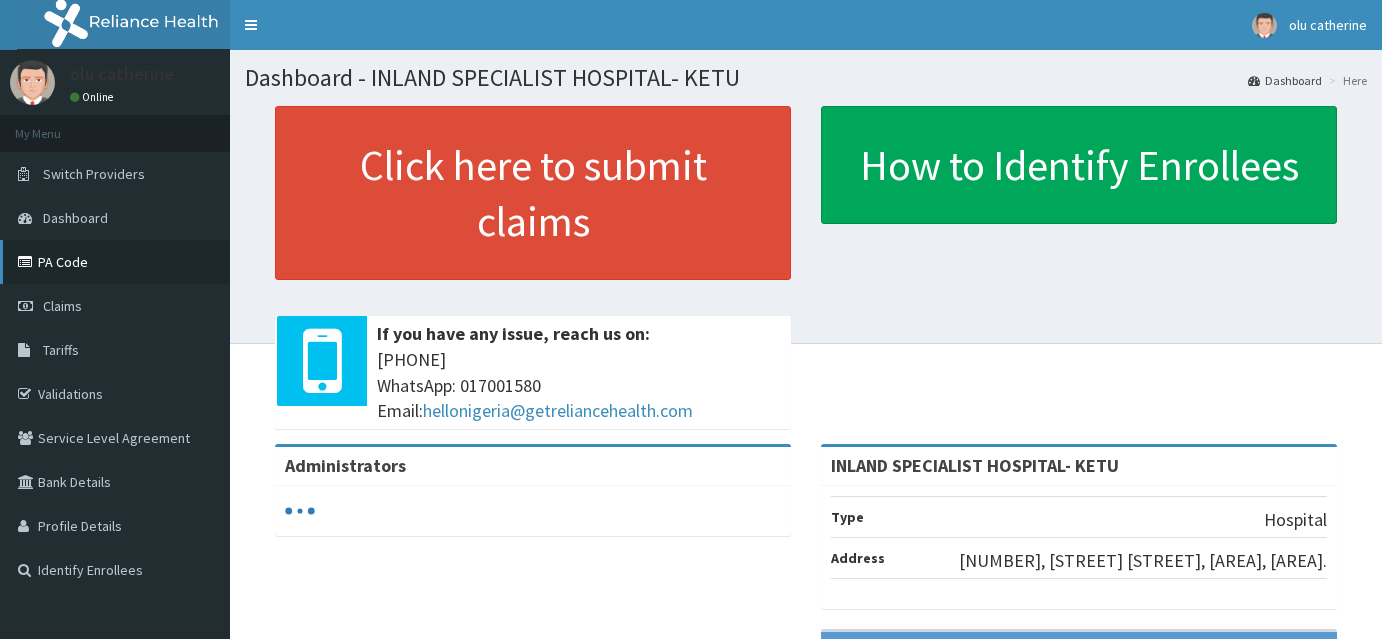 scroll, scrollTop: 0, scrollLeft: 0, axis: both 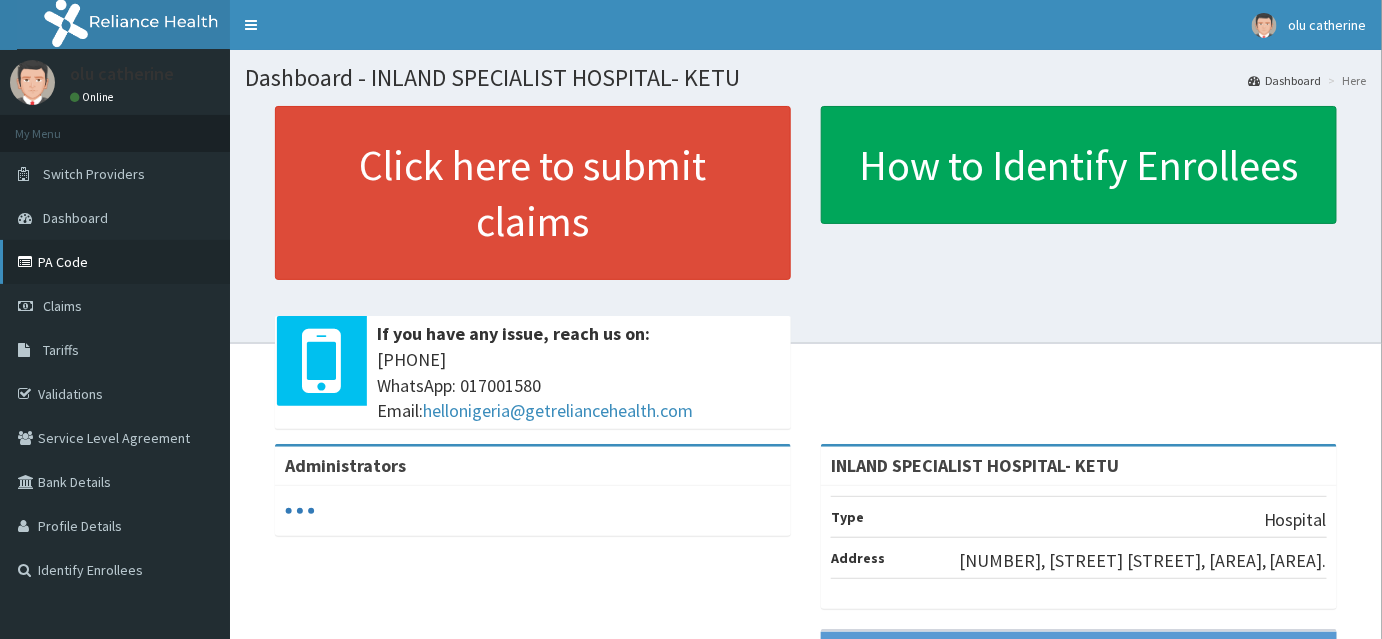 click on "PA Code" at bounding box center (115, 262) 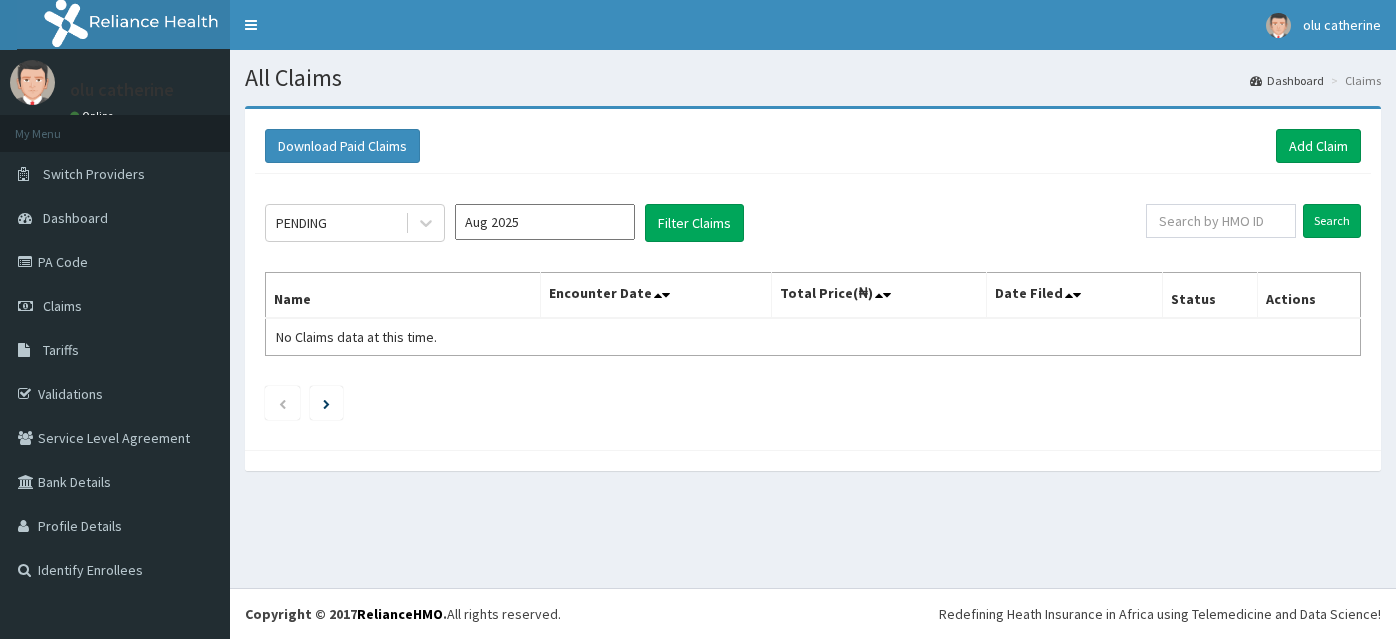 scroll, scrollTop: 0, scrollLeft: 0, axis: both 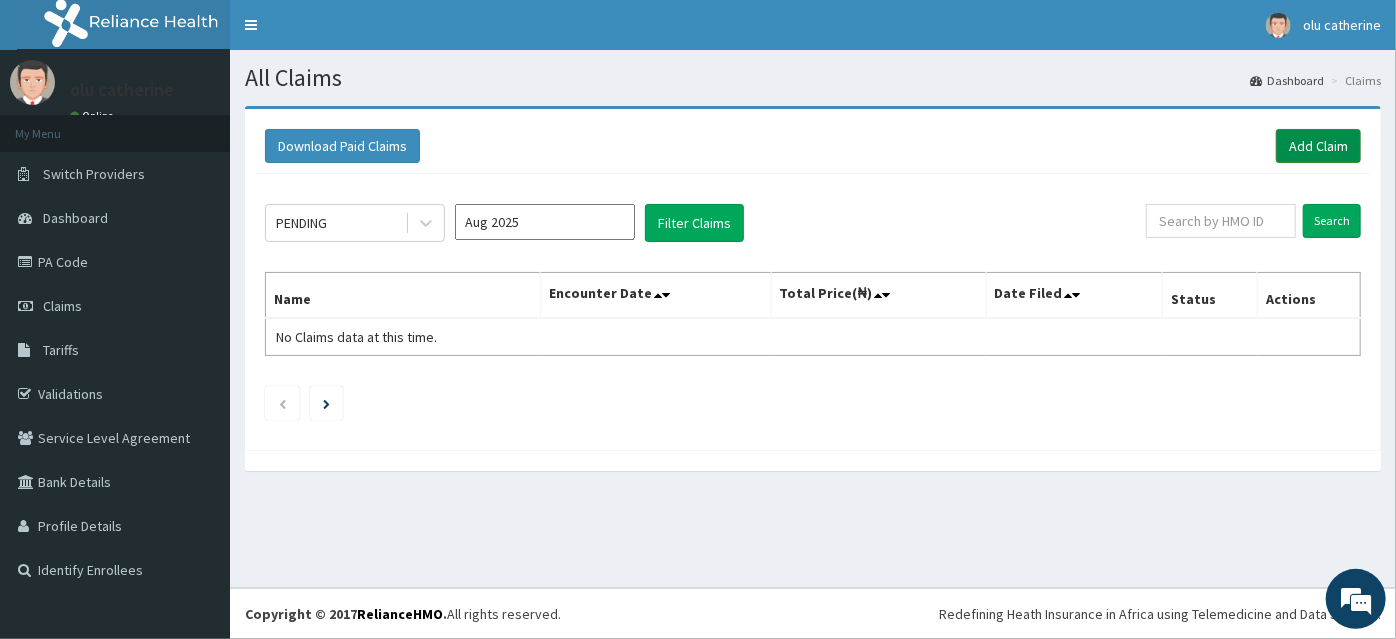 click on "Add Claim" at bounding box center [1318, 146] 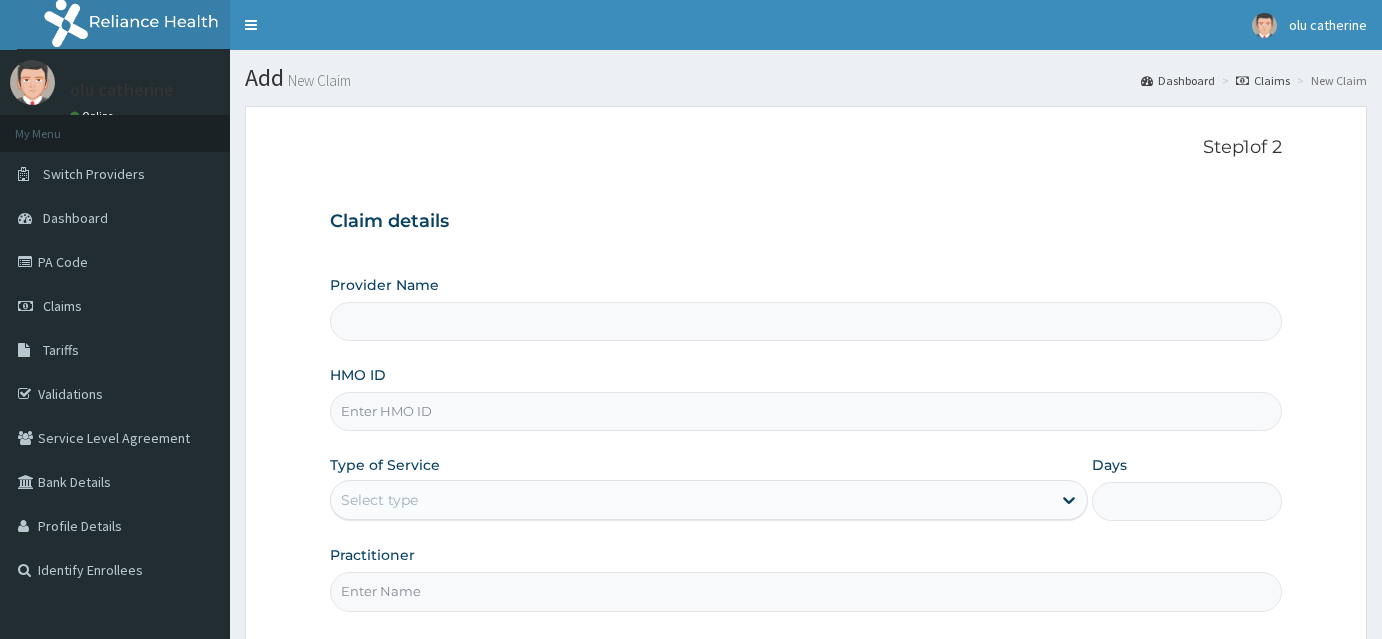 scroll, scrollTop: 186, scrollLeft: 0, axis: vertical 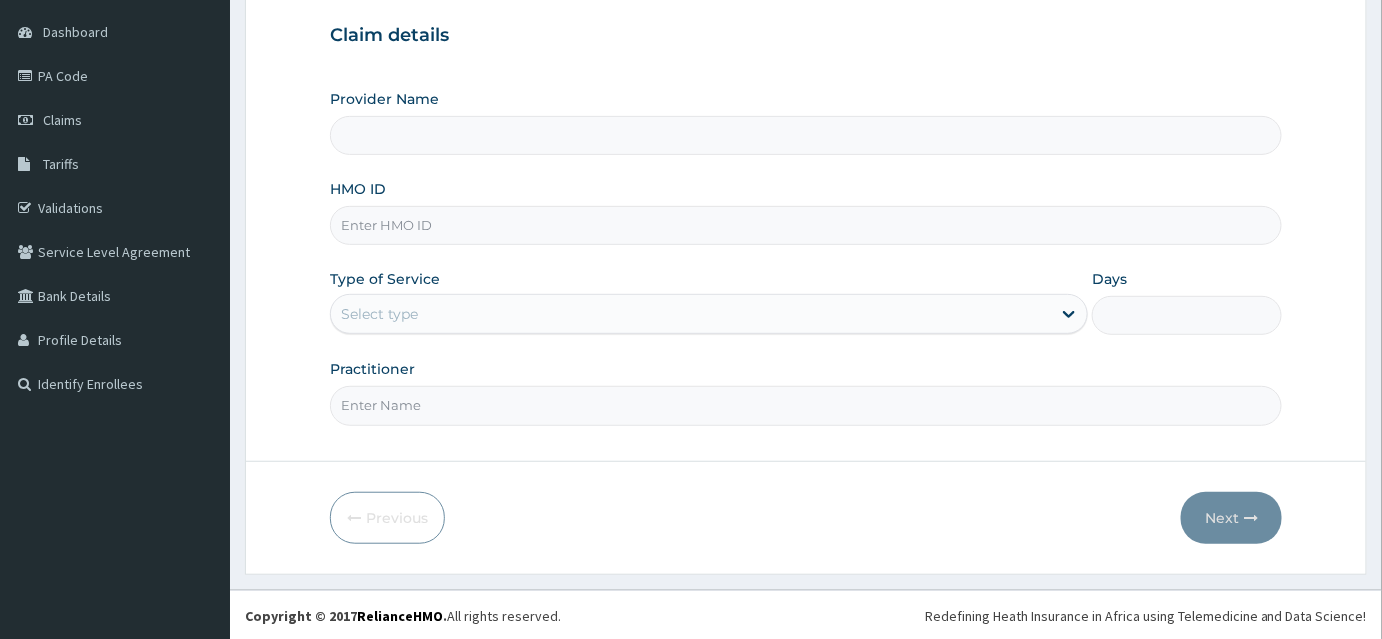 click on "HMO ID" at bounding box center [806, 225] 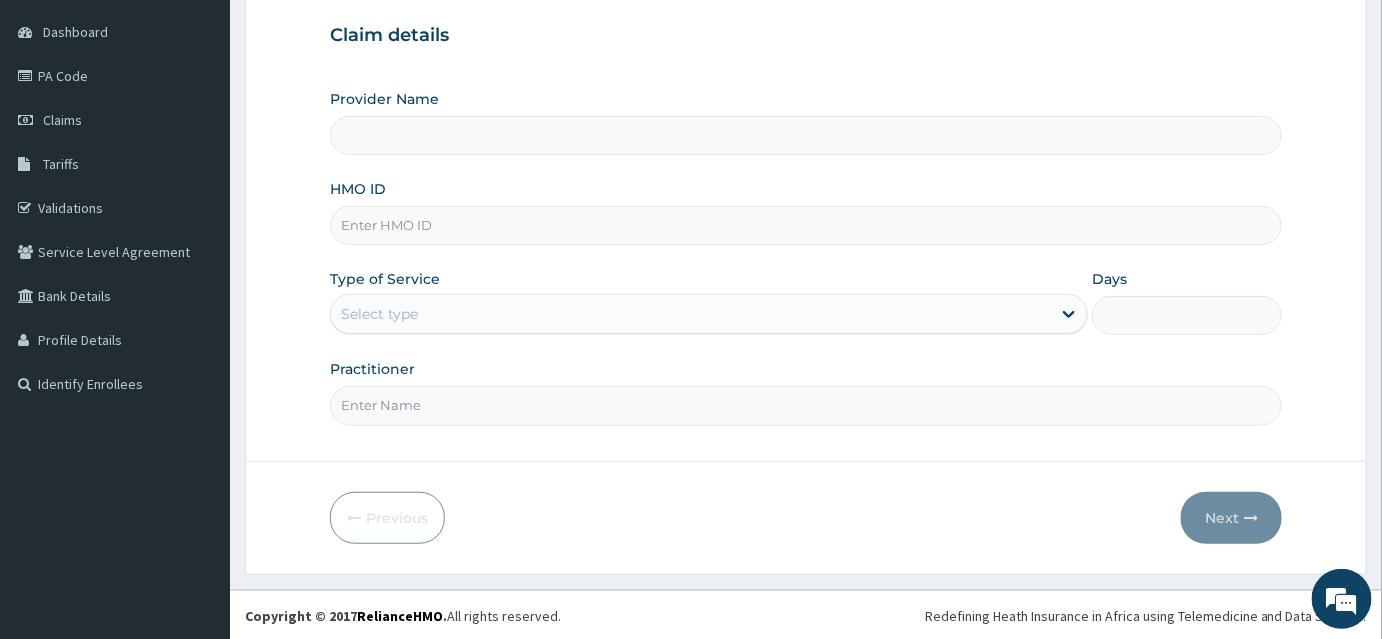 type on "INLAND SPECIALIST HOSPITAL- KETU" 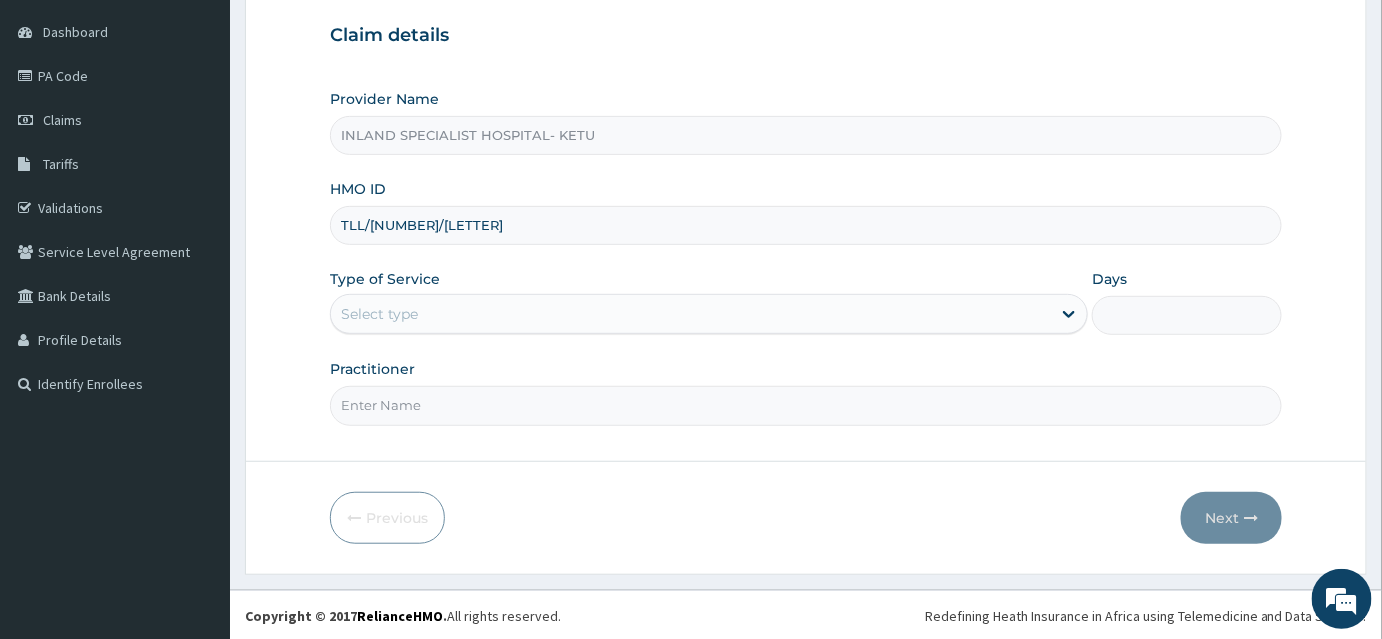 type on "TLL/[NUMBER]/[LETTER]" 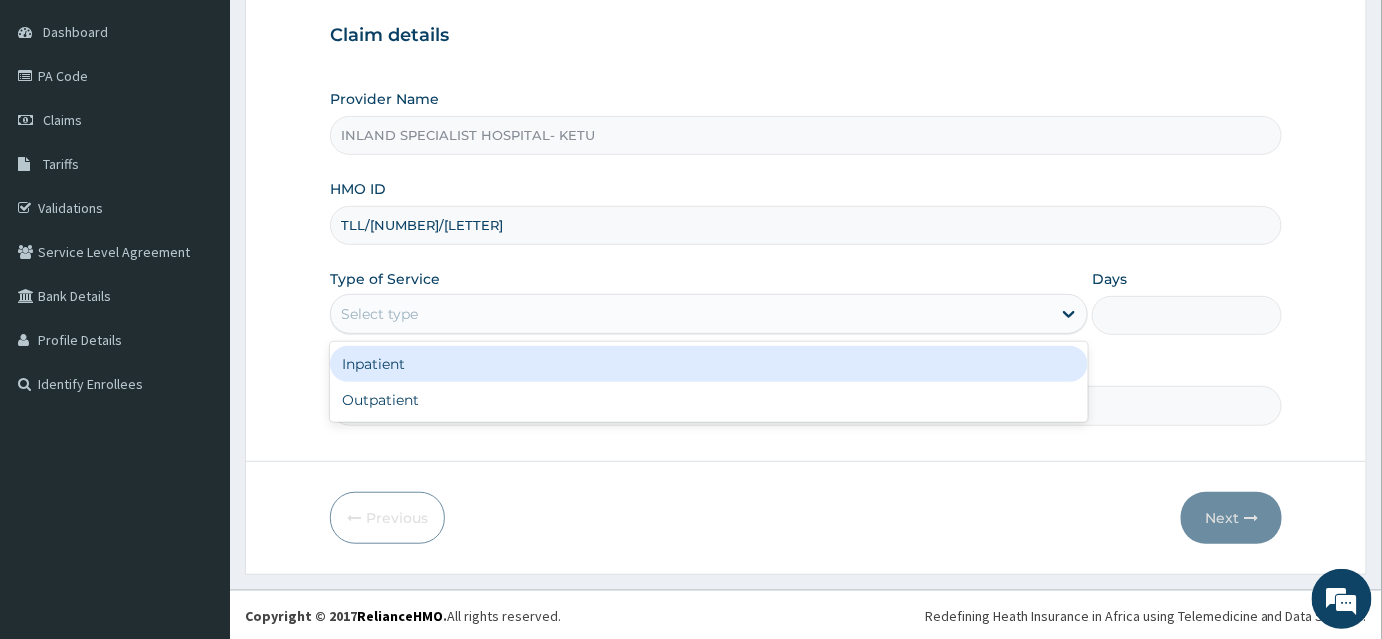 click on "Select type" at bounding box center (691, 314) 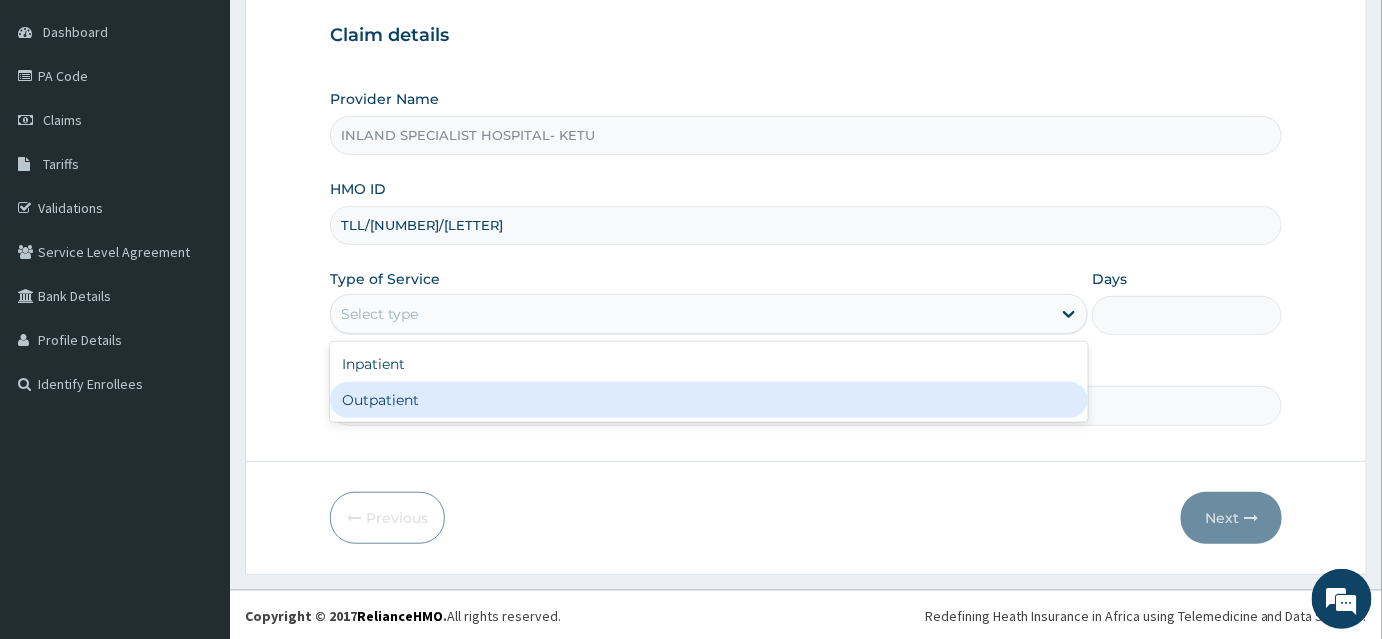 click on "Outpatient" at bounding box center [709, 400] 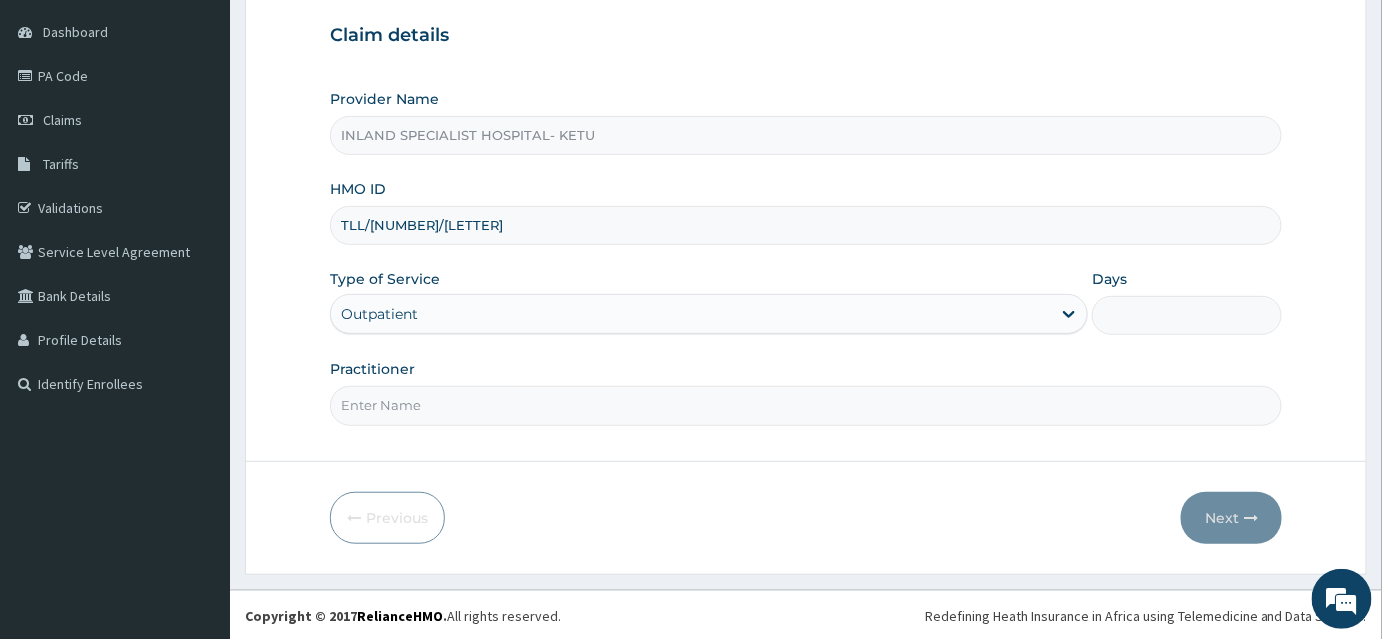 type on "1" 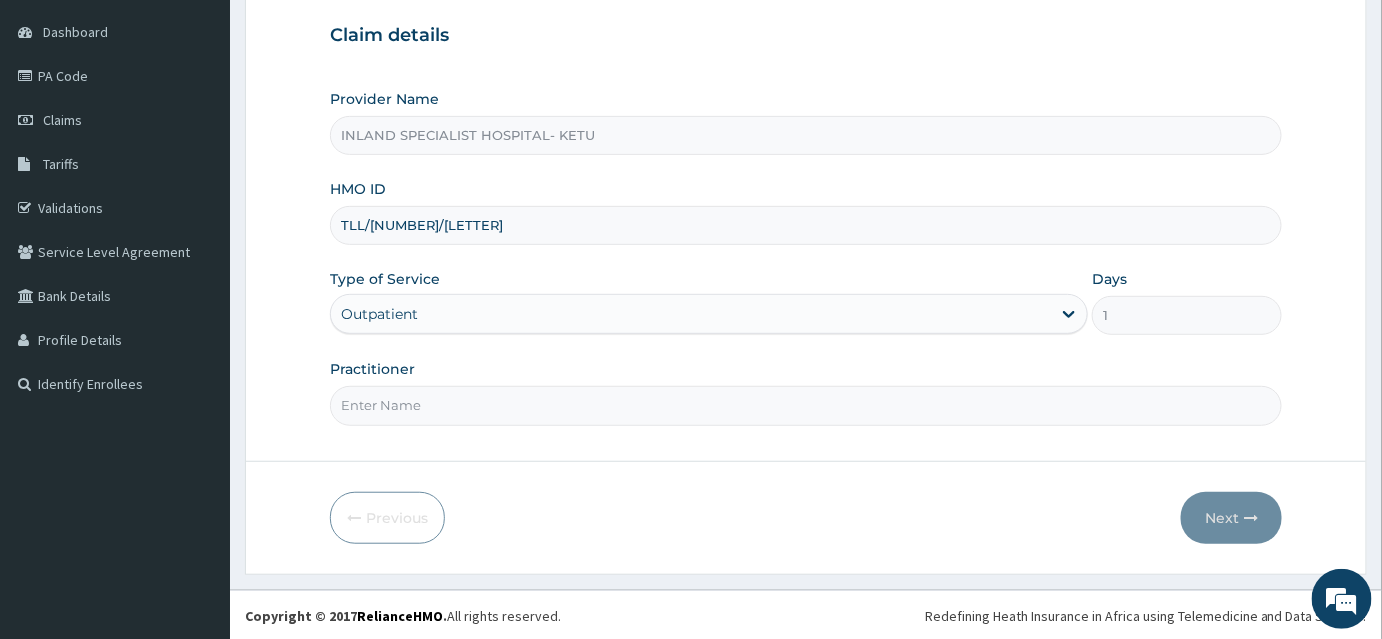 scroll, scrollTop: 0, scrollLeft: 0, axis: both 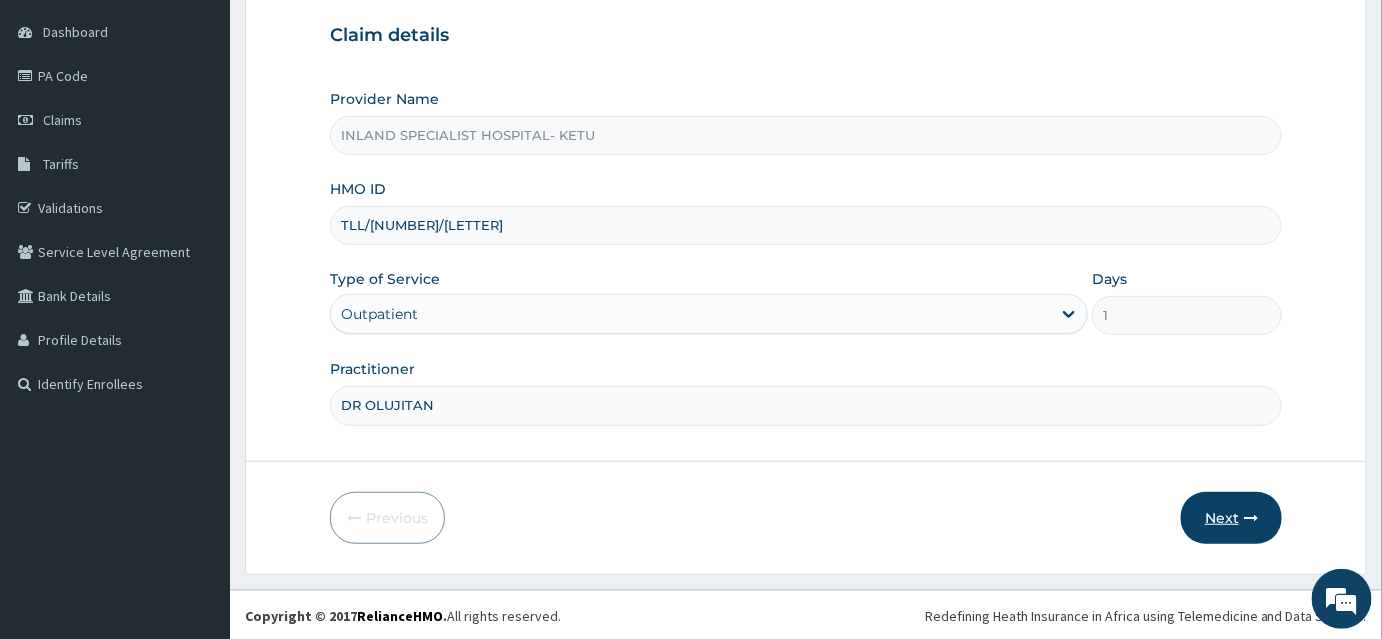 type on "DR OLUJITAN" 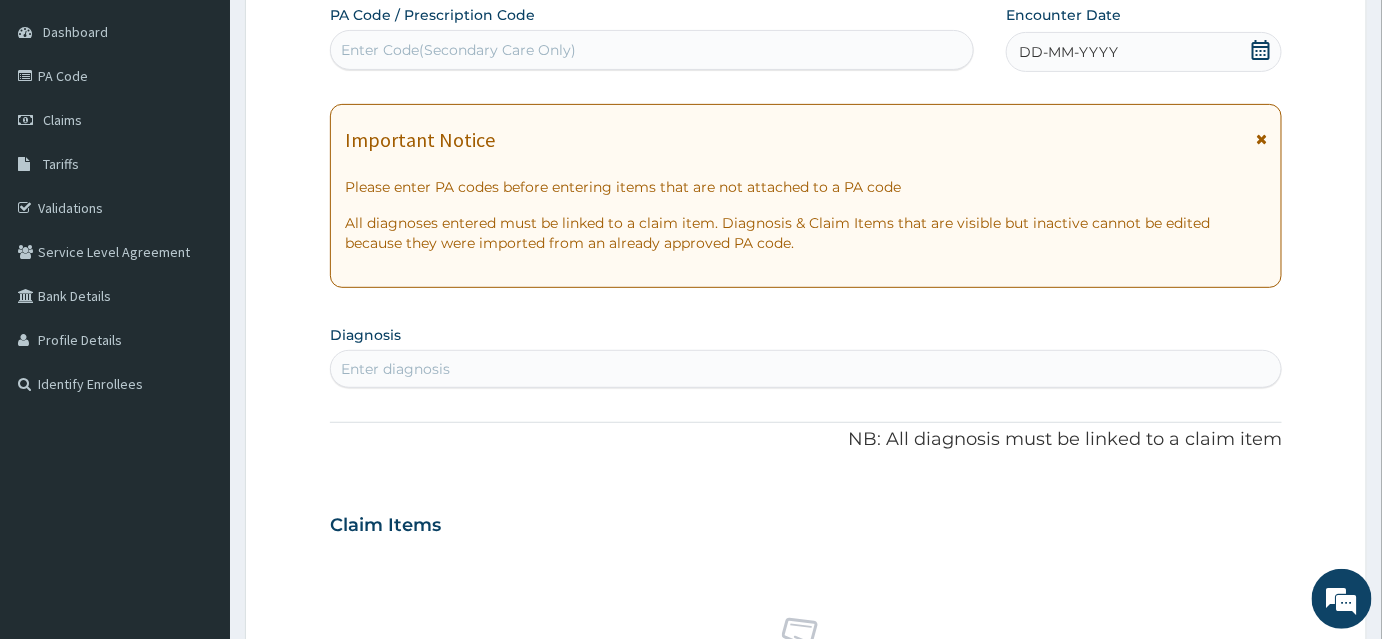 click 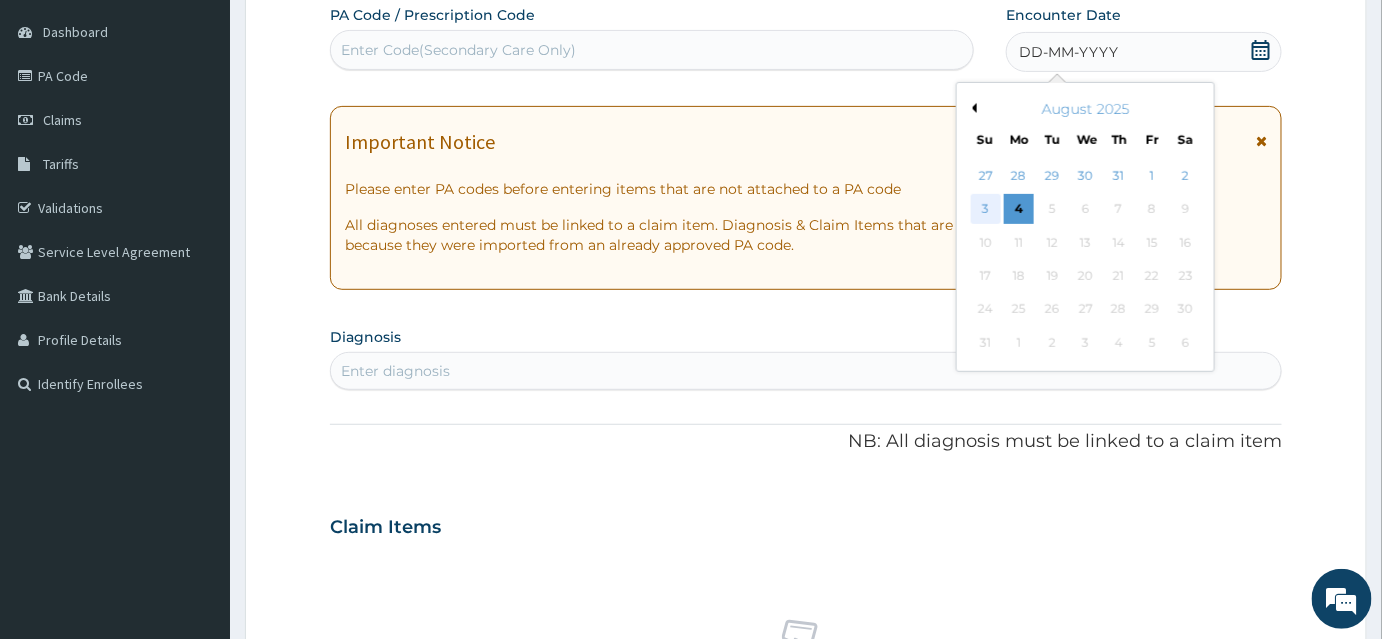 click on "3" at bounding box center [986, 210] 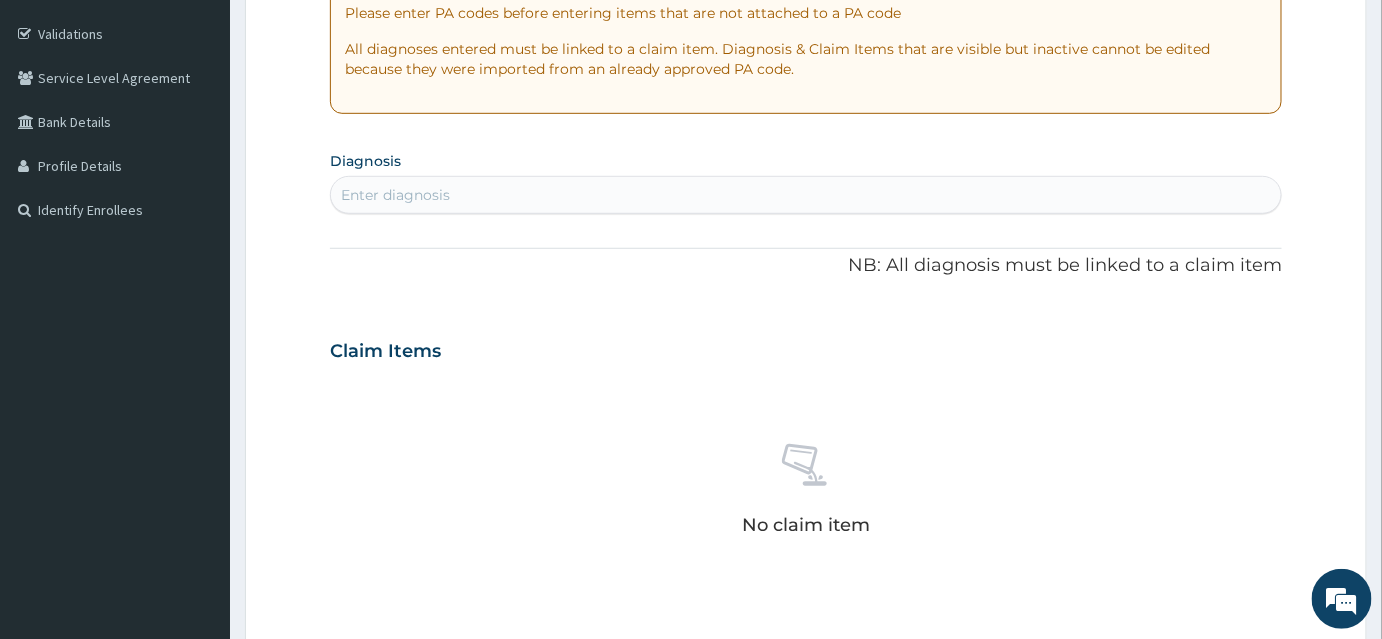 scroll, scrollTop: 368, scrollLeft: 0, axis: vertical 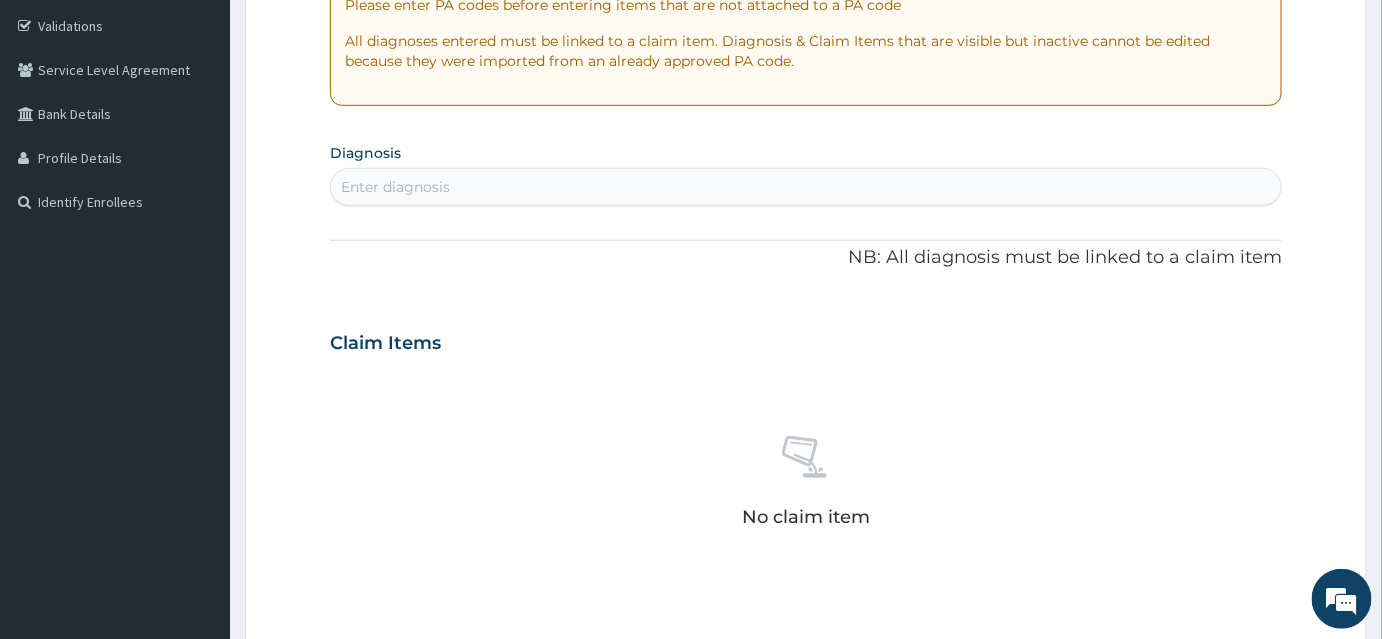 click on "Enter diagnosis" at bounding box center [806, 187] 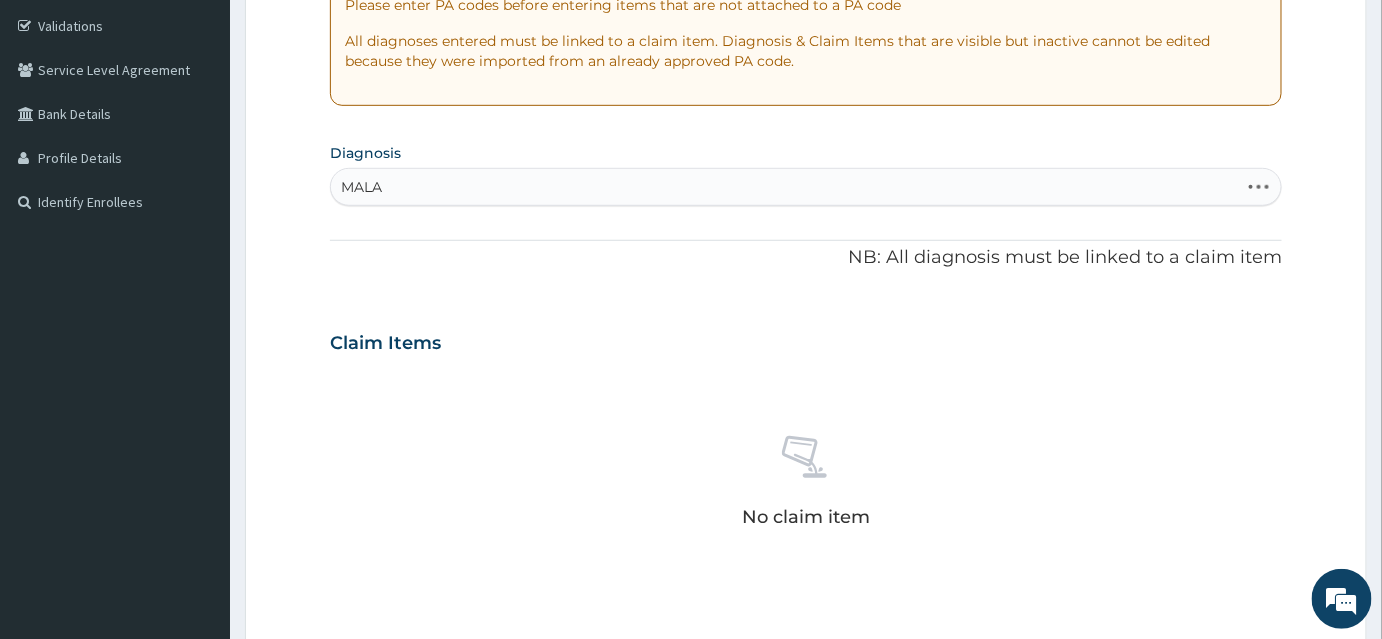 type on "MALAR" 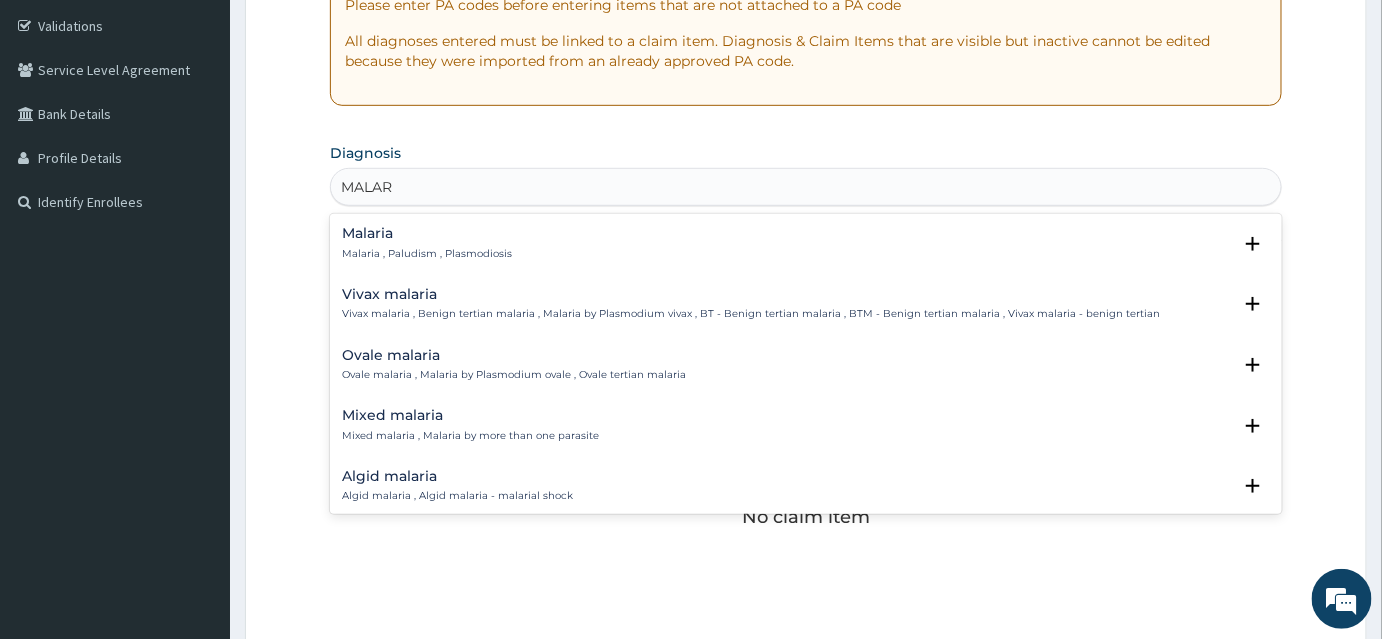 click on "Malaria , Paludism , Plasmodiosis" at bounding box center (427, 254) 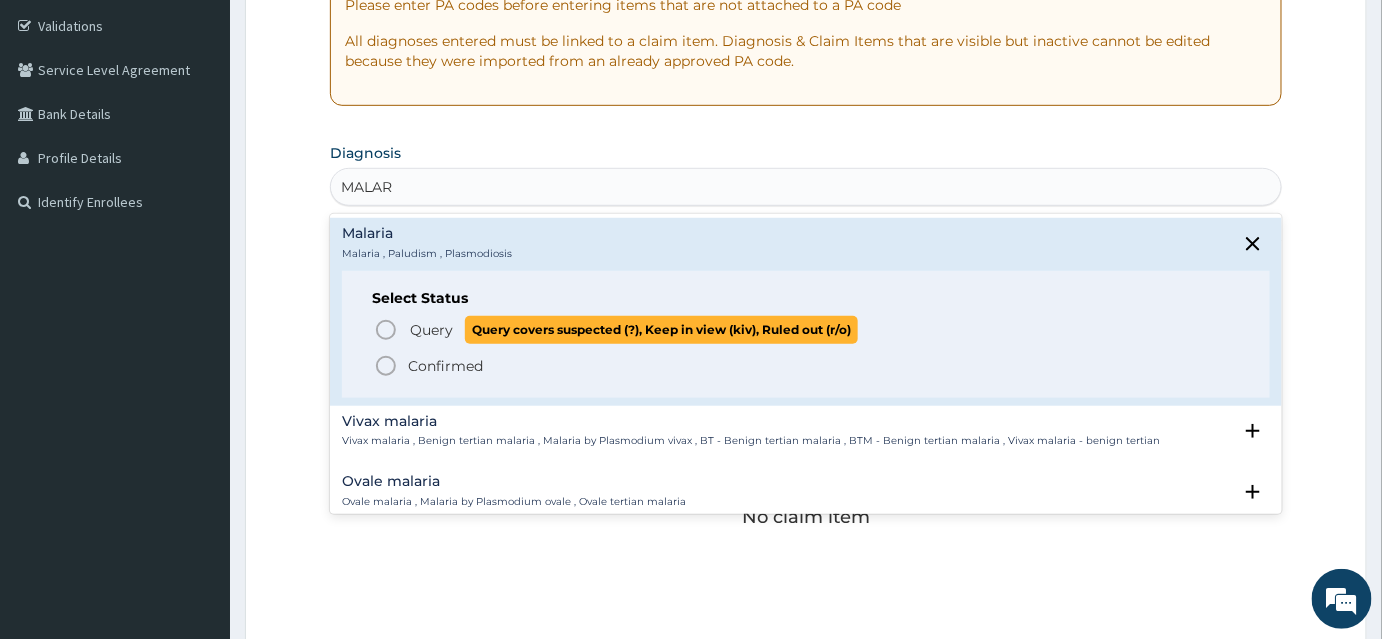 click 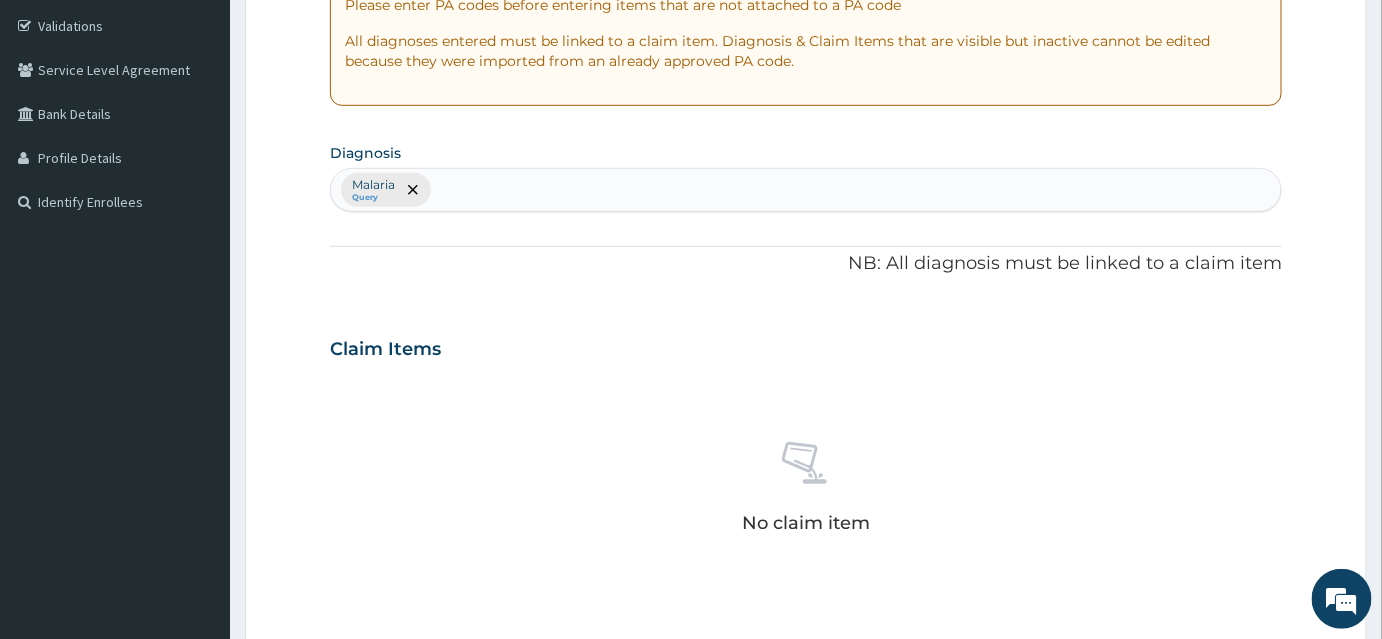 click on "Malaria Query" at bounding box center [806, 190] 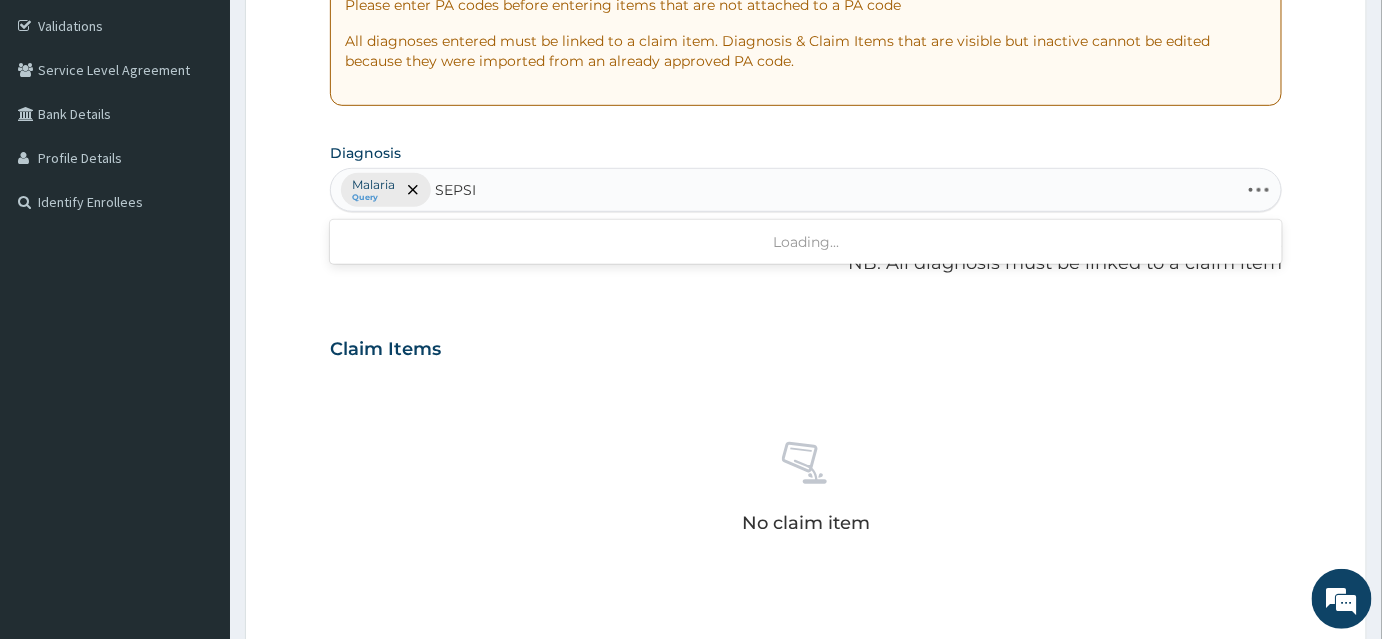 type on "SEPSIS" 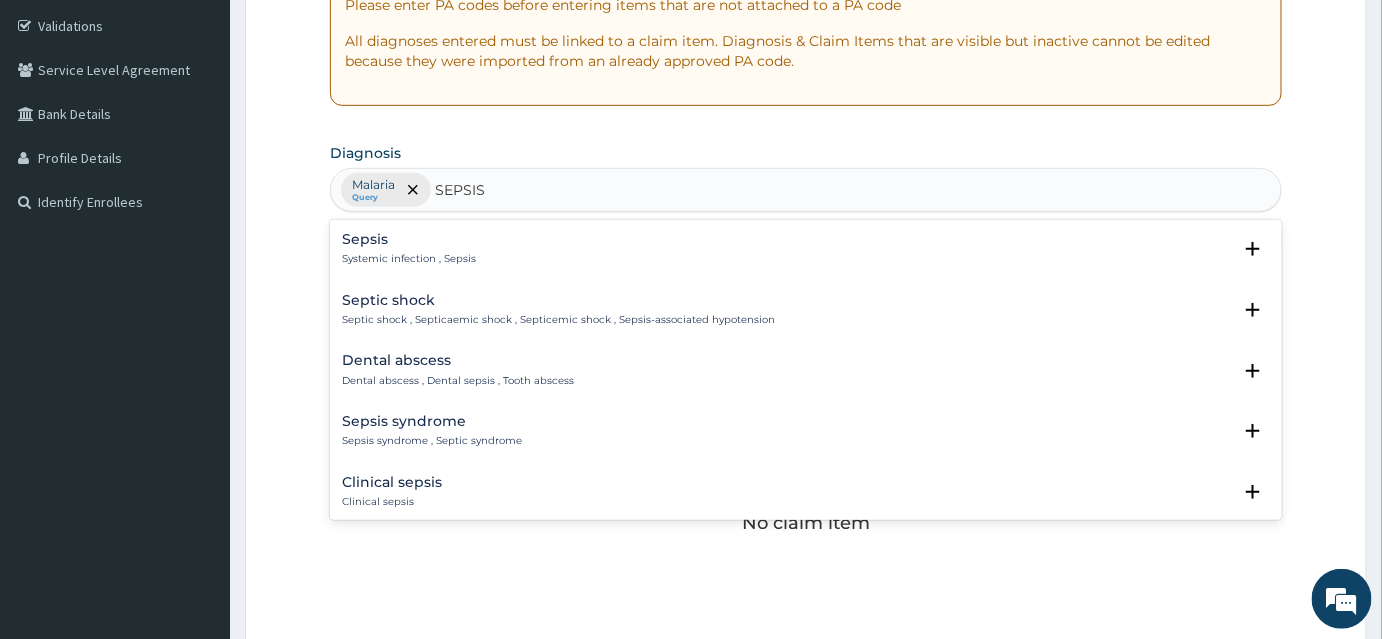 click on "Sepsis Systemic infection , Sepsis" at bounding box center (409, 249) 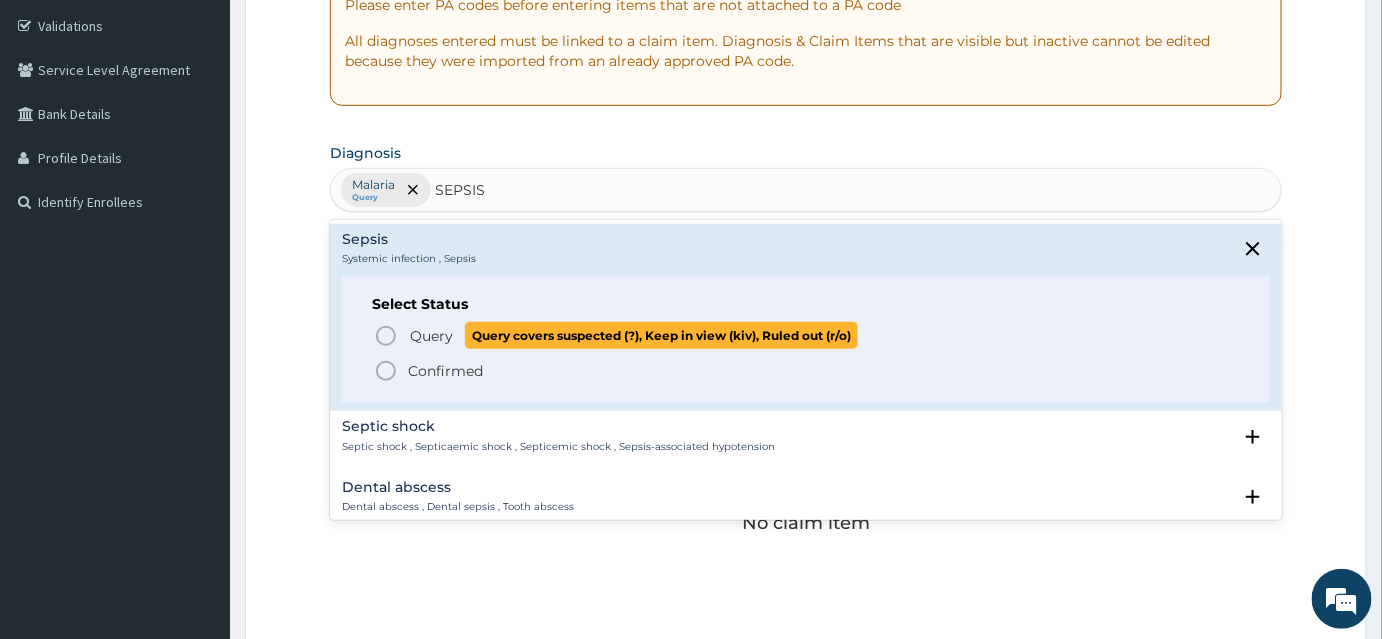 click 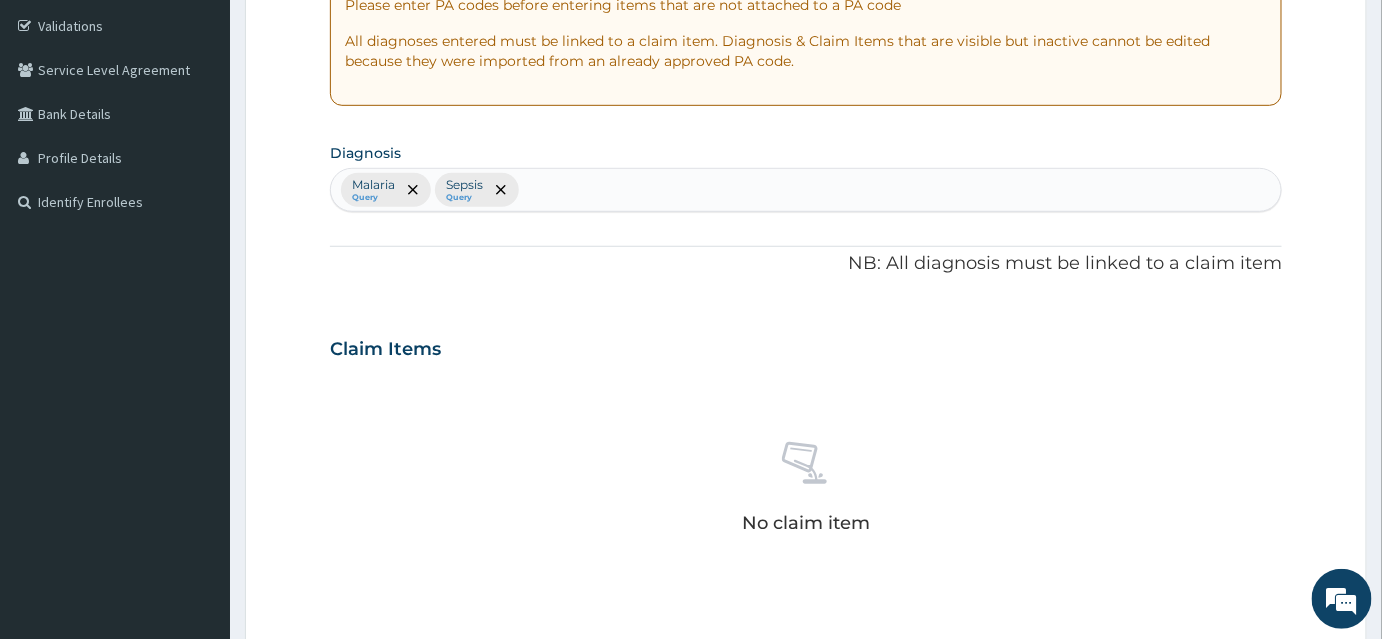 scroll, scrollTop: 800, scrollLeft: 0, axis: vertical 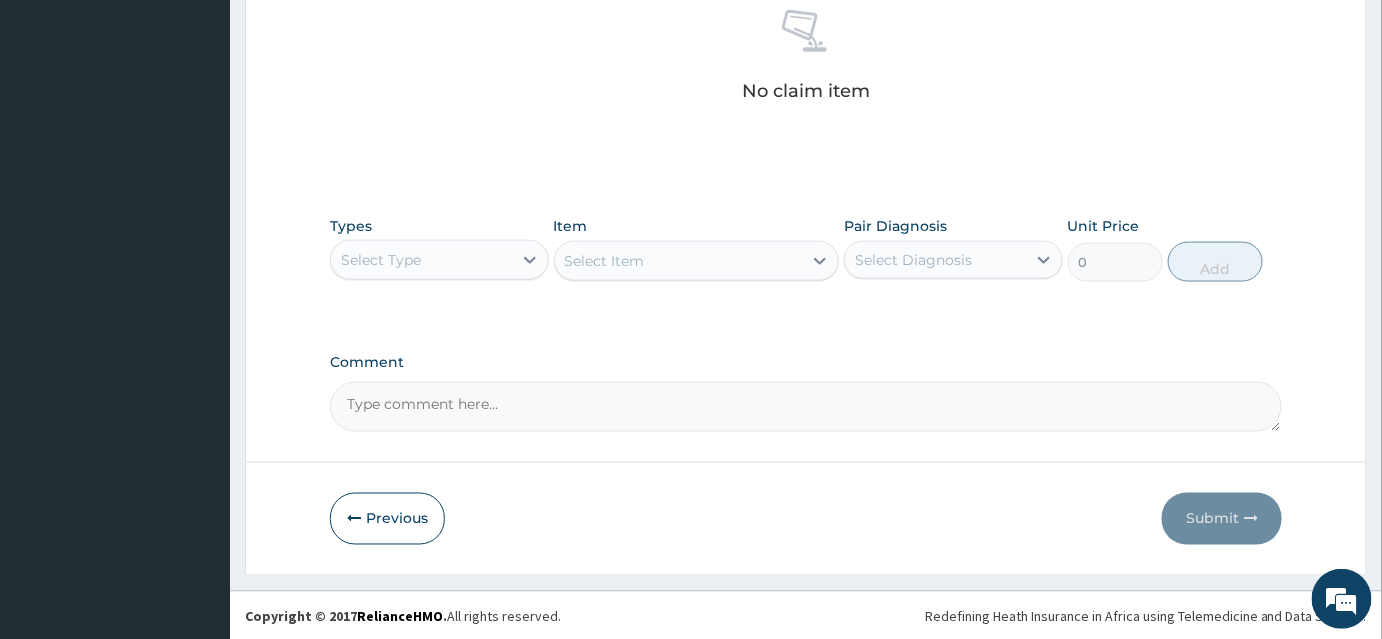 click on "Select Type" at bounding box center (421, 260) 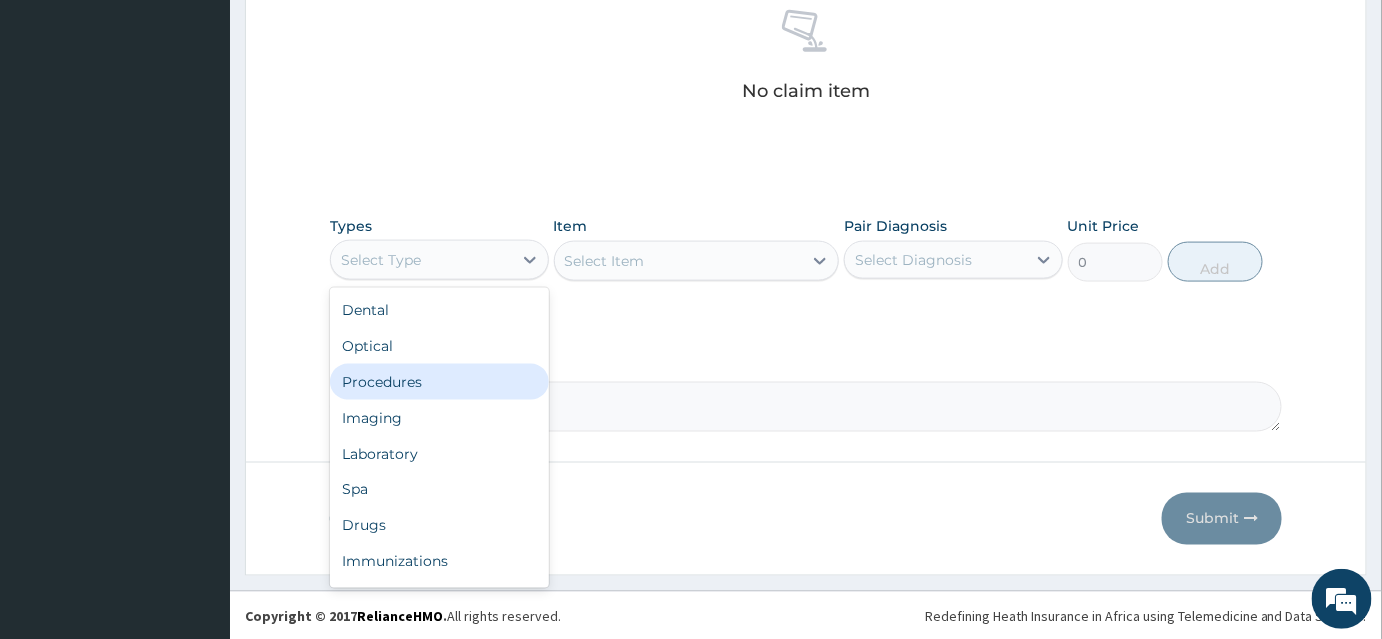 click on "Procedures" at bounding box center (439, 382) 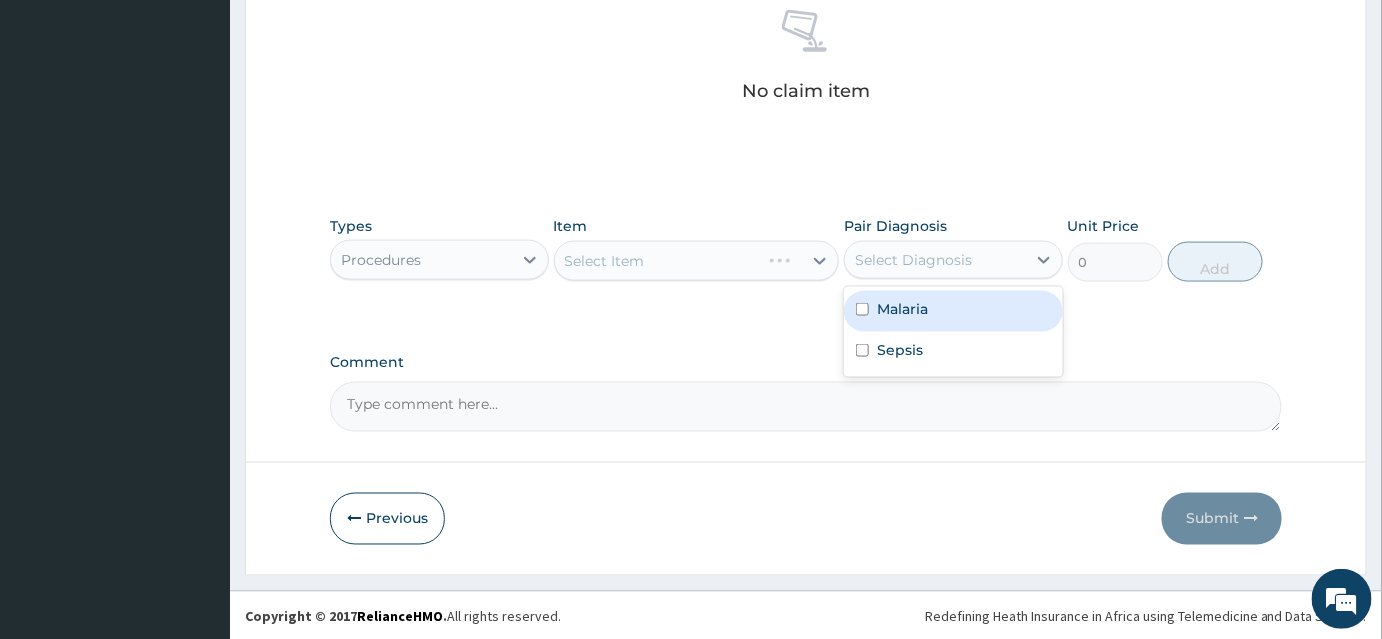 click on "Select Diagnosis" at bounding box center [913, 260] 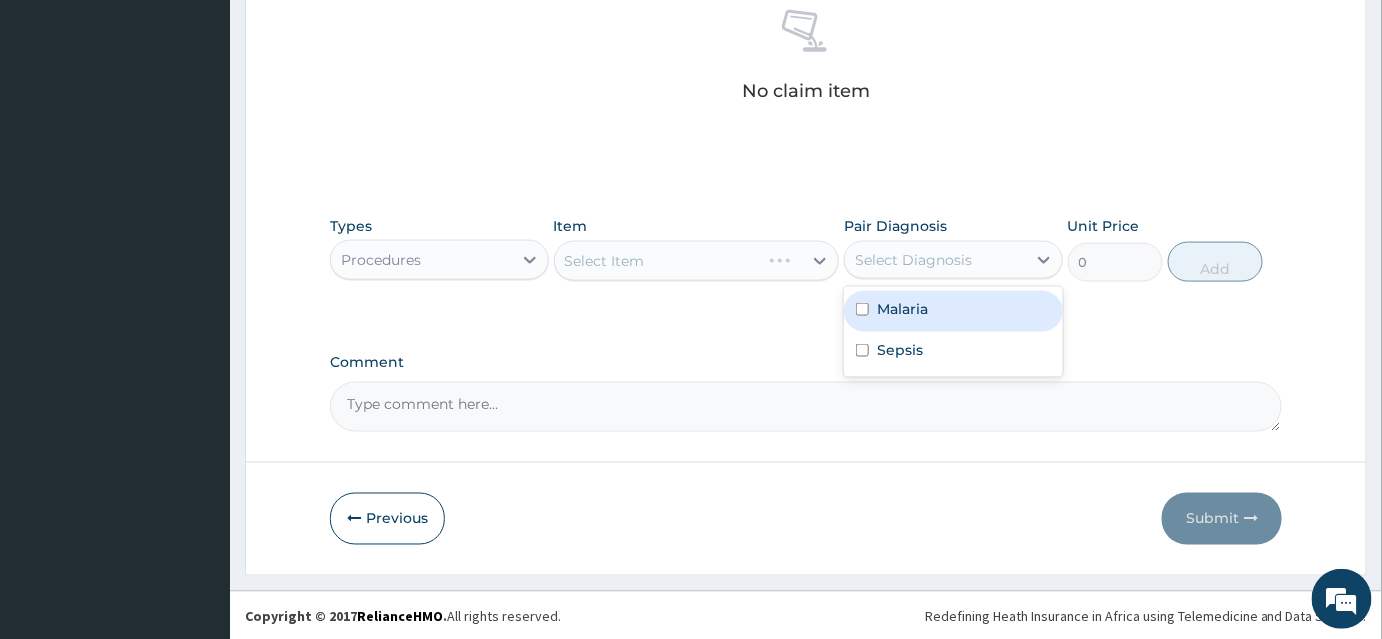 click on "Malaria" at bounding box center [902, 309] 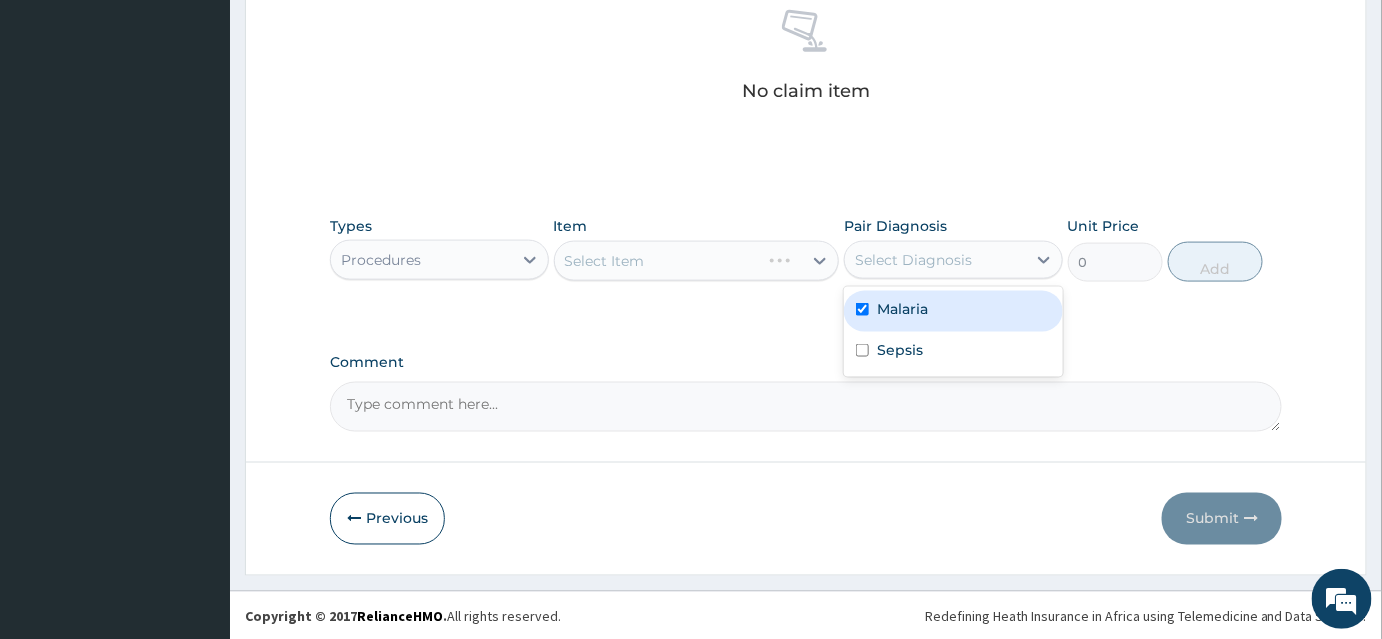 checkbox on "true" 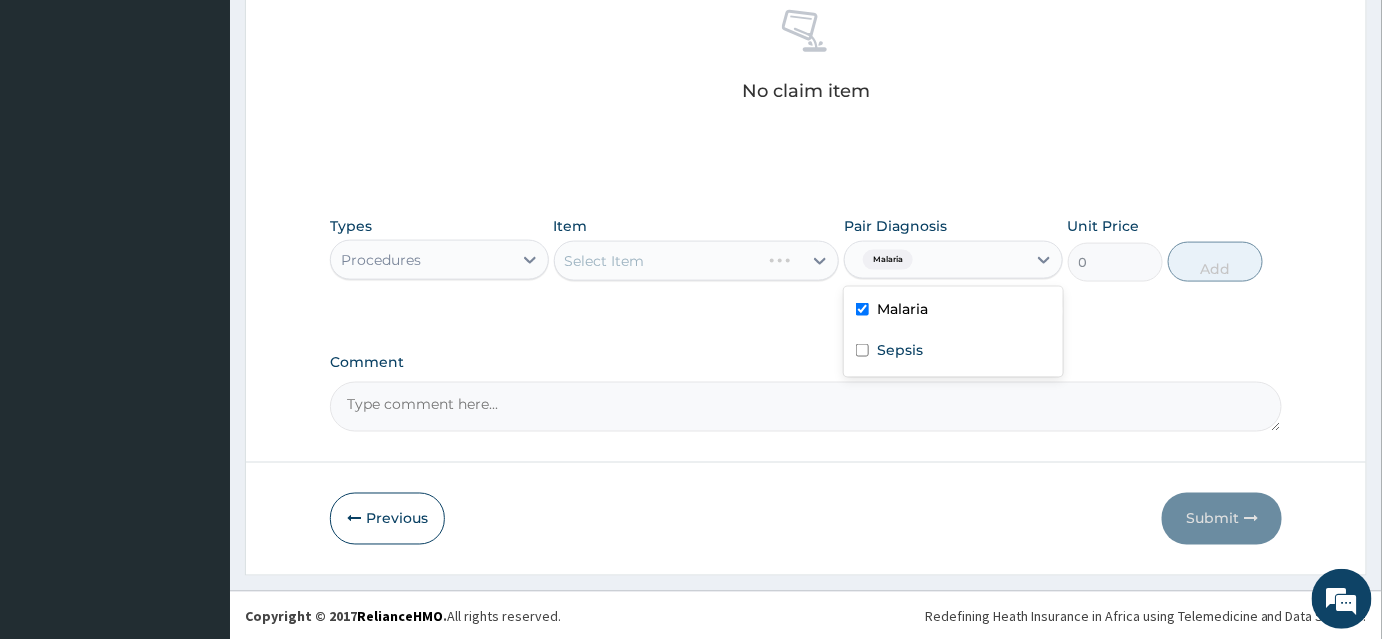 click on "Select Item" at bounding box center (697, 261) 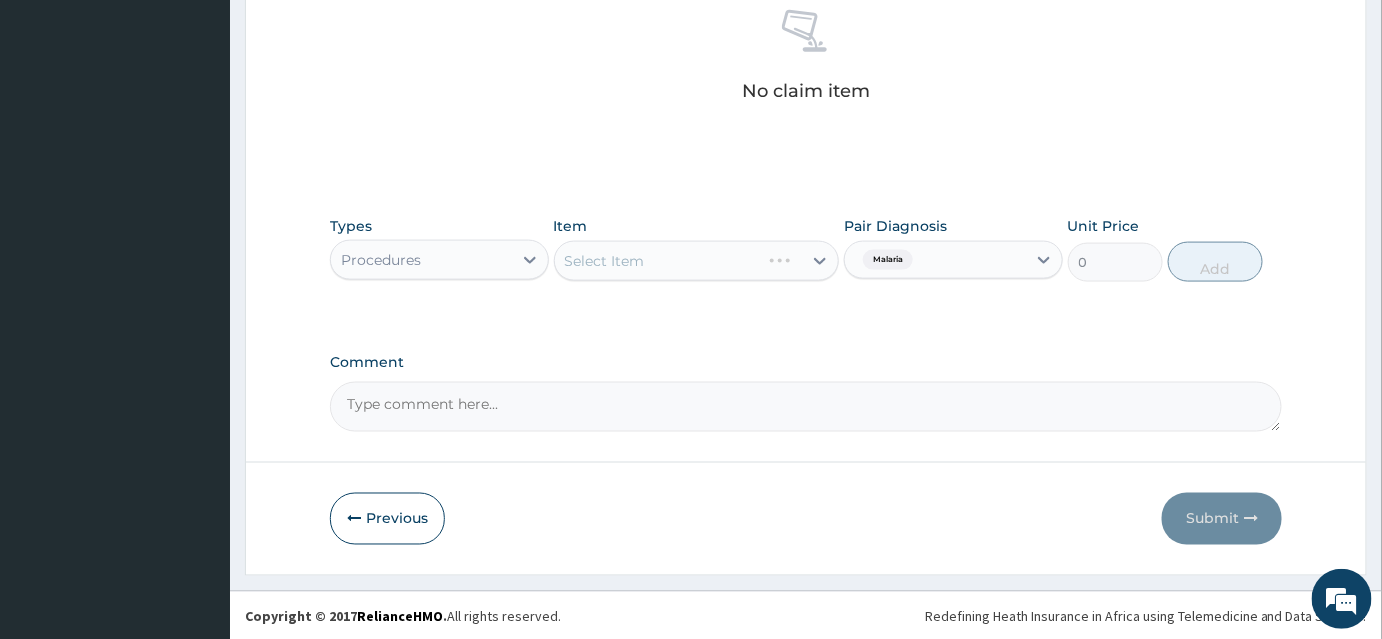 click on "Select Item" at bounding box center (697, 261) 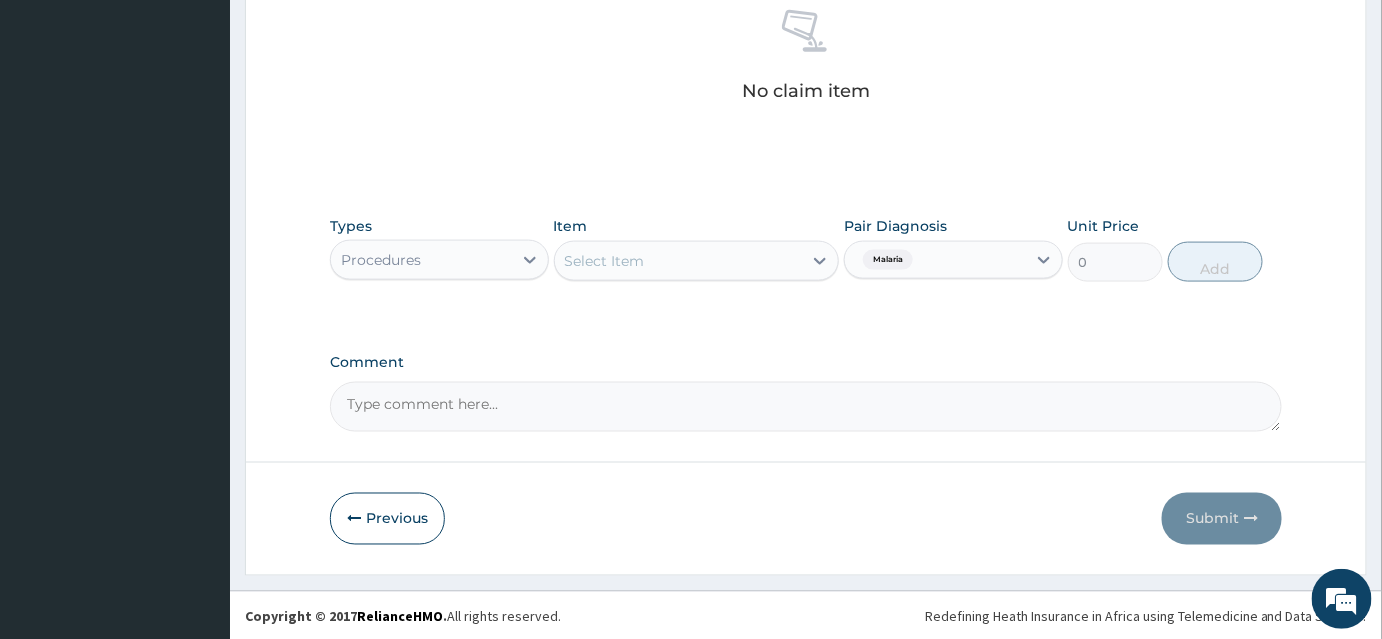 click on "Select Item" at bounding box center (679, 261) 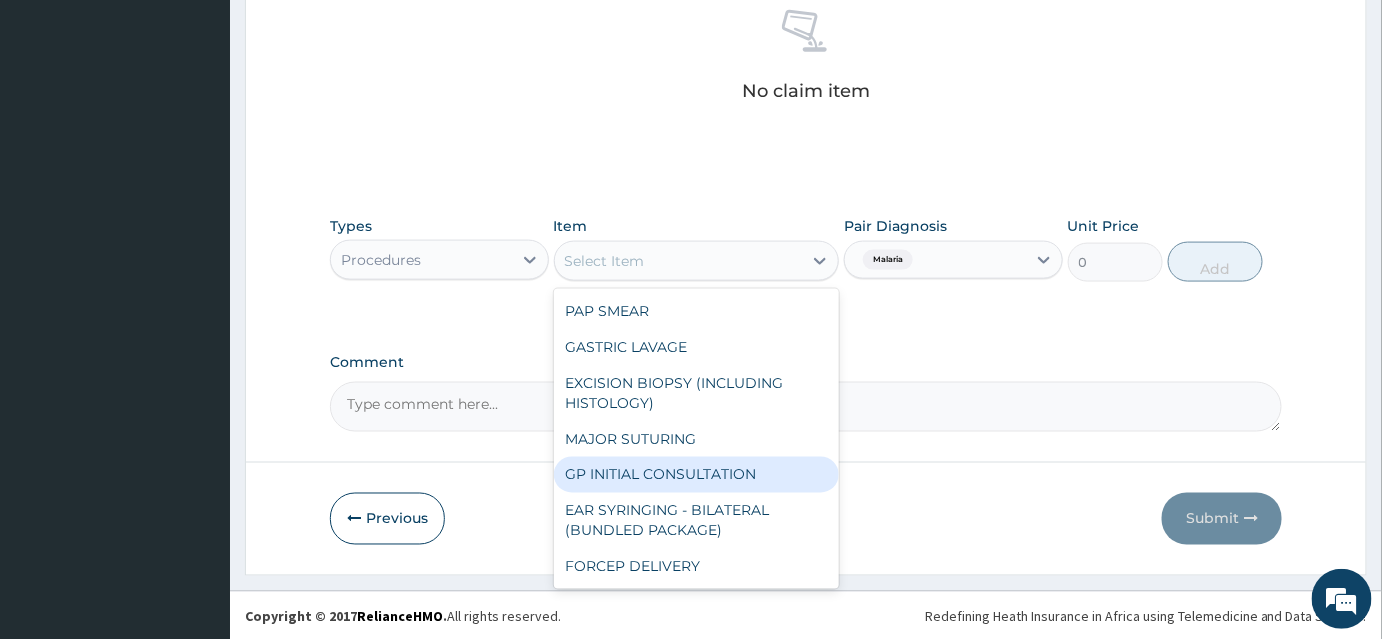 click on "GP INITIAL CONSULTATION" at bounding box center (697, 475) 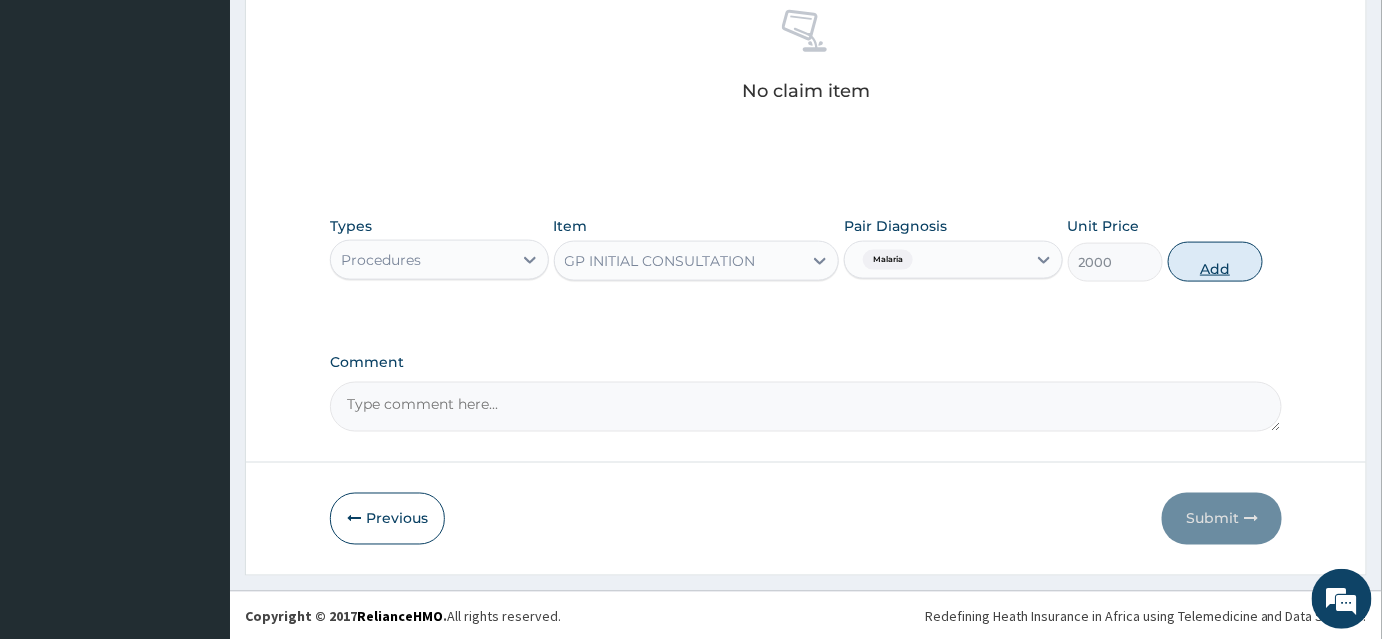 click on "Add" at bounding box center (1215, 262) 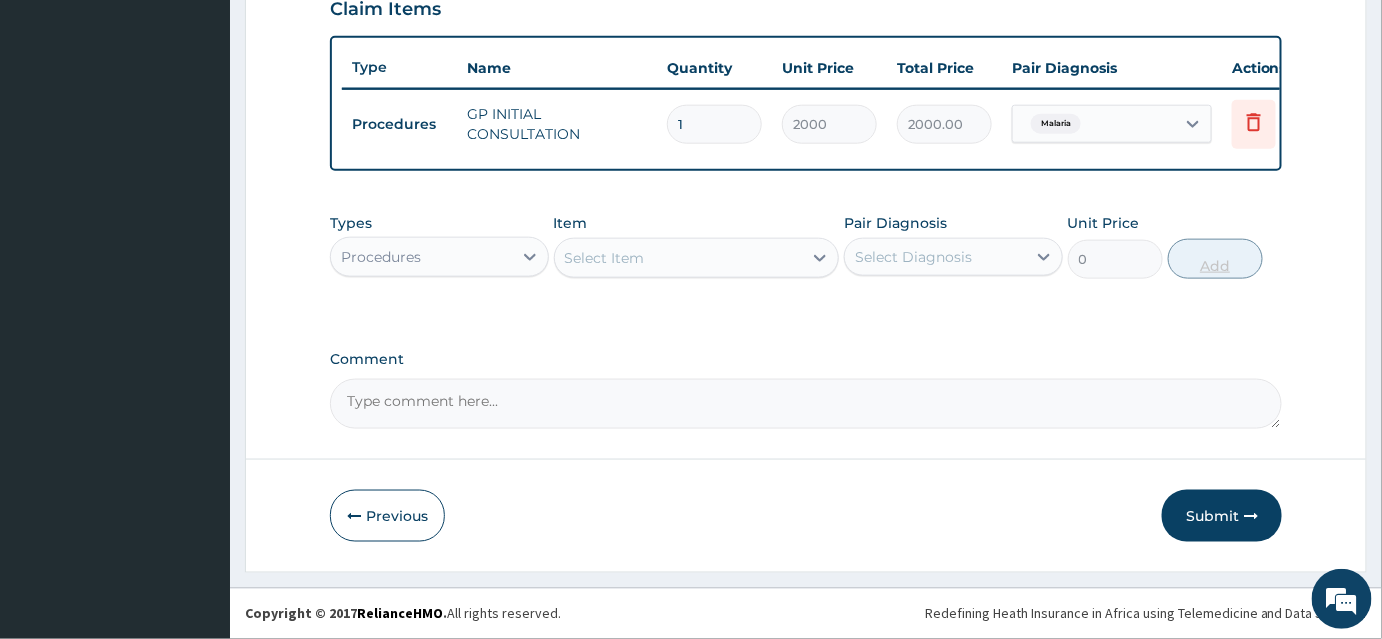 scroll, scrollTop: 717, scrollLeft: 0, axis: vertical 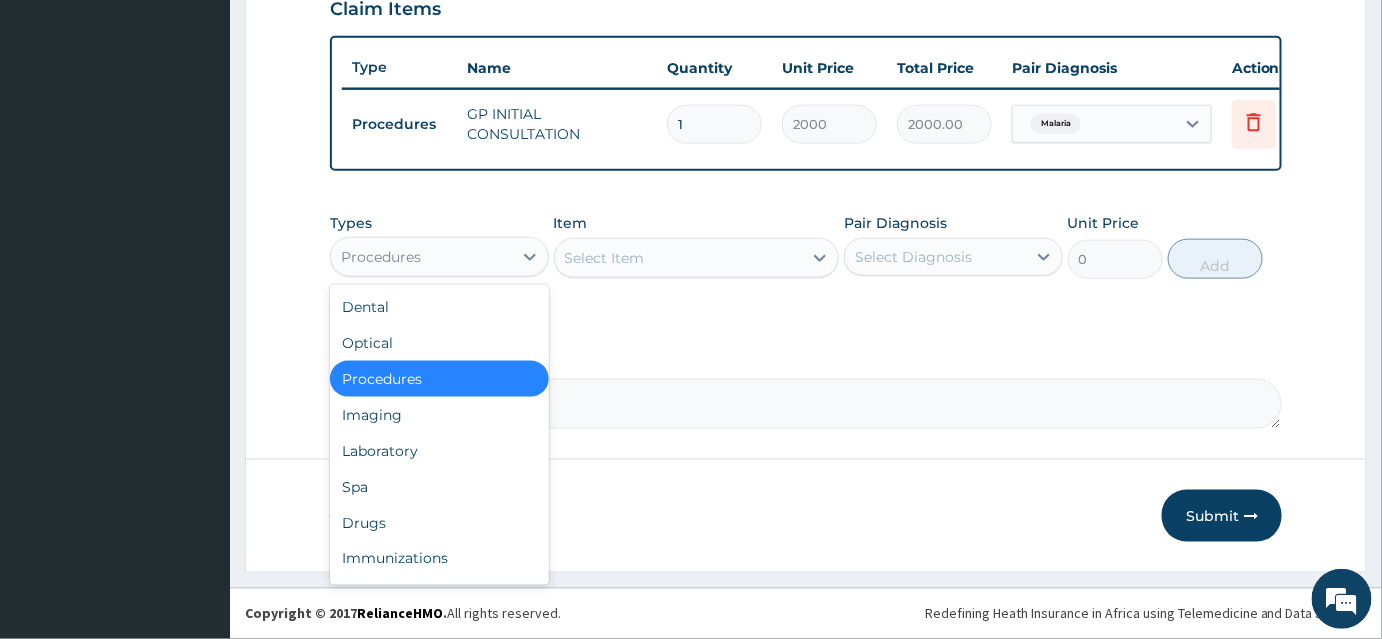 click on "Procedures" at bounding box center [381, 257] 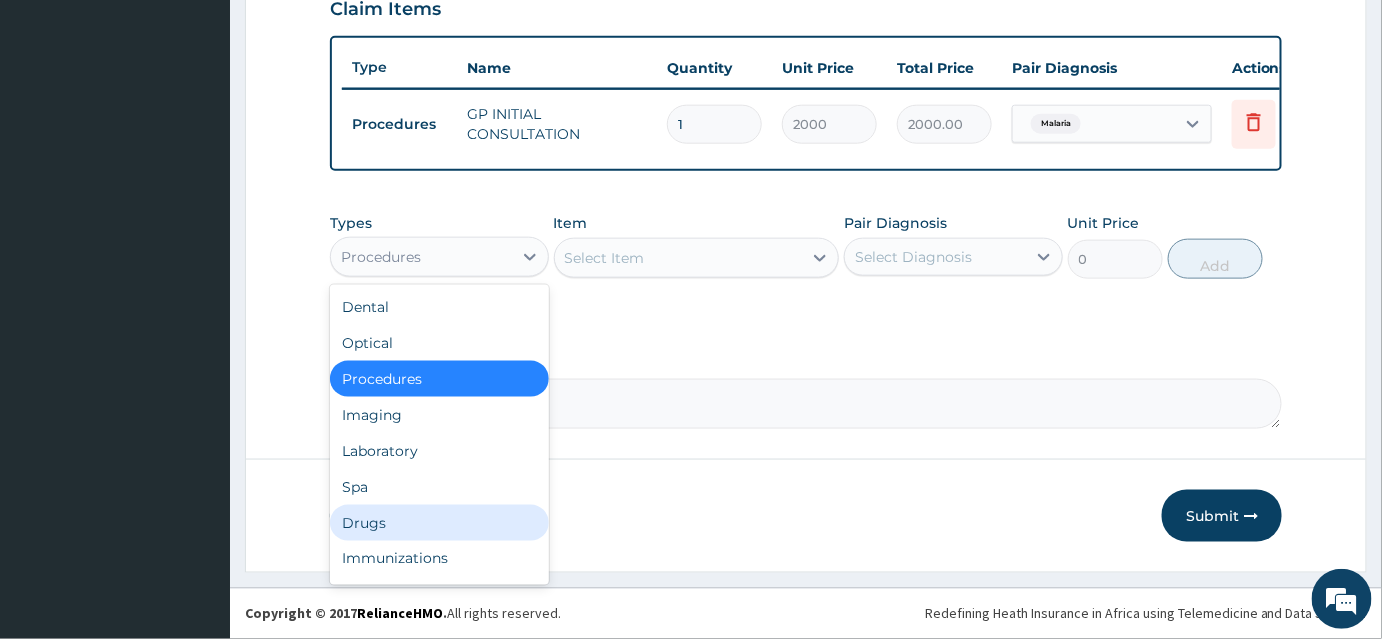 click on "Drugs" at bounding box center [439, 523] 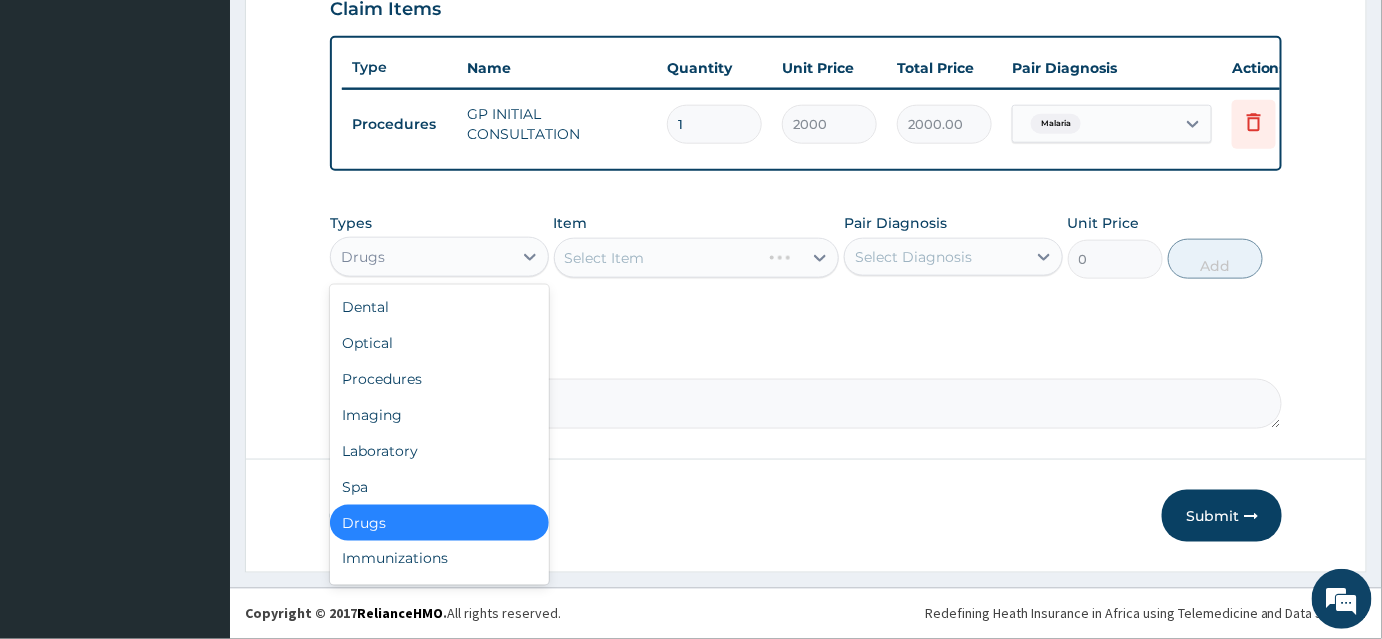 click on "Drugs" at bounding box center (421, 257) 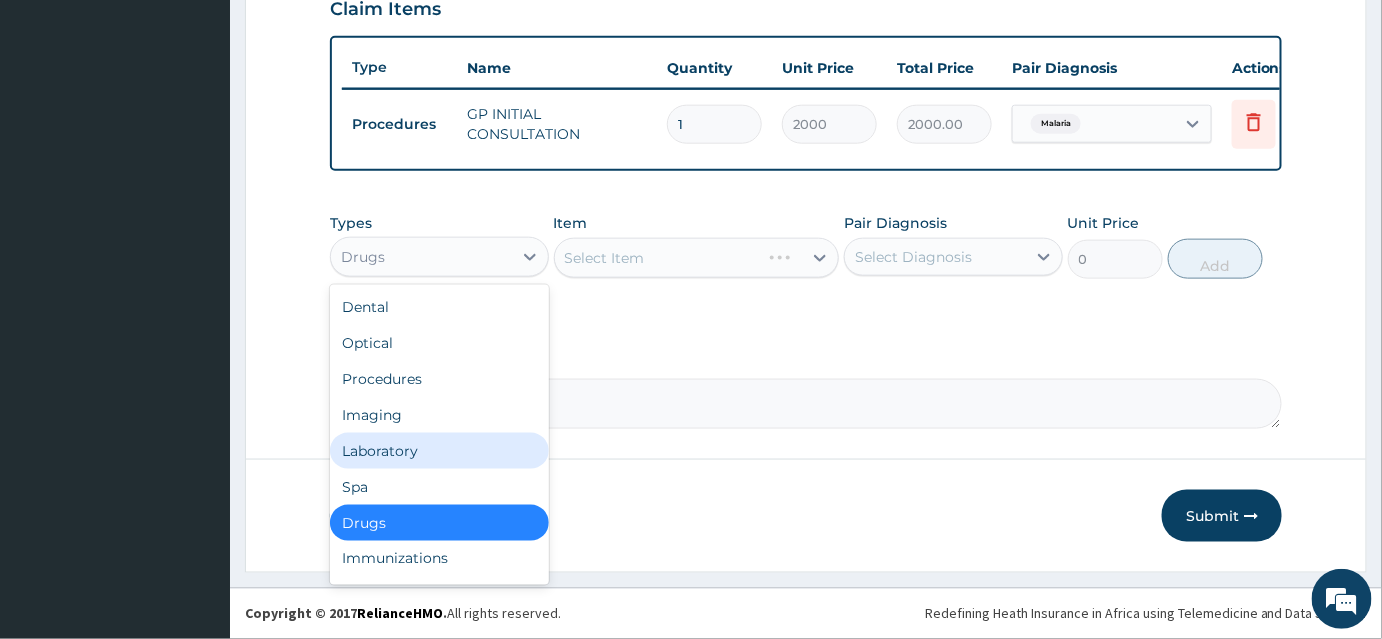 click on "Laboratory" at bounding box center [439, 451] 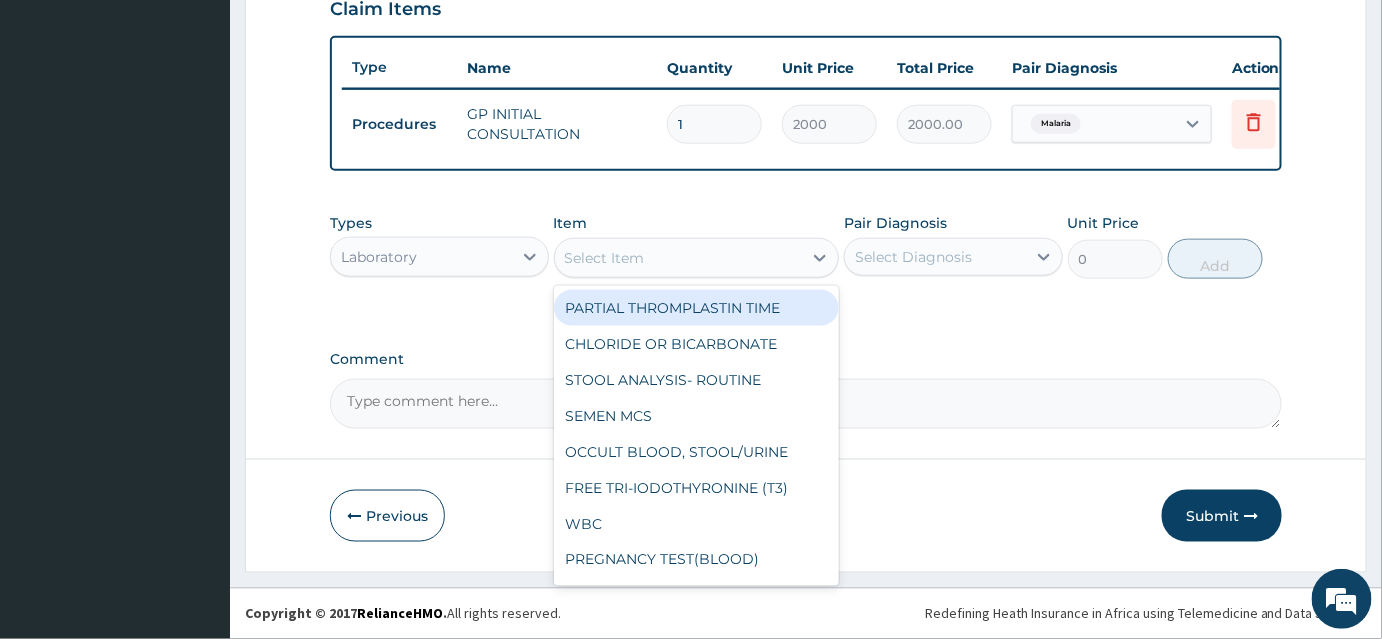 click on "Select Item" at bounding box center [679, 258] 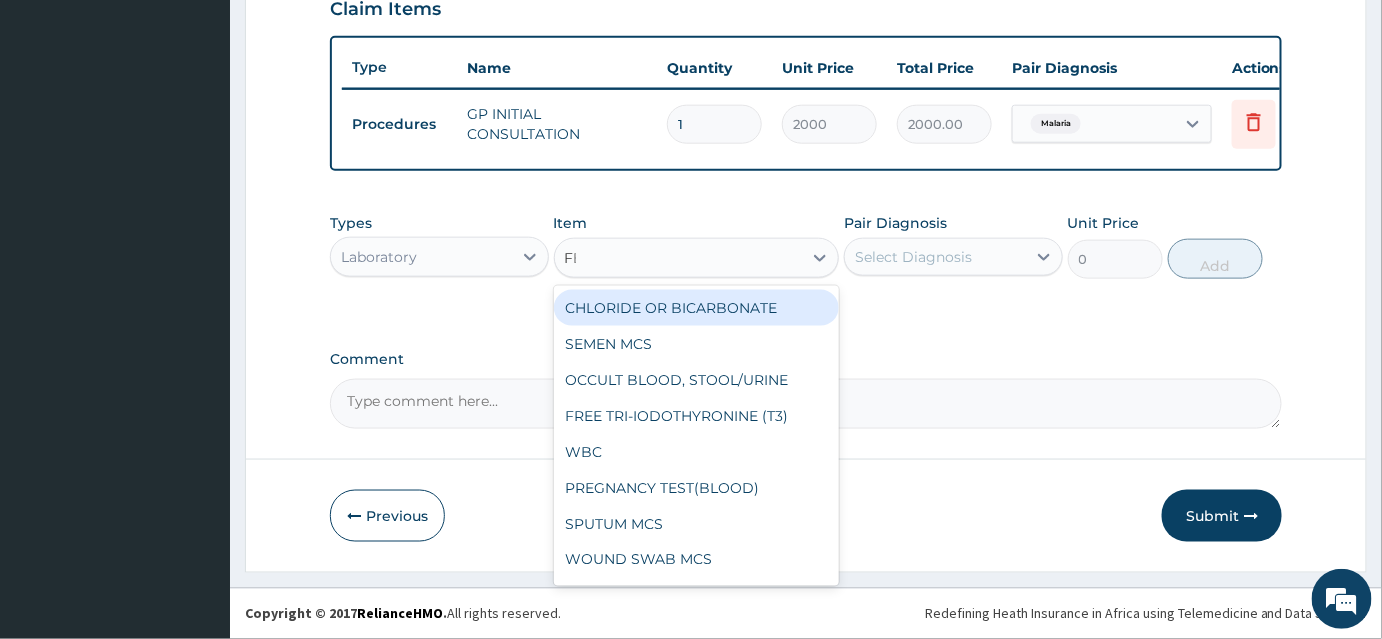 type on "FBC" 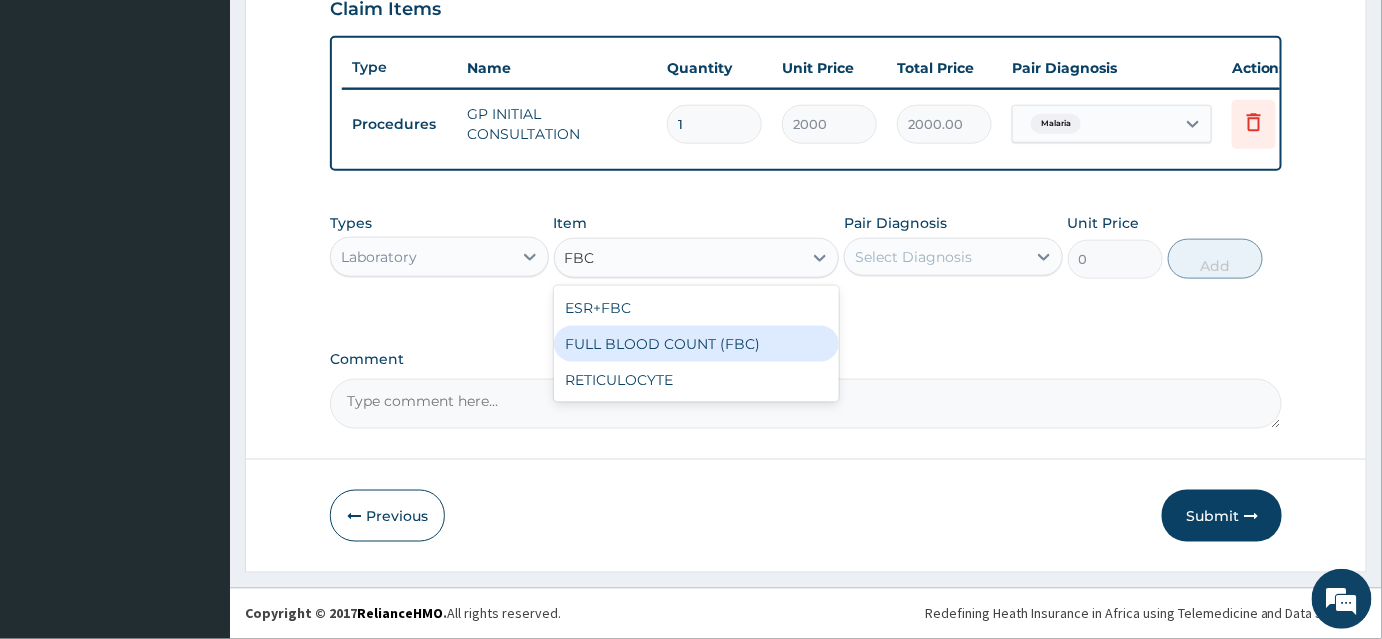 click on "FULL BLOOD COUNT (FBC)" at bounding box center [697, 344] 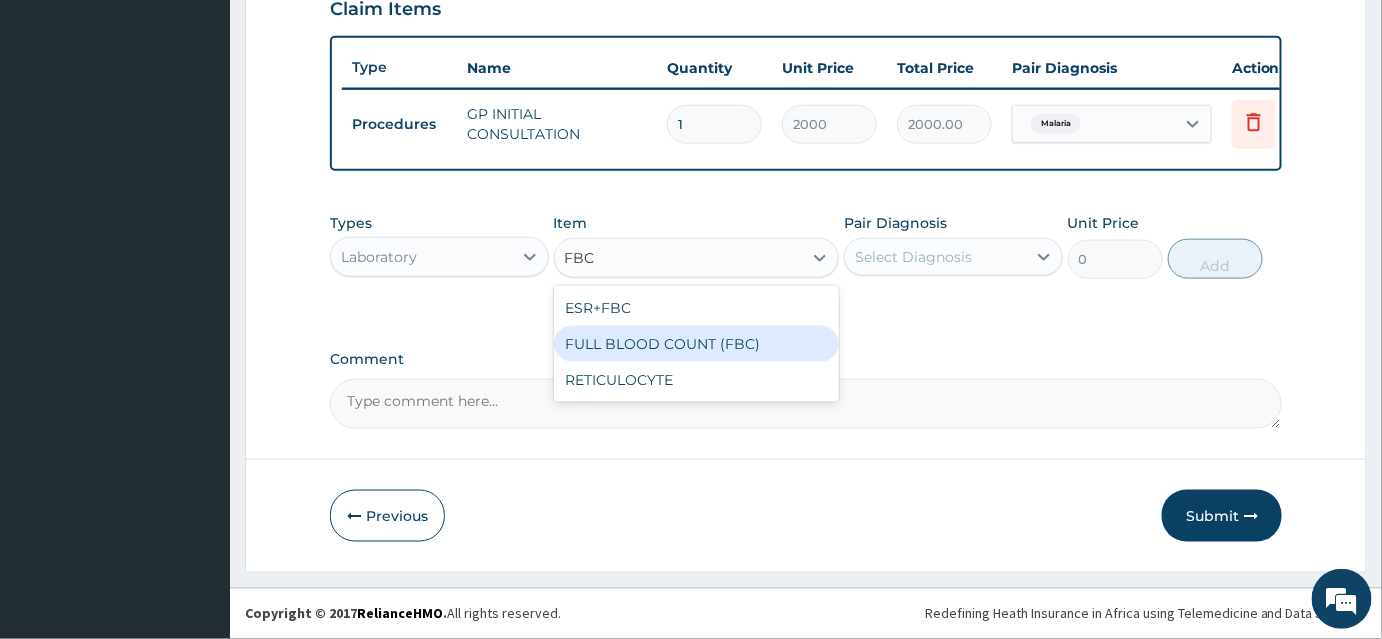 type 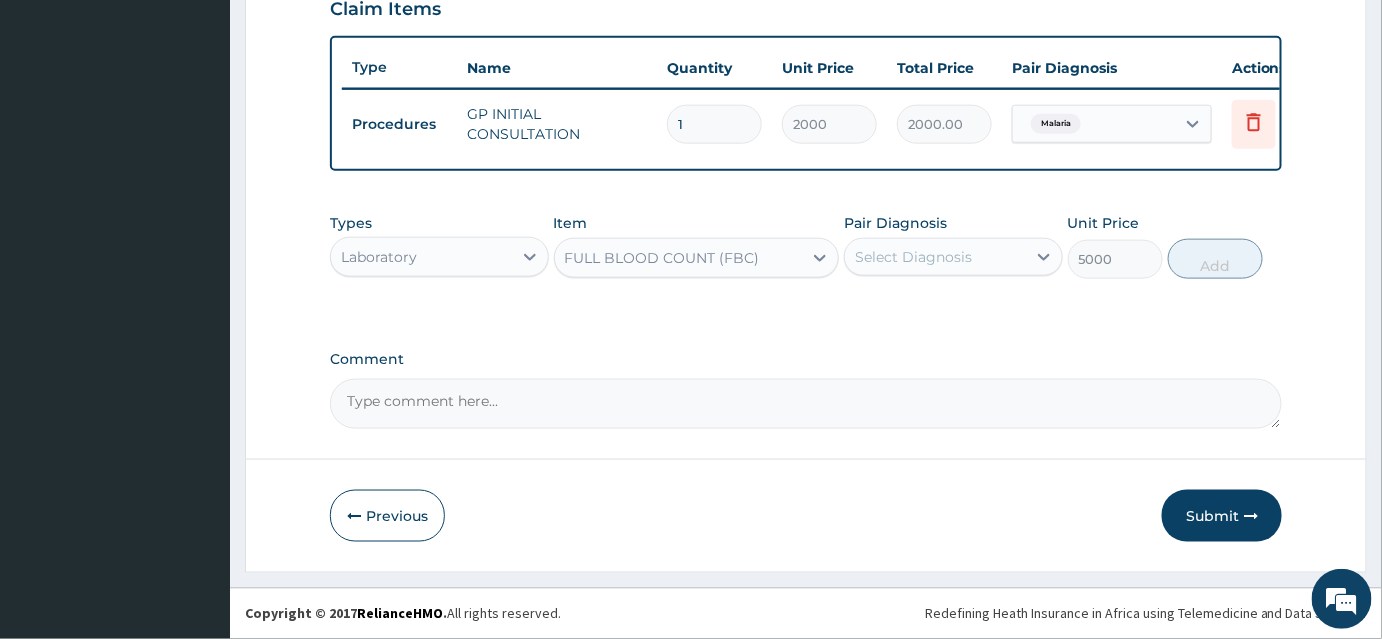 click on "Select Diagnosis" at bounding box center (935, 257) 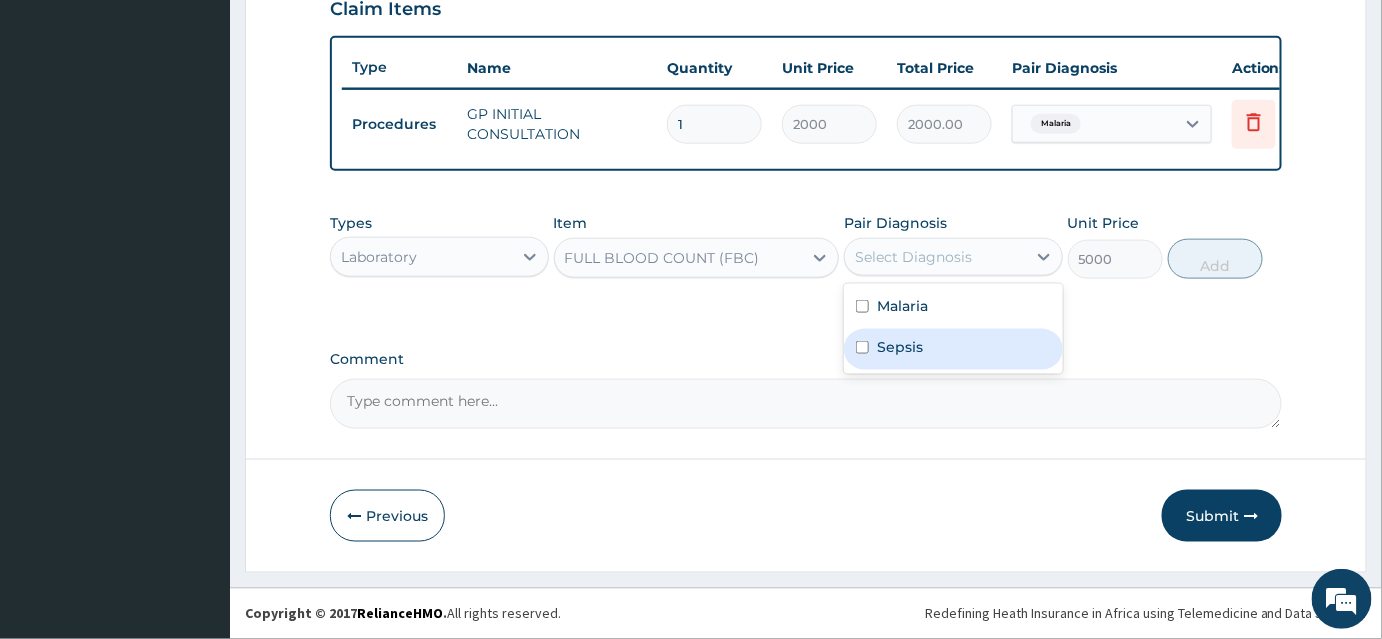 click on "Sepsis" at bounding box center (953, 349) 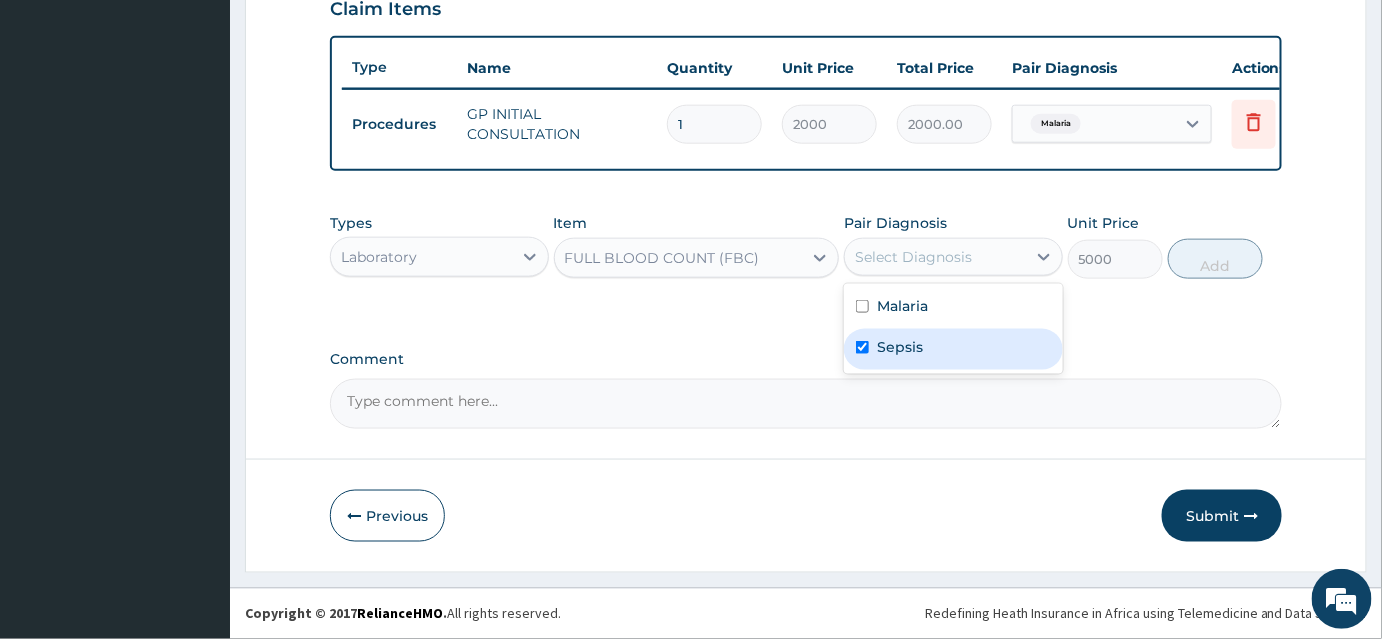 checkbox on "true" 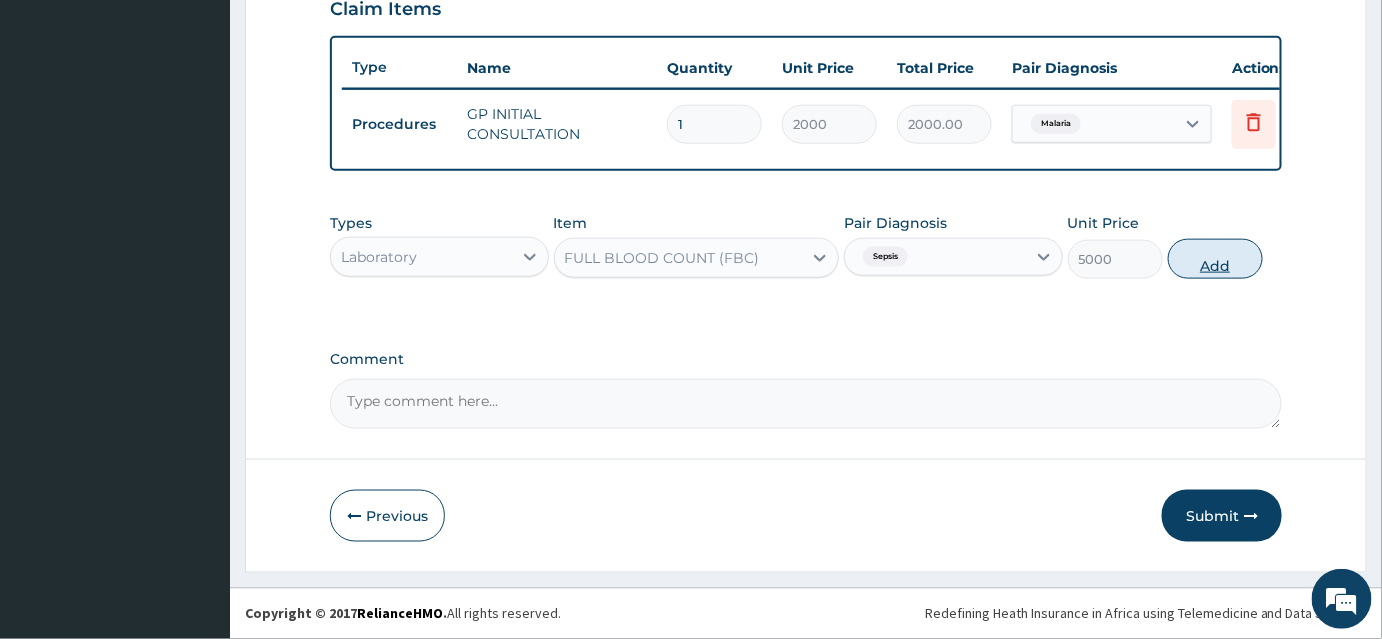 click on "Add" at bounding box center [1215, 259] 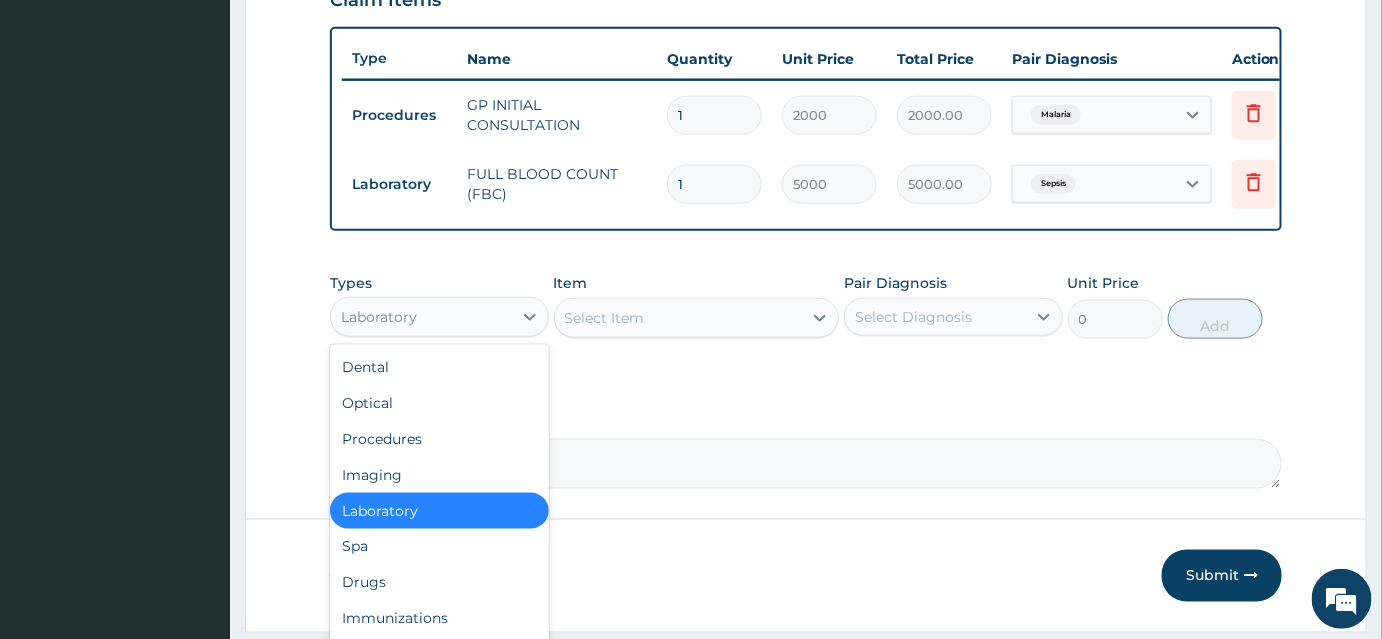 click on "Laboratory" at bounding box center (421, 317) 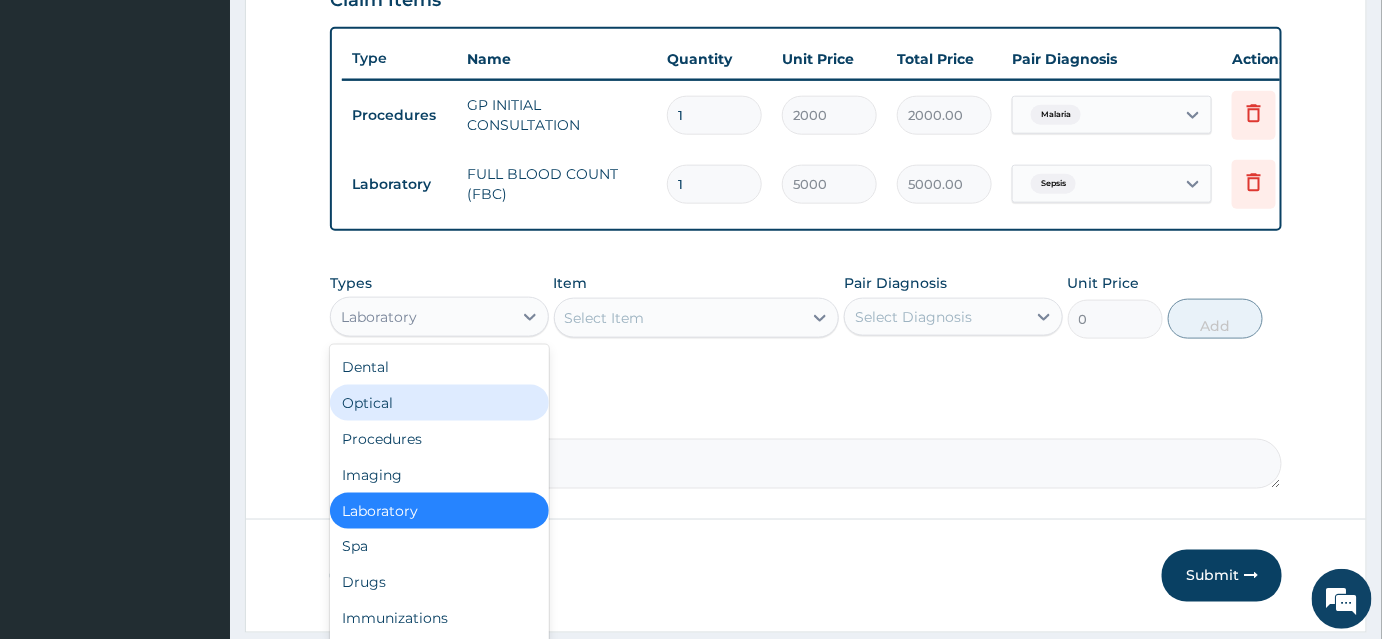 drag, startPoint x: 746, startPoint y: 450, endPoint x: 748, endPoint y: 439, distance: 11.18034 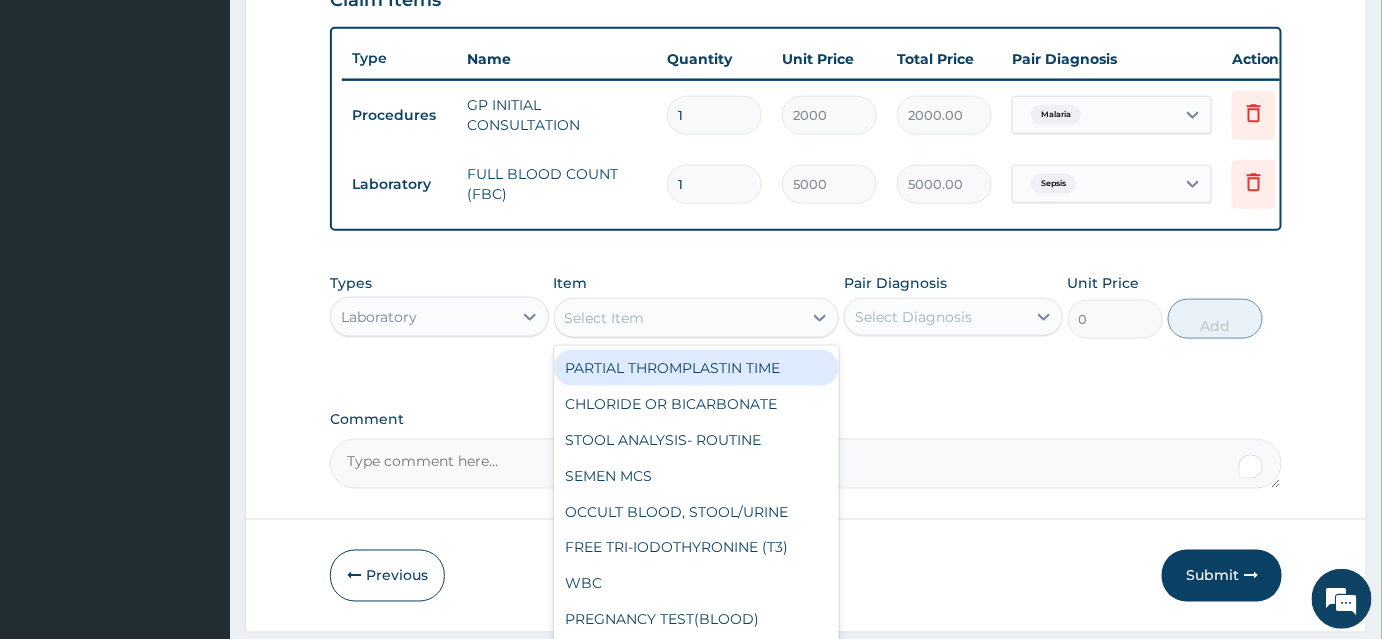click on "Select Item" at bounding box center (679, 318) 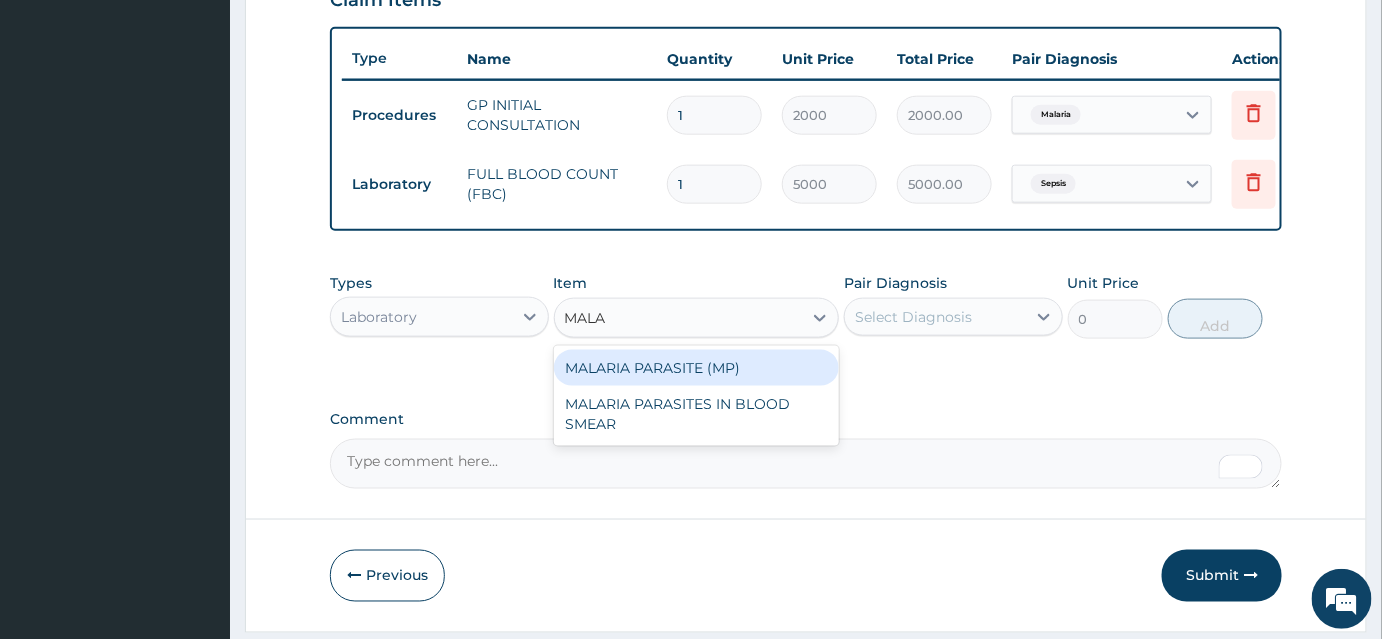 type on "MALAR" 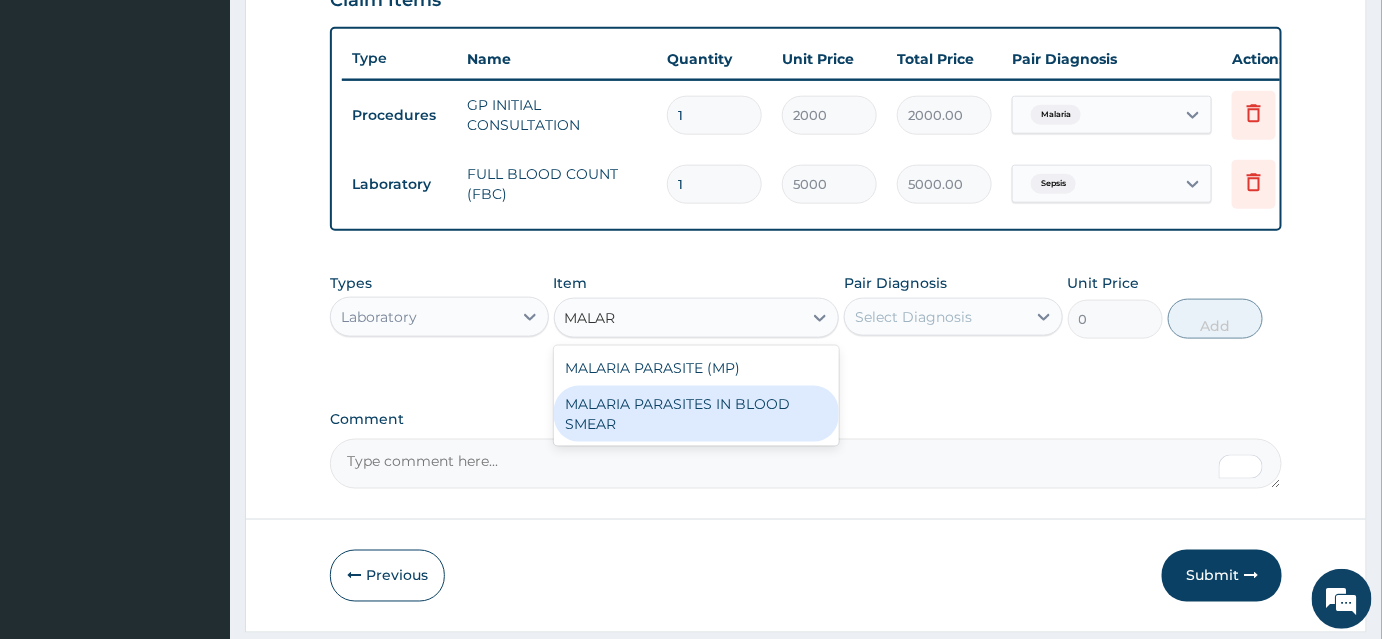 click on "MALARIA PARASITES IN BLOOD SMEAR" at bounding box center (697, 414) 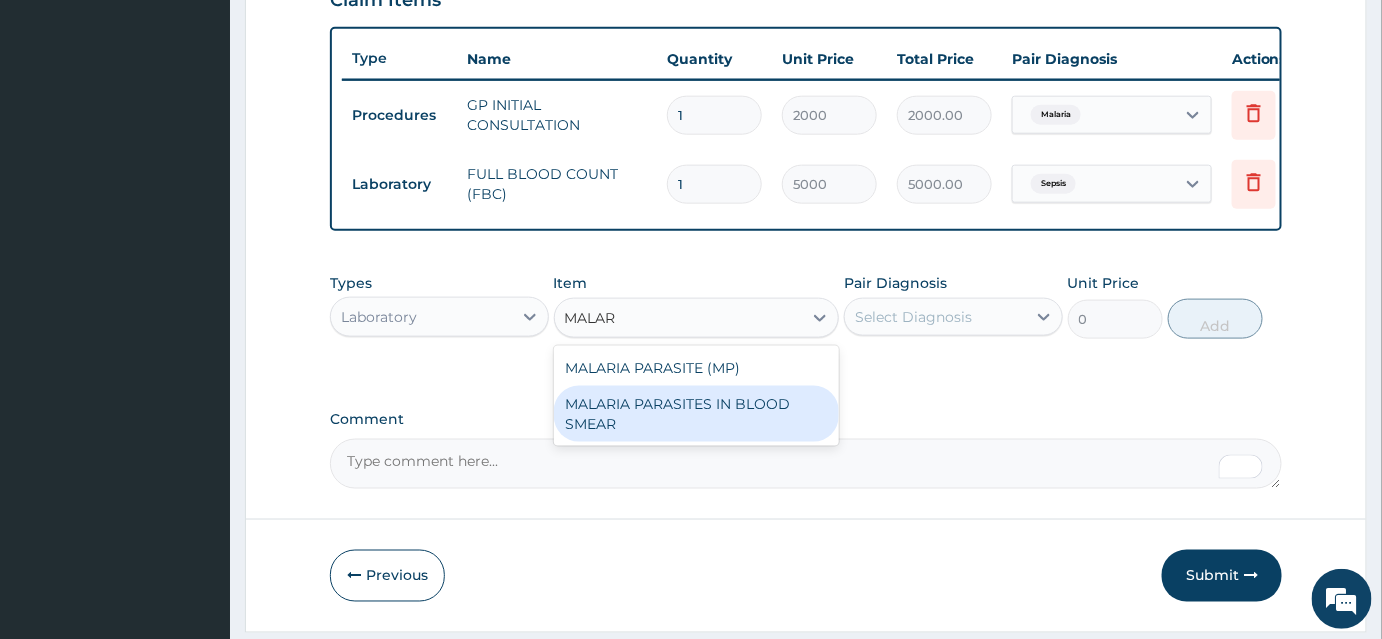 type 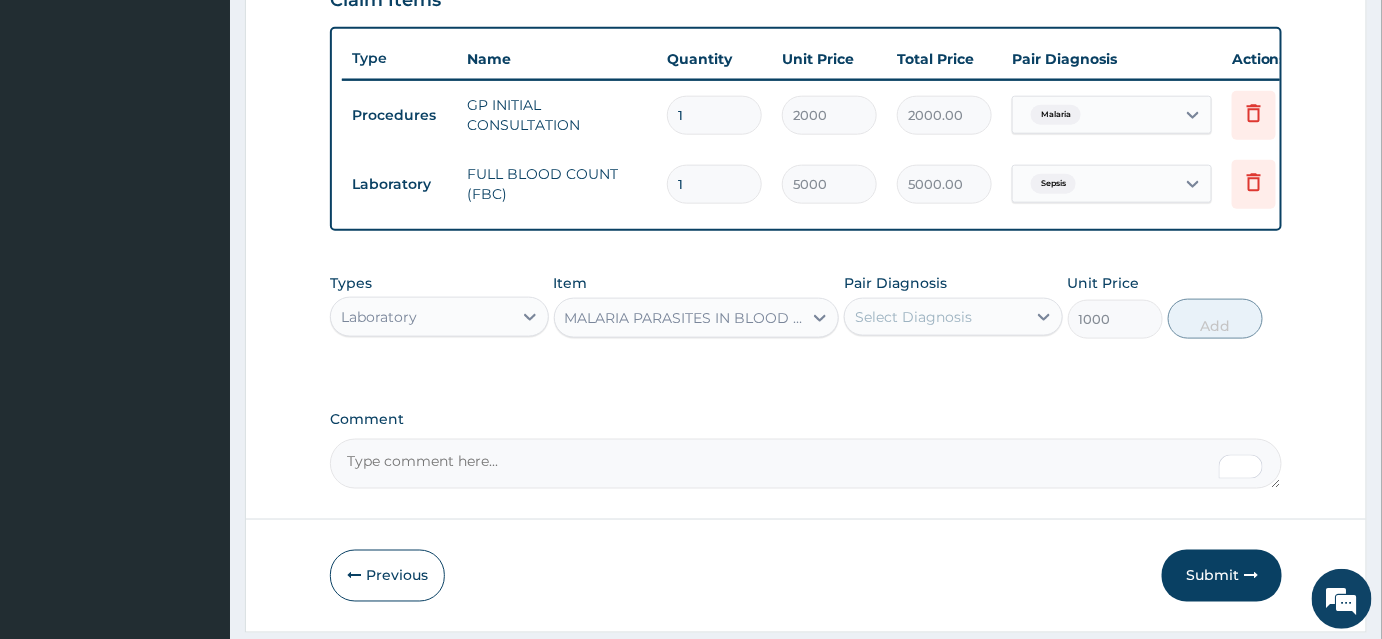 click on "Select Diagnosis" at bounding box center [913, 317] 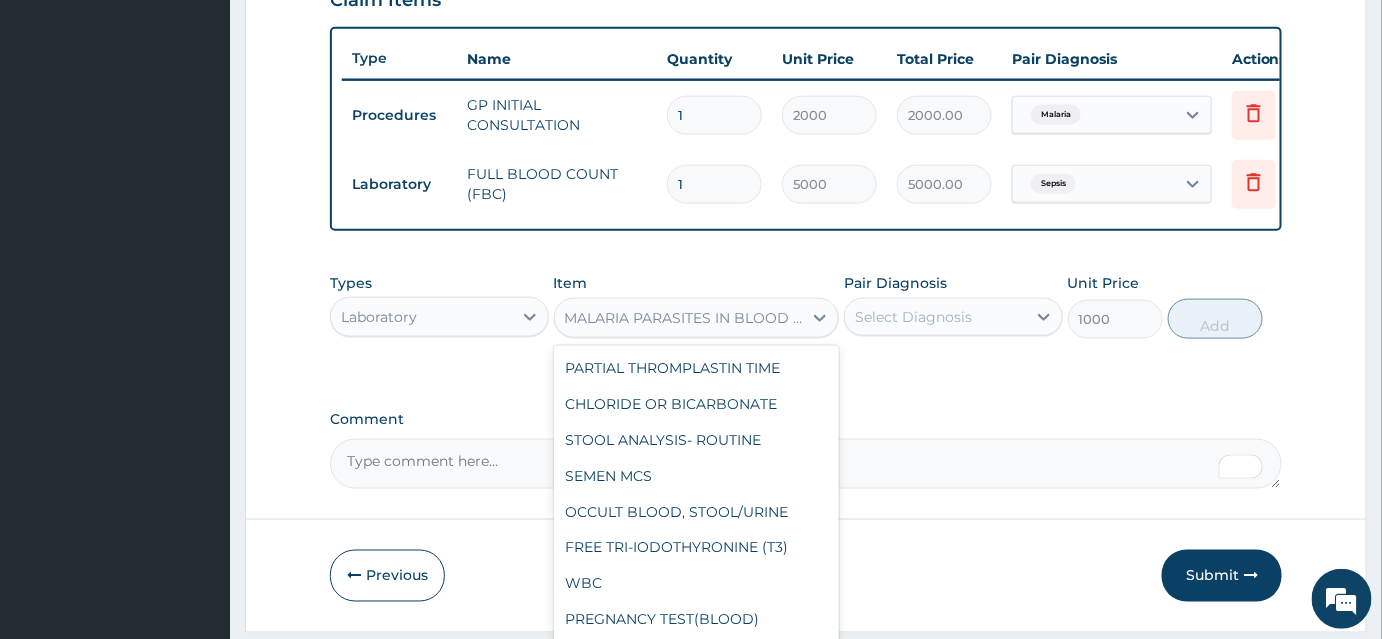 click on "MALARIA PARASITES IN BLOOD SMEAR" at bounding box center (685, 318) 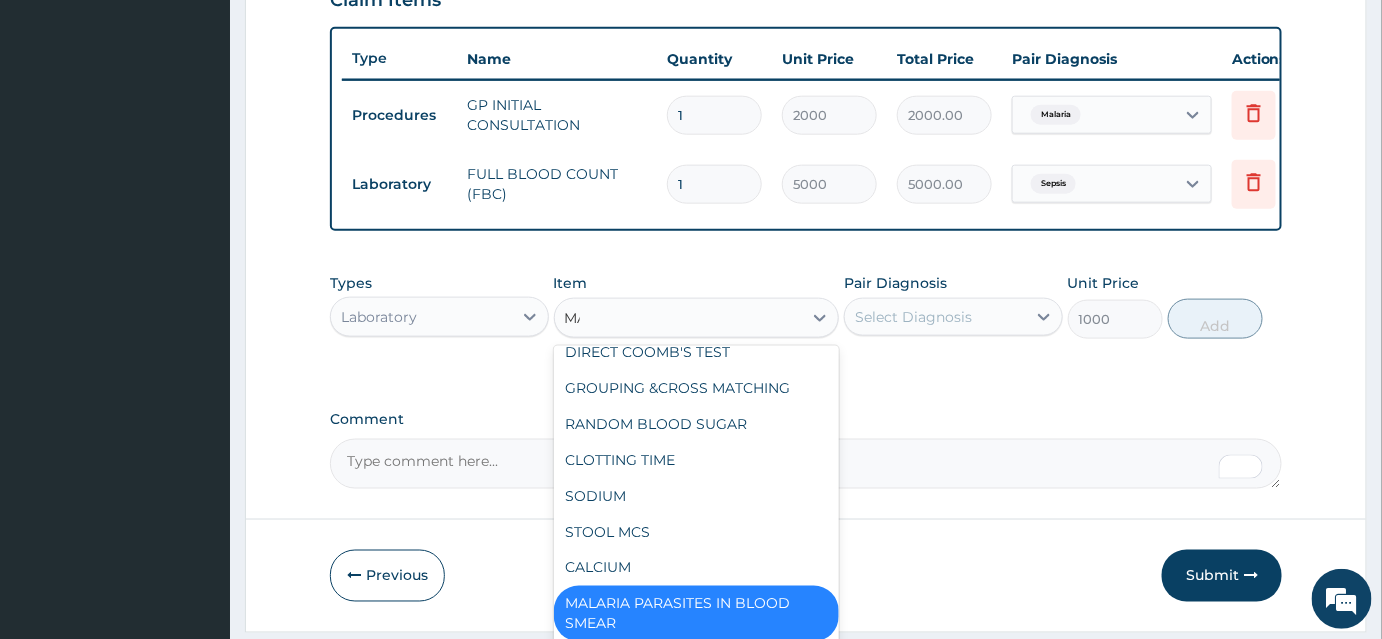 scroll, scrollTop: 0, scrollLeft: 0, axis: both 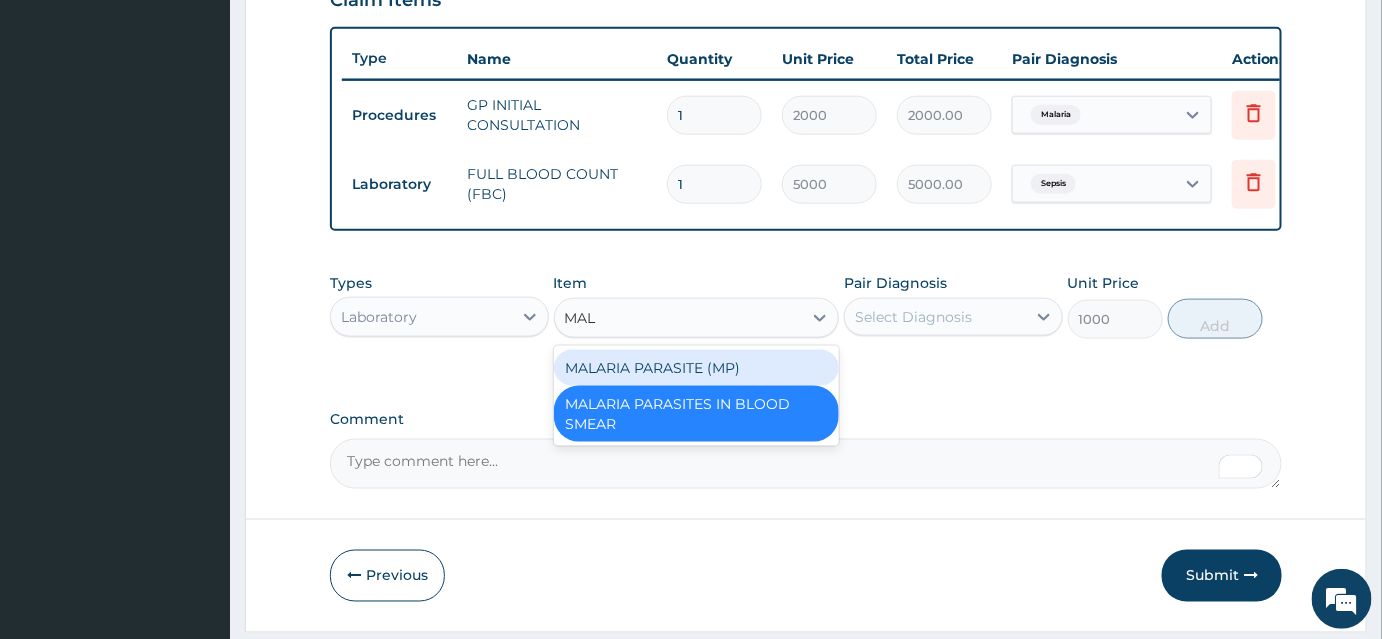type on "MALA" 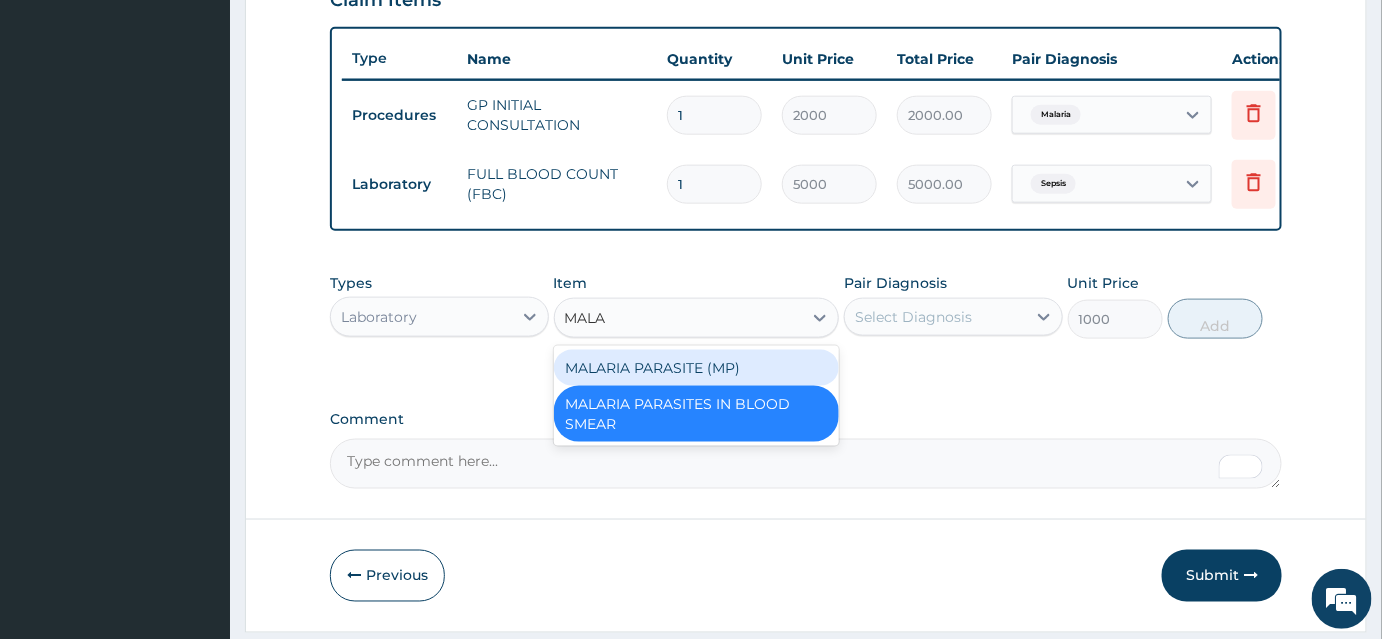 click on "MALARIA PARASITE (MP)" at bounding box center [697, 368] 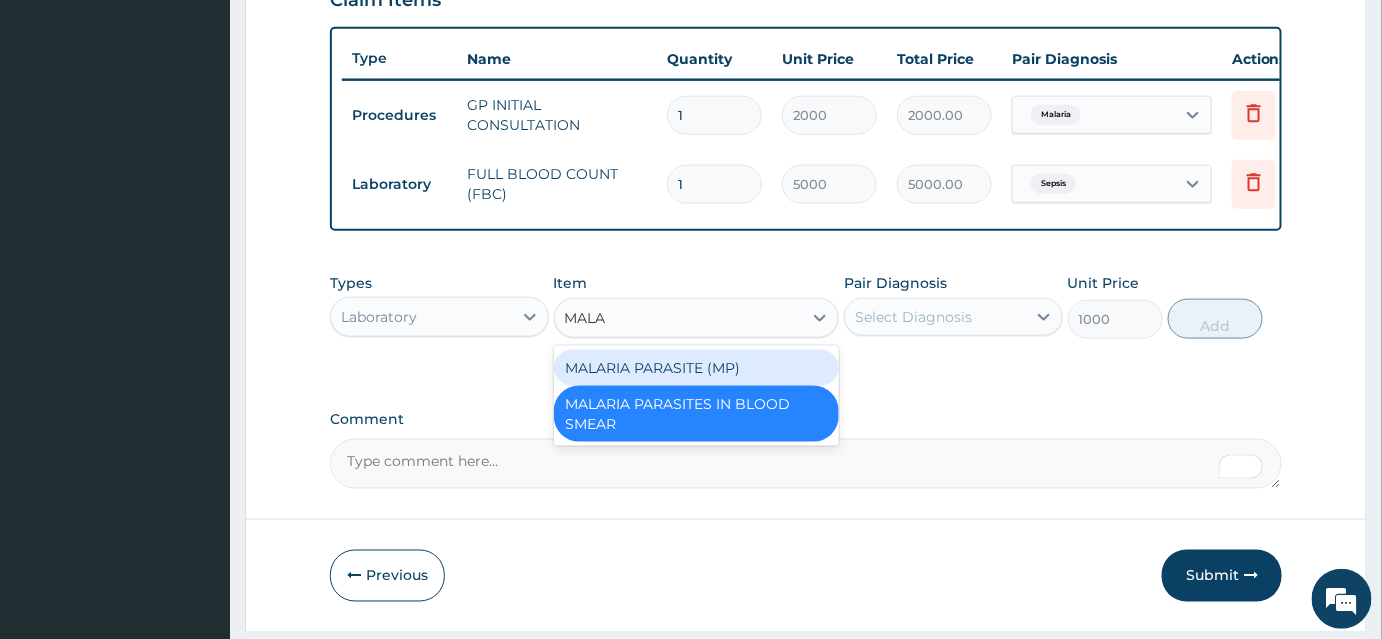 type 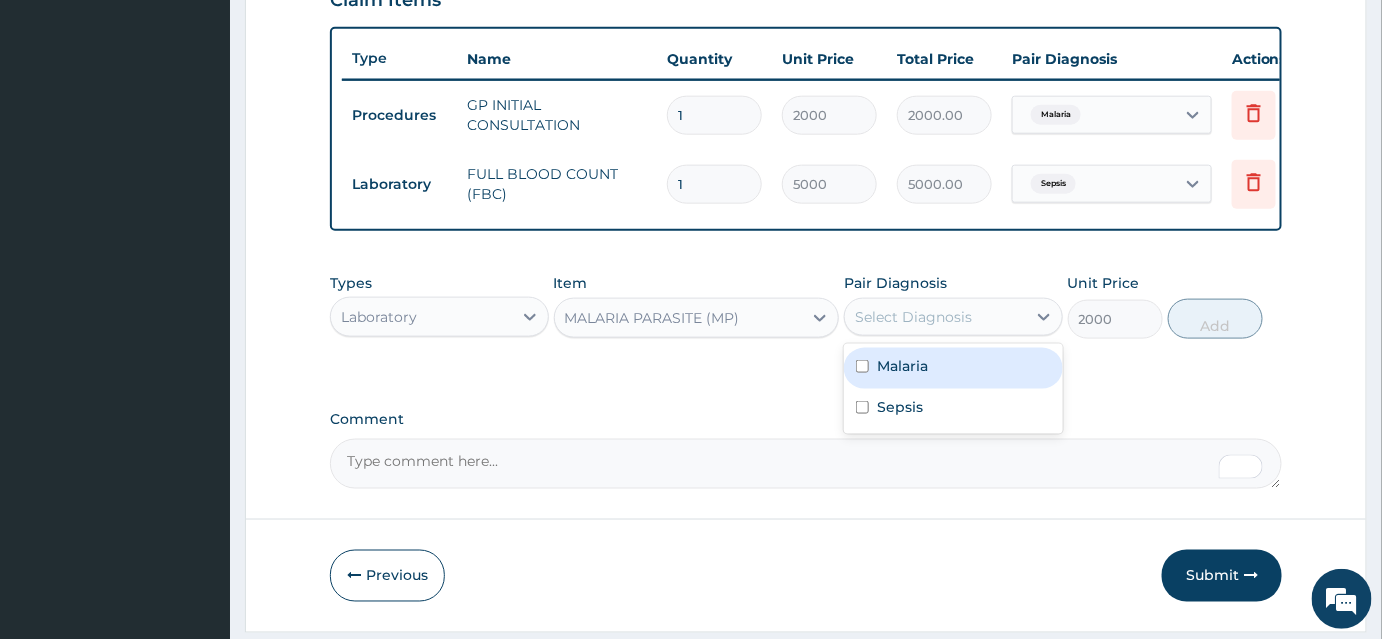 click on "Select Diagnosis" at bounding box center [935, 317] 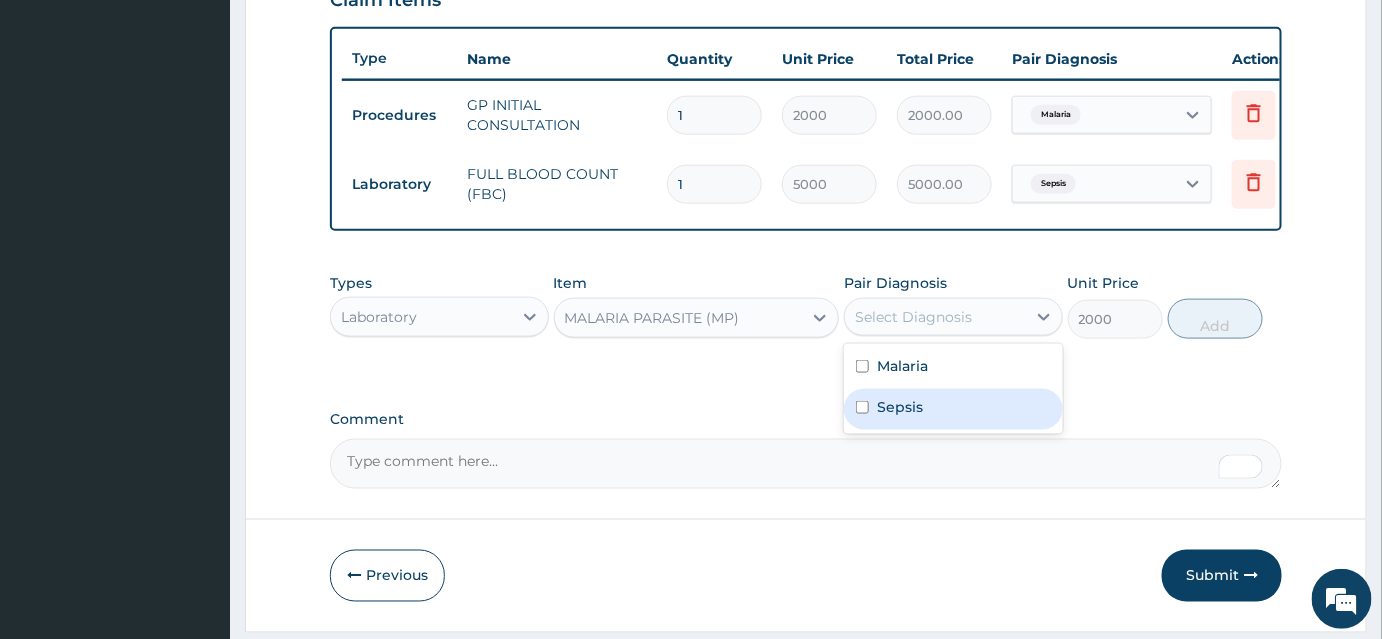 click on "Sepsis" at bounding box center [953, 409] 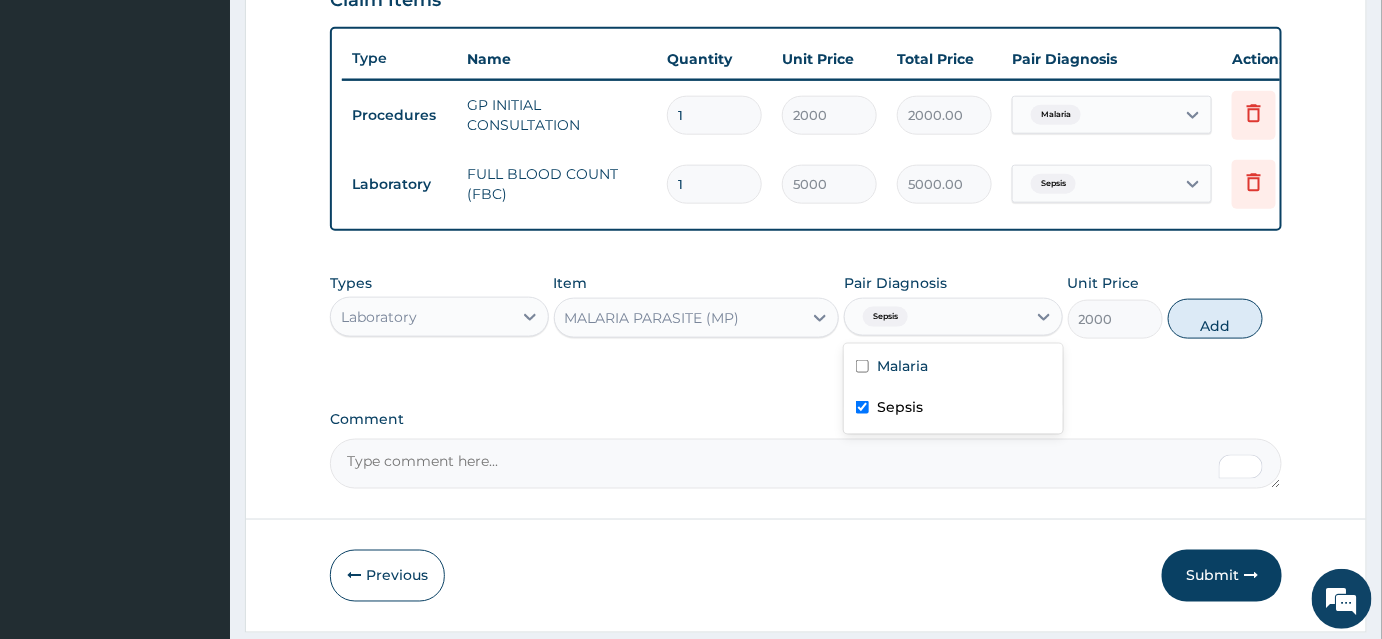 click on "Sepsis" at bounding box center (953, 409) 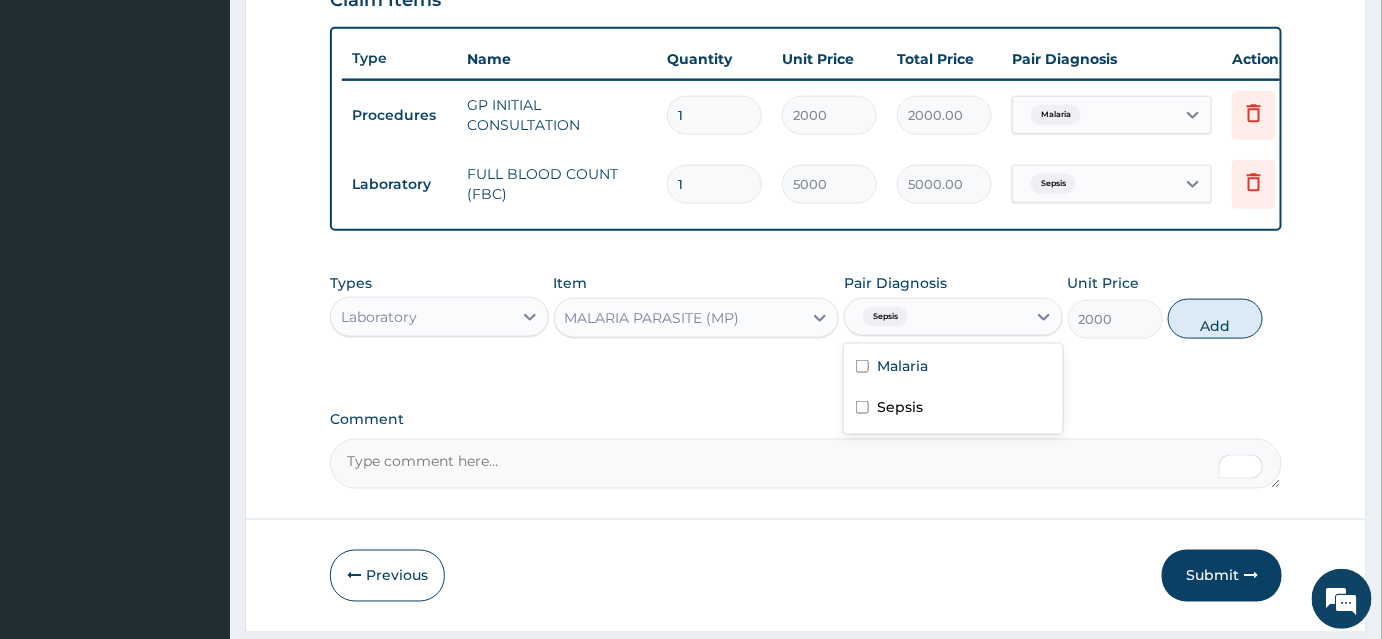 checkbox on "false" 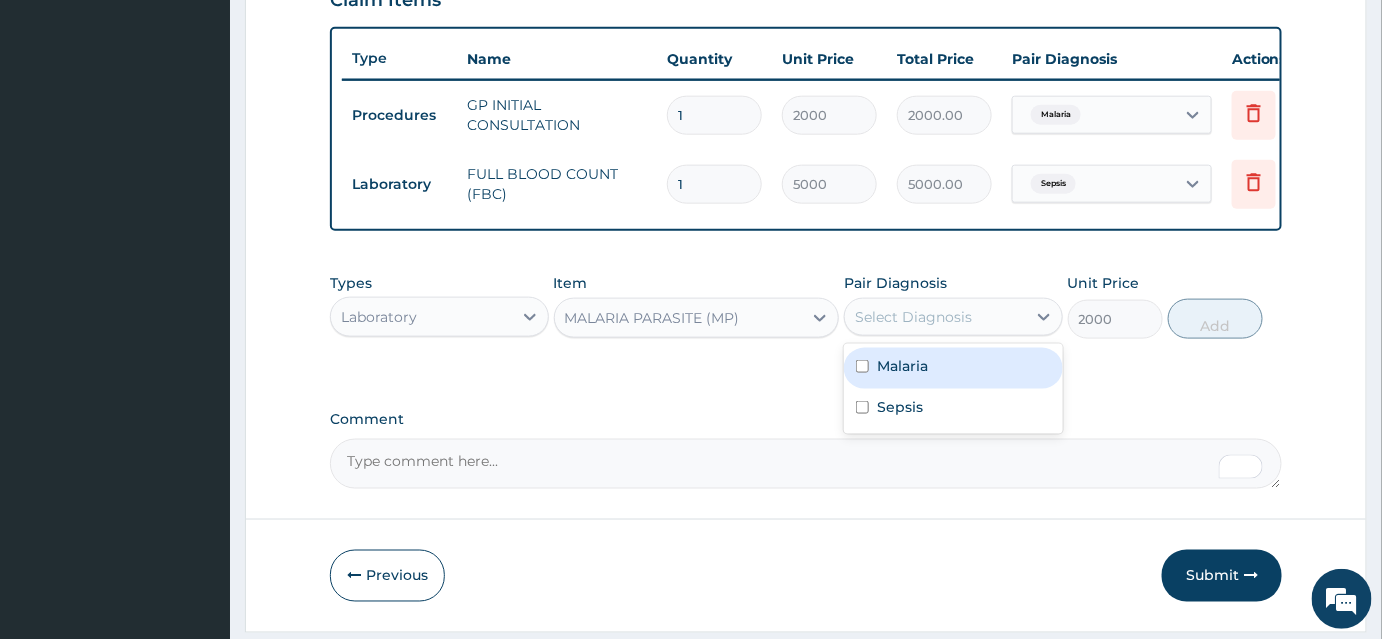 drag, startPoint x: 941, startPoint y: 374, endPoint x: 986, endPoint y: 368, distance: 45.39824 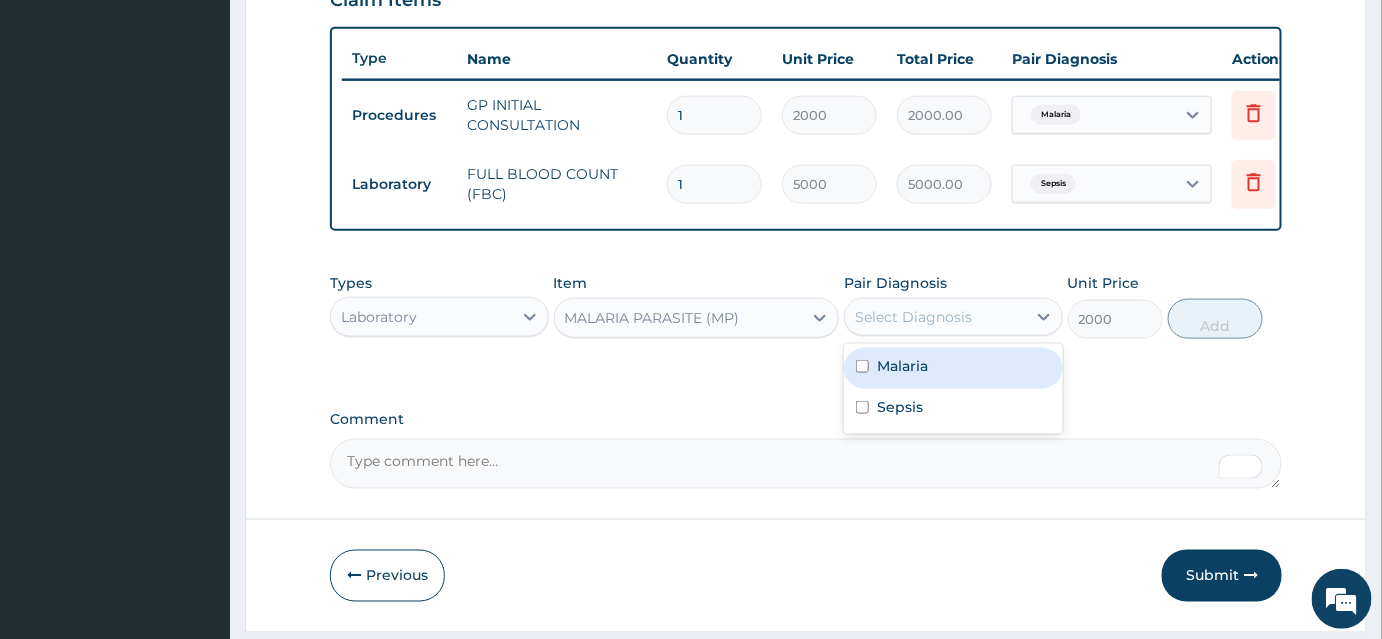 click on "Malaria" at bounding box center [953, 368] 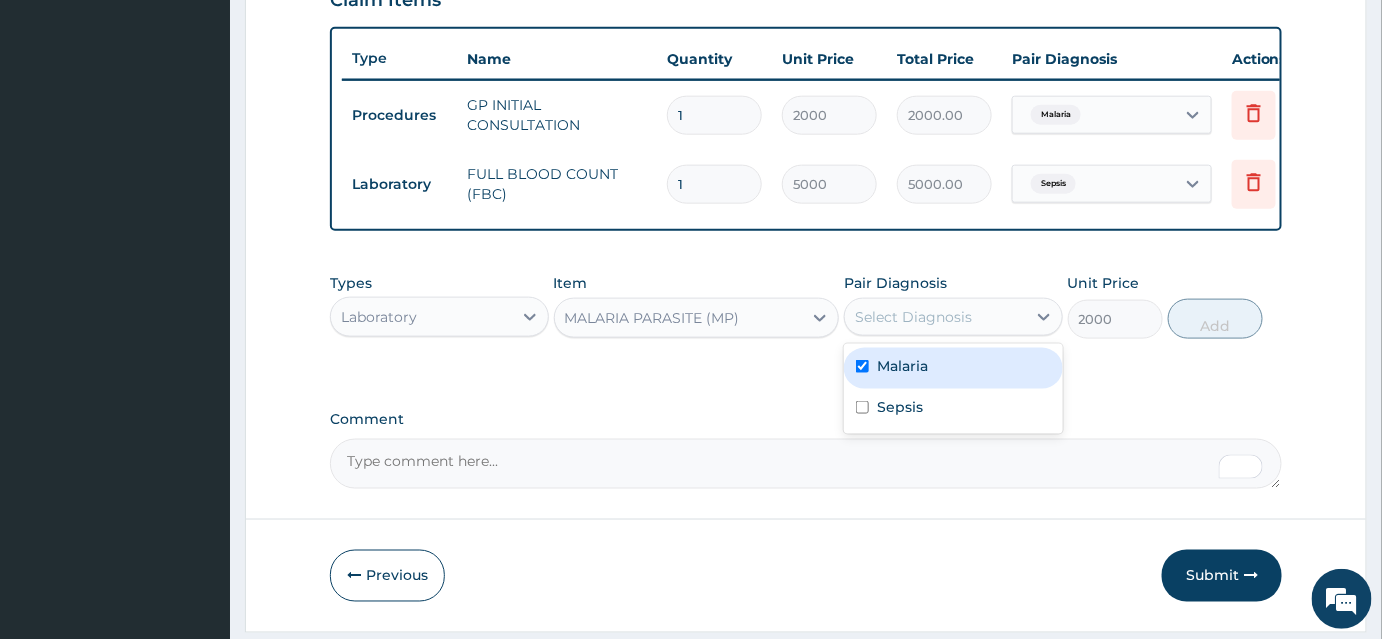 checkbox on "true" 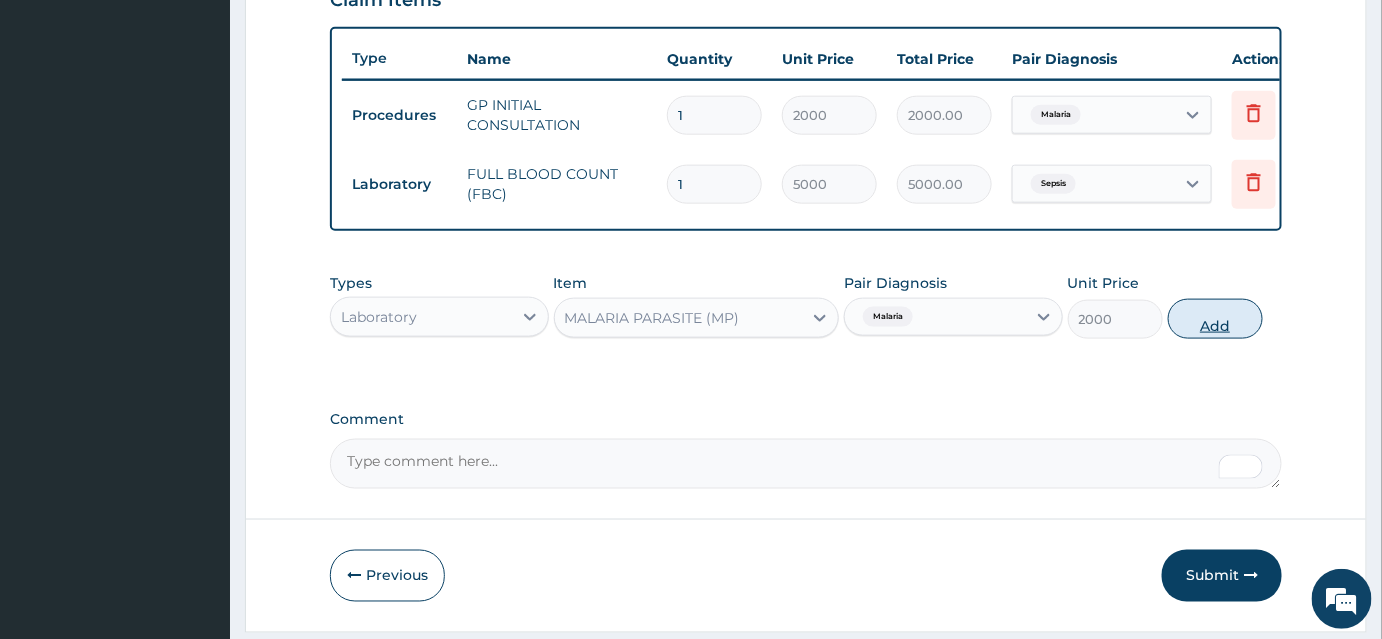 click on "Add" at bounding box center [1215, 319] 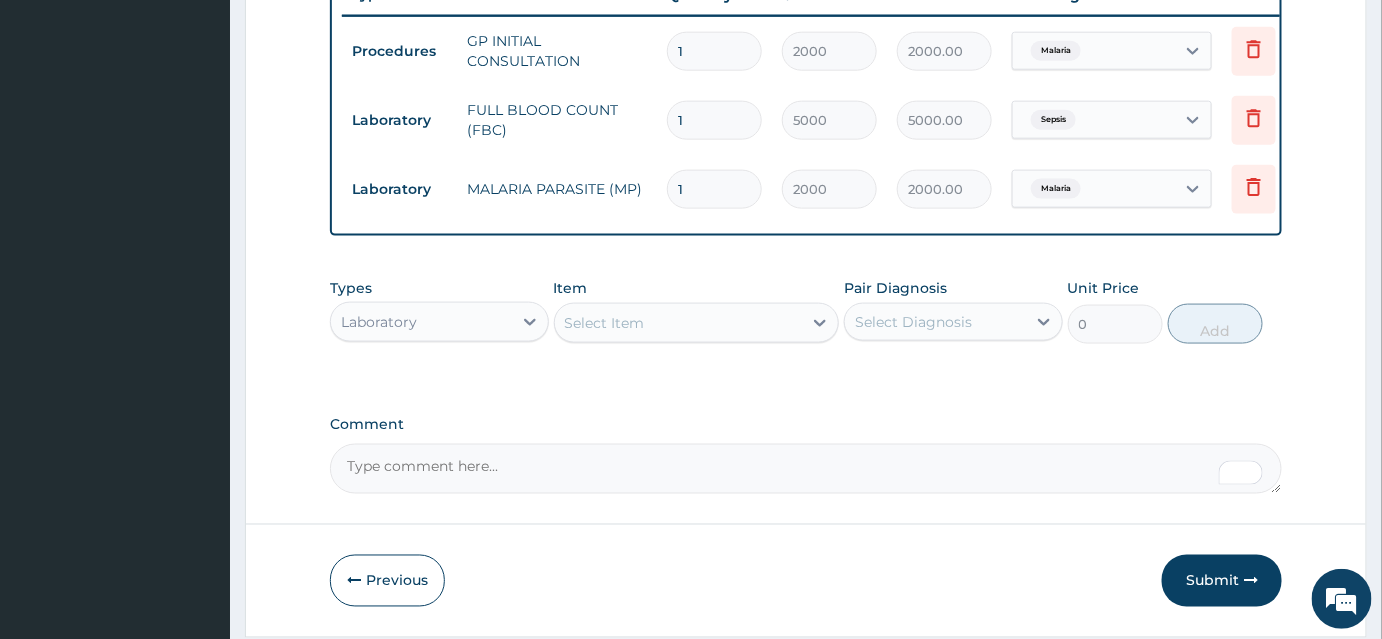 scroll, scrollTop: 856, scrollLeft: 0, axis: vertical 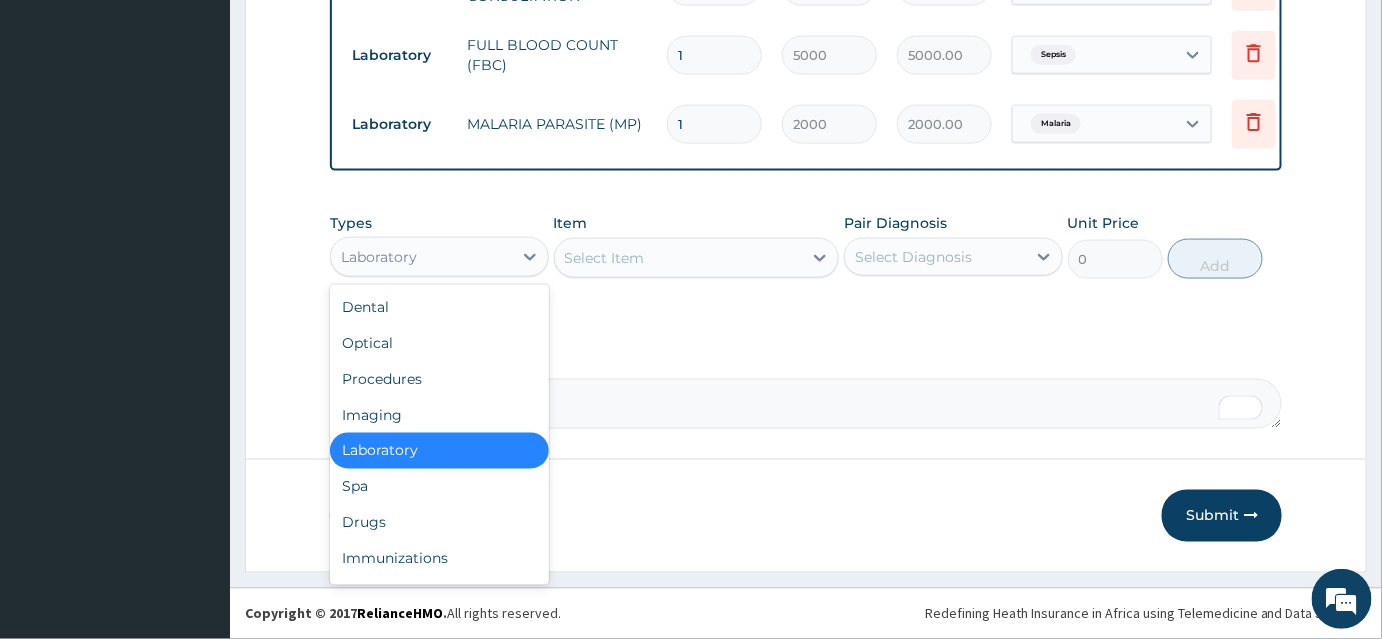 click on "Laboratory" at bounding box center [439, 257] 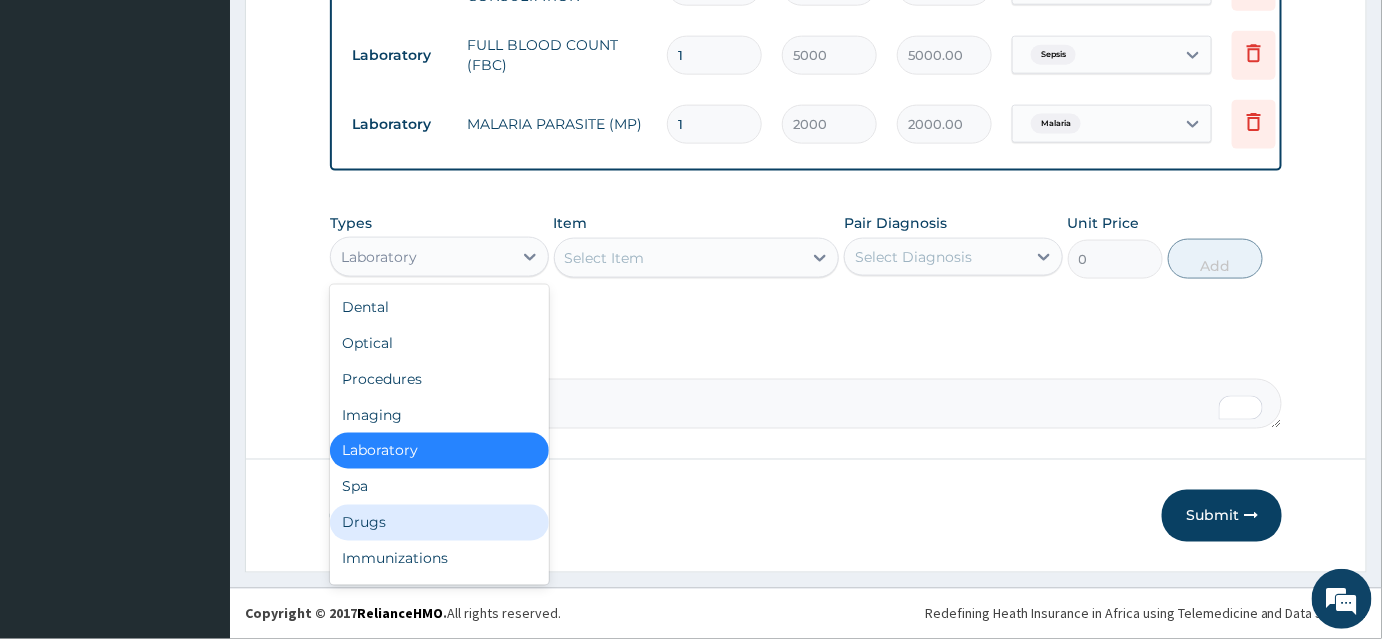 drag, startPoint x: 384, startPoint y: 527, endPoint x: 643, endPoint y: 359, distance: 308.7151 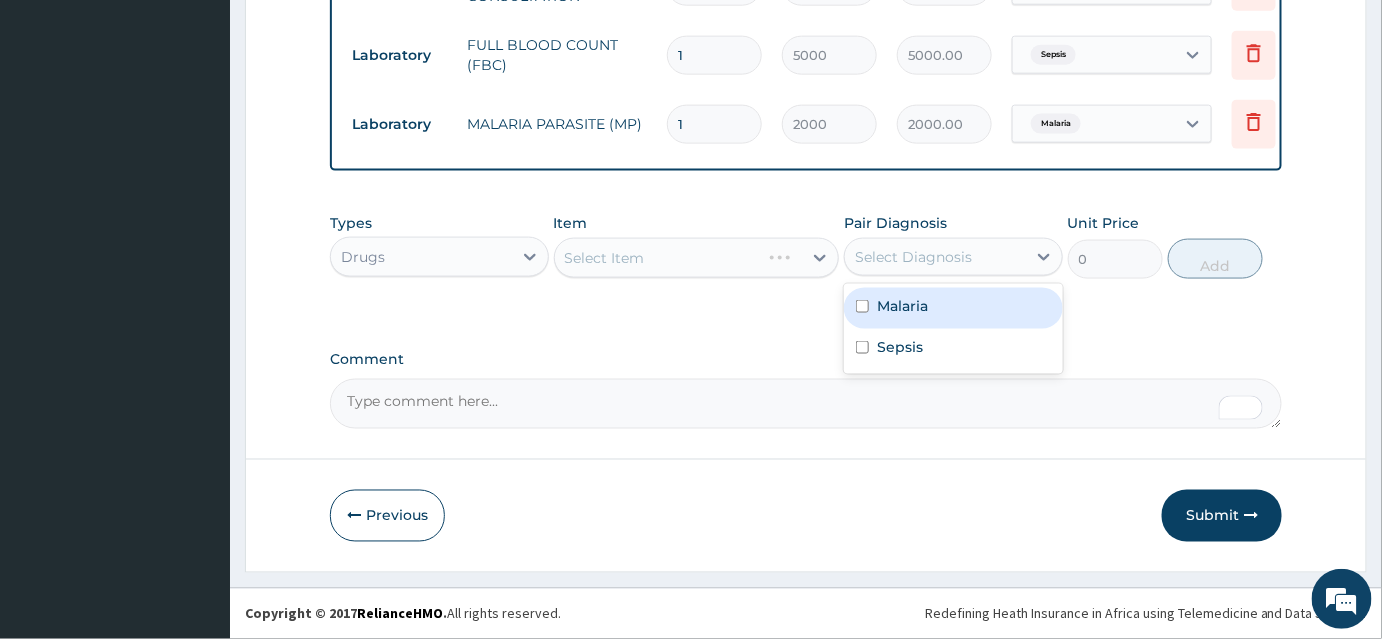 click on "Select Diagnosis" at bounding box center [913, 257] 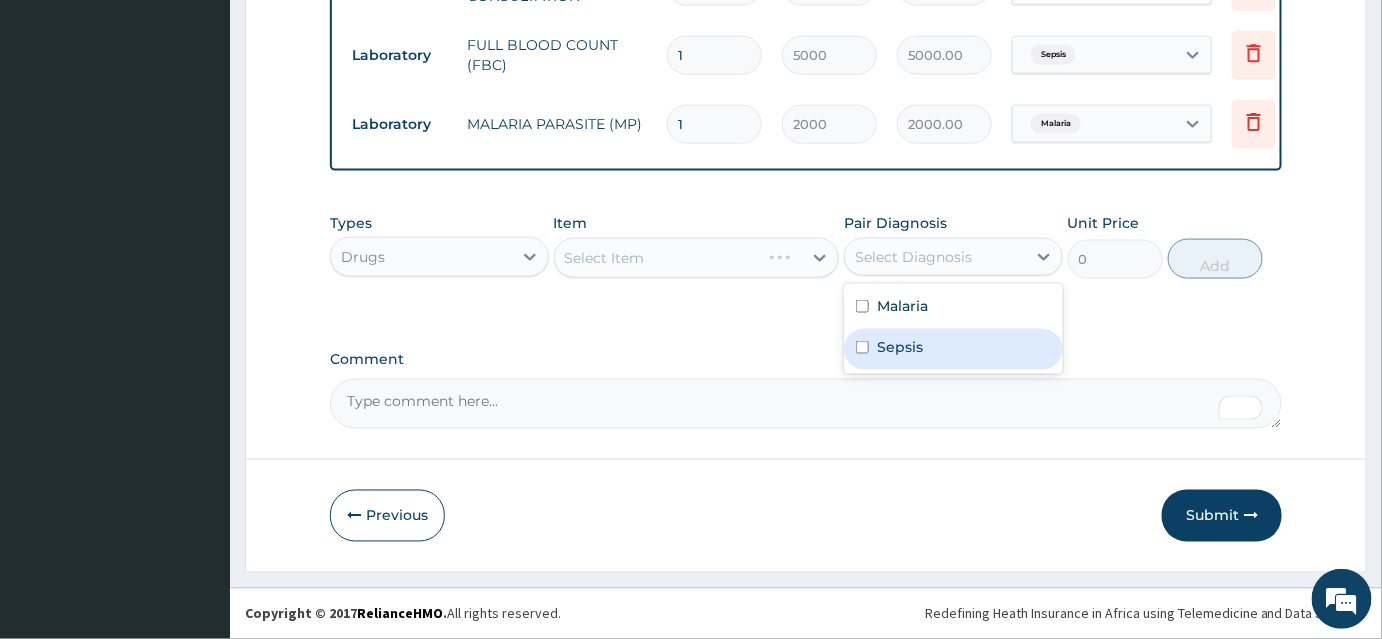 click on "Sepsis" at bounding box center (953, 349) 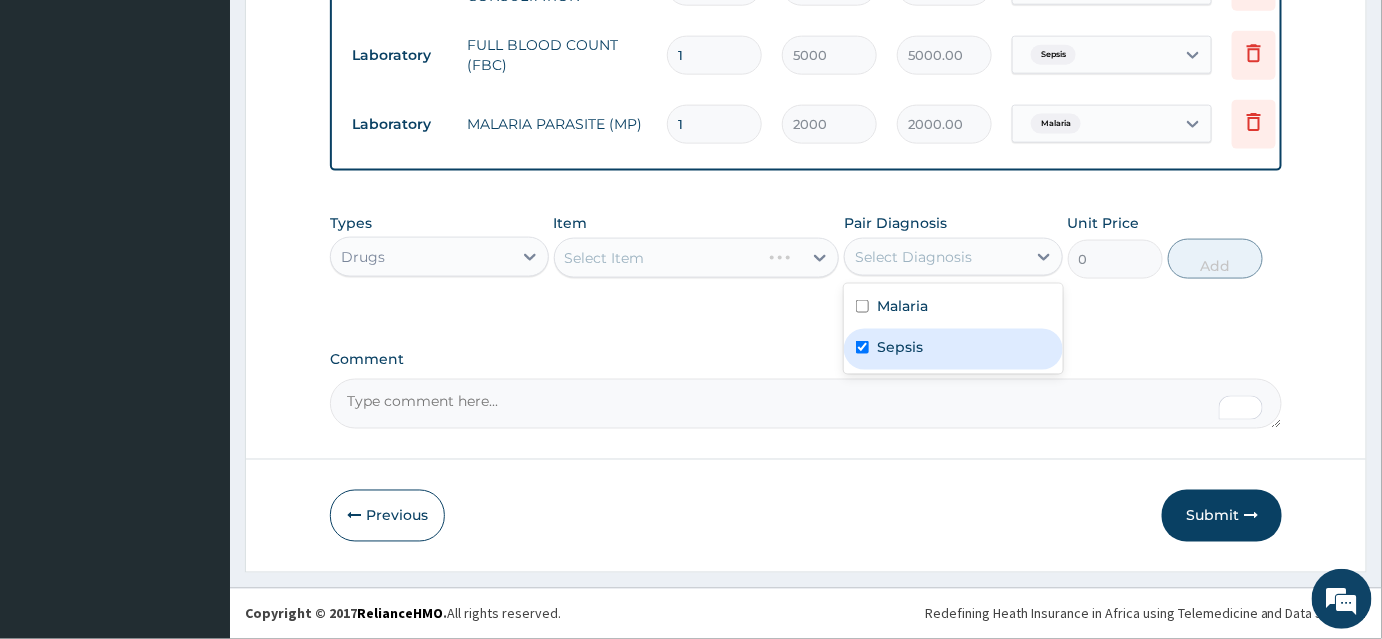 checkbox on "true" 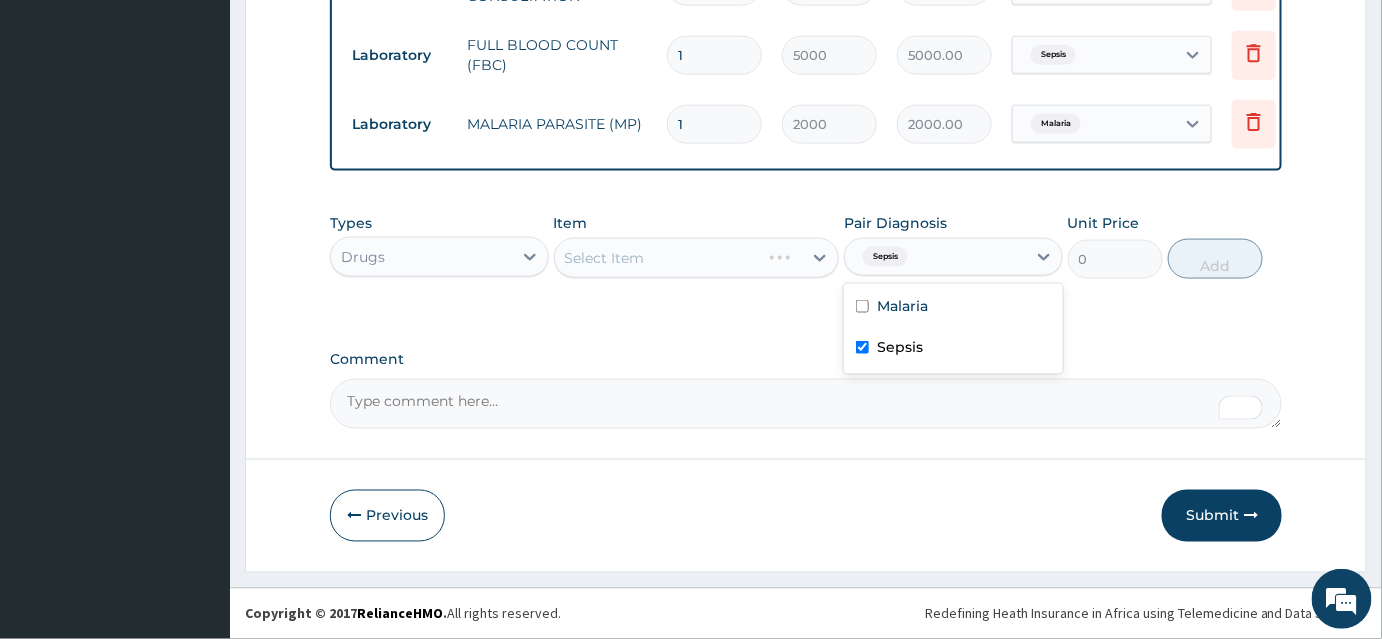 click on "Select Item" at bounding box center (697, 258) 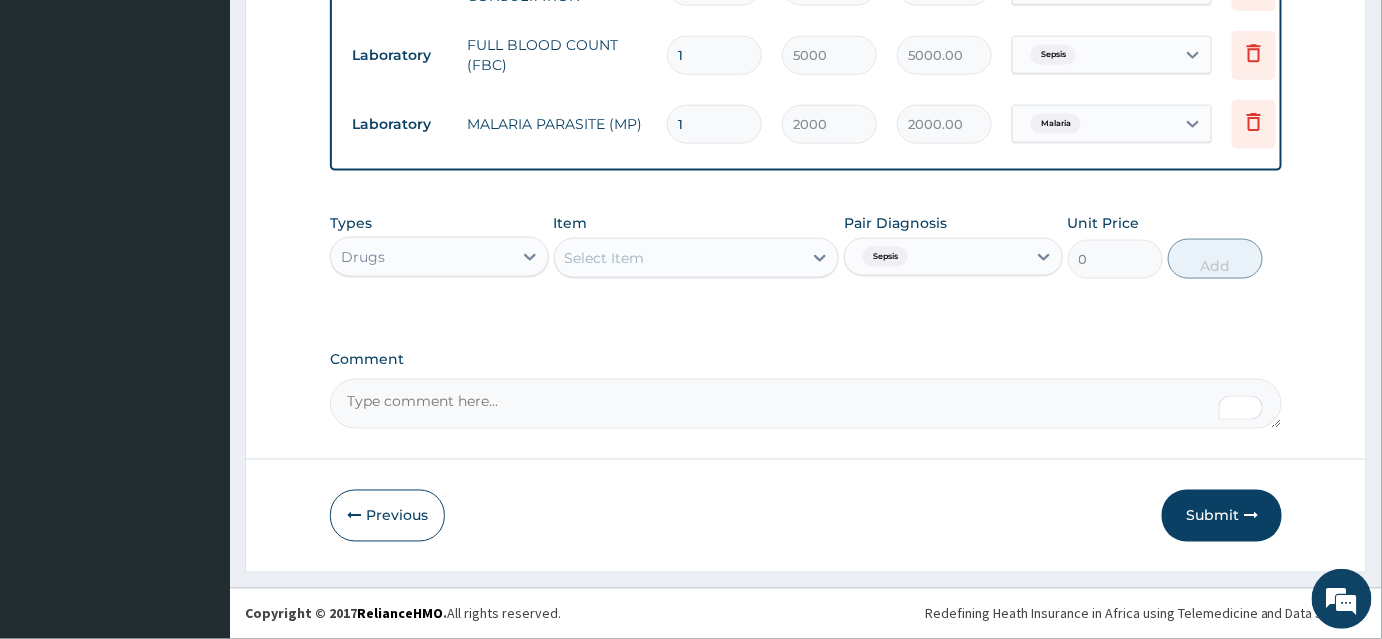 click on "Select Item" at bounding box center [679, 258] 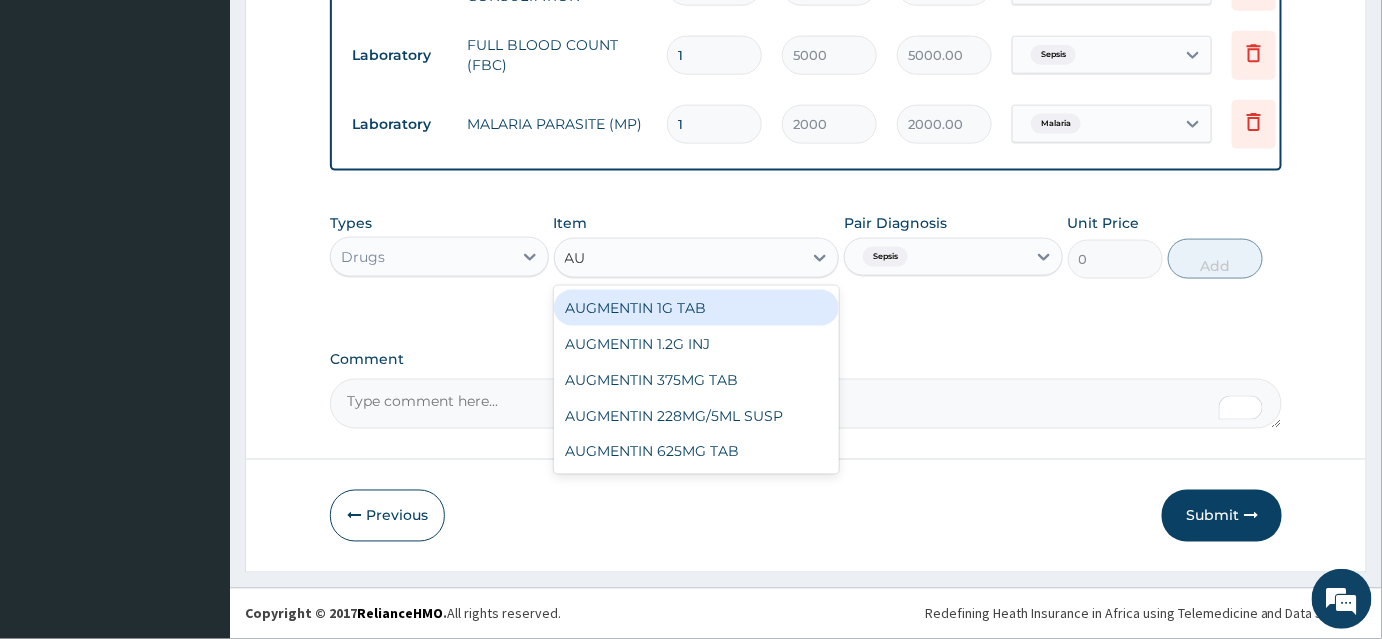 type on "AUG" 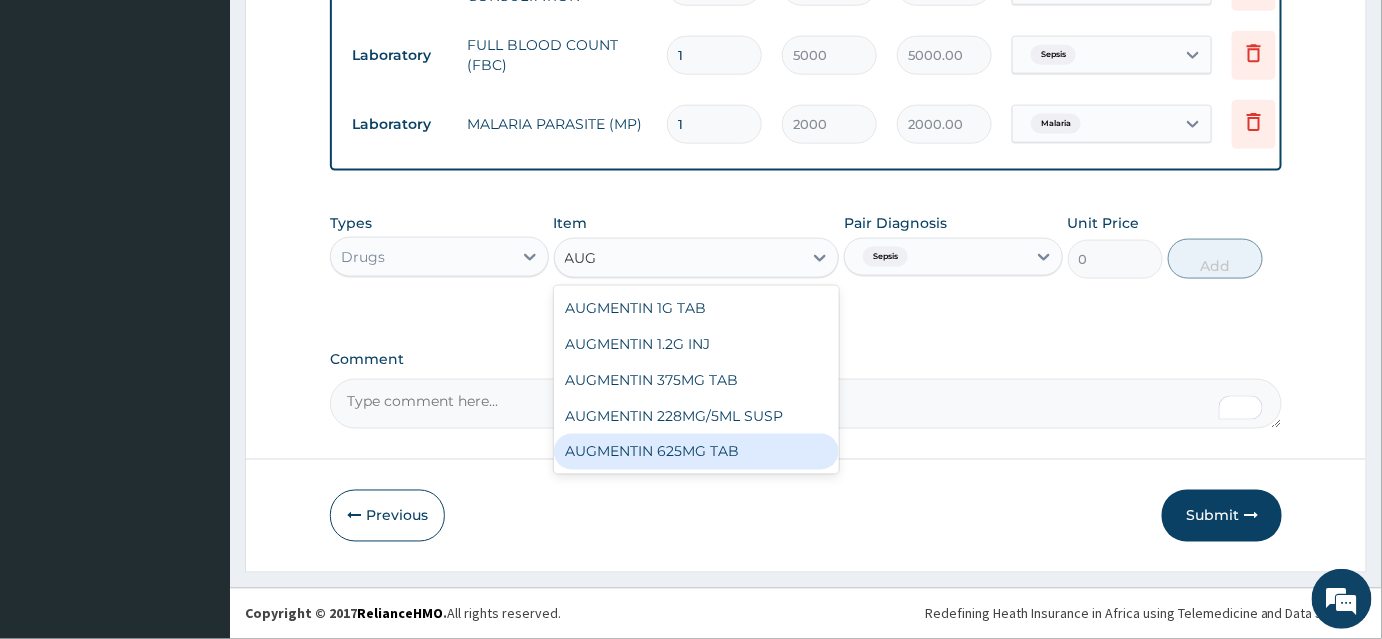 click on "AUGMENTIN 625MG TAB" at bounding box center (697, 452) 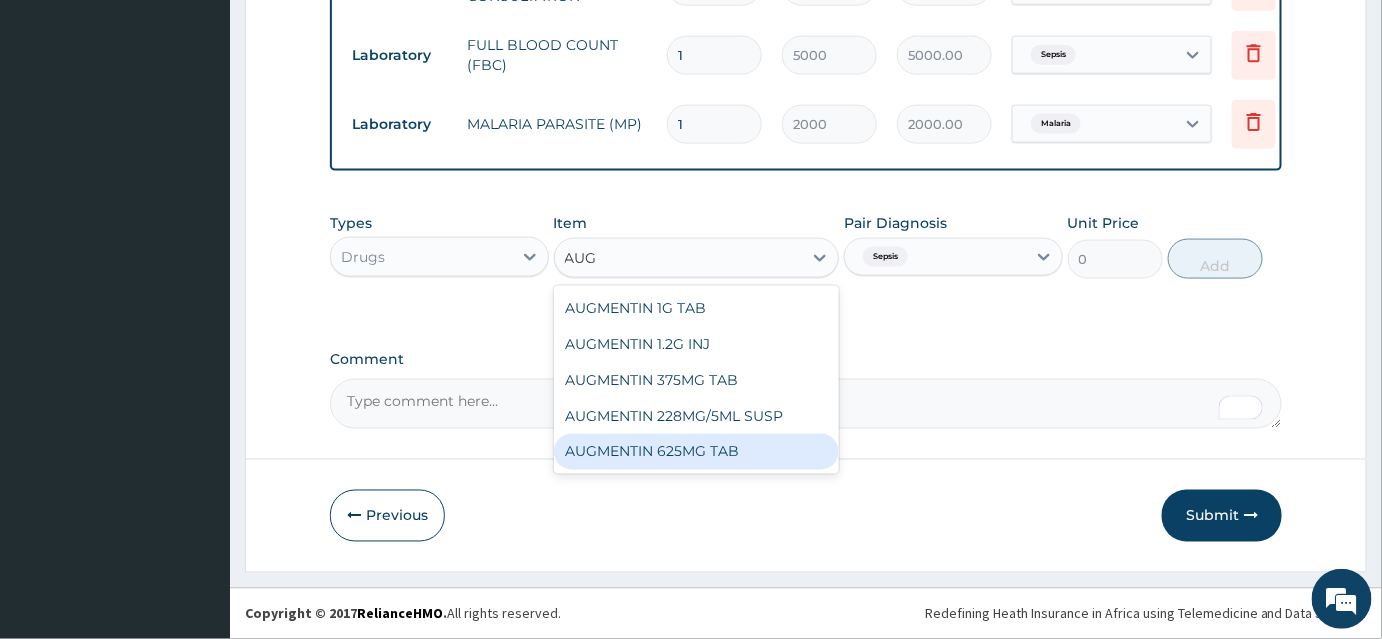 type 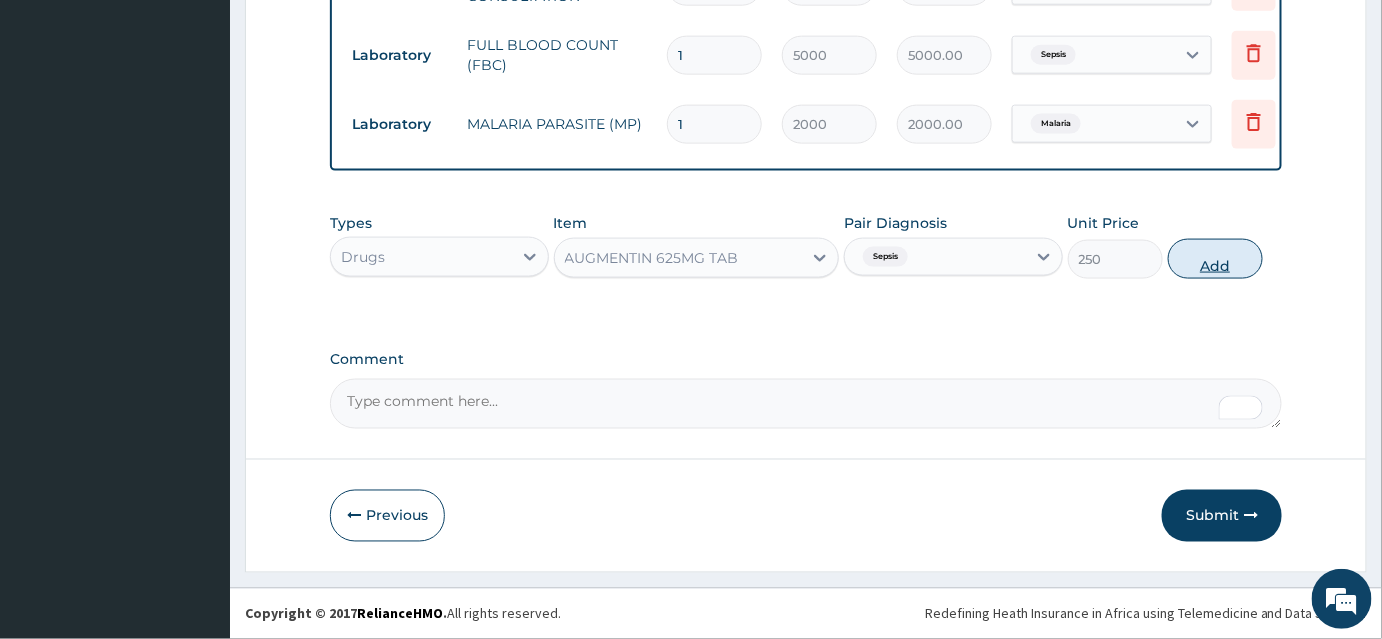 click on "Add" at bounding box center (1215, 259) 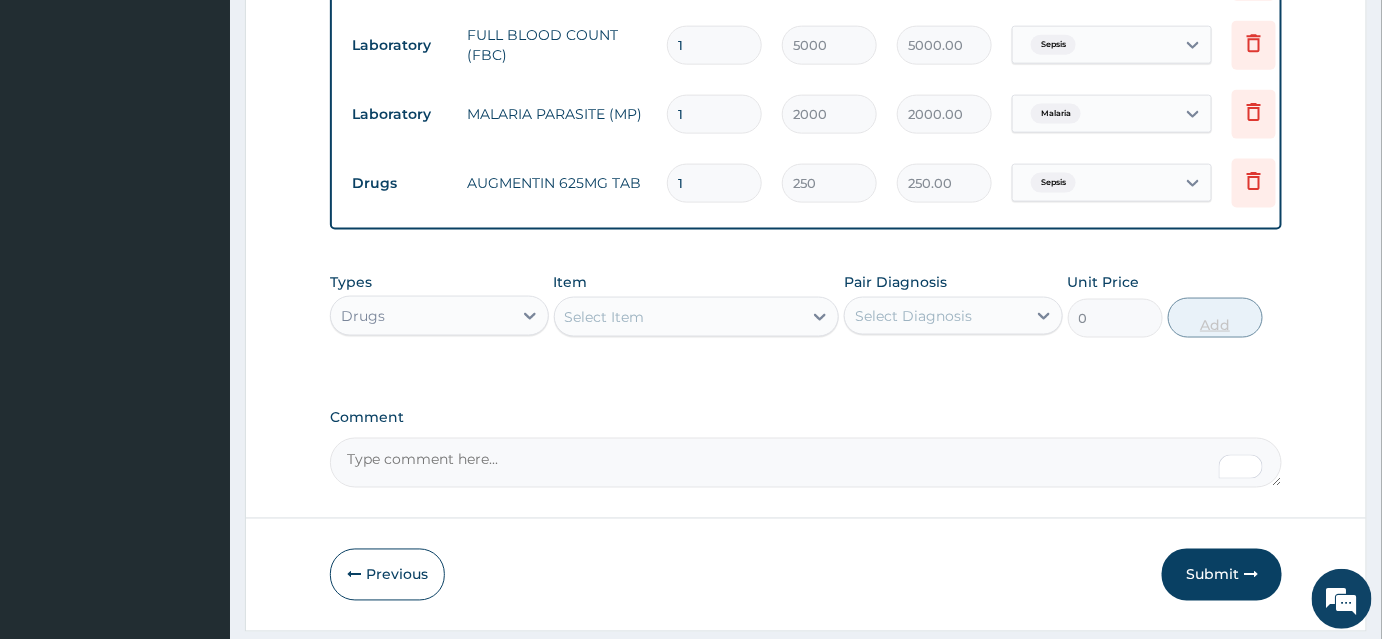 type on "10" 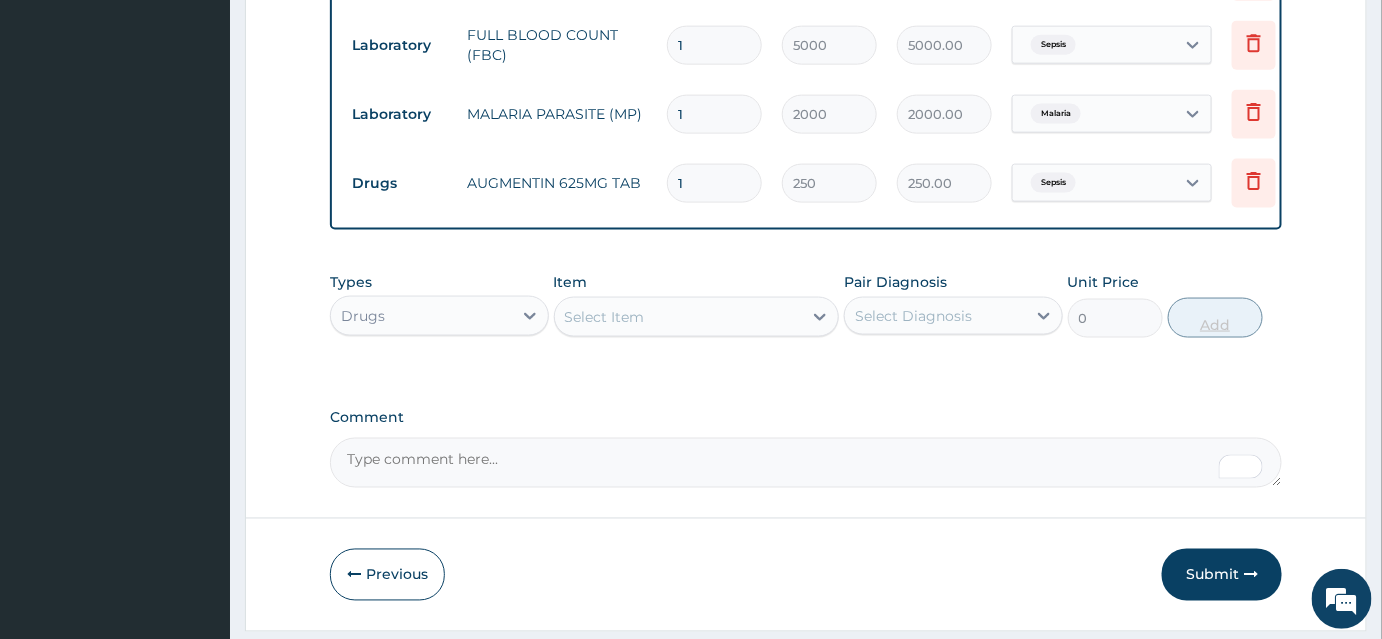 type on "2500.00" 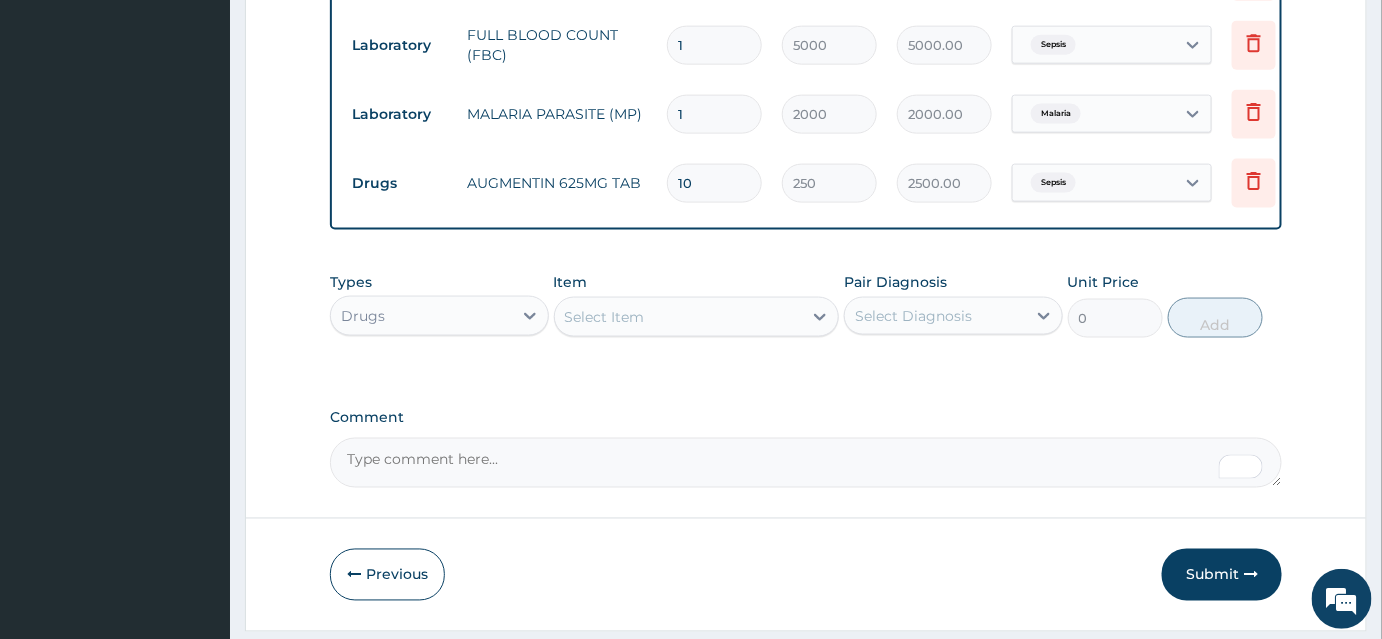 type on "10" 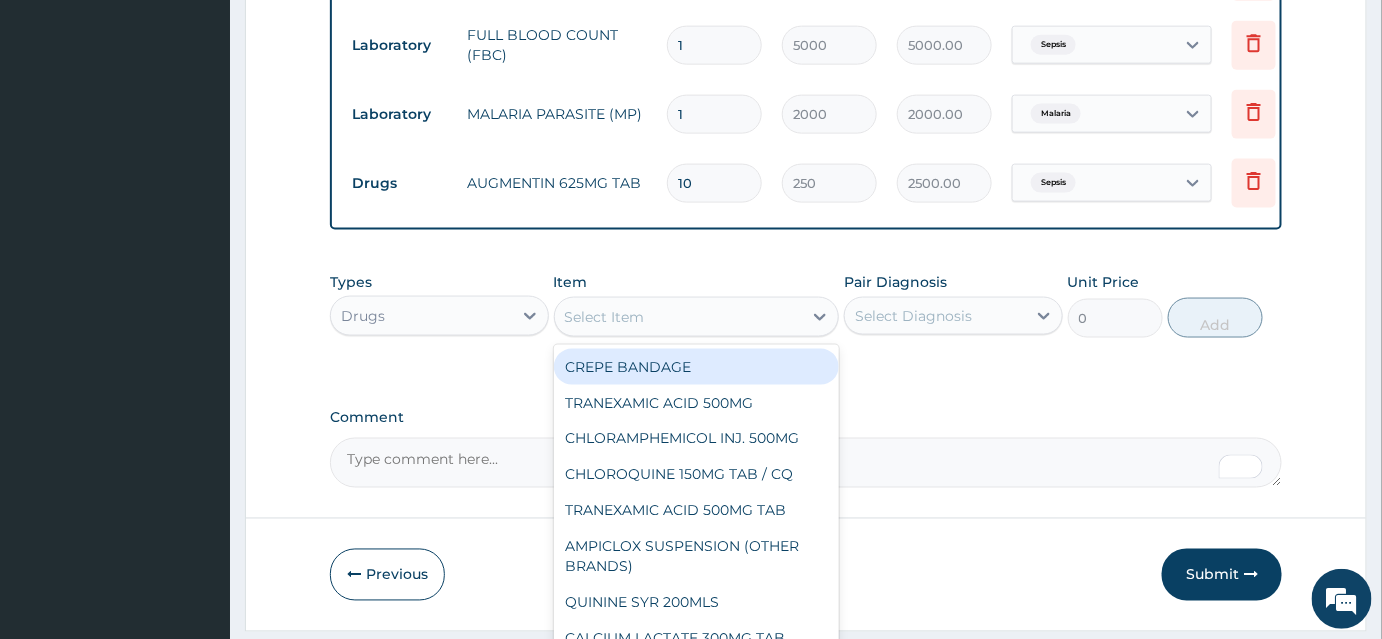click on "Select Item" at bounding box center [679, 317] 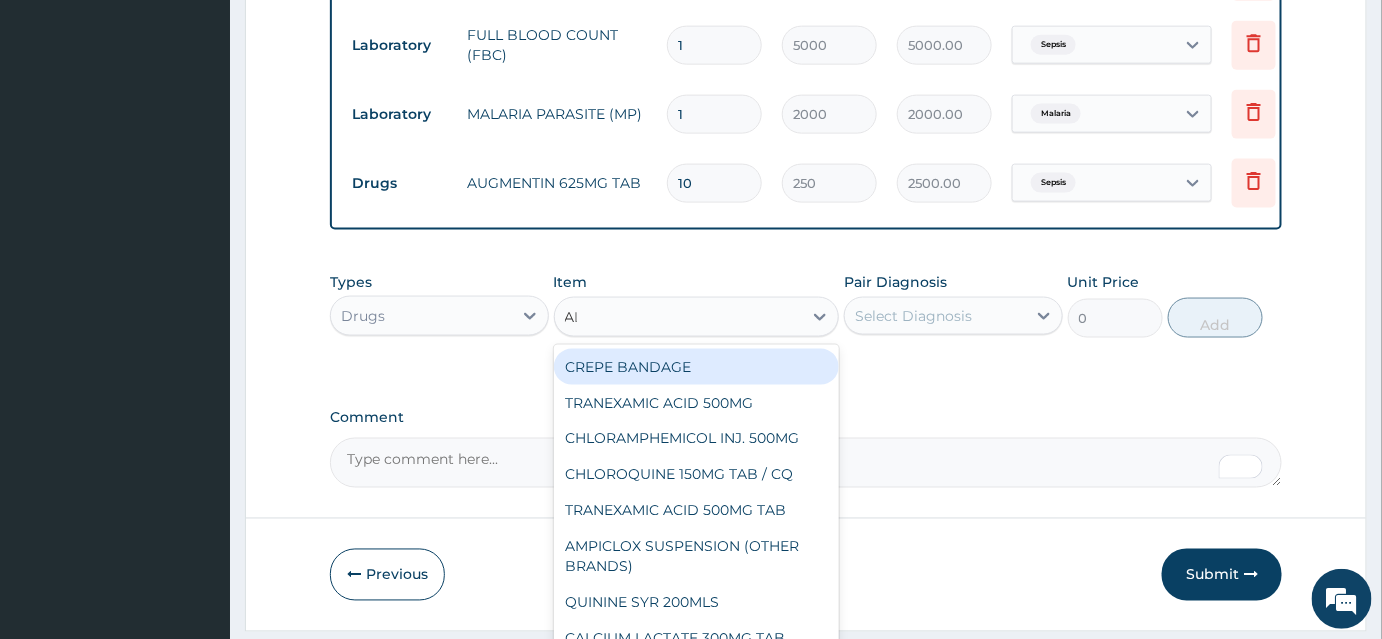 type on "ALA" 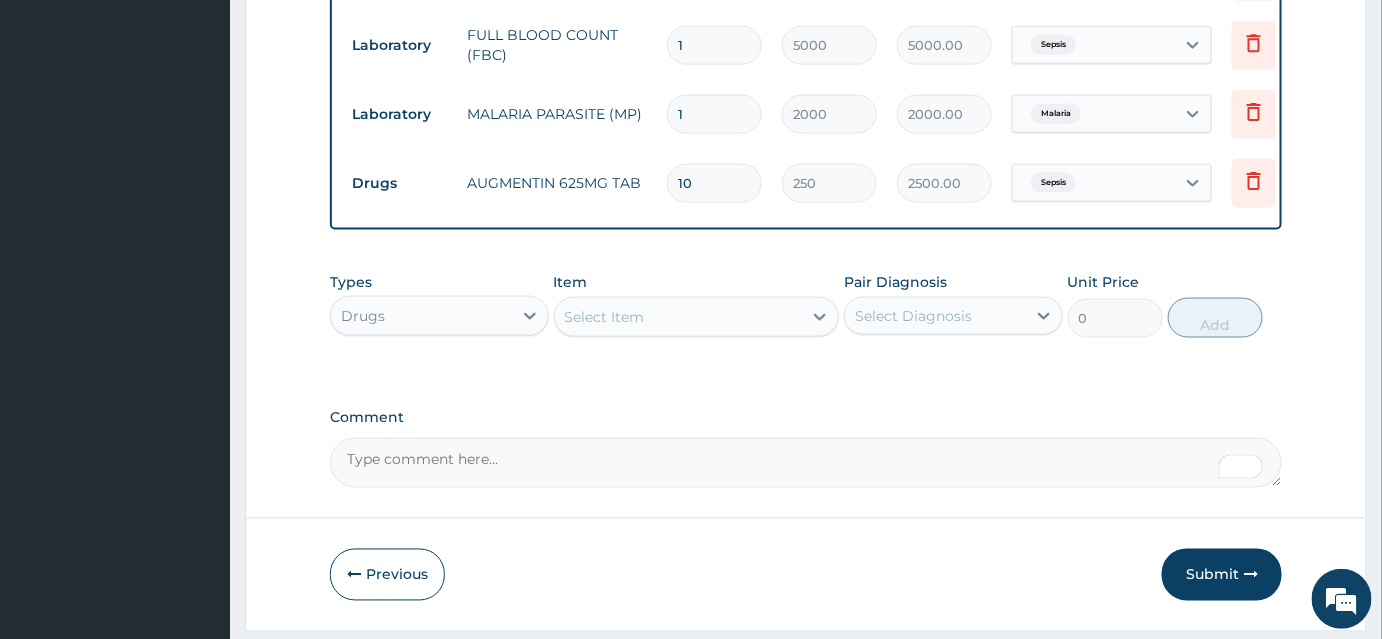 click on "Select Item" at bounding box center [679, 317] 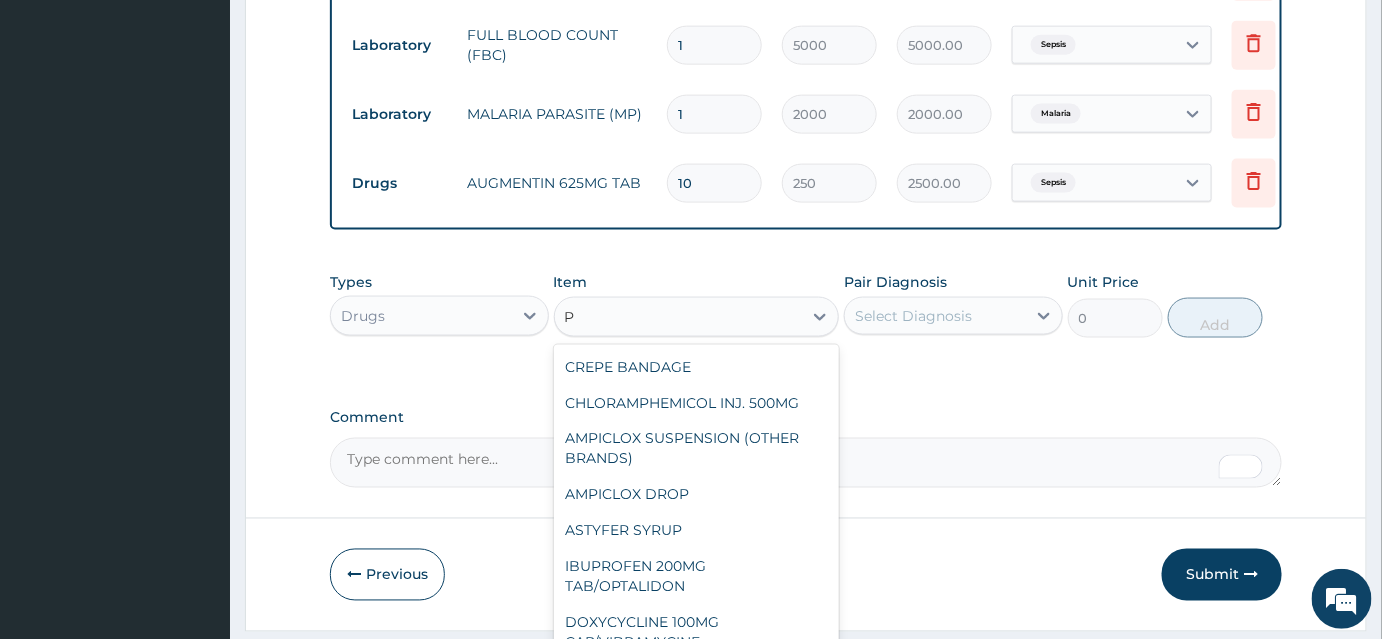 type on "P" 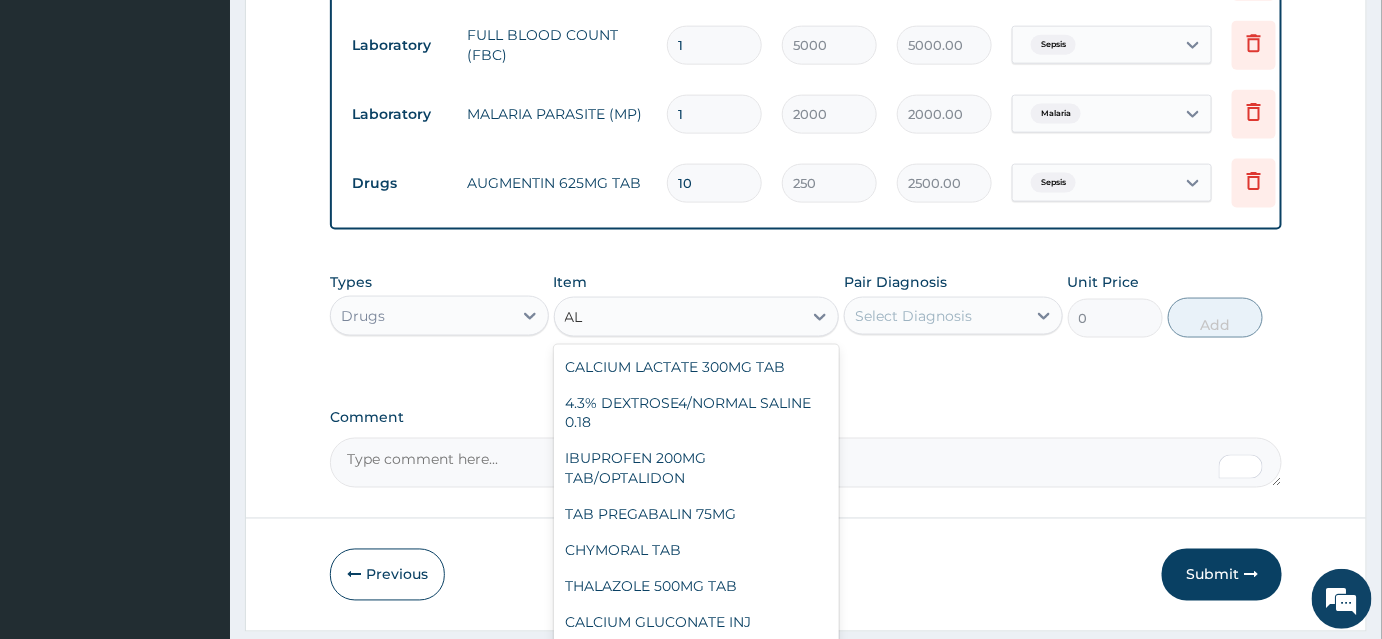type on "A" 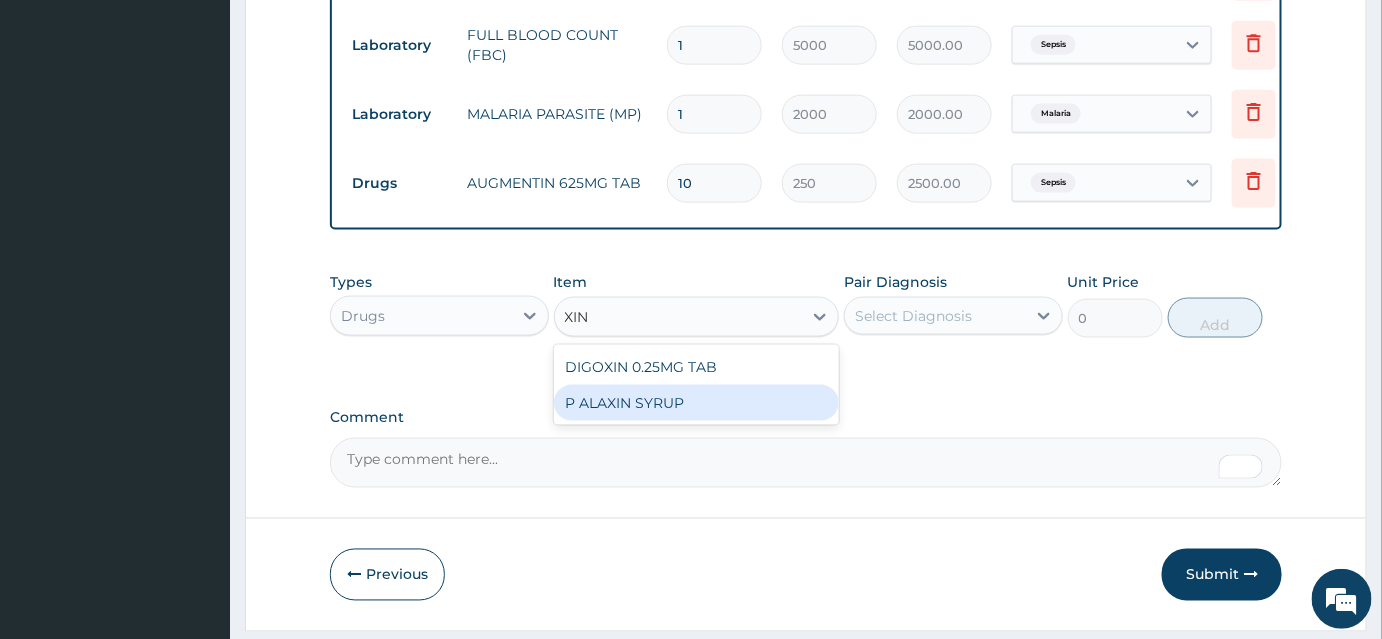type on "XIN" 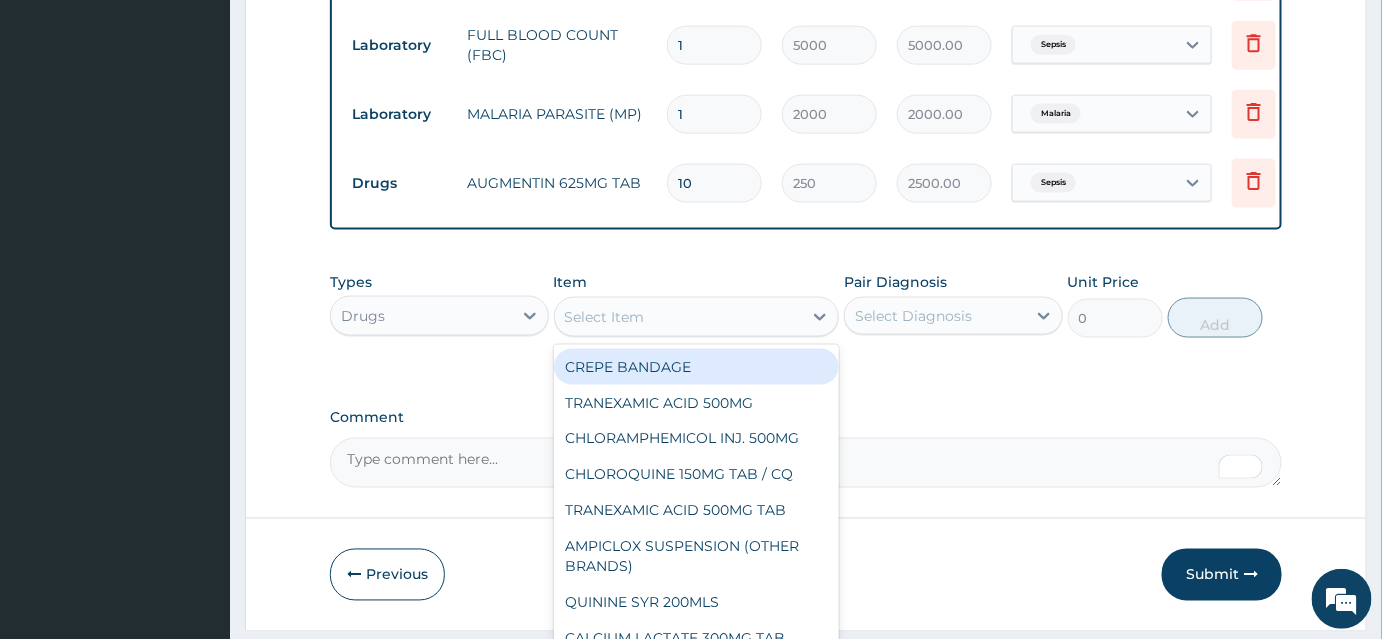 click on "Select Item" at bounding box center (605, 317) 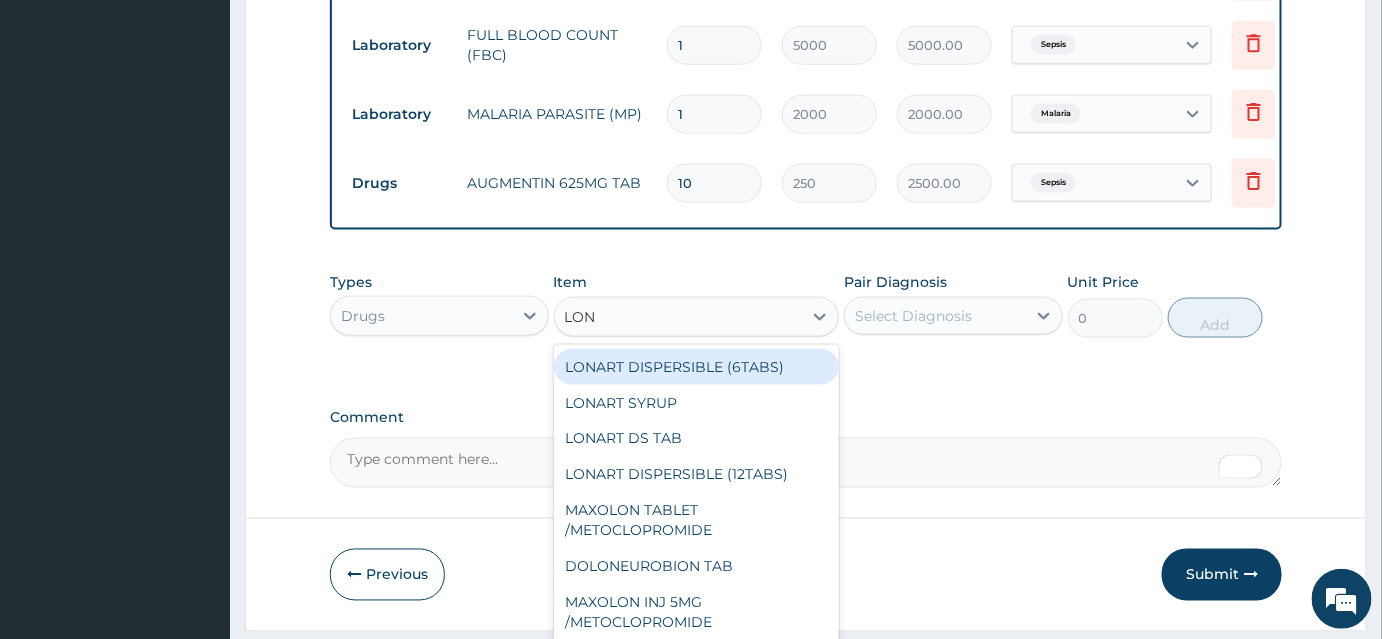 type on "LONA" 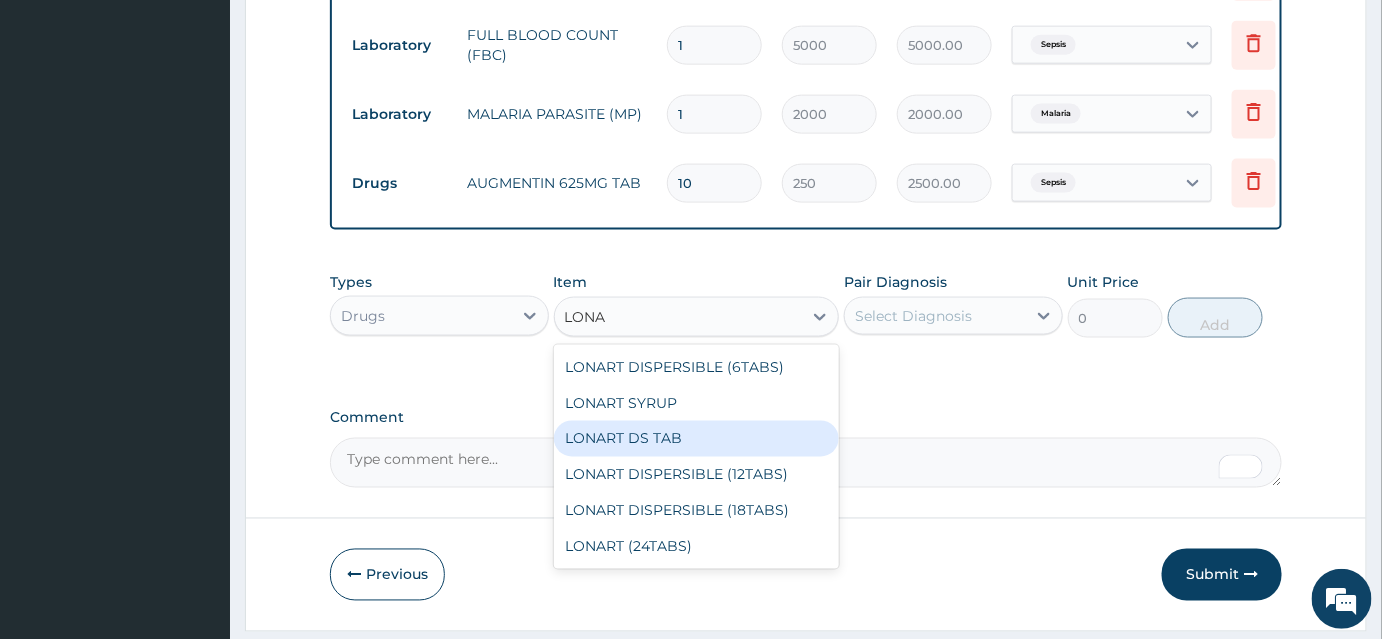 click on "LONART DS TAB" at bounding box center (697, 439) 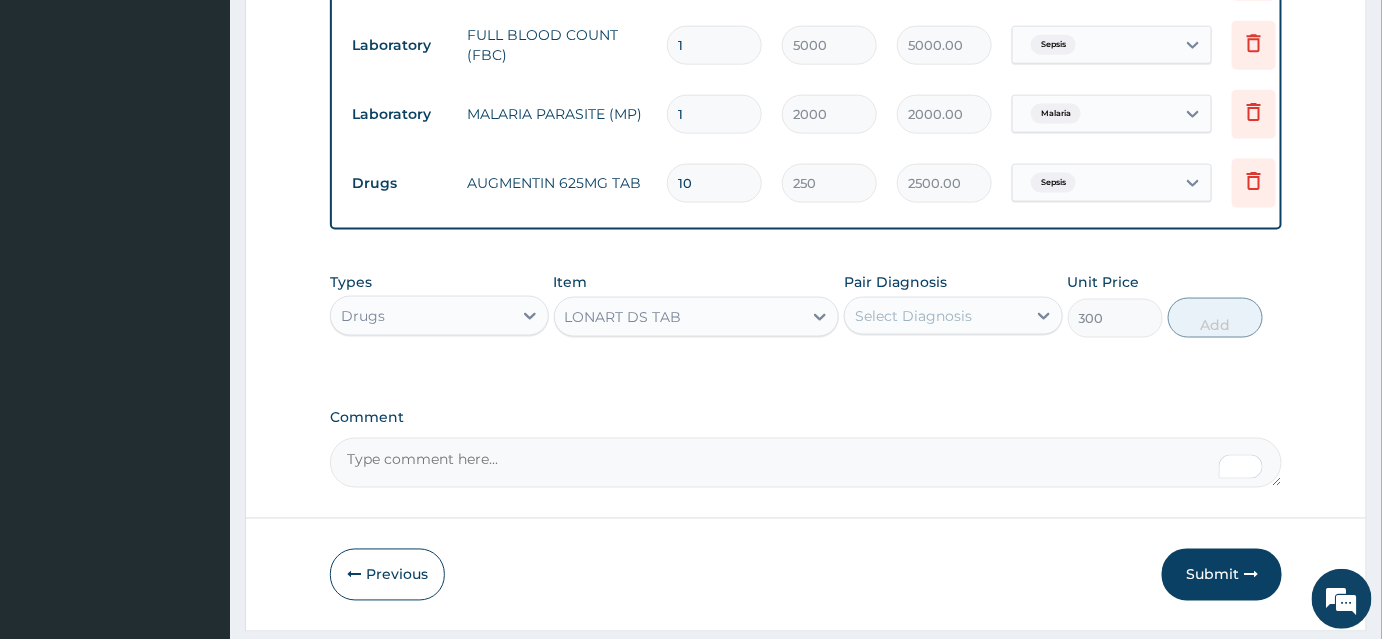 click on "Select Diagnosis" at bounding box center [913, 316] 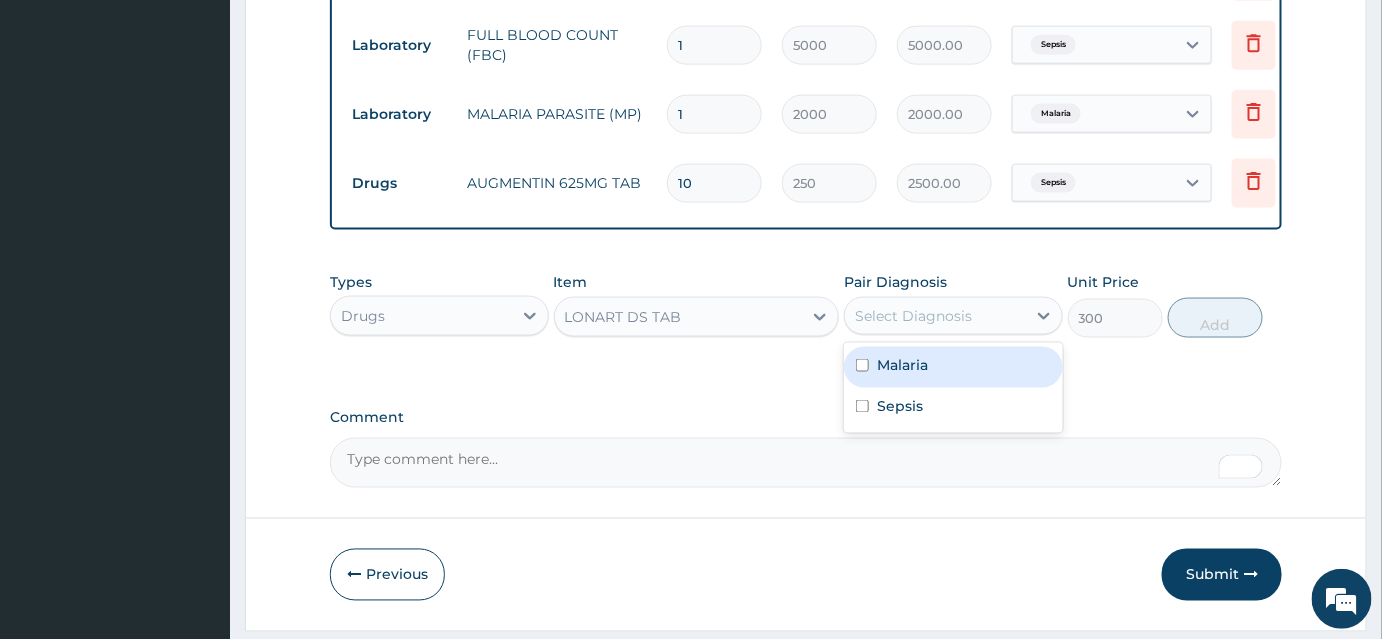 click on "Malaria" at bounding box center (953, 367) 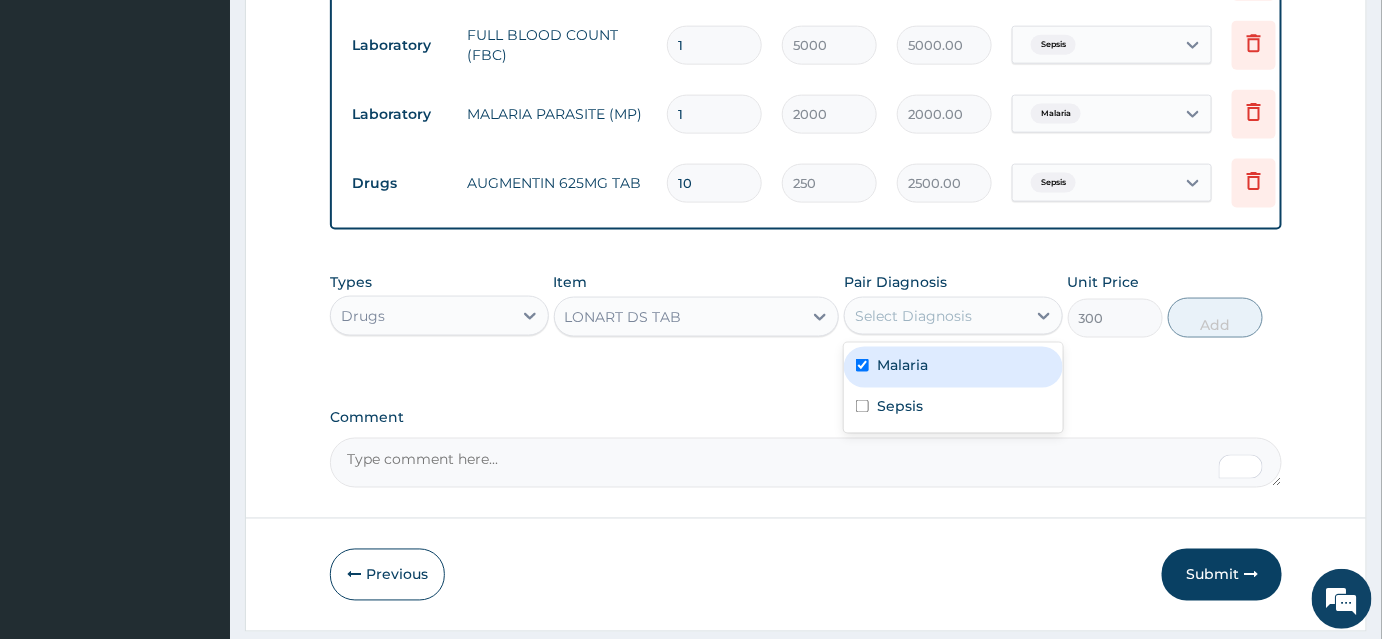 checkbox on "true" 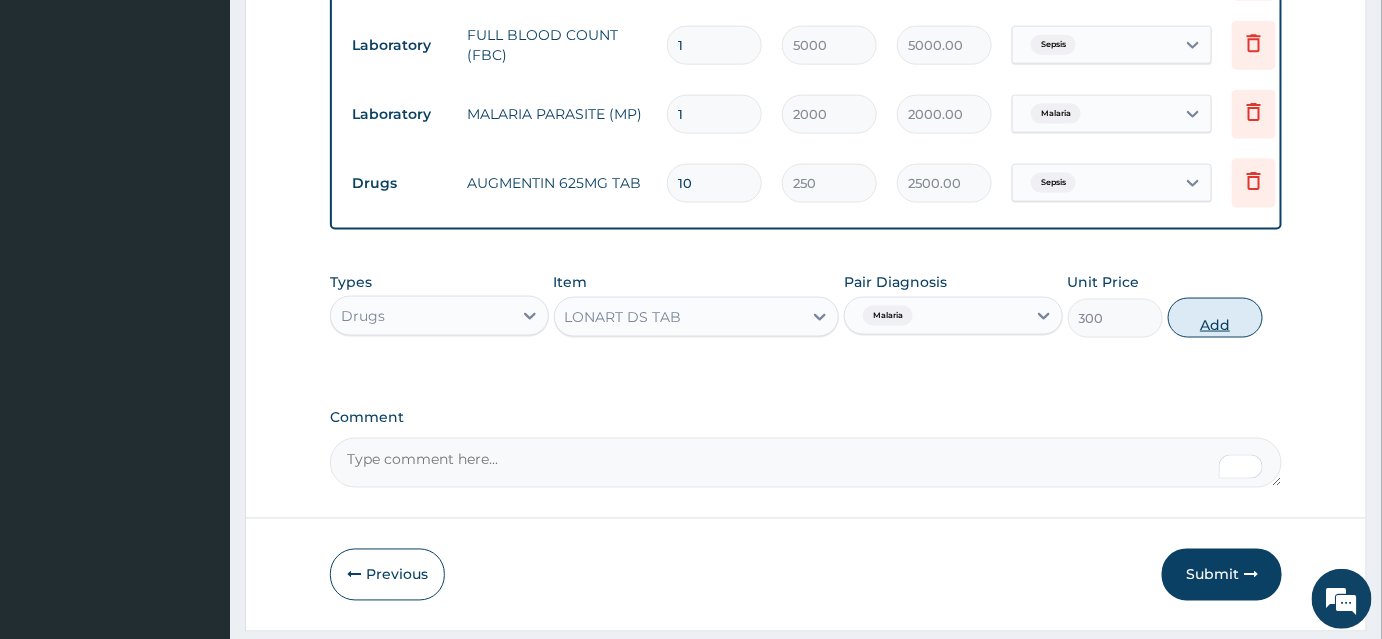 click on "Add" at bounding box center [1215, 318] 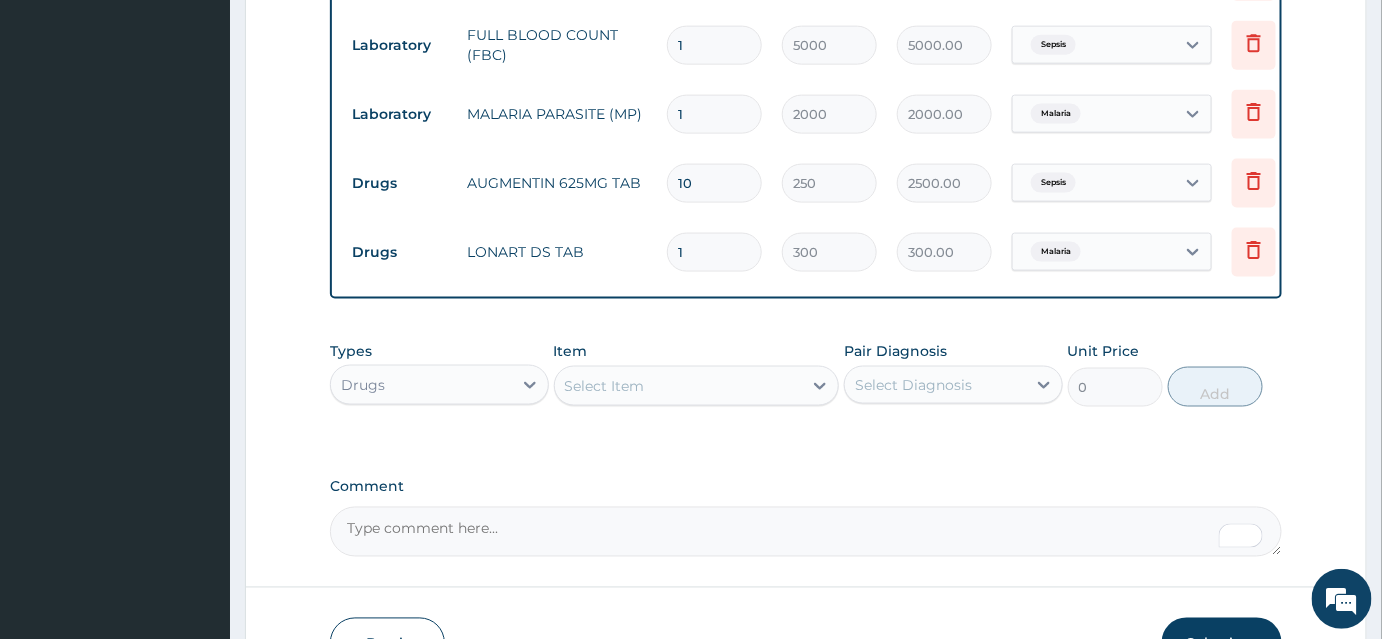 drag, startPoint x: 703, startPoint y: 242, endPoint x: 663, endPoint y: 258, distance: 43.081318 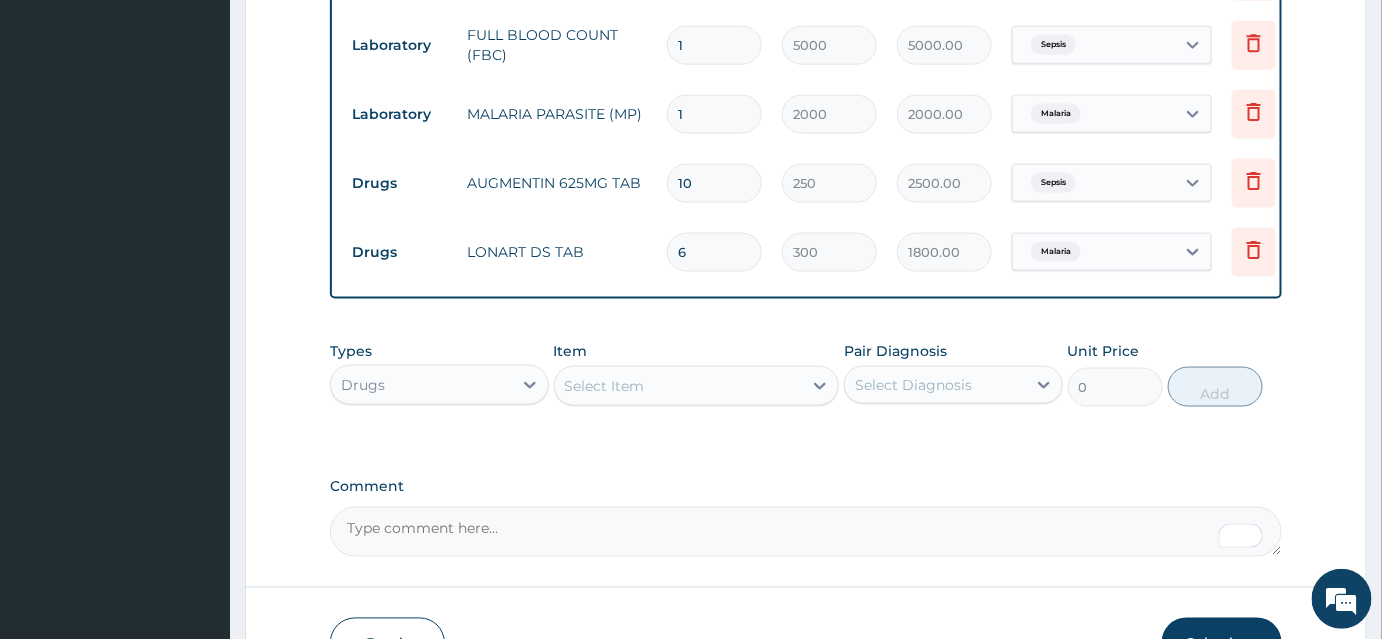 type on "6" 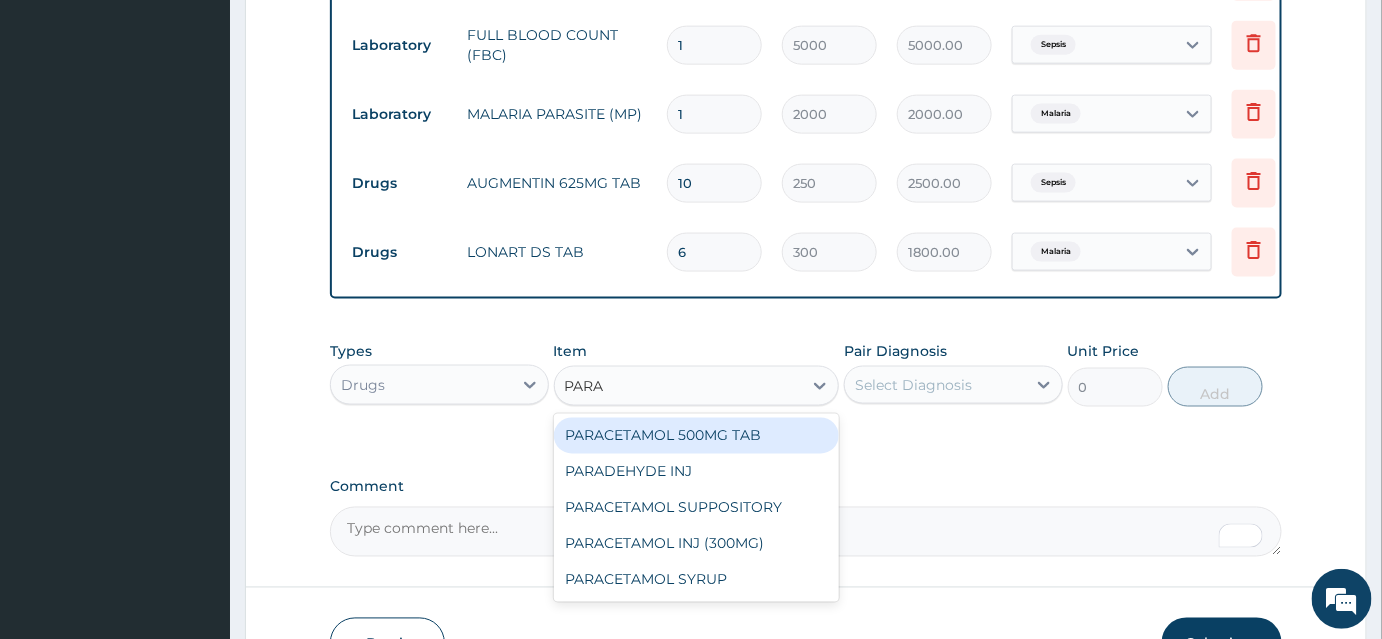 type on "PARAC" 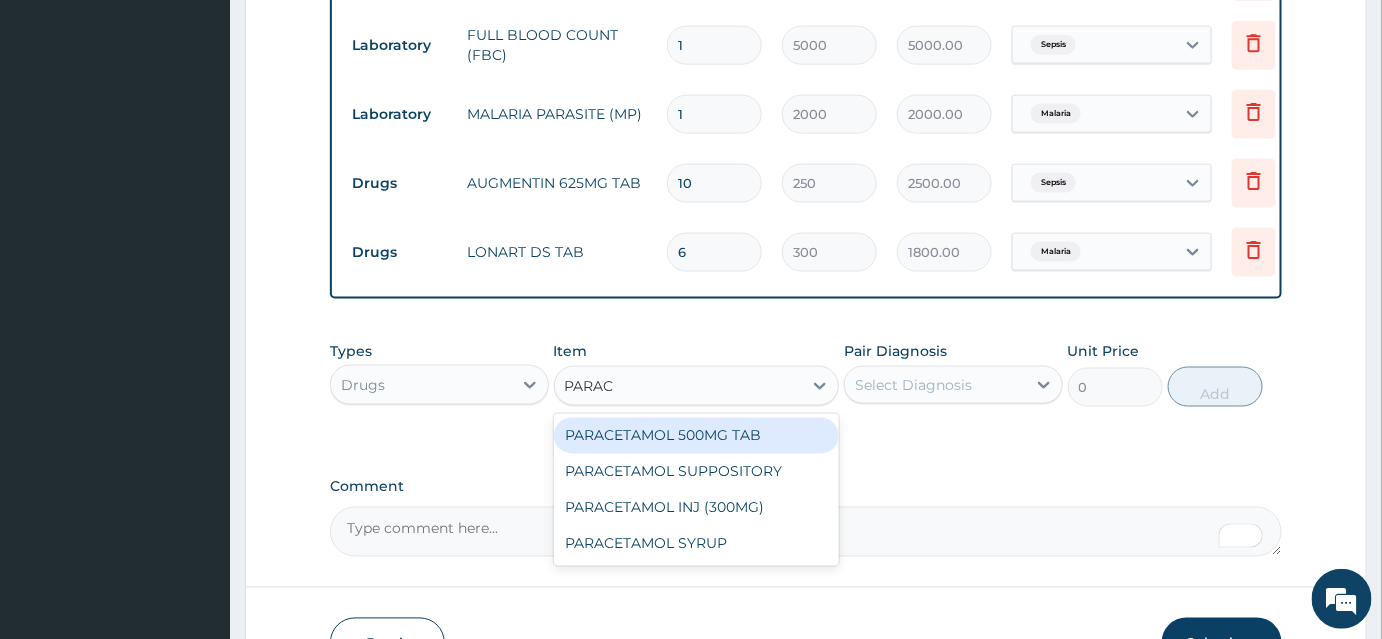 click on "PARACETAMOL 500MG TAB" at bounding box center [697, 436] 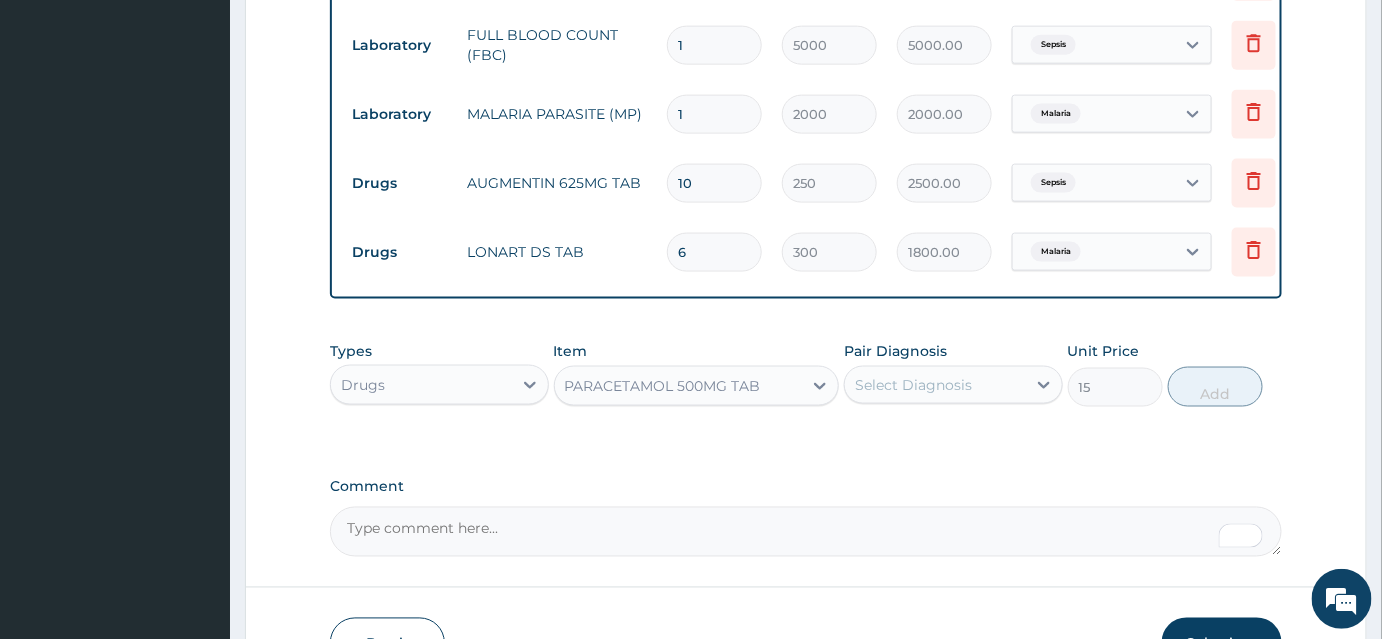 click on "Select Diagnosis" at bounding box center [935, 385] 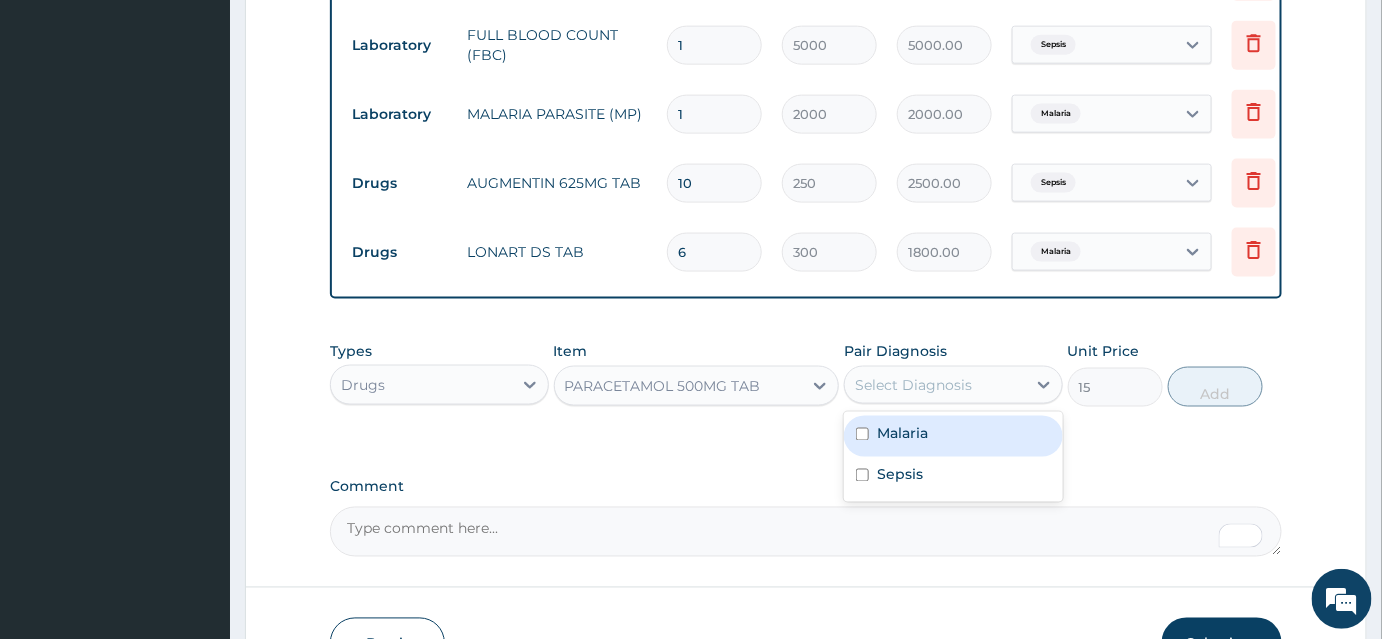 click on "Malaria" at bounding box center [902, 434] 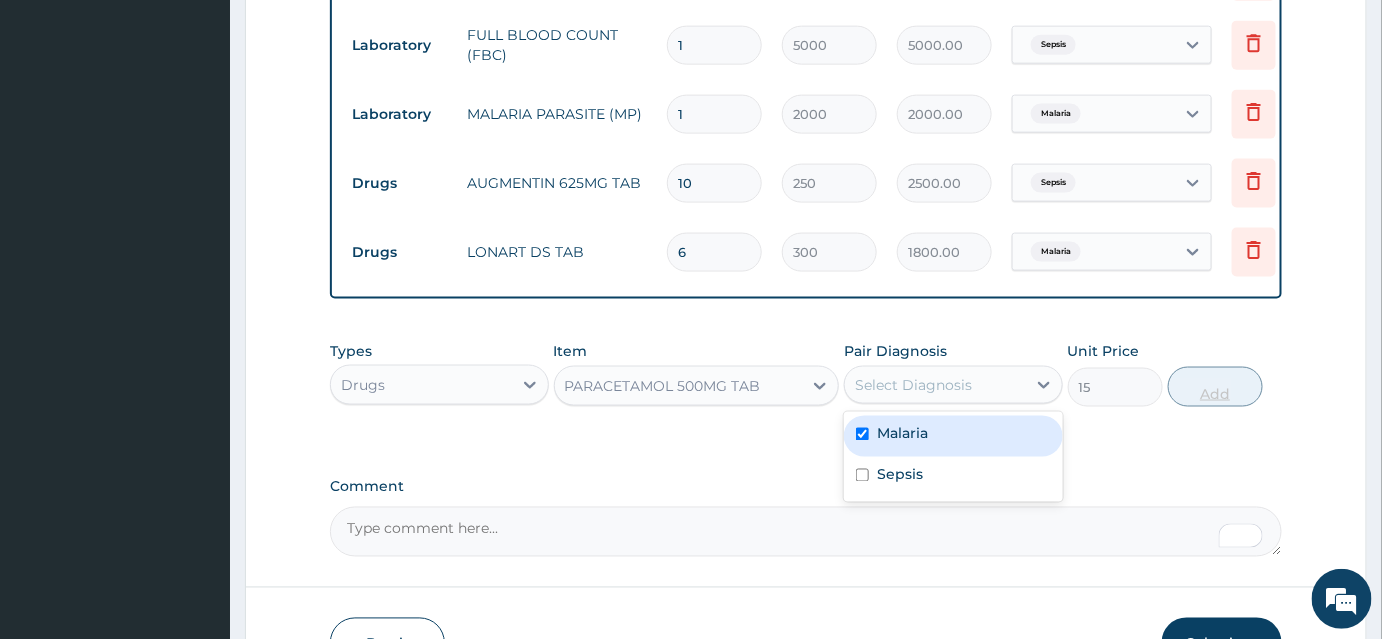 checkbox on "true" 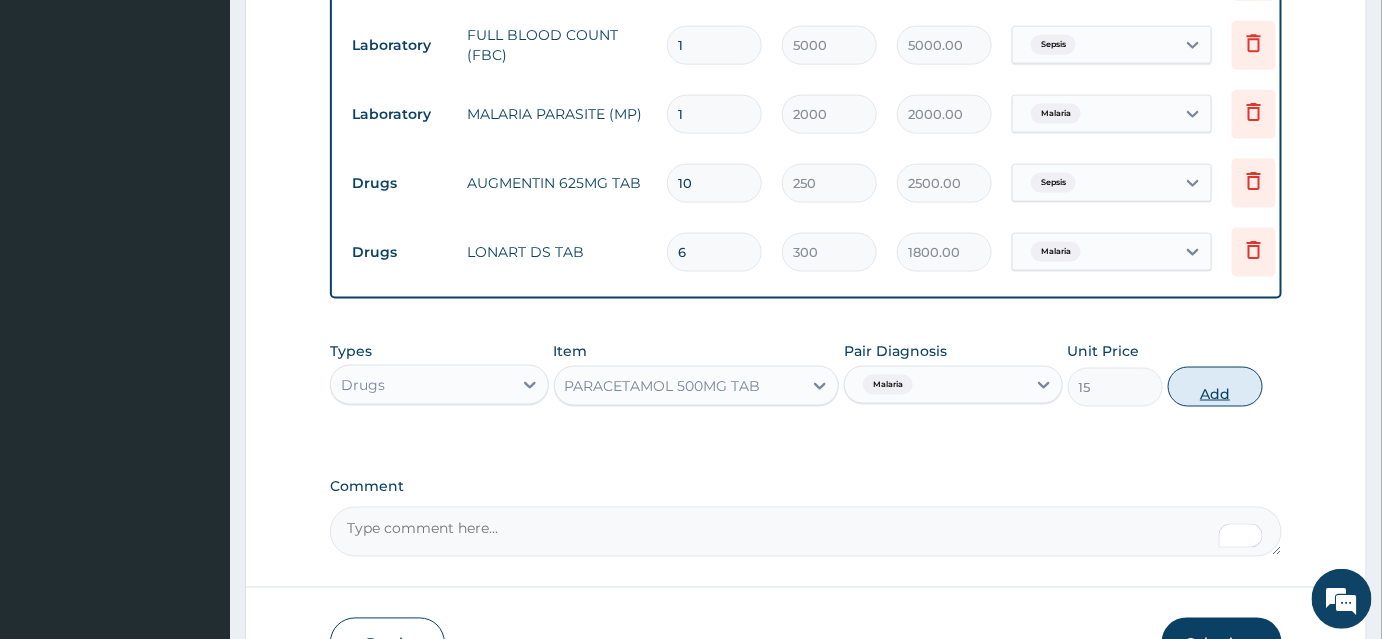 click on "Add" at bounding box center [1215, 387] 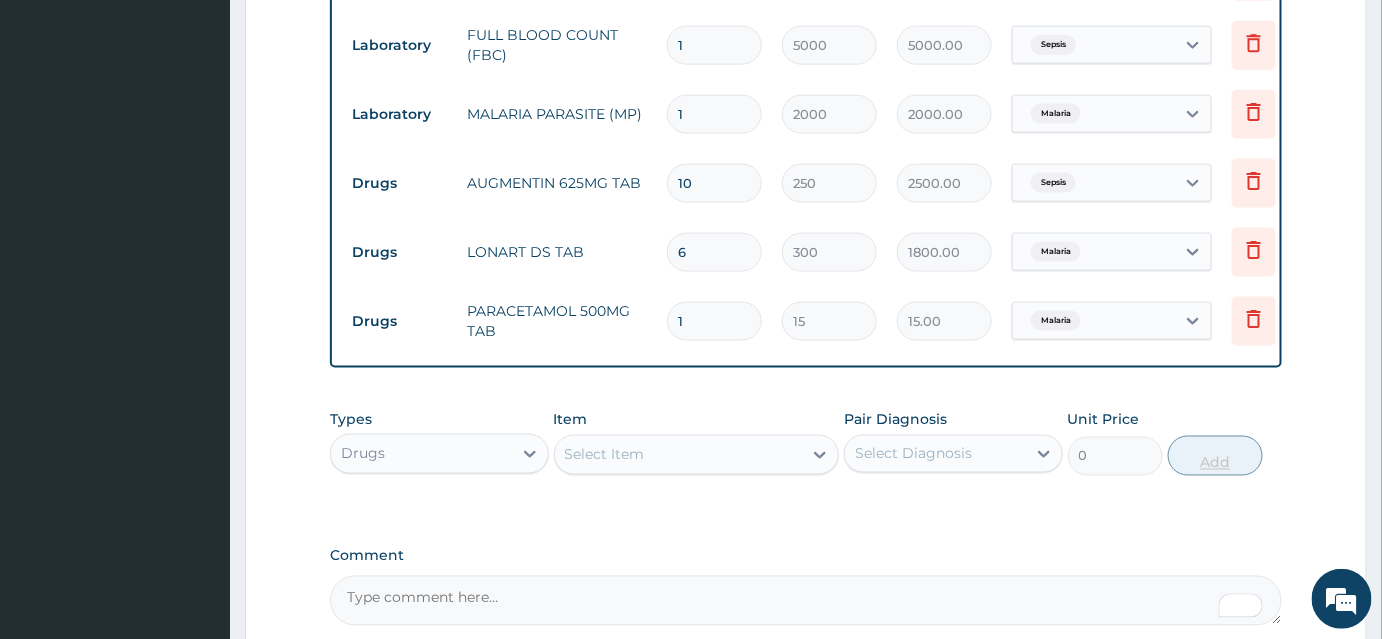 type on "18" 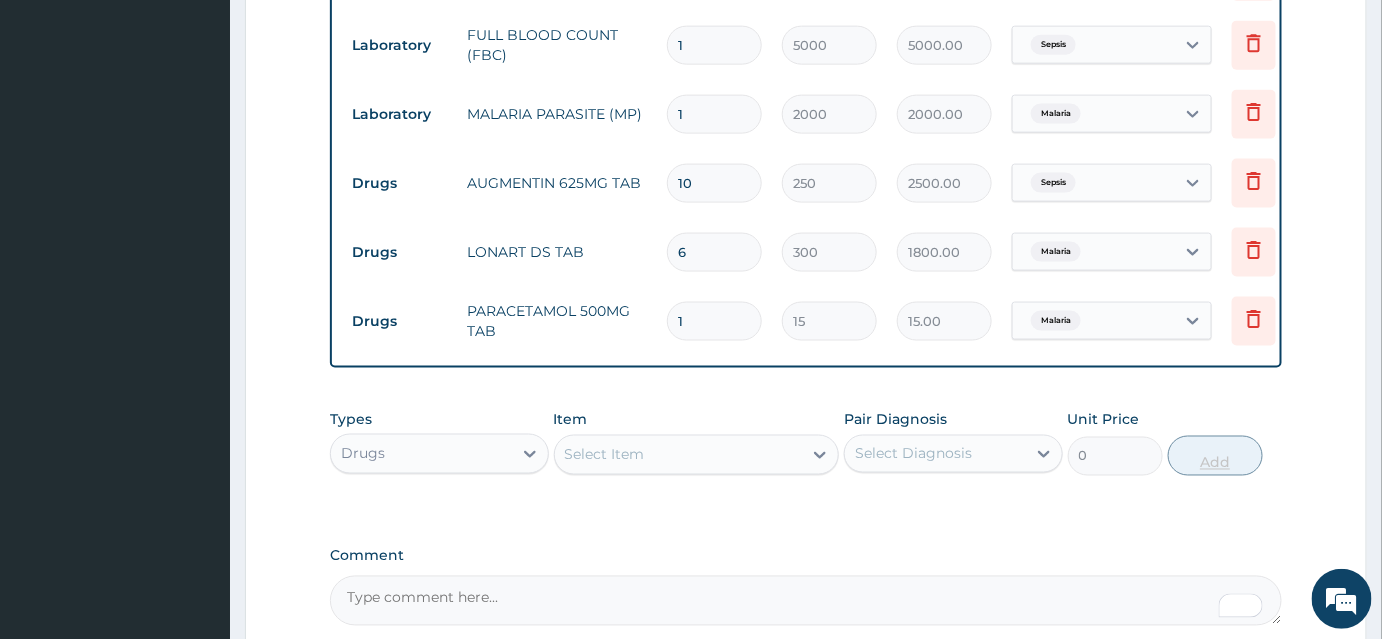 type on "270.00" 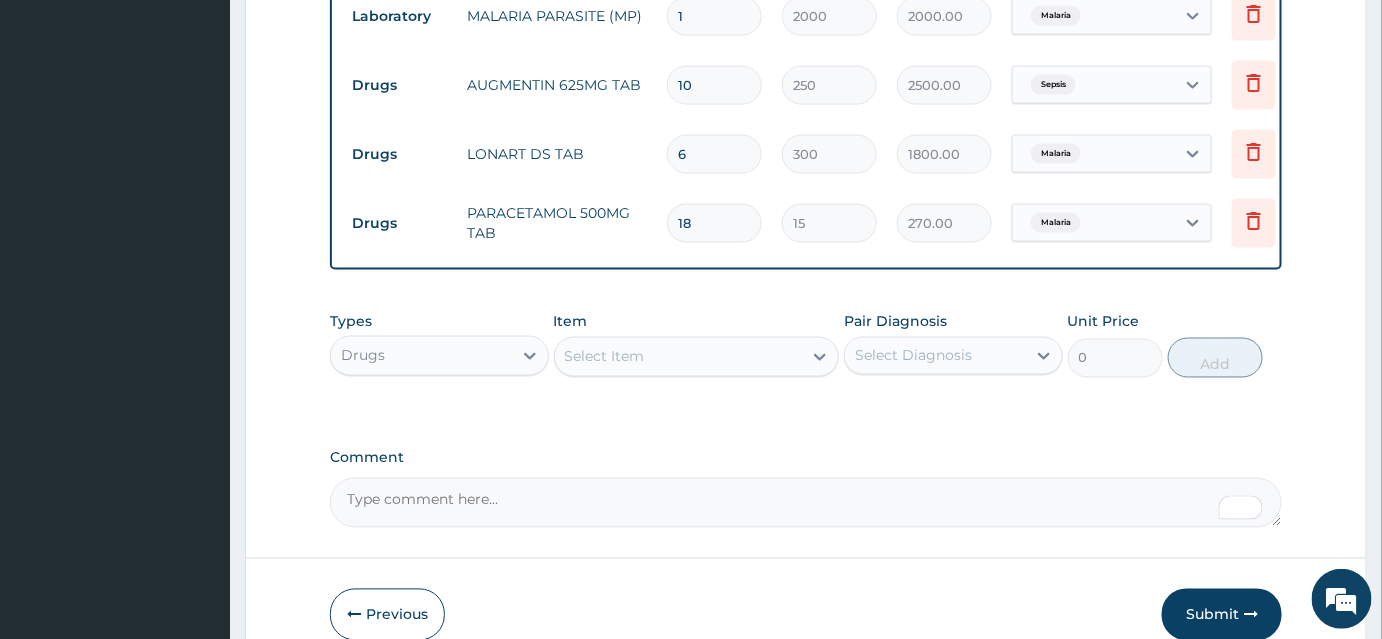scroll, scrollTop: 1064, scrollLeft: 0, axis: vertical 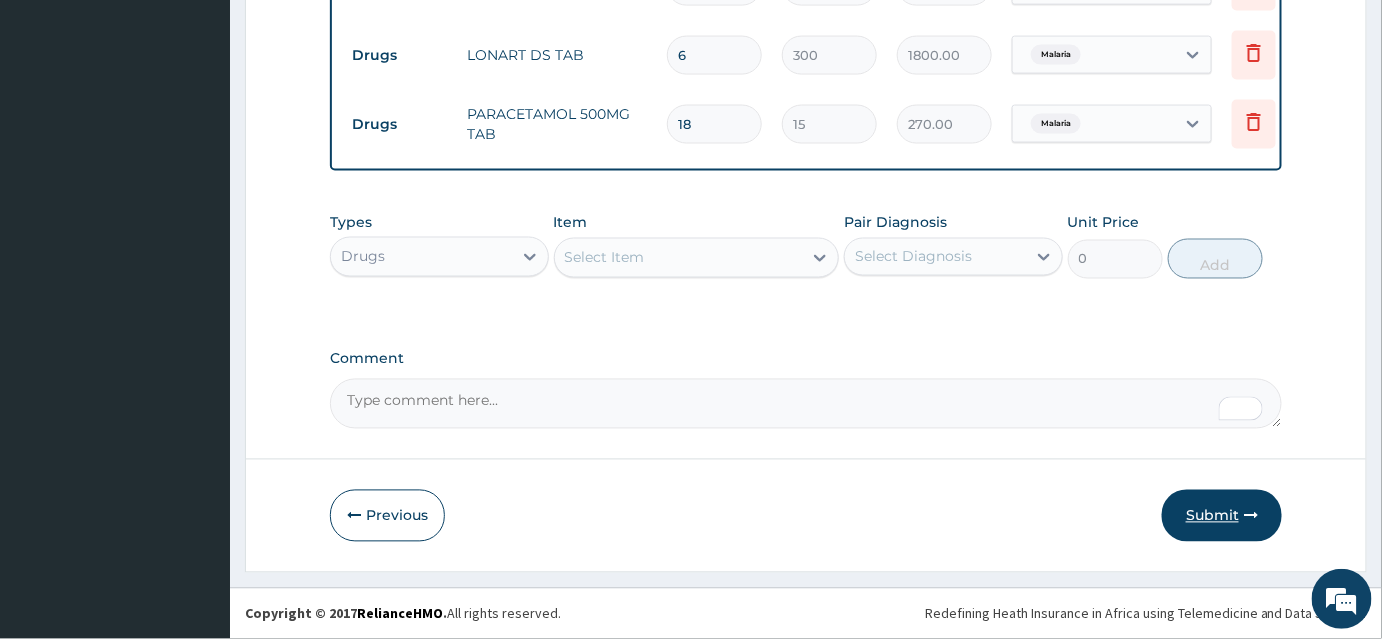type on "18" 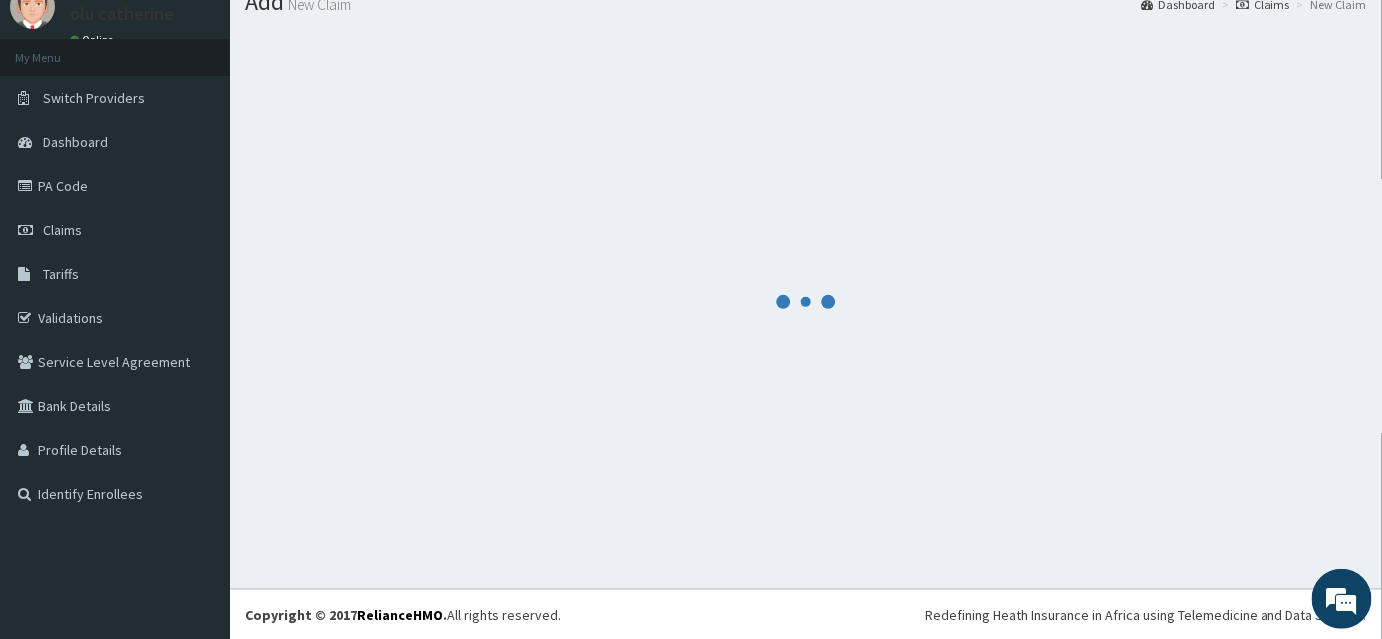 scroll, scrollTop: 1064, scrollLeft: 0, axis: vertical 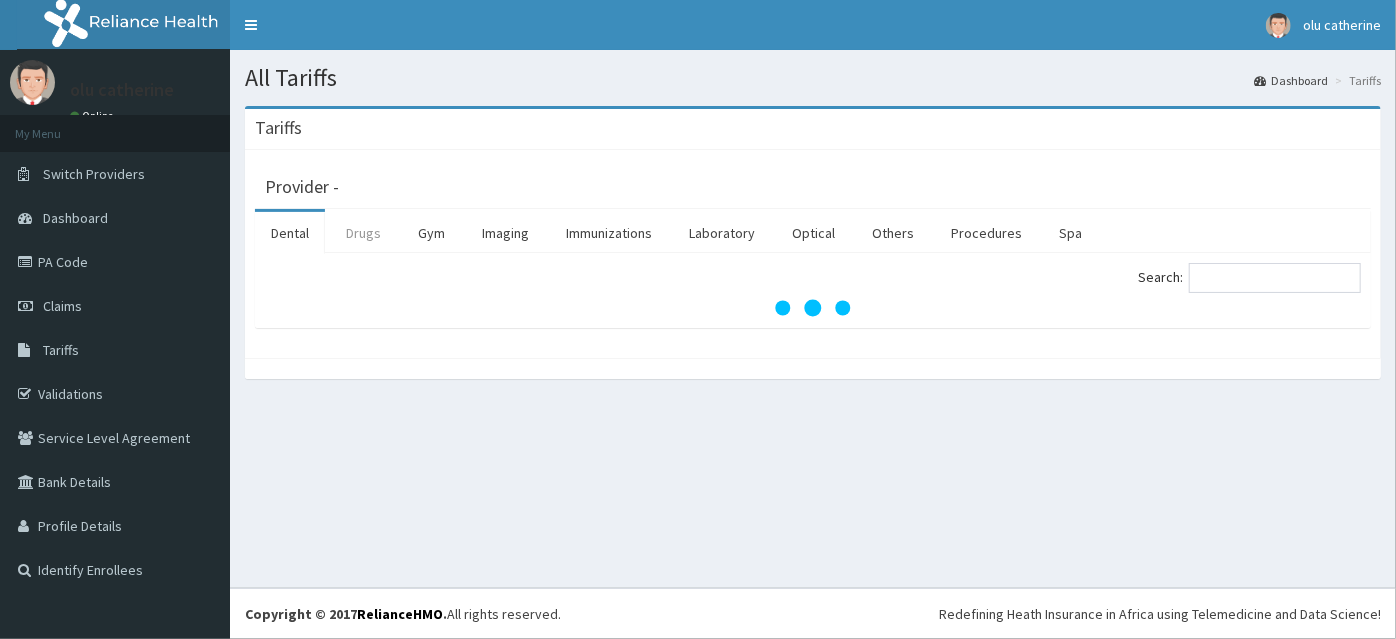 click on "Drugs" at bounding box center [363, 233] 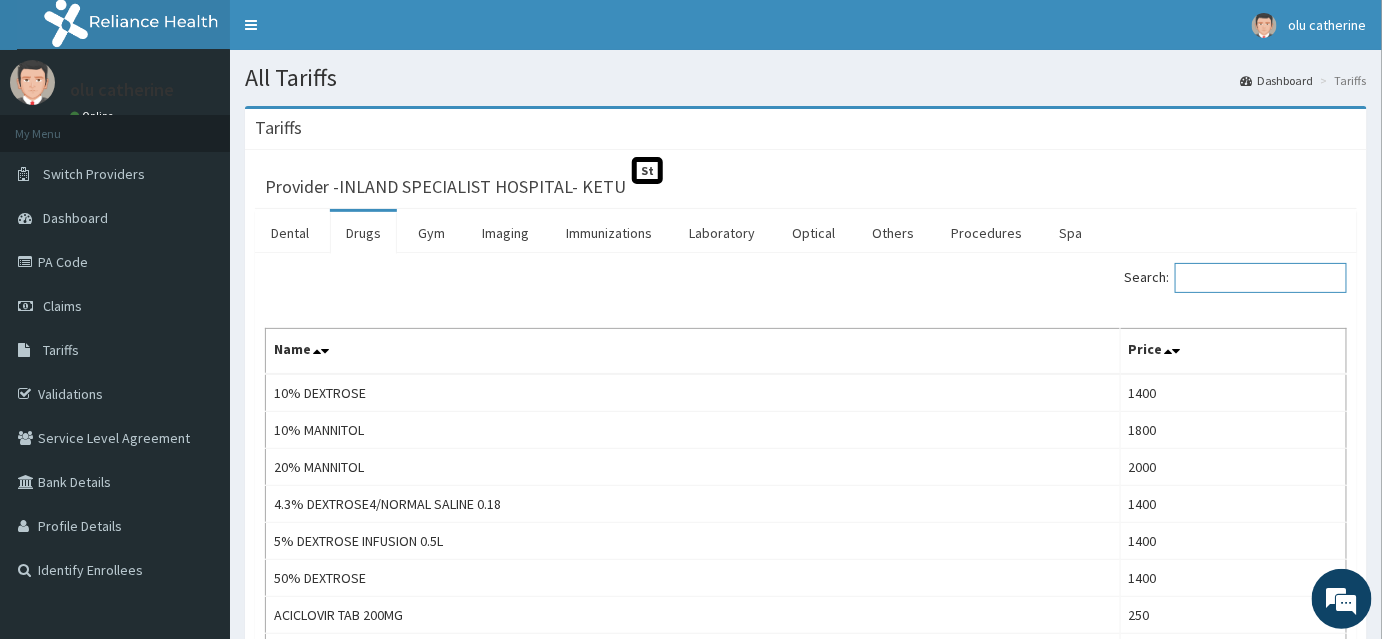 click on "Search:" at bounding box center [1261, 278] 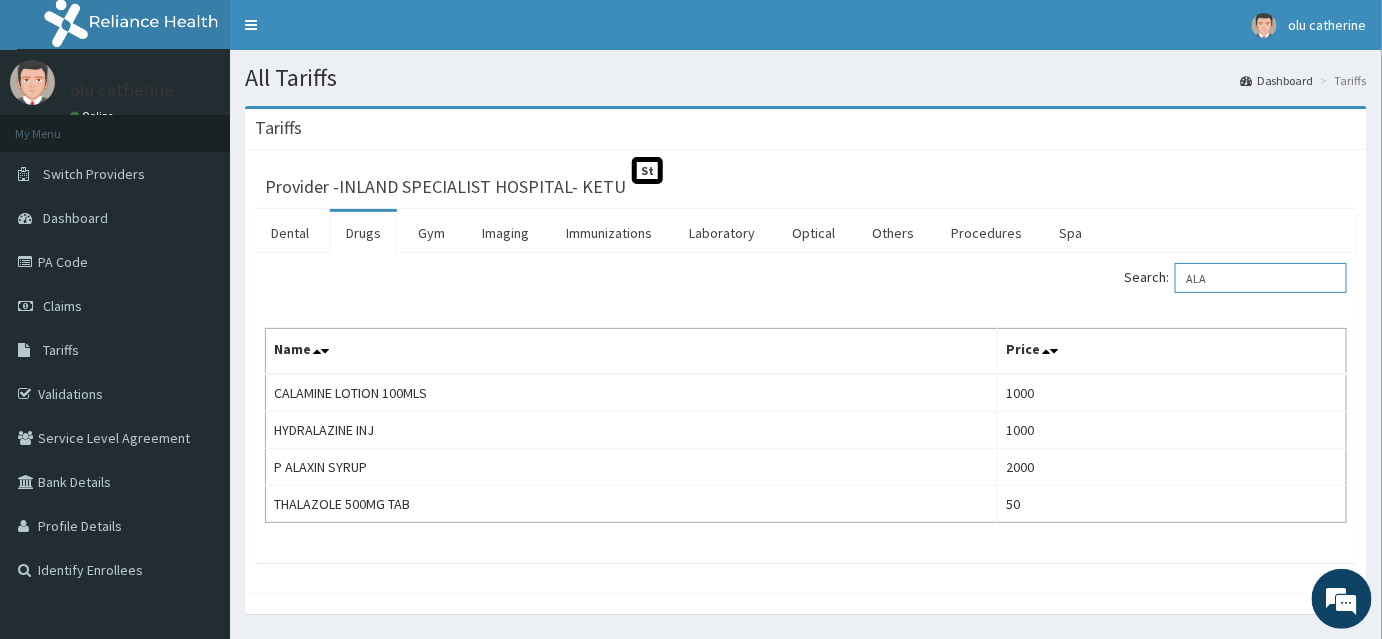 scroll, scrollTop: 0, scrollLeft: 0, axis: both 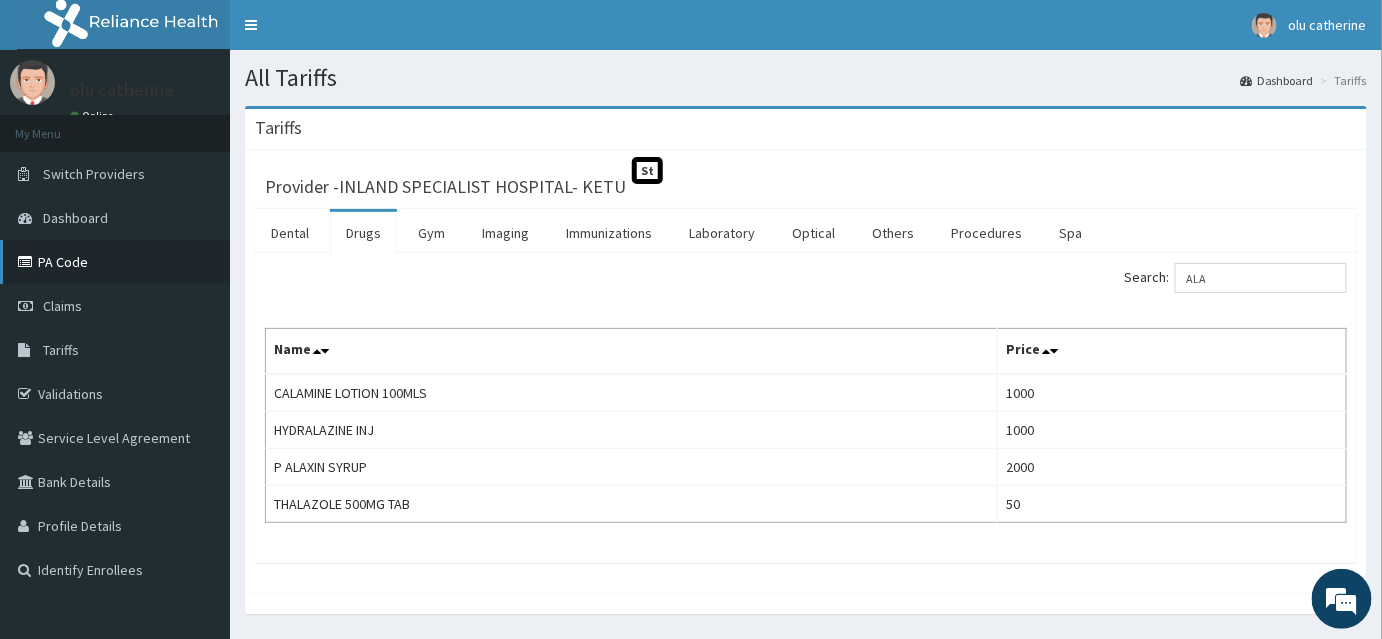 click on "PA Code" at bounding box center (115, 262) 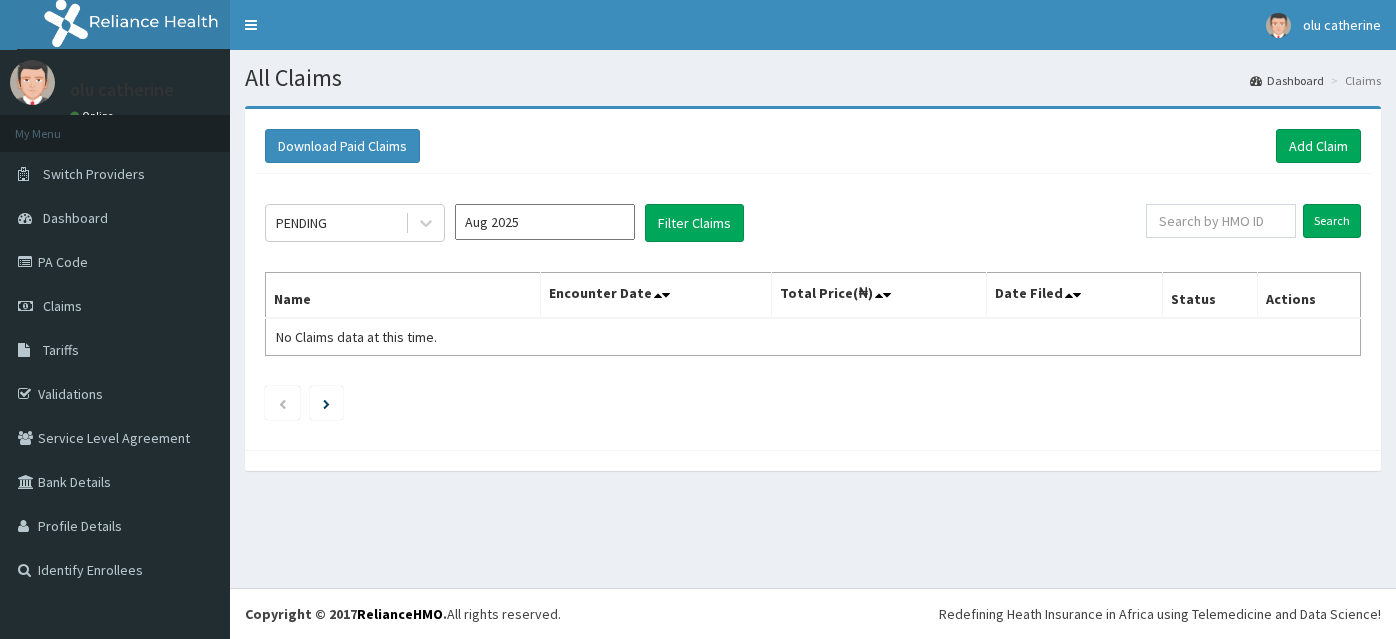 scroll, scrollTop: 0, scrollLeft: 0, axis: both 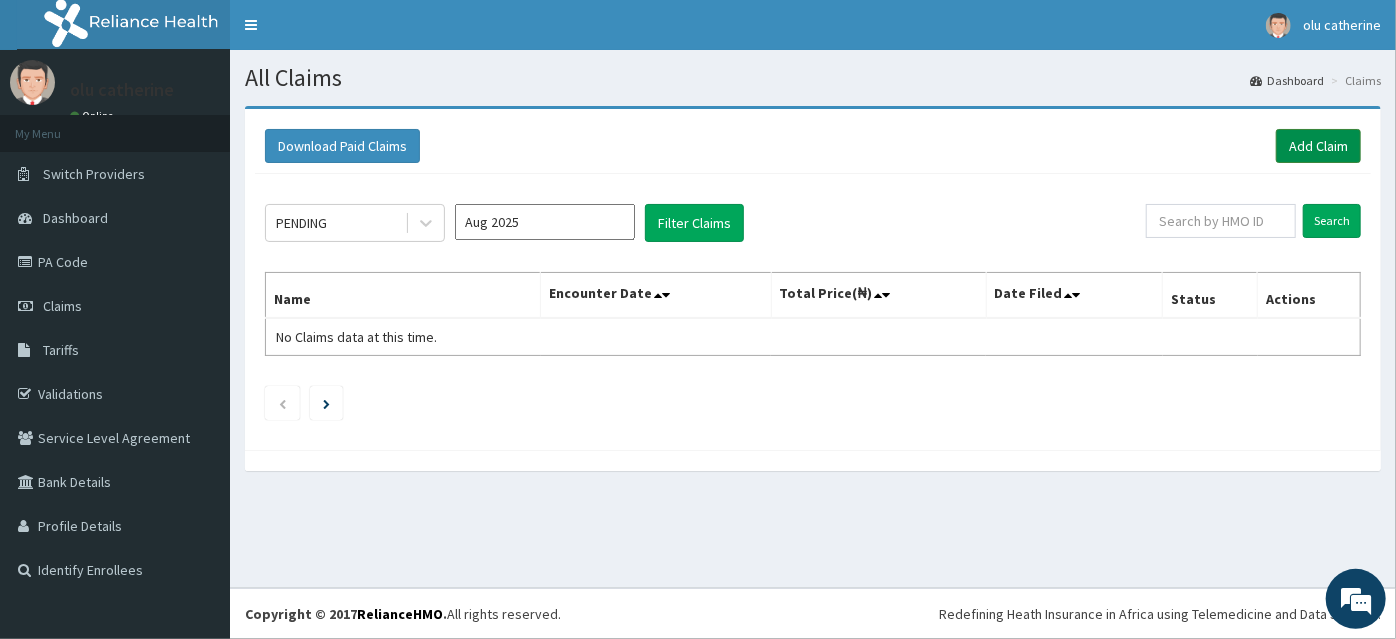 click on "Add Claim" at bounding box center (1318, 146) 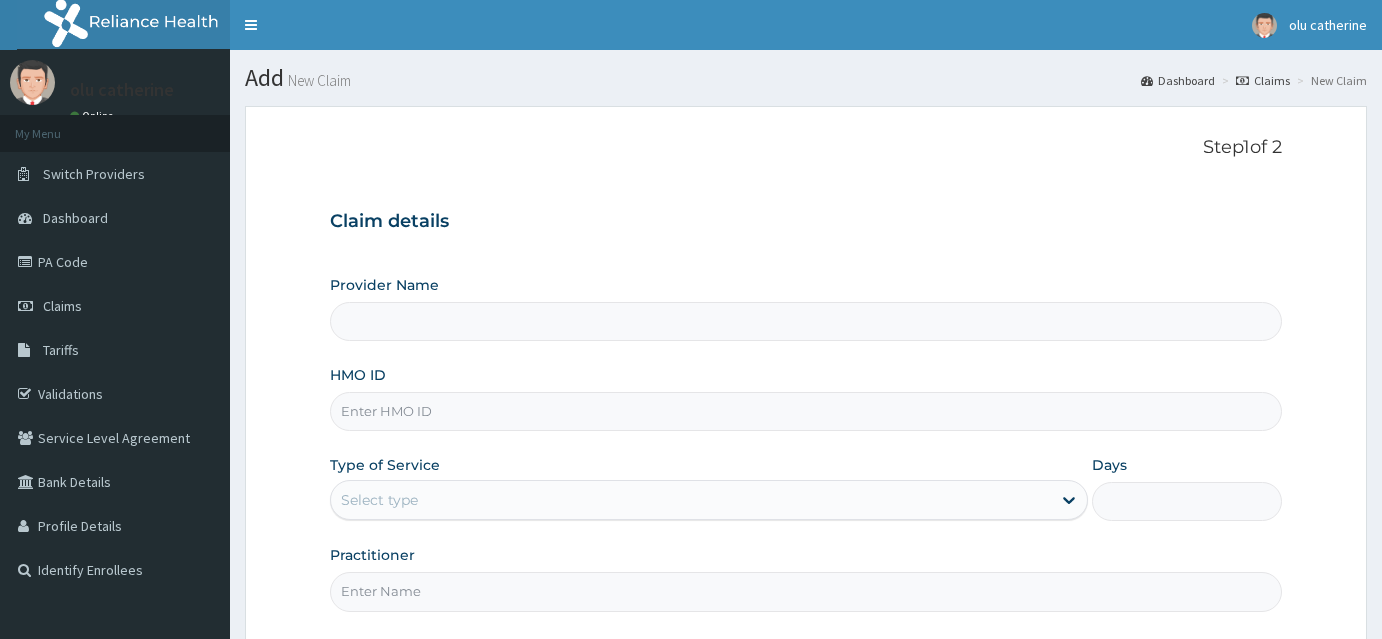 scroll, scrollTop: 0, scrollLeft: 0, axis: both 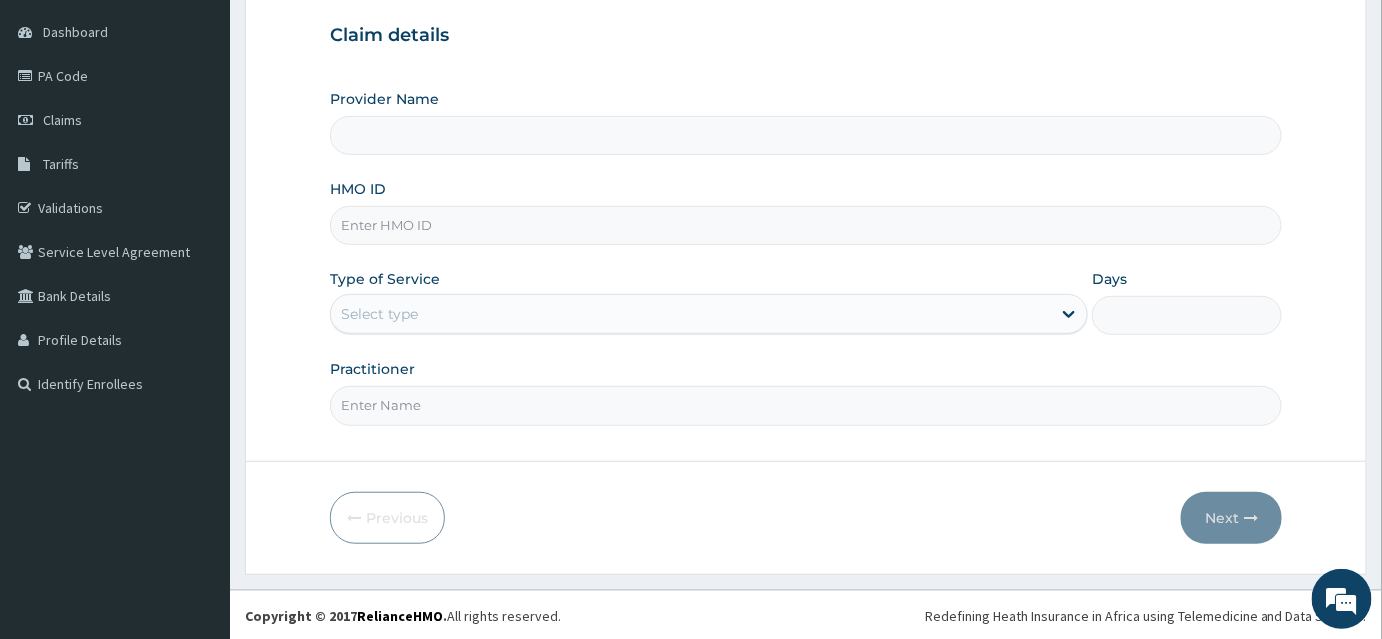 click on "HMO ID" at bounding box center [806, 225] 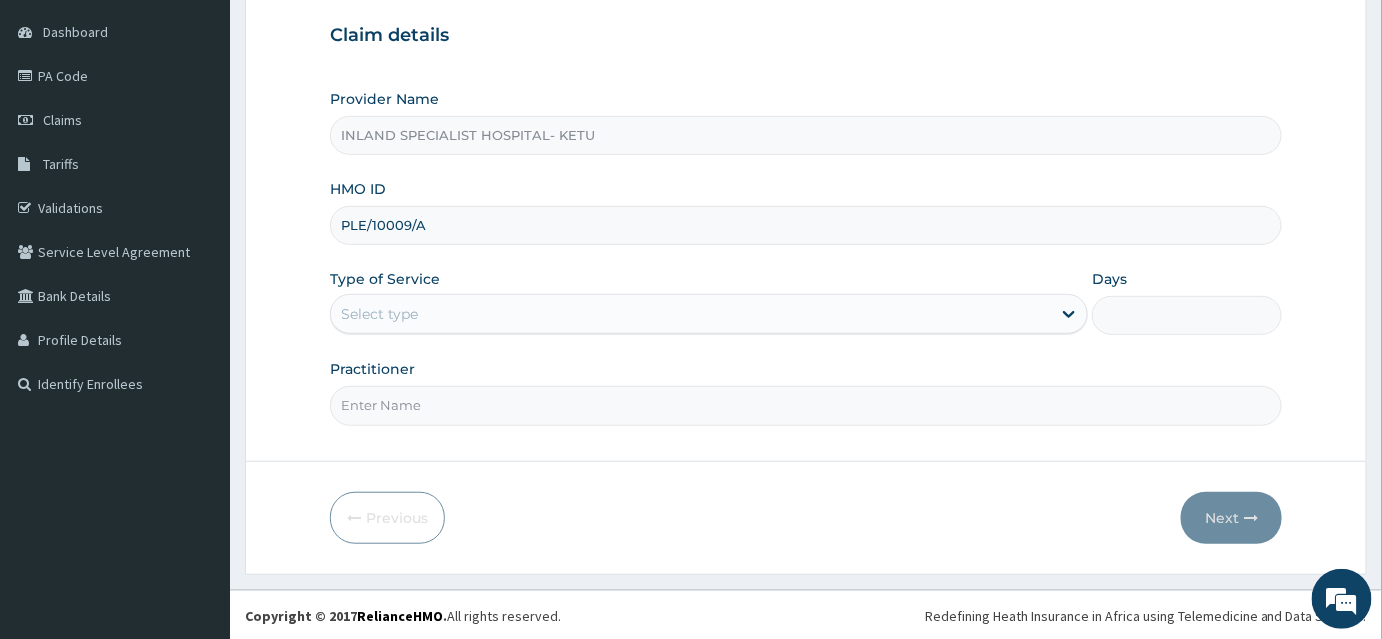 scroll, scrollTop: 0, scrollLeft: 0, axis: both 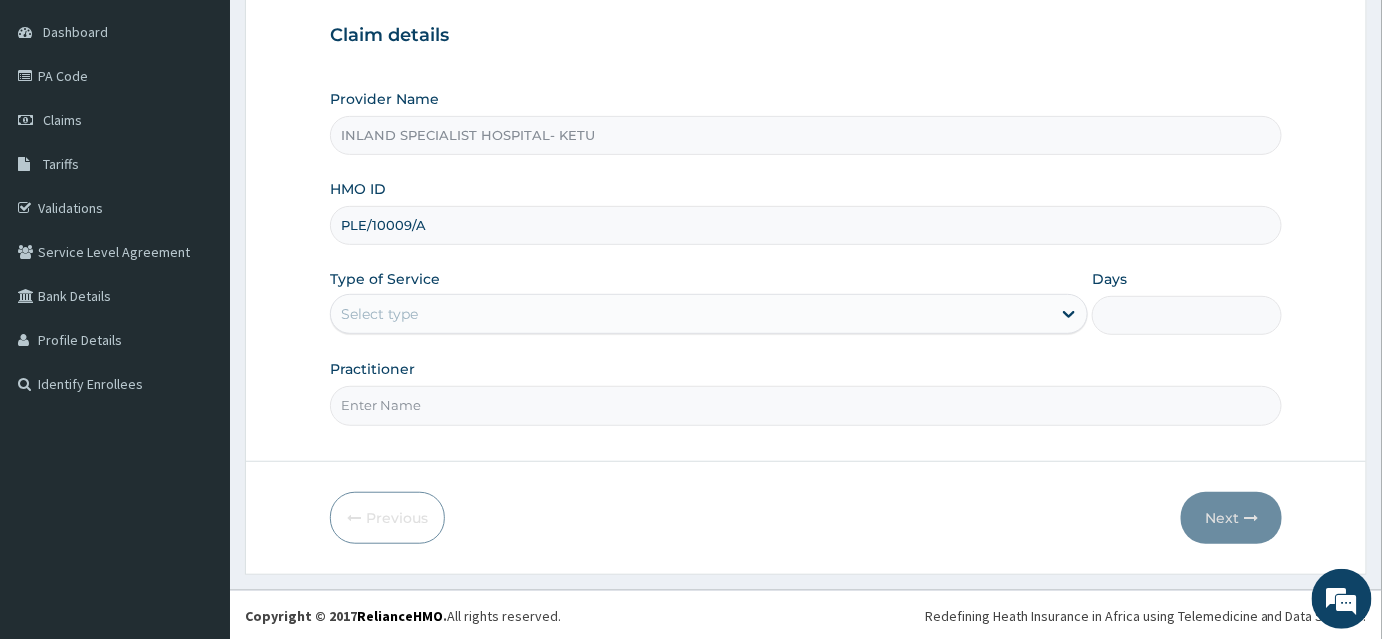 type on "PLE/10009/A" 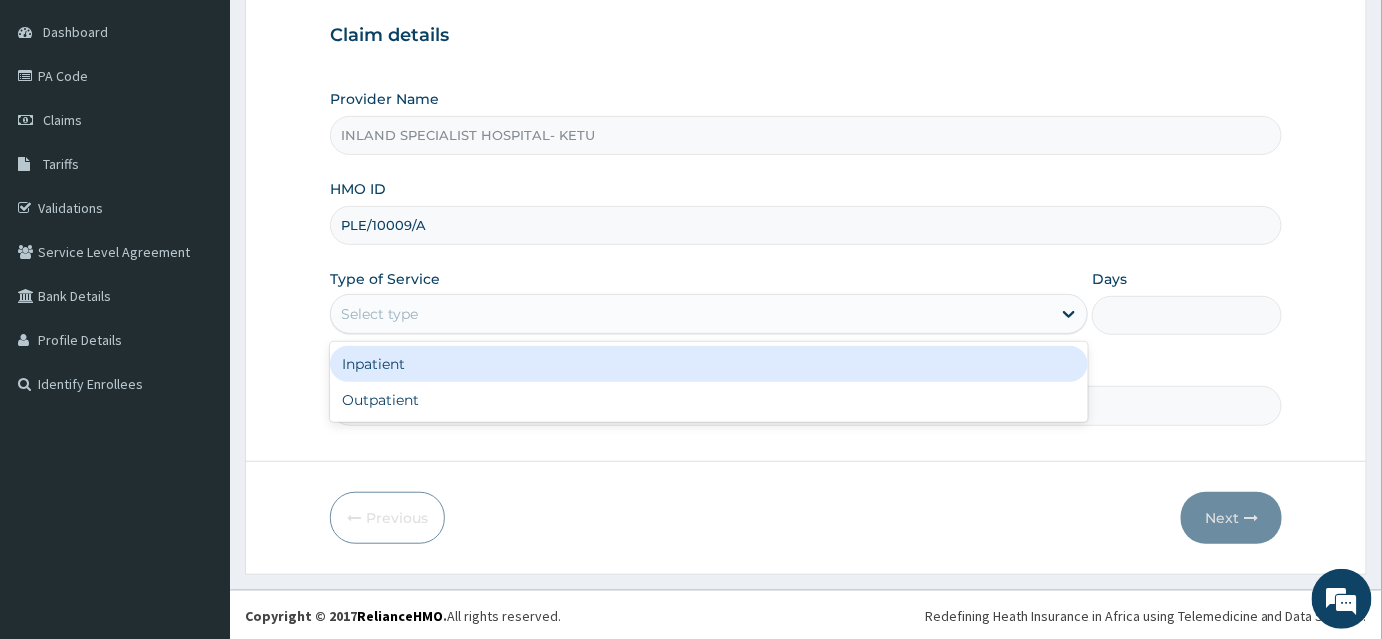 click on "Select type" at bounding box center [691, 314] 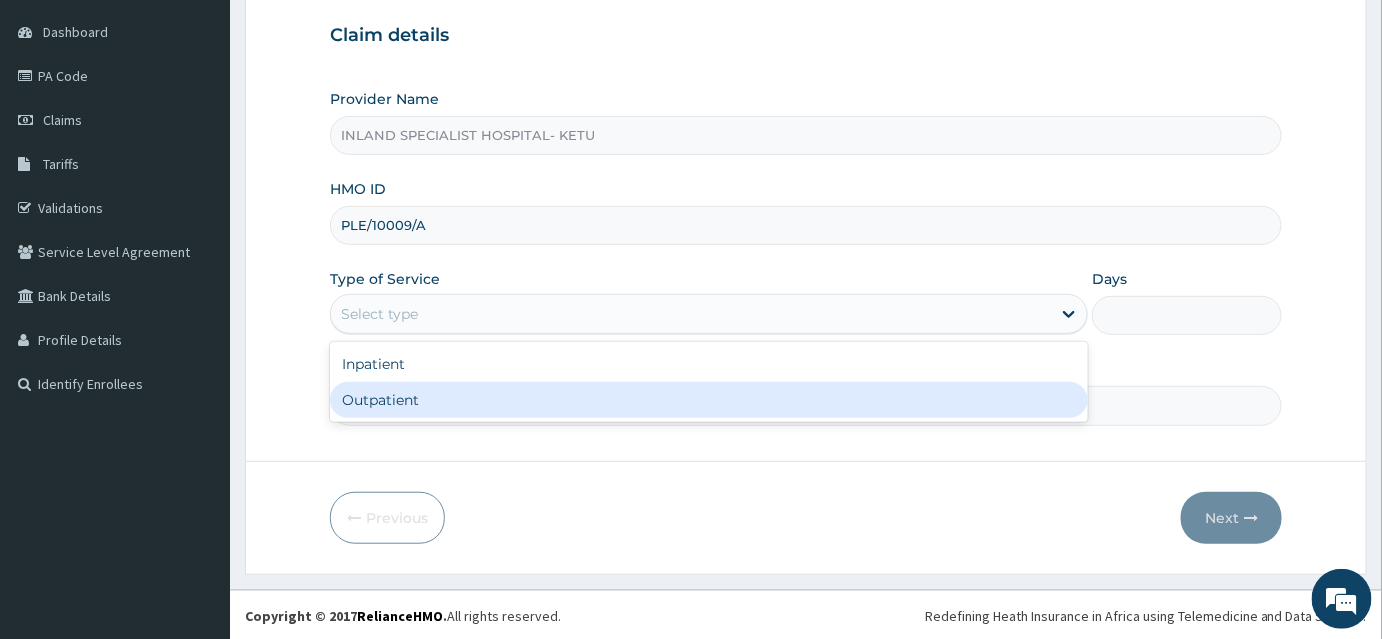 click on "Outpatient" at bounding box center (709, 400) 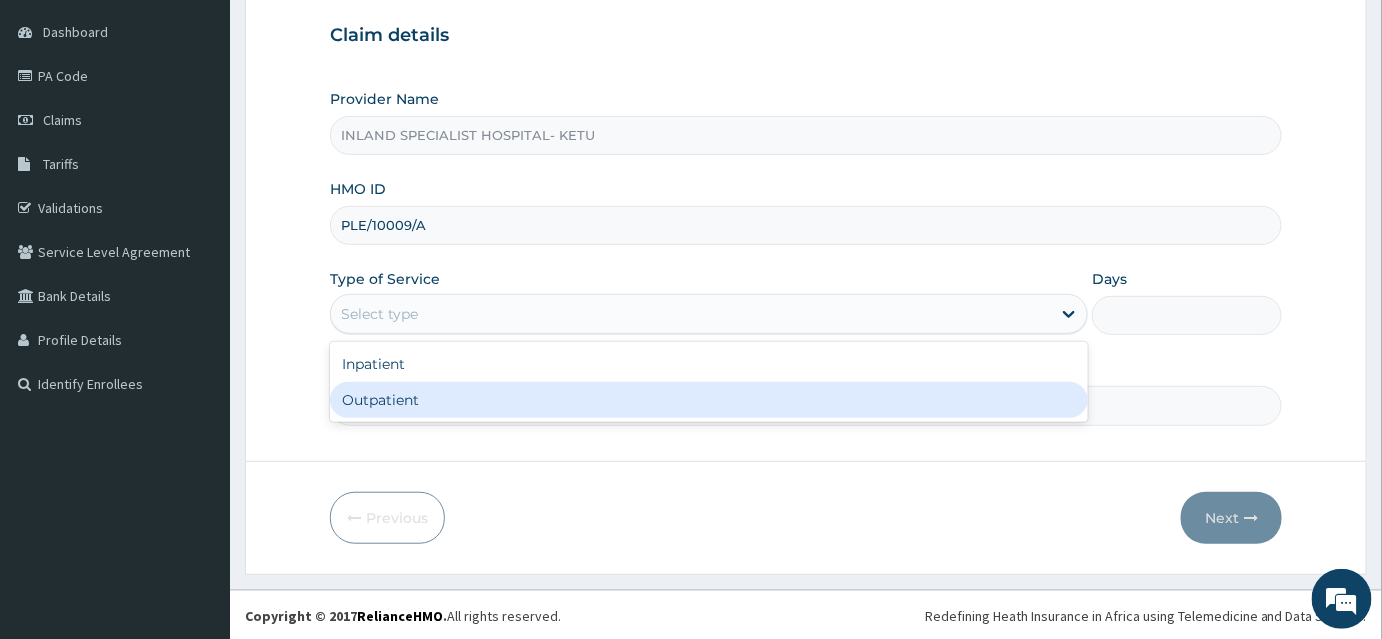 type on "1" 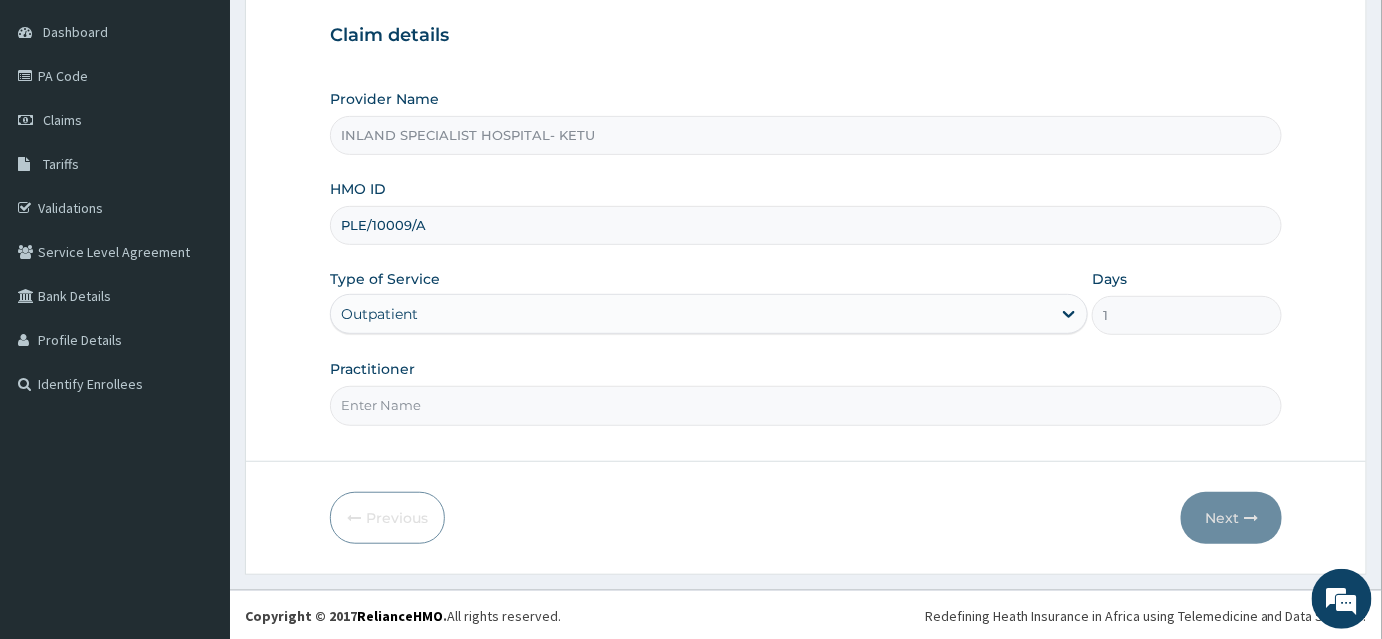click on "Practitioner" at bounding box center (806, 405) 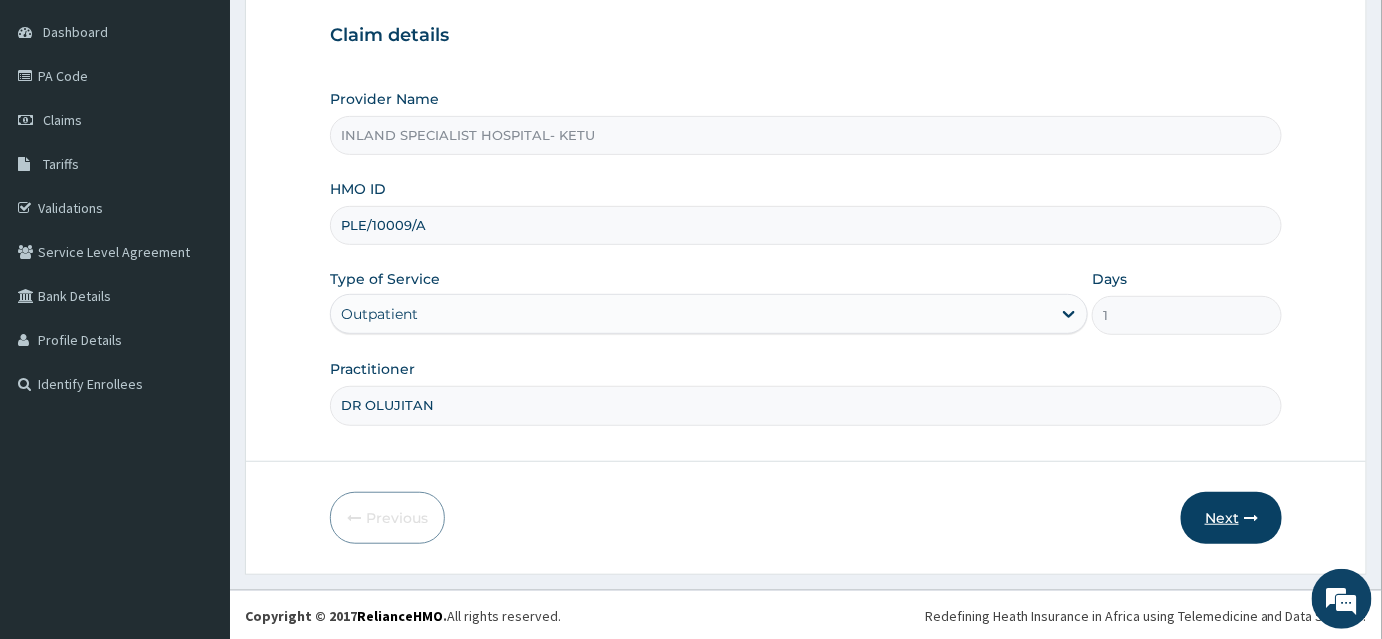 type on "DR OLUJITAN" 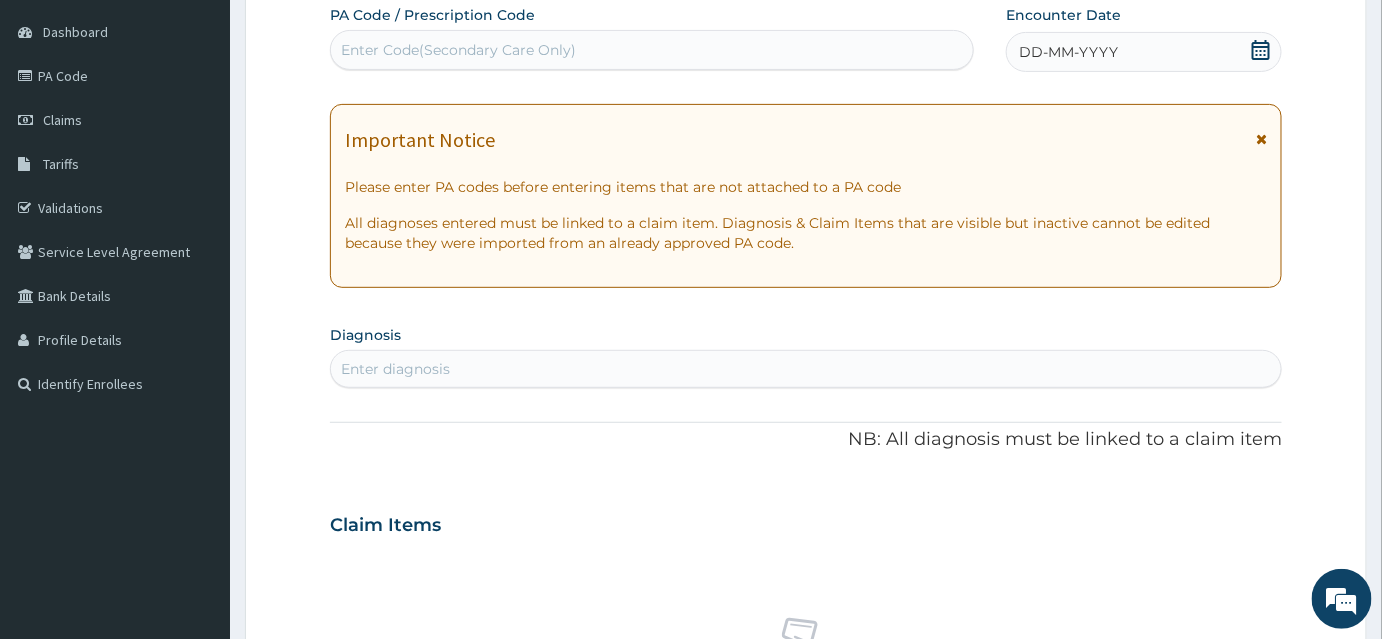 click 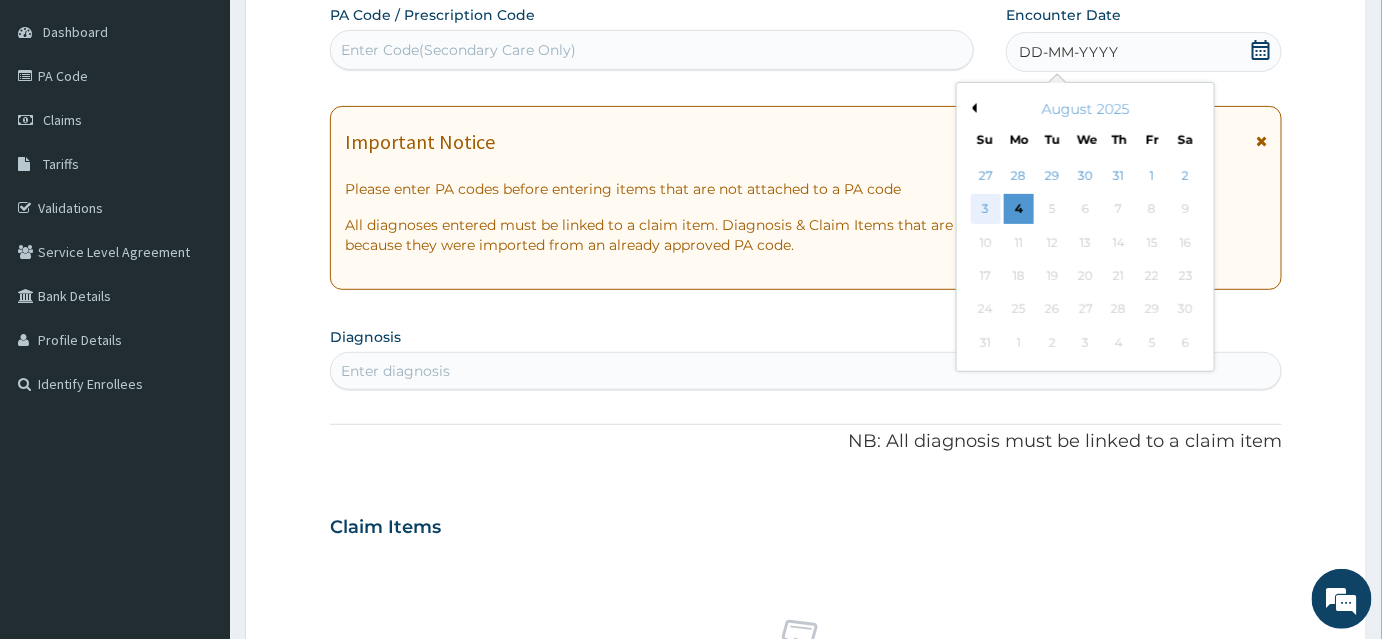 click on "3" at bounding box center [986, 210] 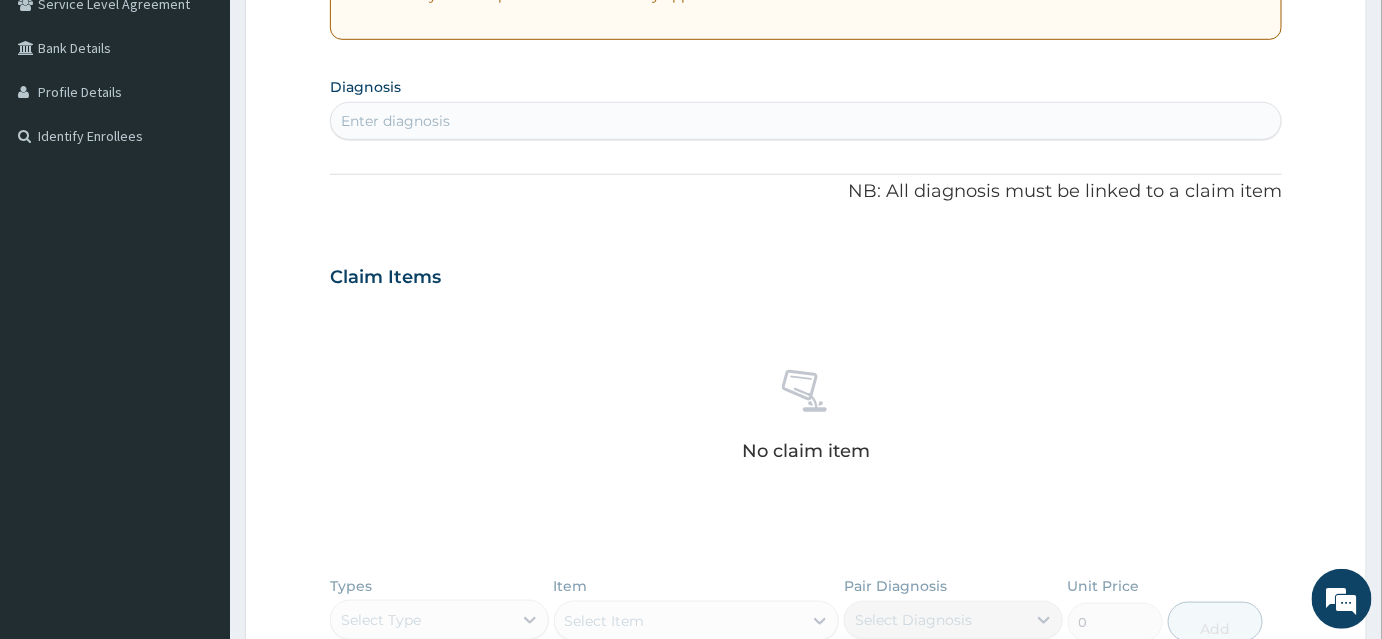 scroll, scrollTop: 459, scrollLeft: 0, axis: vertical 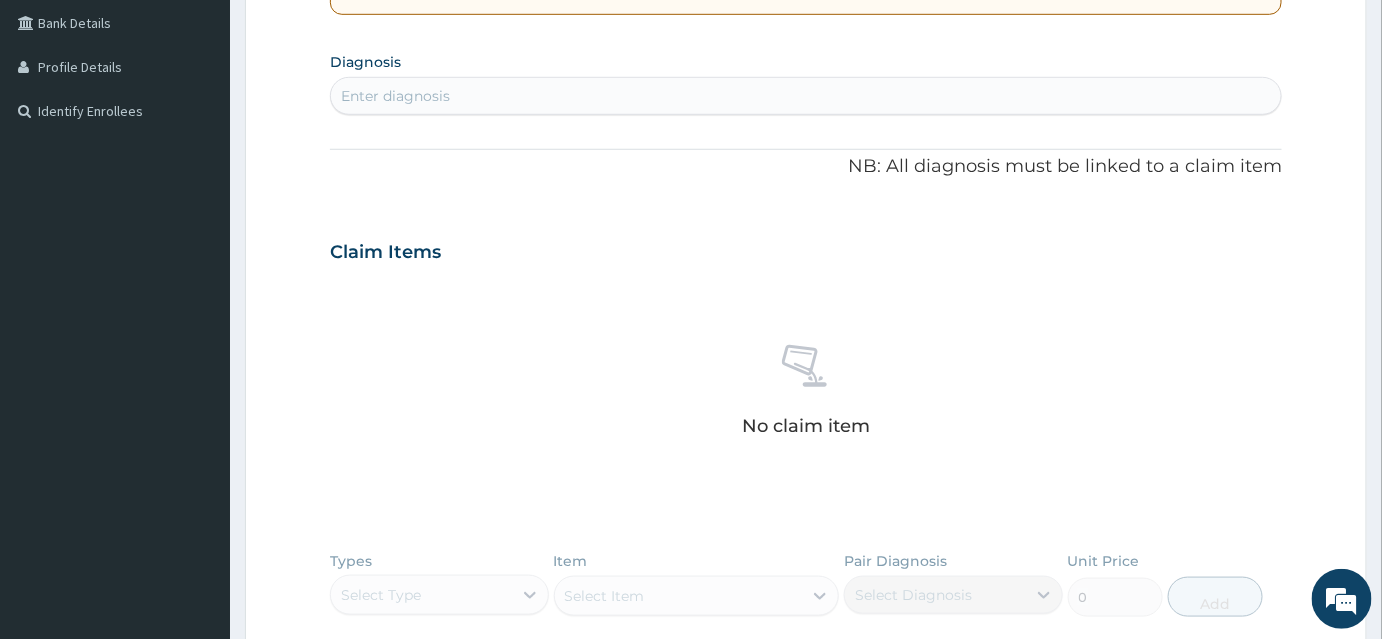 click on "Enter diagnosis" at bounding box center (806, 96) 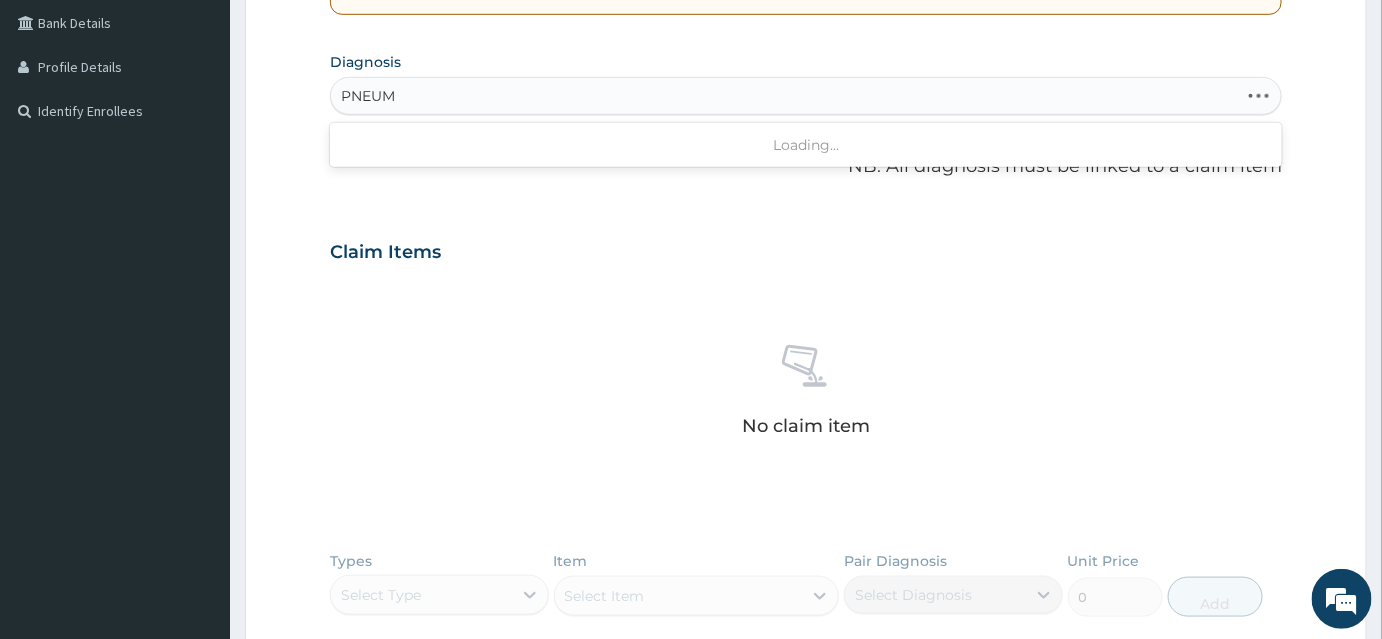 type on "PNEUMO" 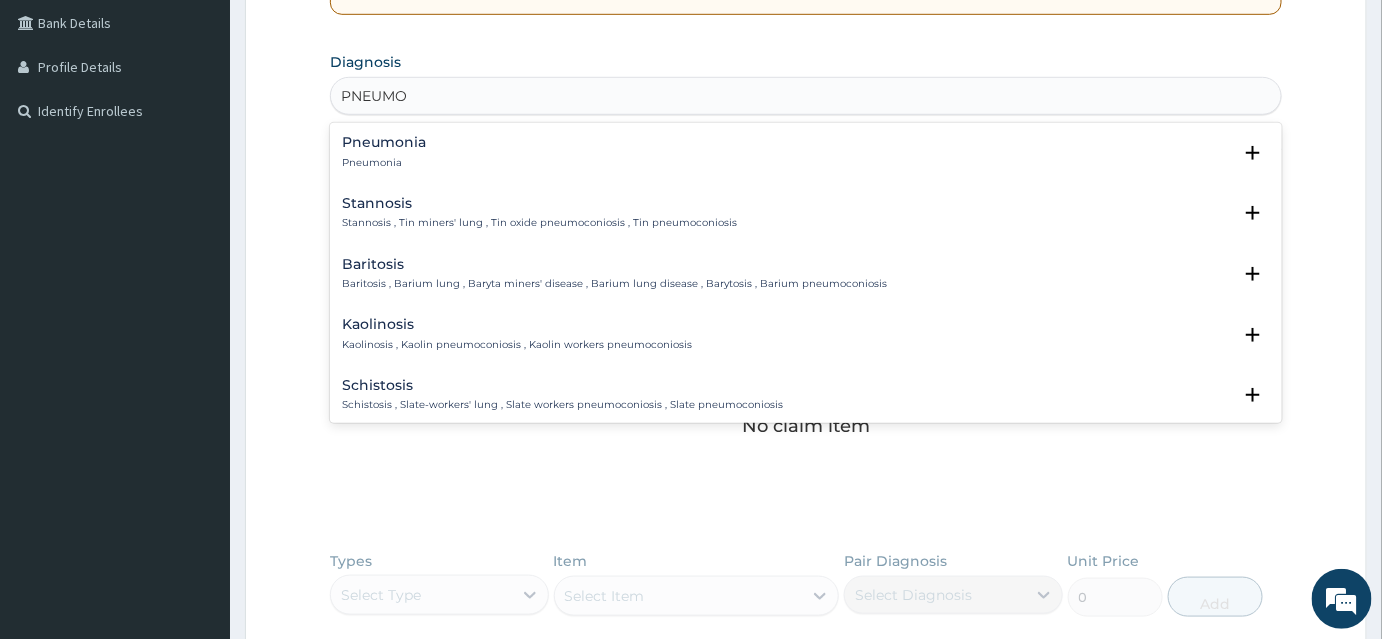 click on "Pneumonia Pneumonia" at bounding box center [806, 152] 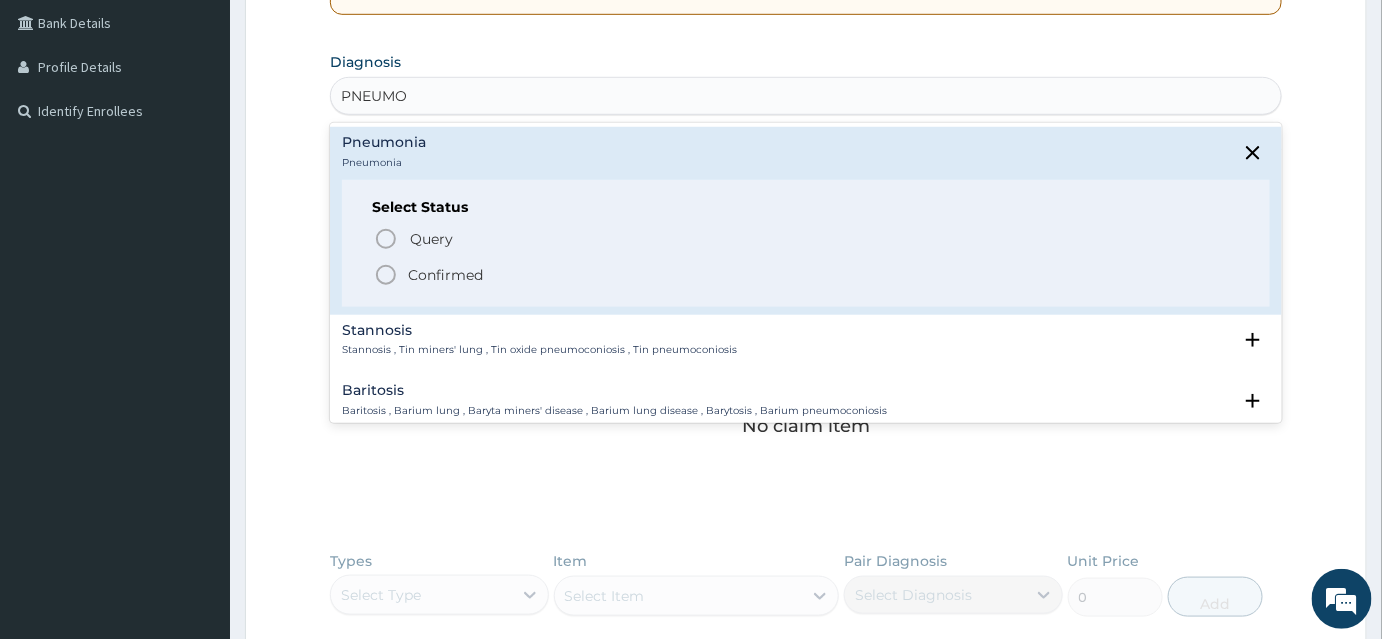 click 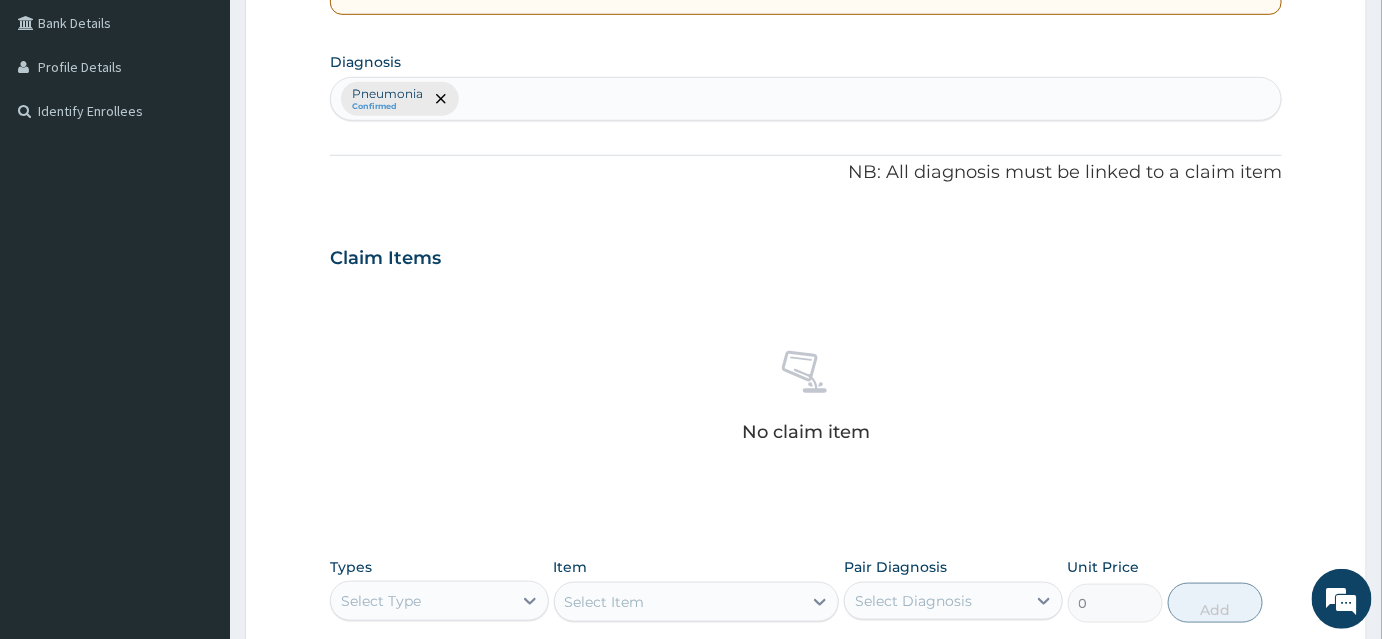 click on "Pneumonia Confirmed" at bounding box center (806, 99) 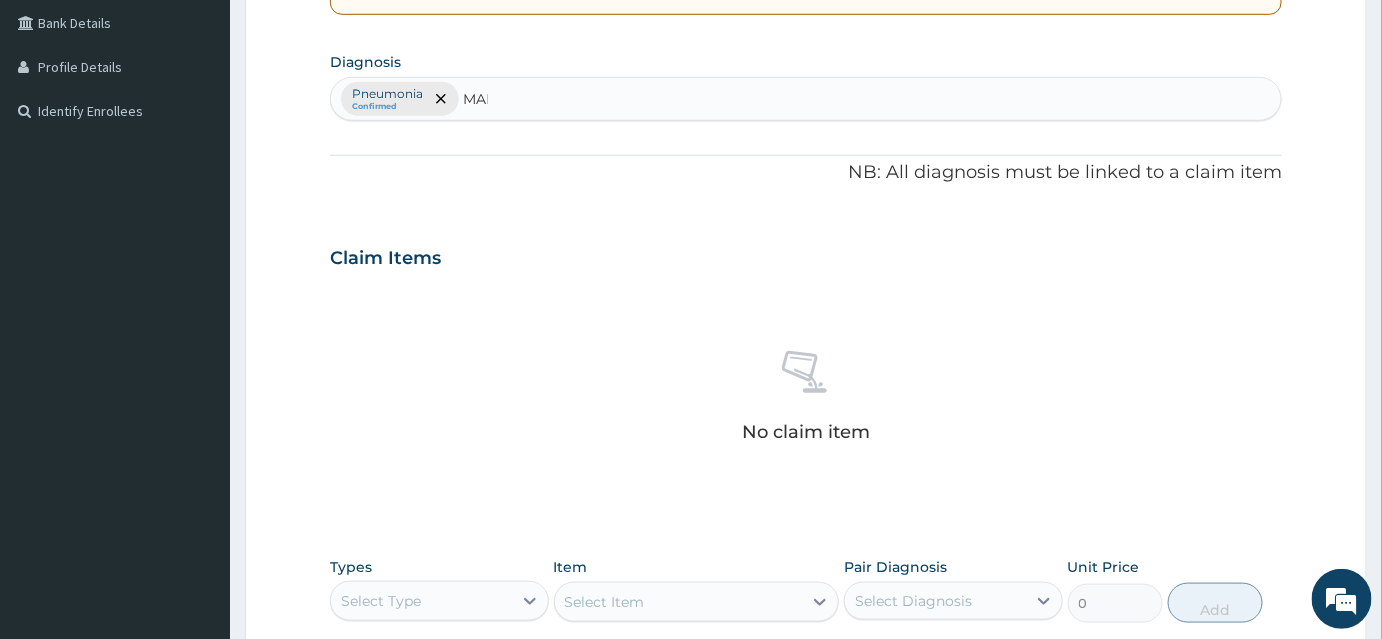 type on "MALA" 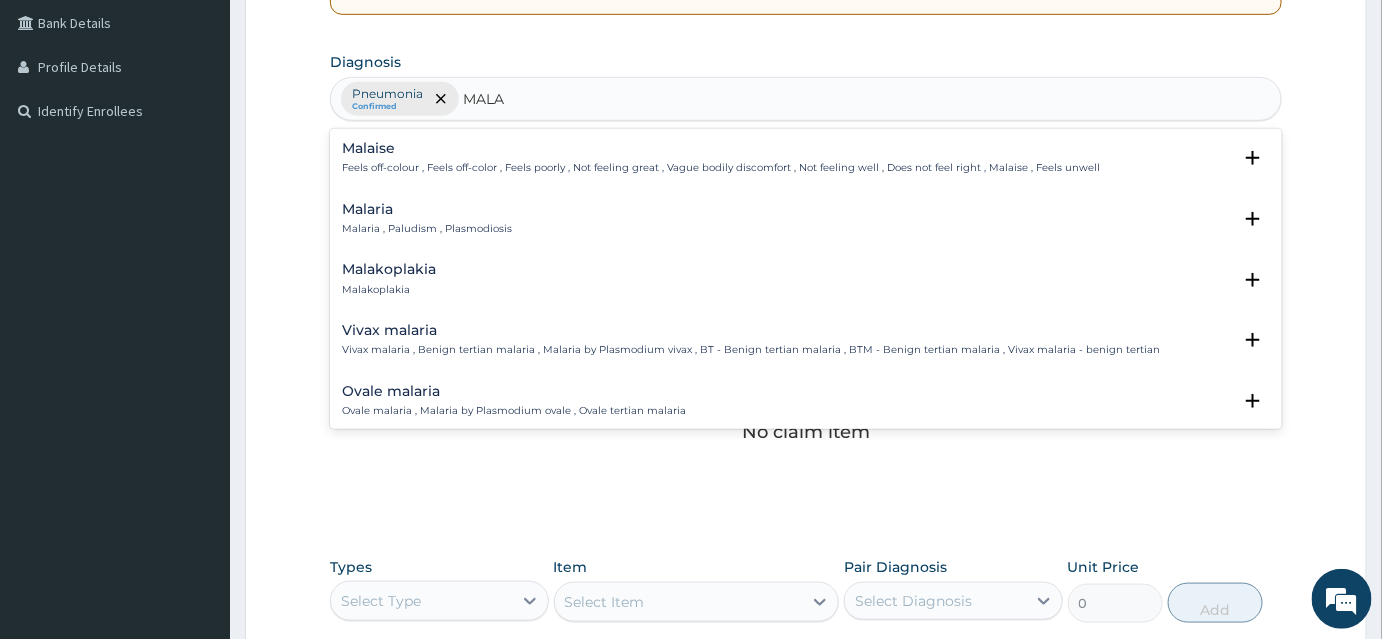 click on "Malaria , Paludism , Plasmodiosis" at bounding box center (427, 229) 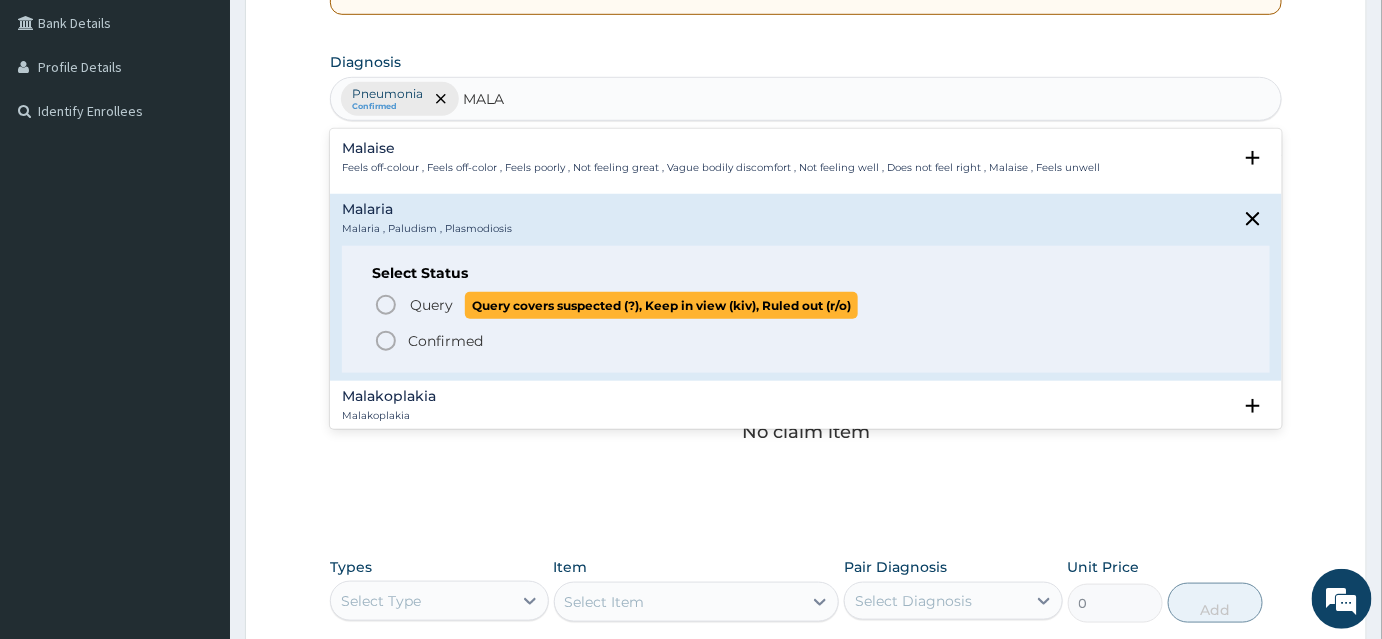 click 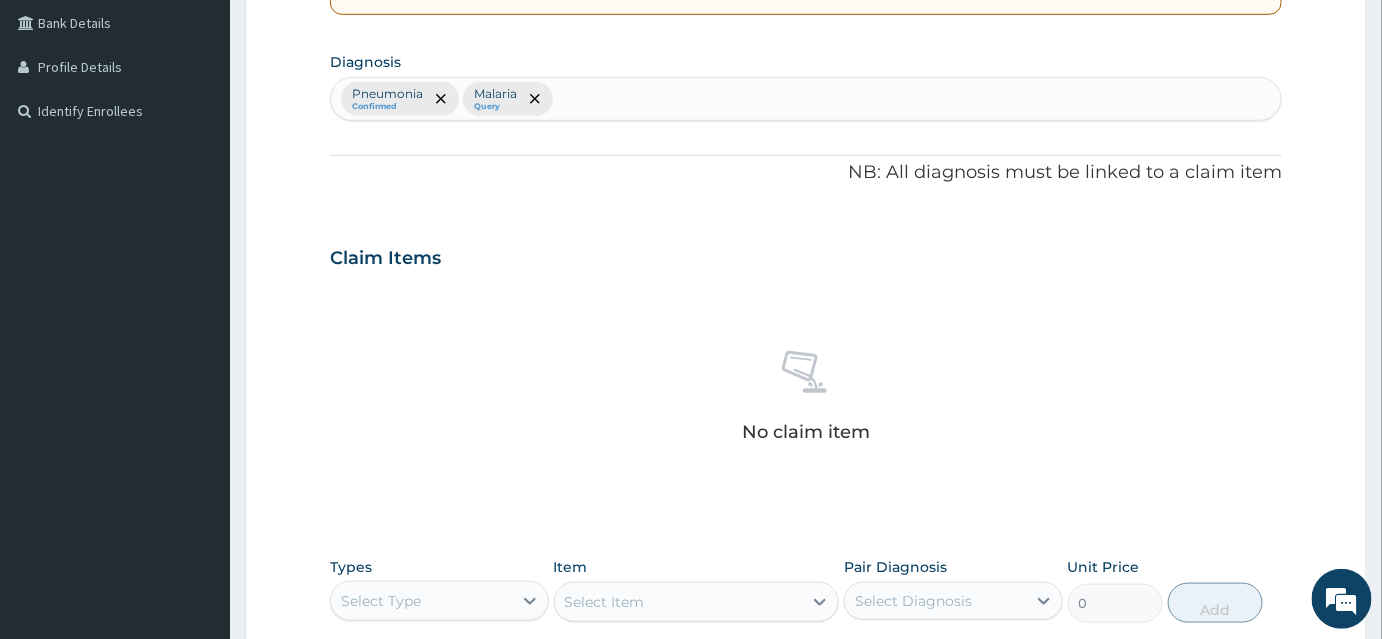 click on "Pneumonia Confirmed Malaria Query" at bounding box center (806, 99) 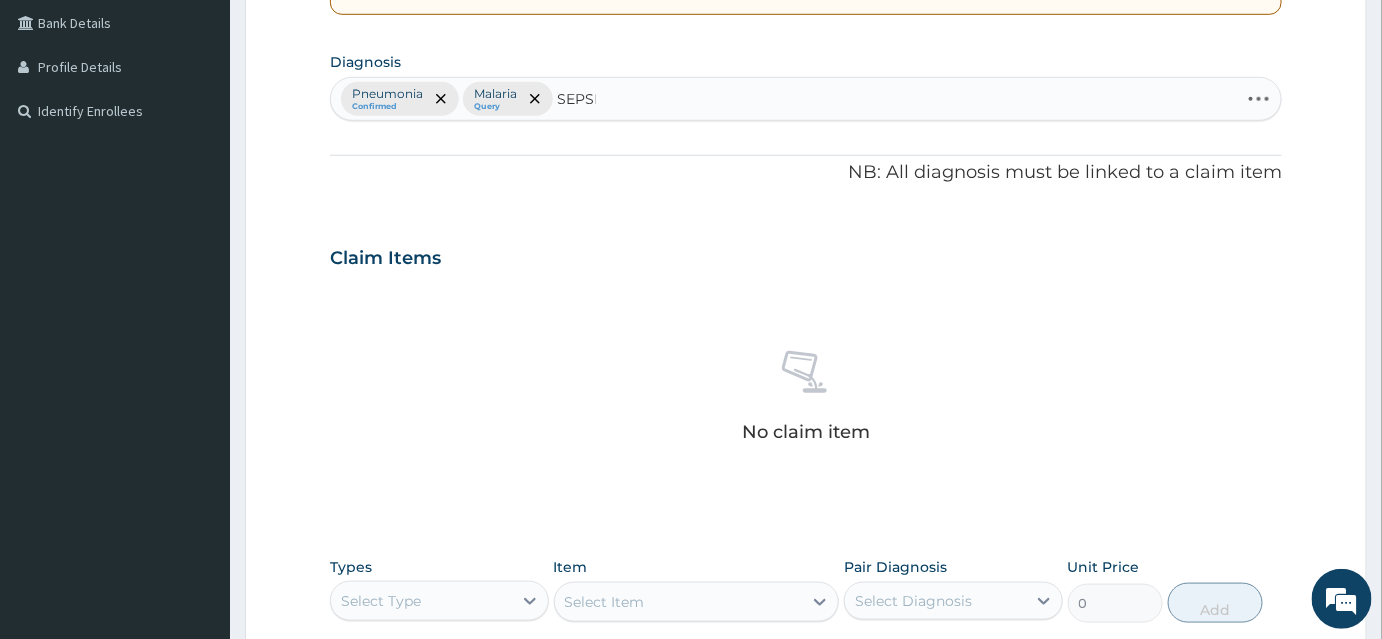 type on "SEPSIS" 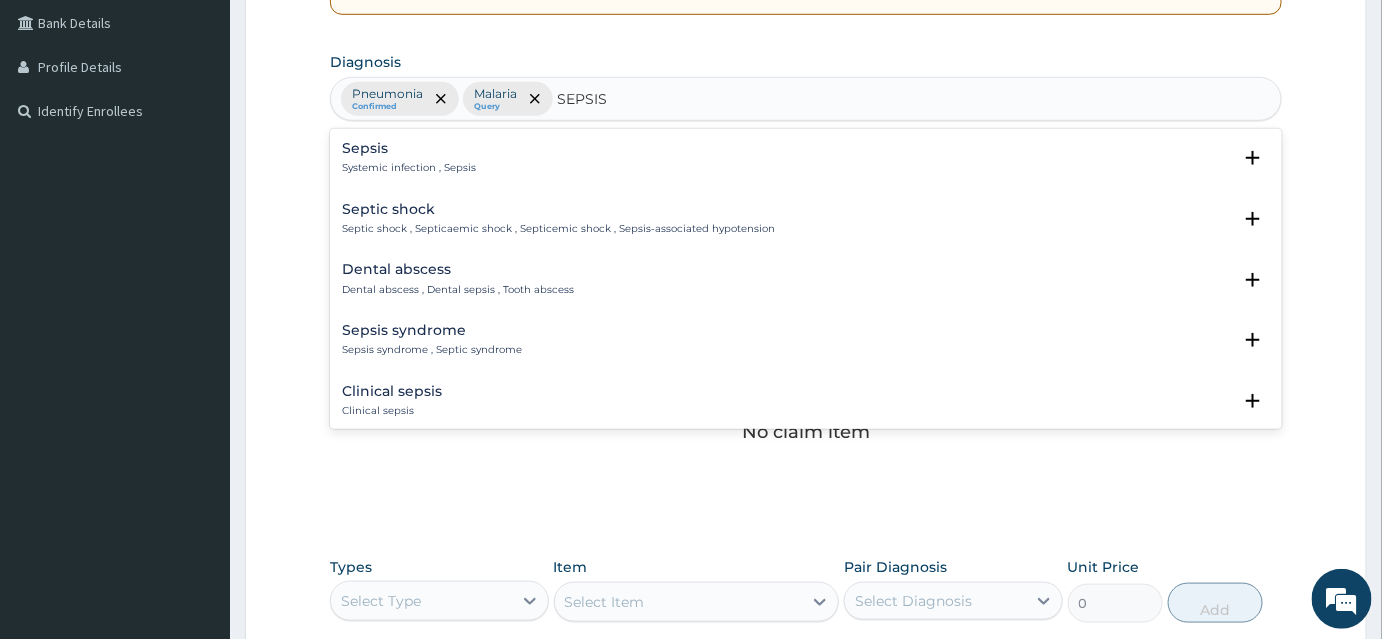 click on "Systemic infection , Sepsis" at bounding box center (409, 168) 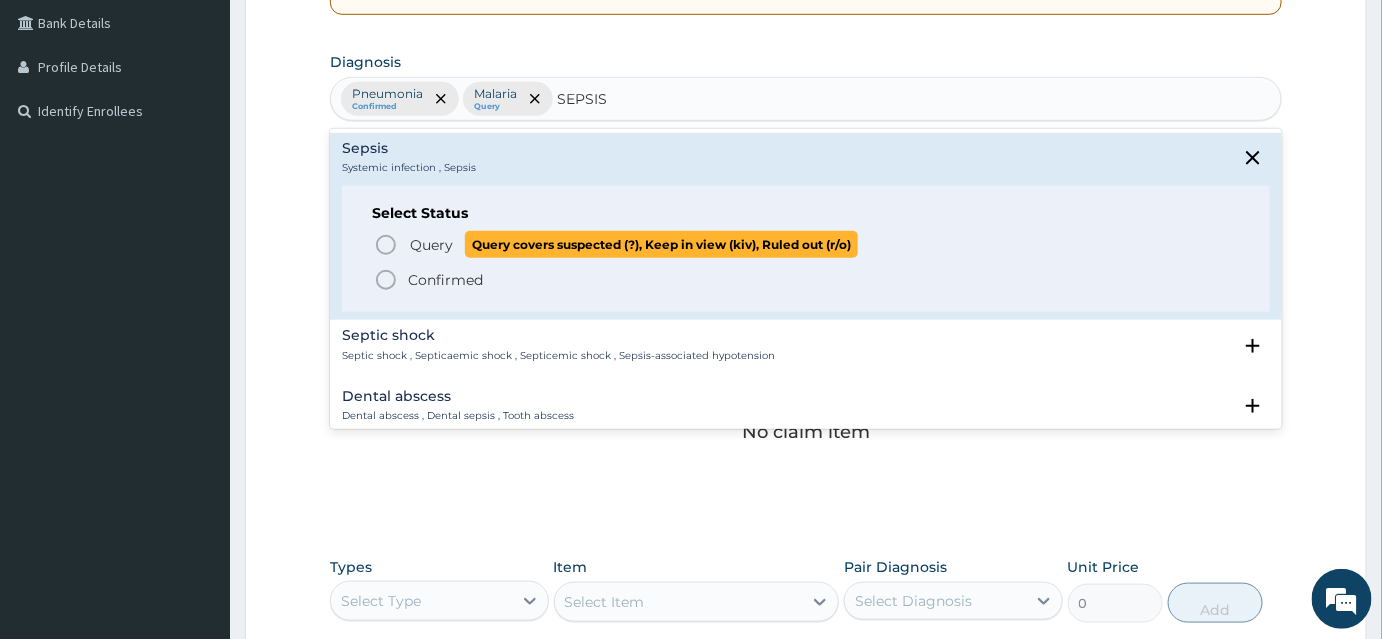 click 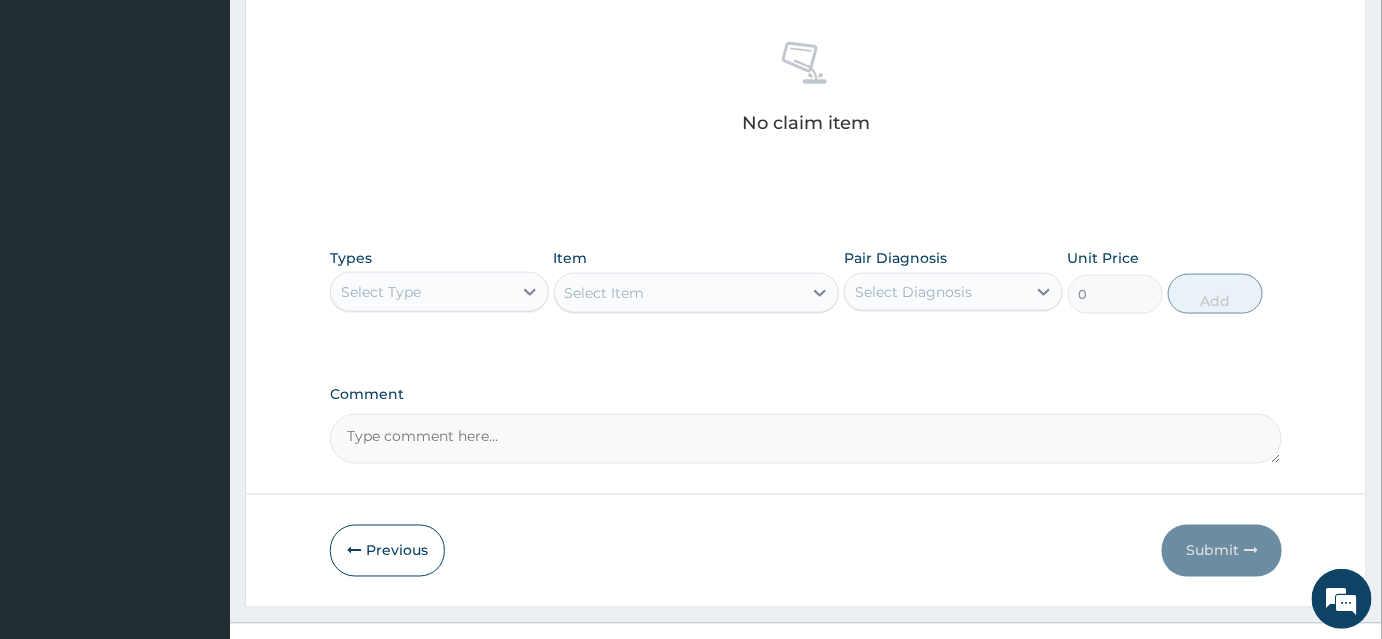 scroll, scrollTop: 800, scrollLeft: 0, axis: vertical 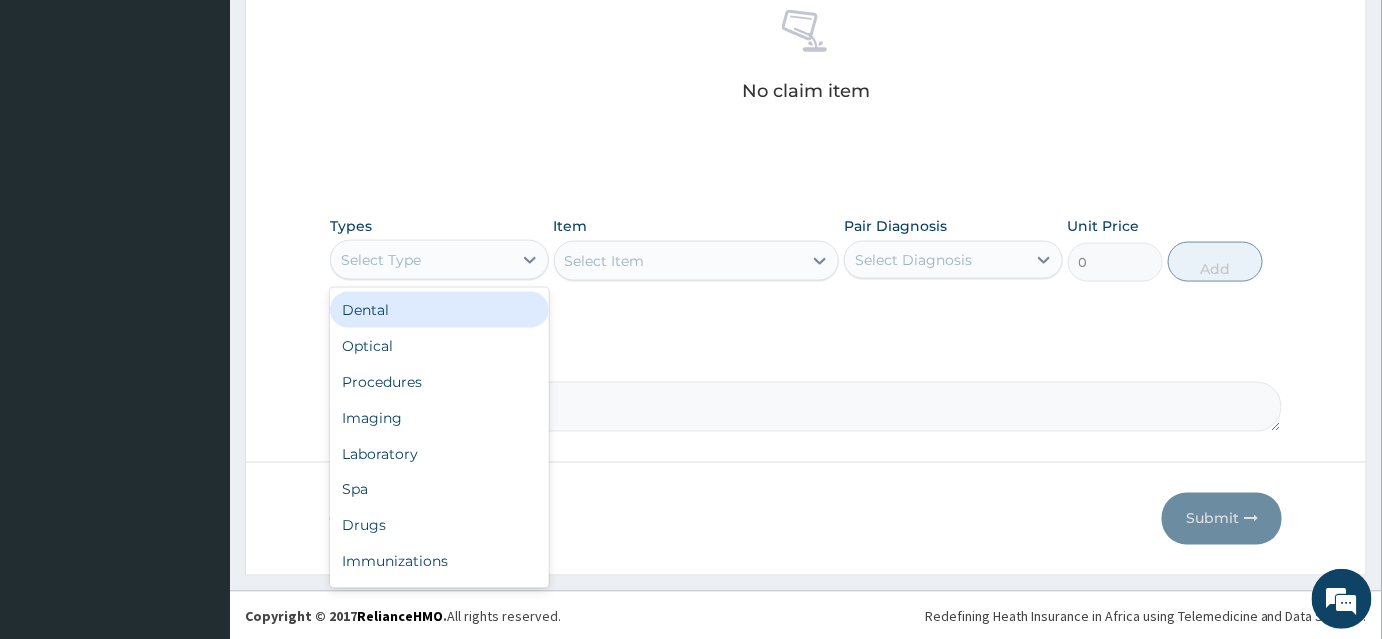 click on "Select Type" at bounding box center (421, 260) 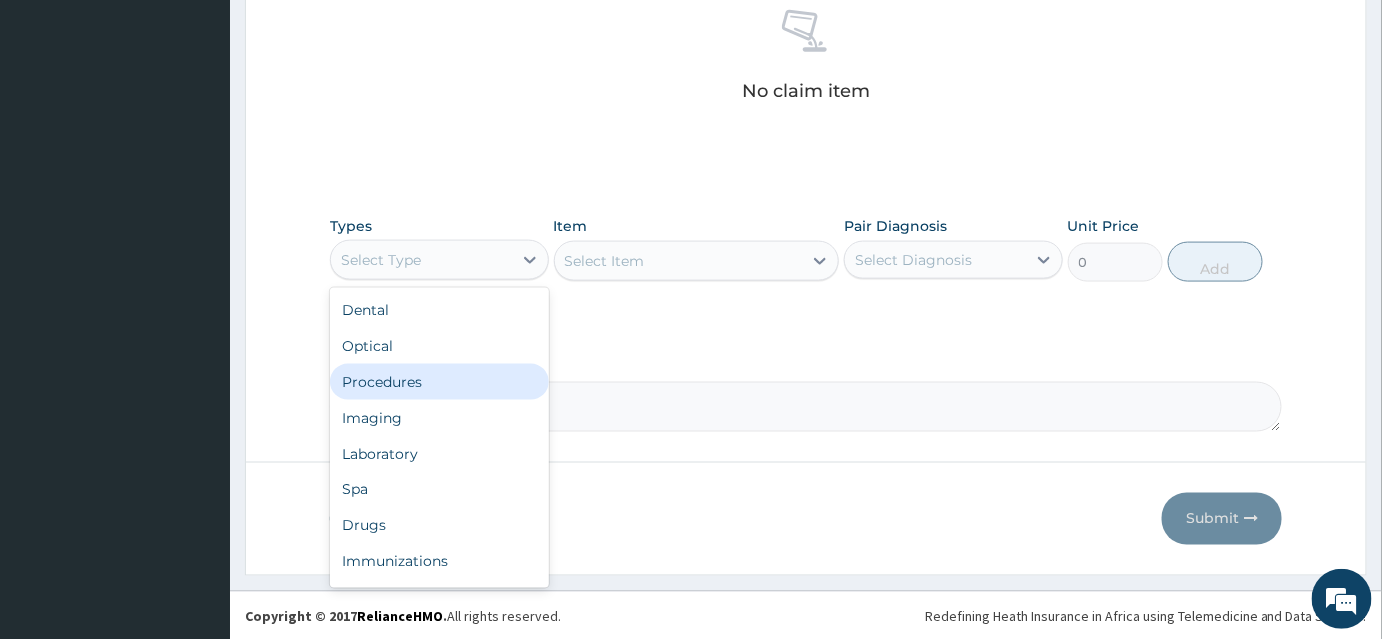 click on "Procedures" at bounding box center (439, 382) 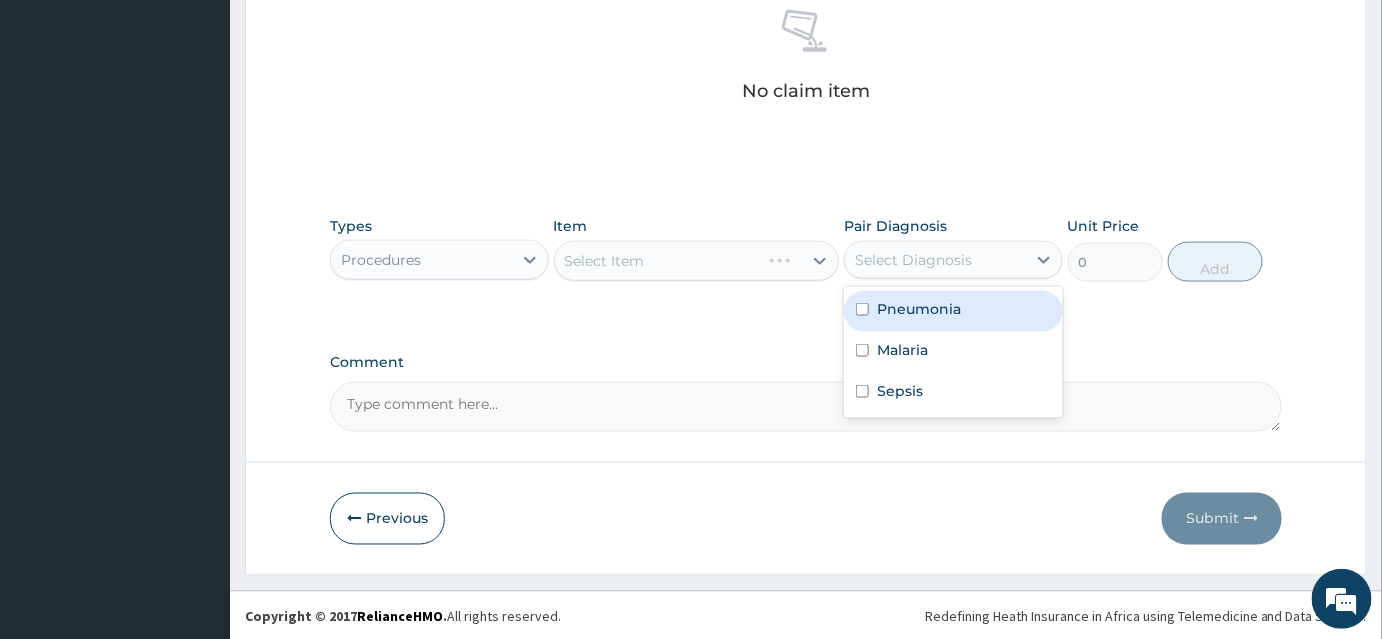 click on "Select Diagnosis" at bounding box center (913, 260) 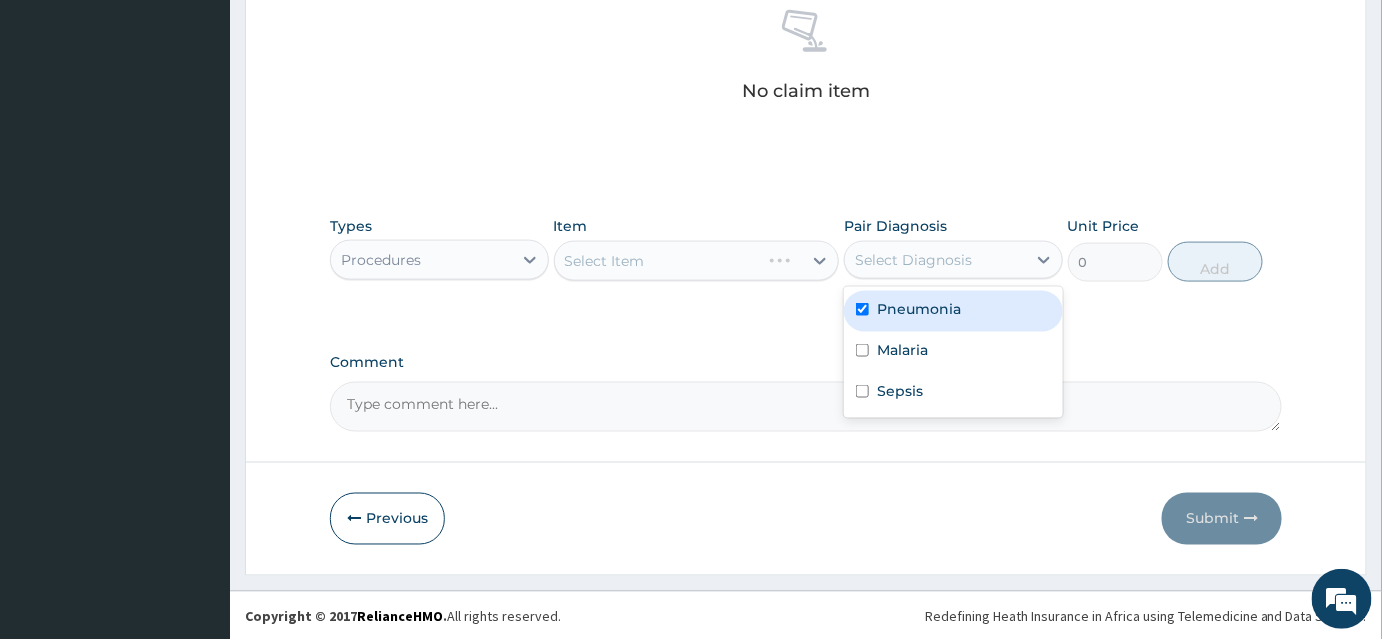 checkbox on "true" 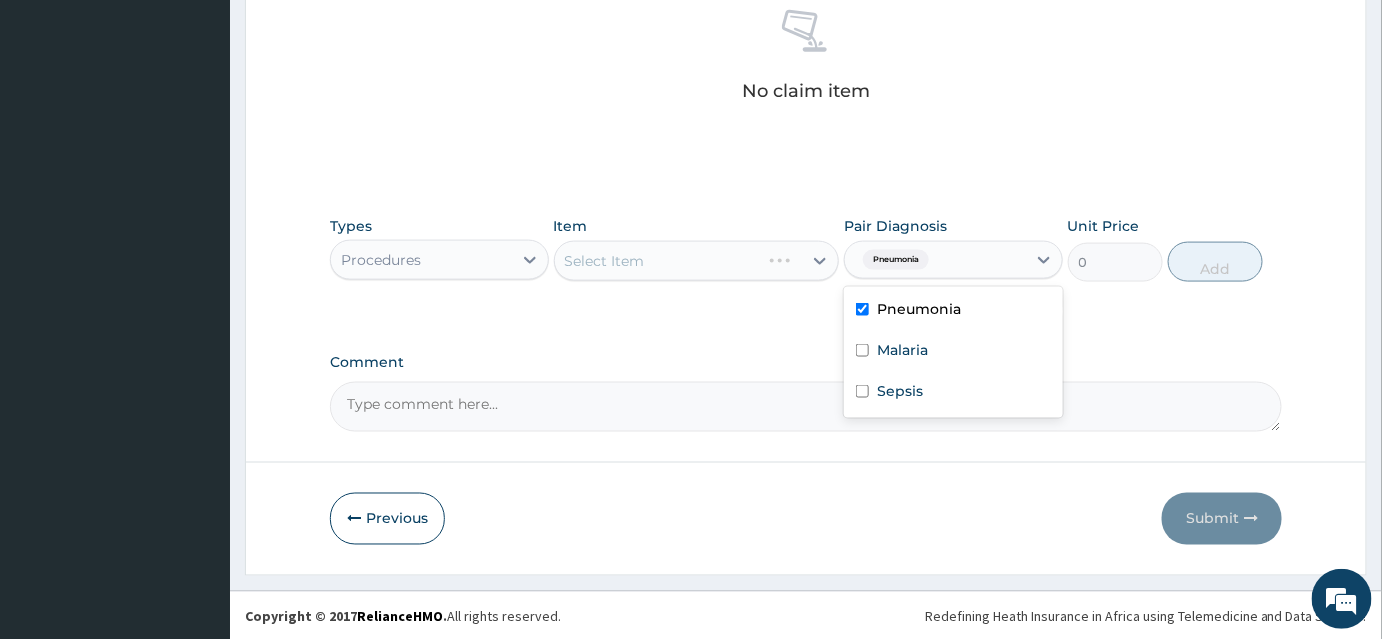 click on "Select Item" at bounding box center [697, 261] 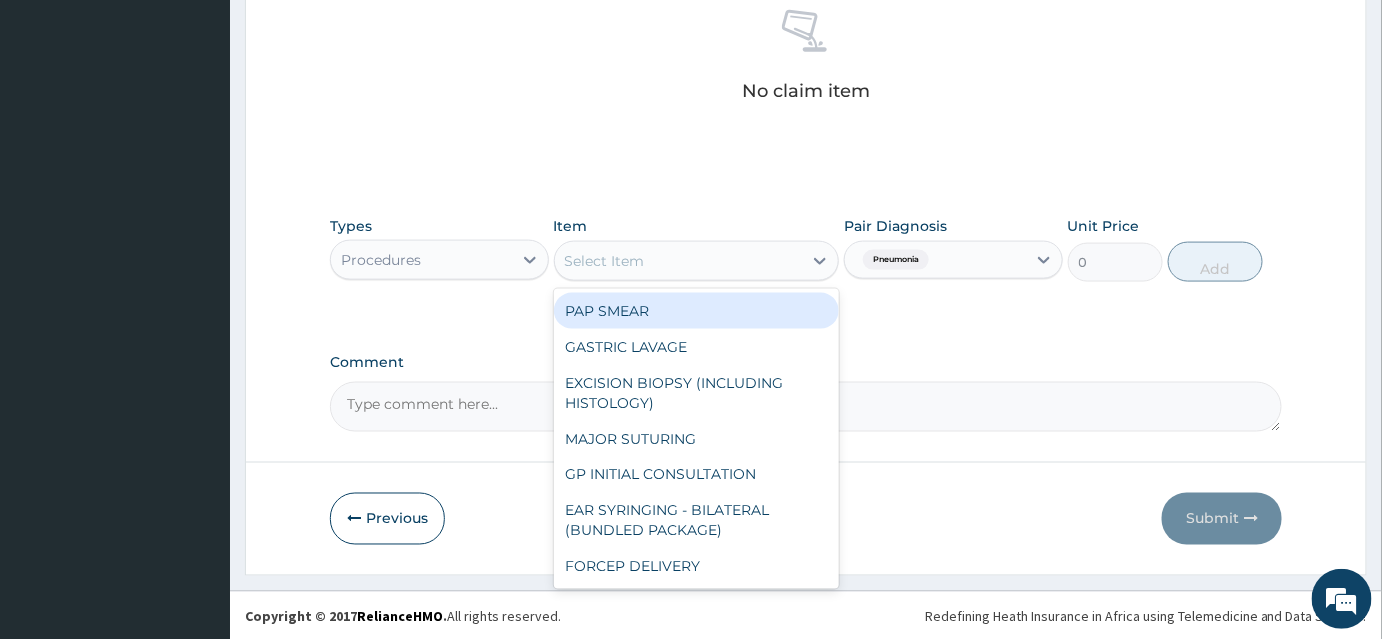 click on "Select Item" at bounding box center (679, 261) 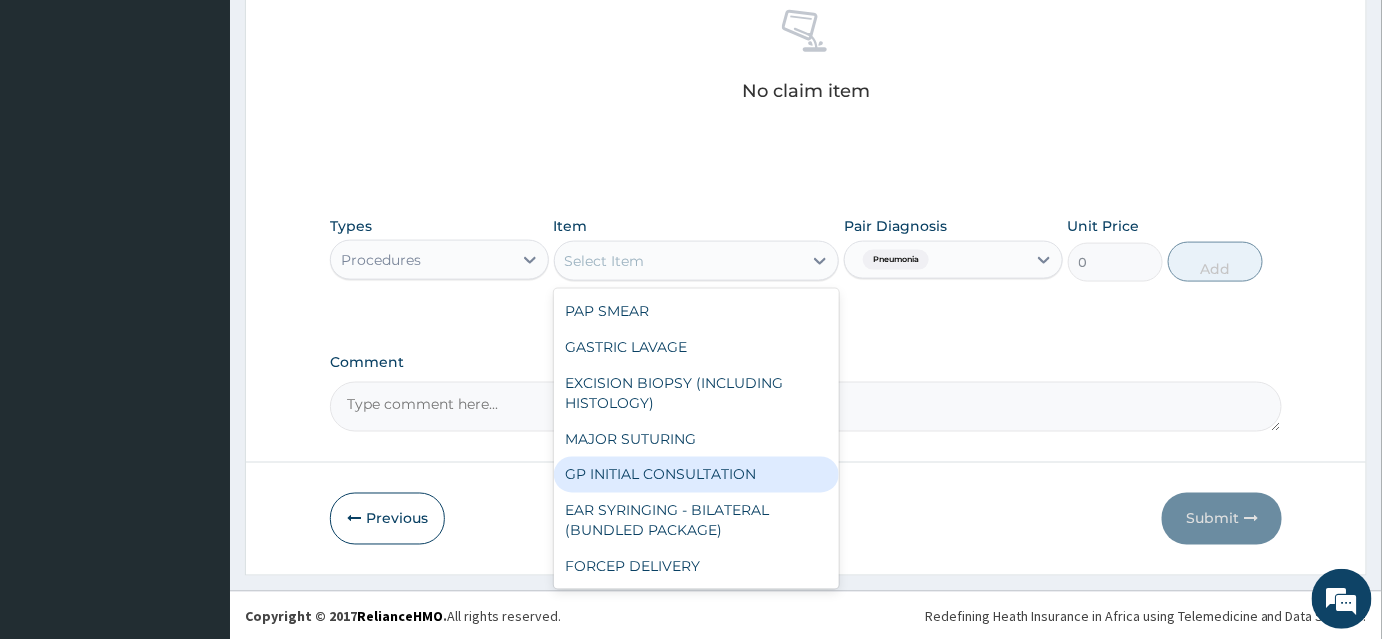 click on "GP INITIAL CONSULTATION" at bounding box center (697, 475) 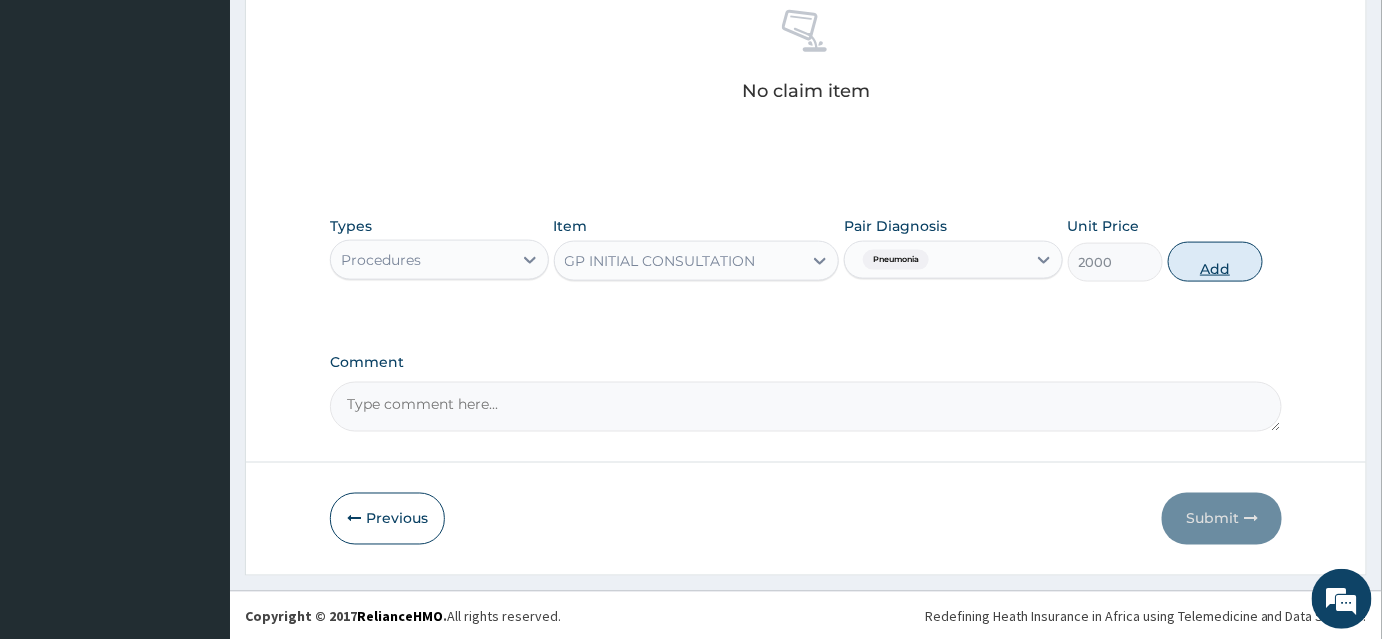click on "Add" at bounding box center (1215, 262) 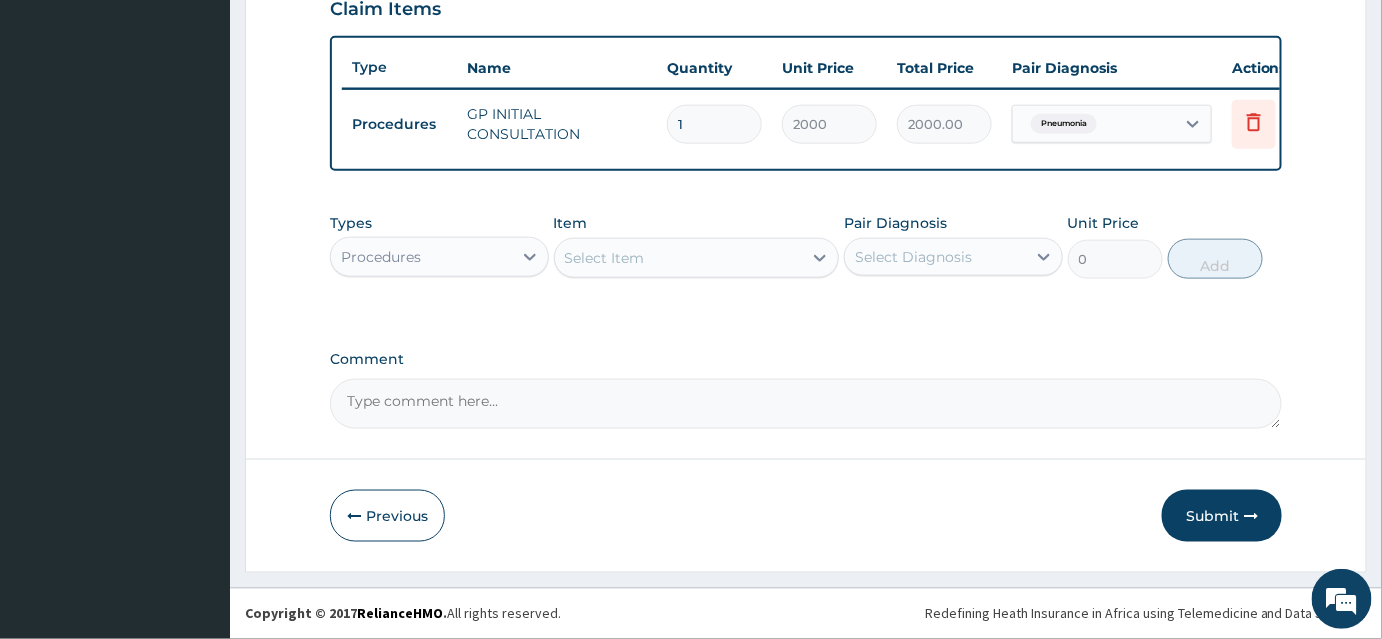 scroll, scrollTop: 717, scrollLeft: 0, axis: vertical 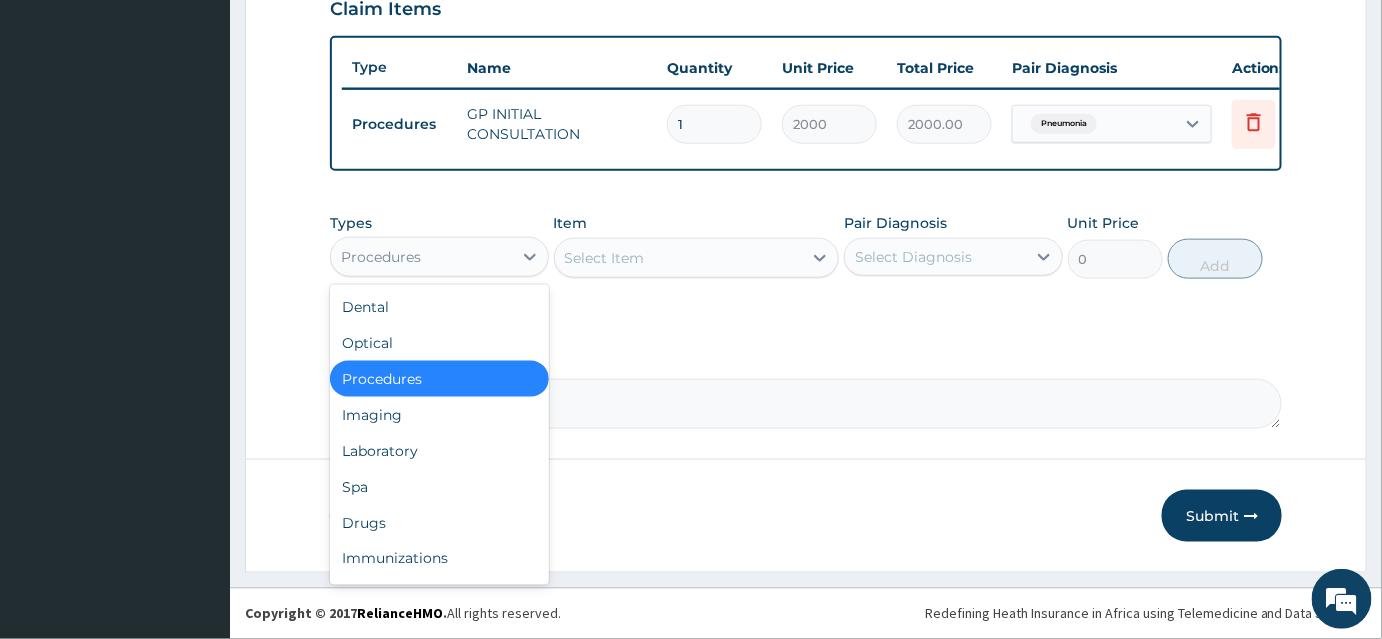 click on "Procedures" at bounding box center [421, 257] 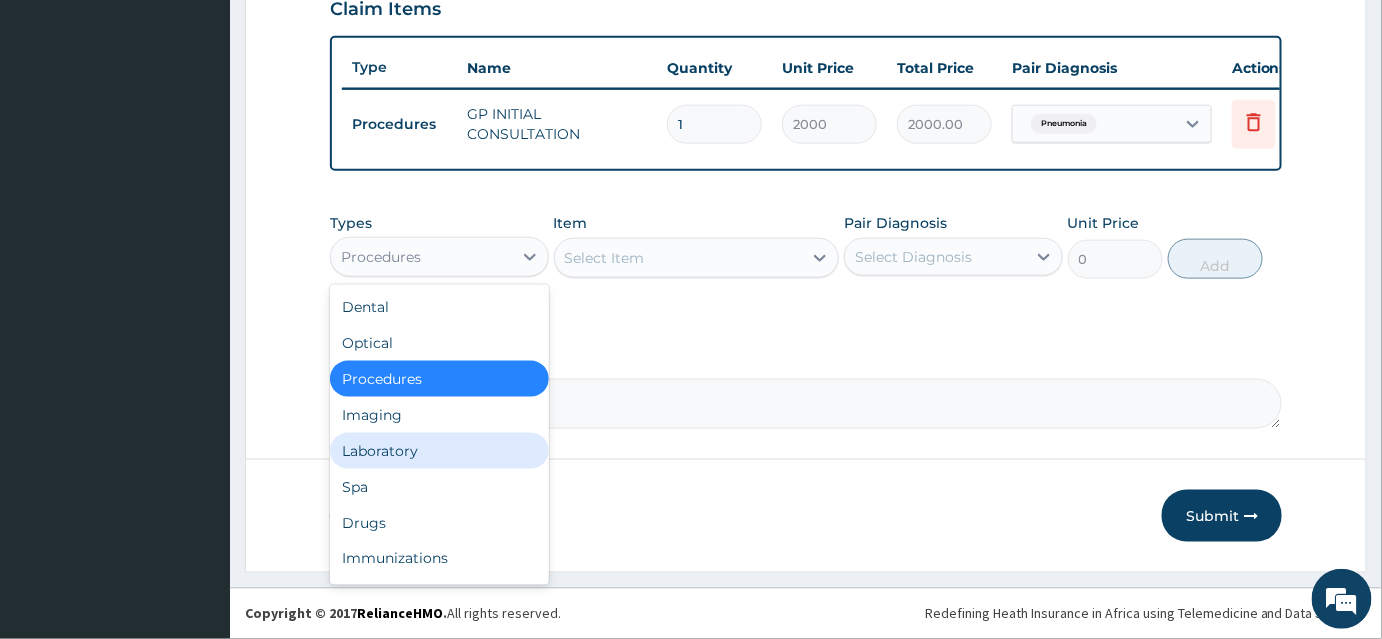 drag, startPoint x: 440, startPoint y: 440, endPoint x: 627, endPoint y: 386, distance: 194.6407 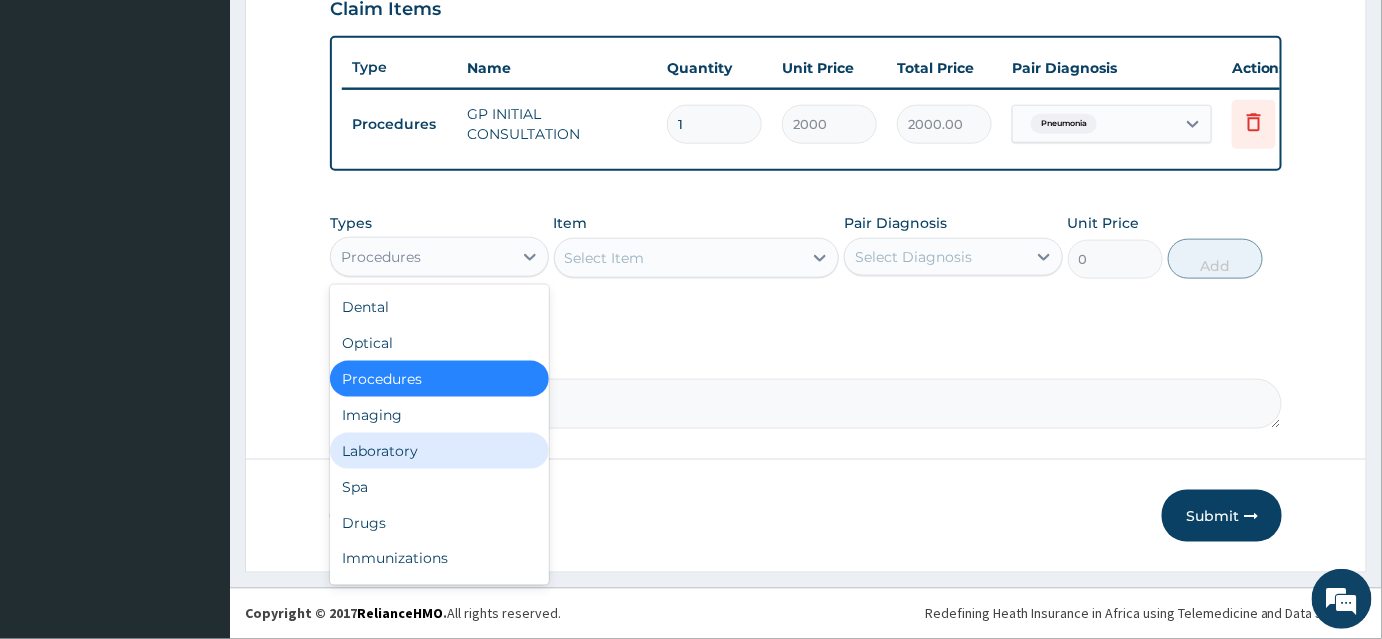 click on "Laboratory" at bounding box center (439, 451) 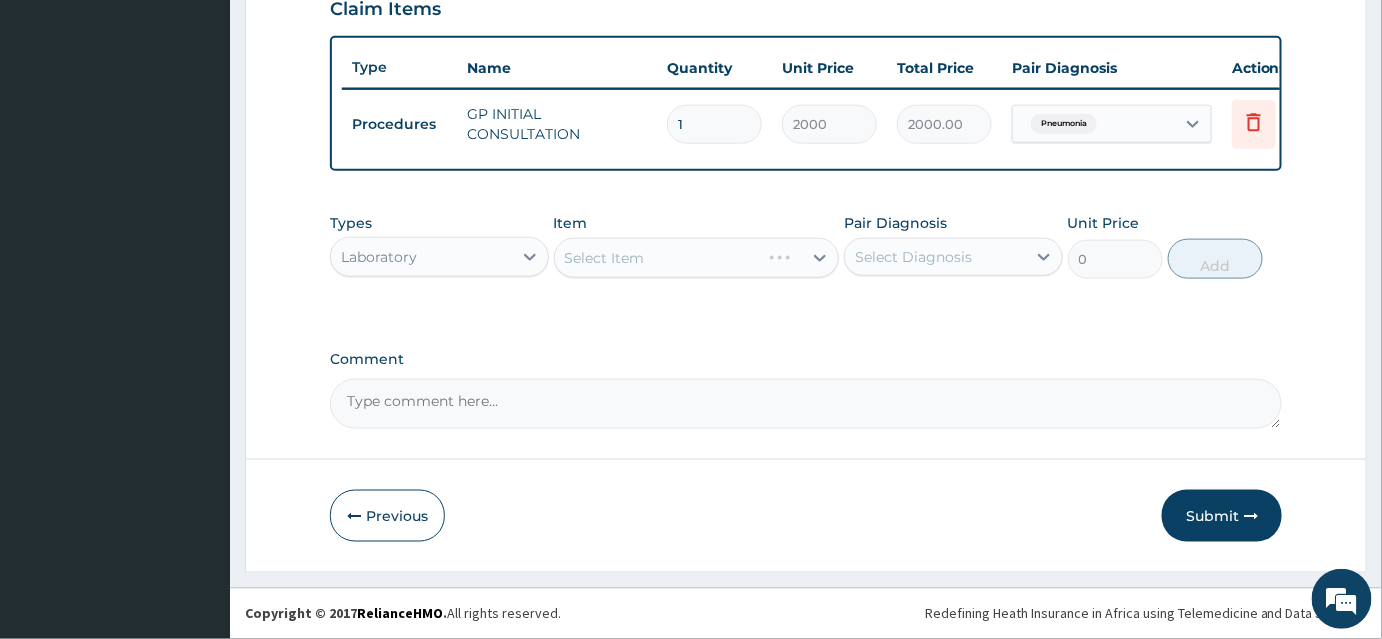 click on "Select Diagnosis" at bounding box center [913, 257] 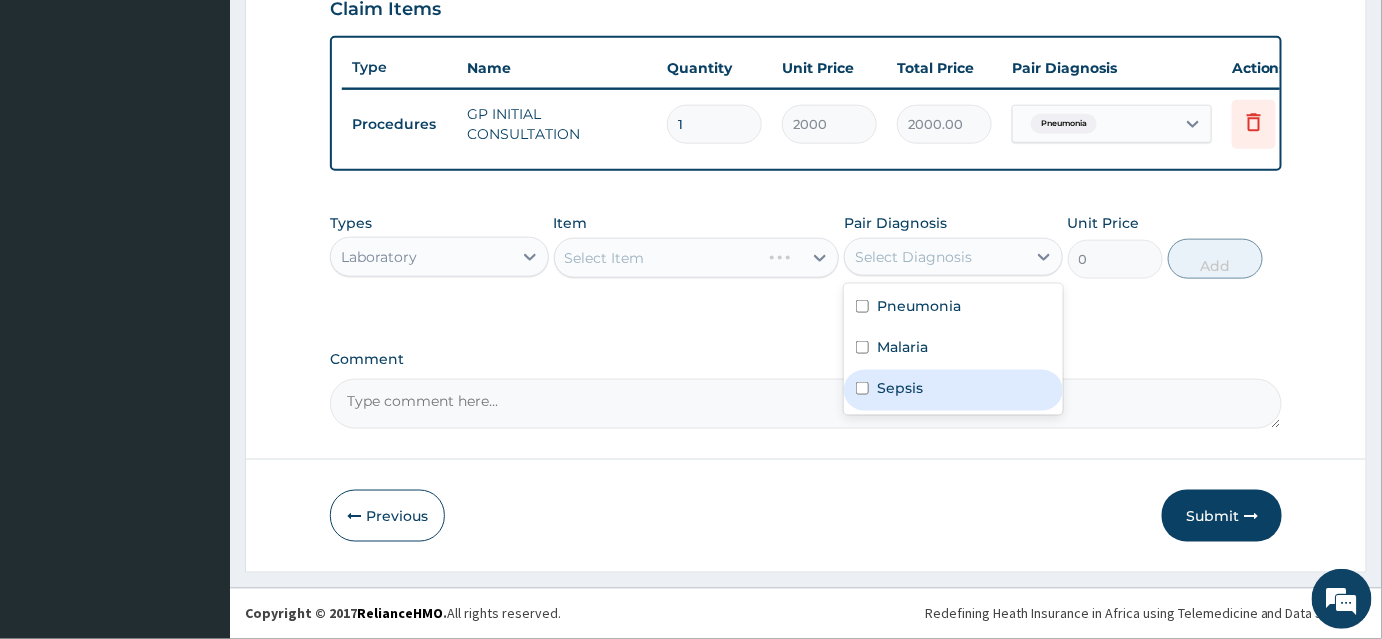 click on "Sepsis" at bounding box center [900, 388] 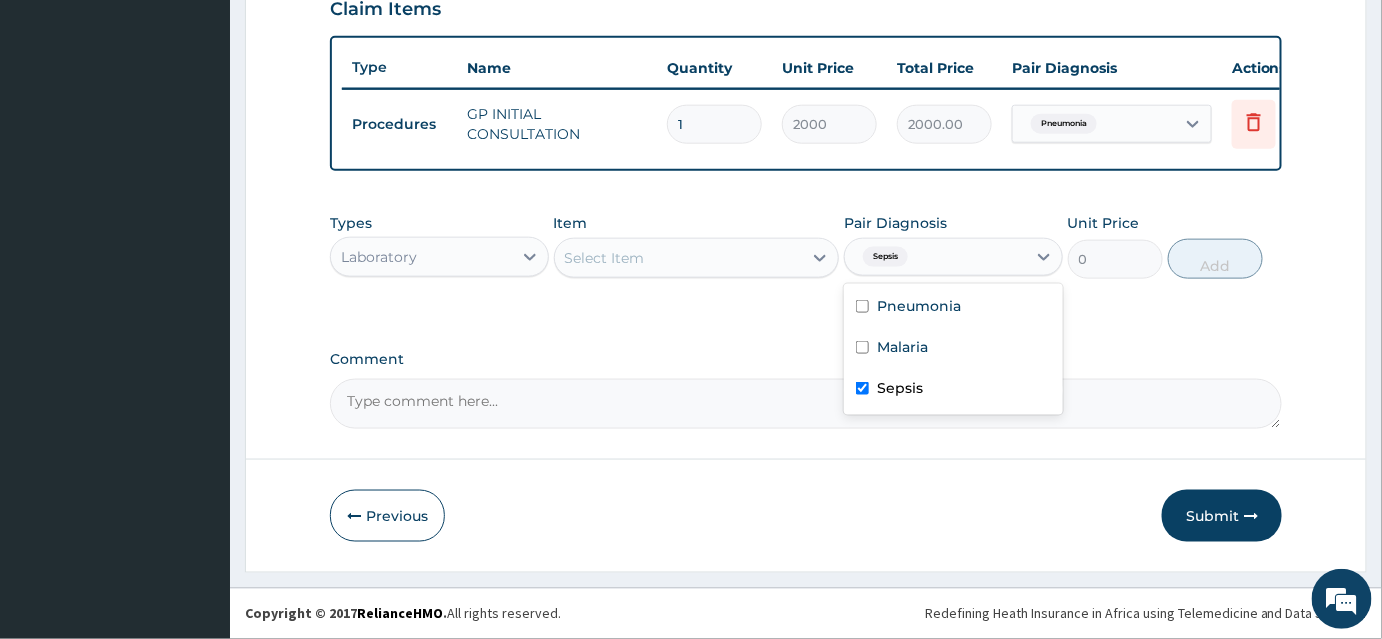 checkbox on "true" 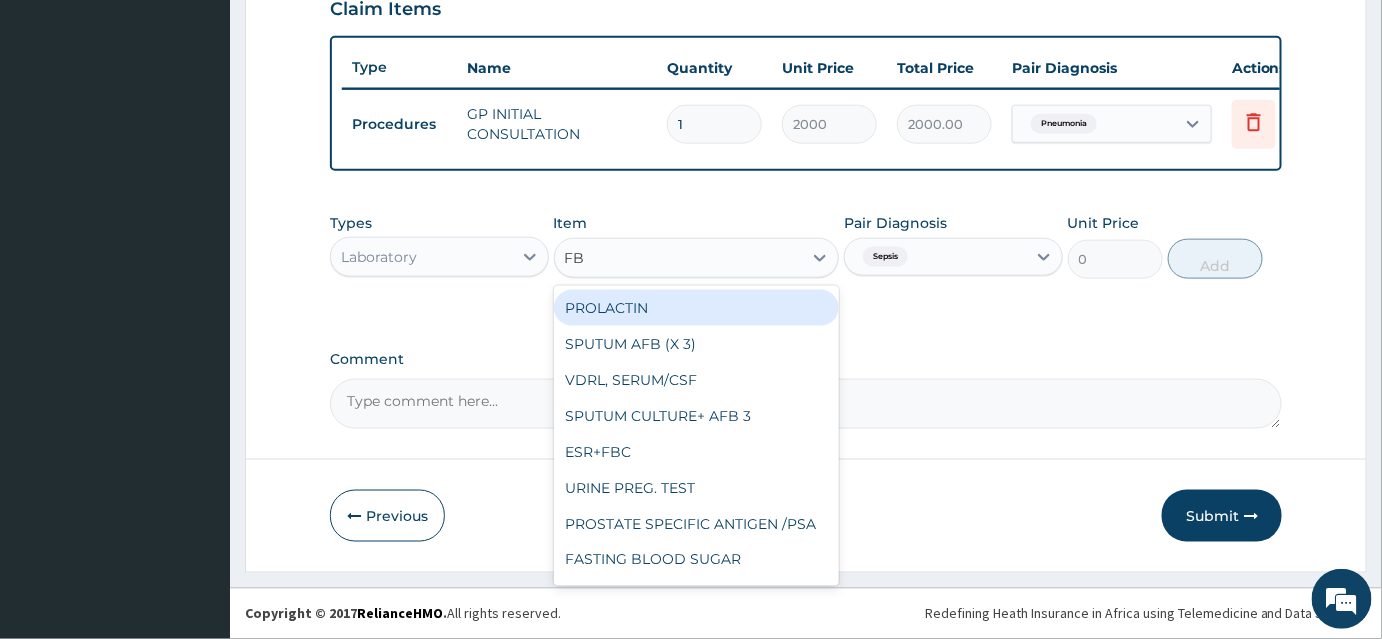 type on "FBC" 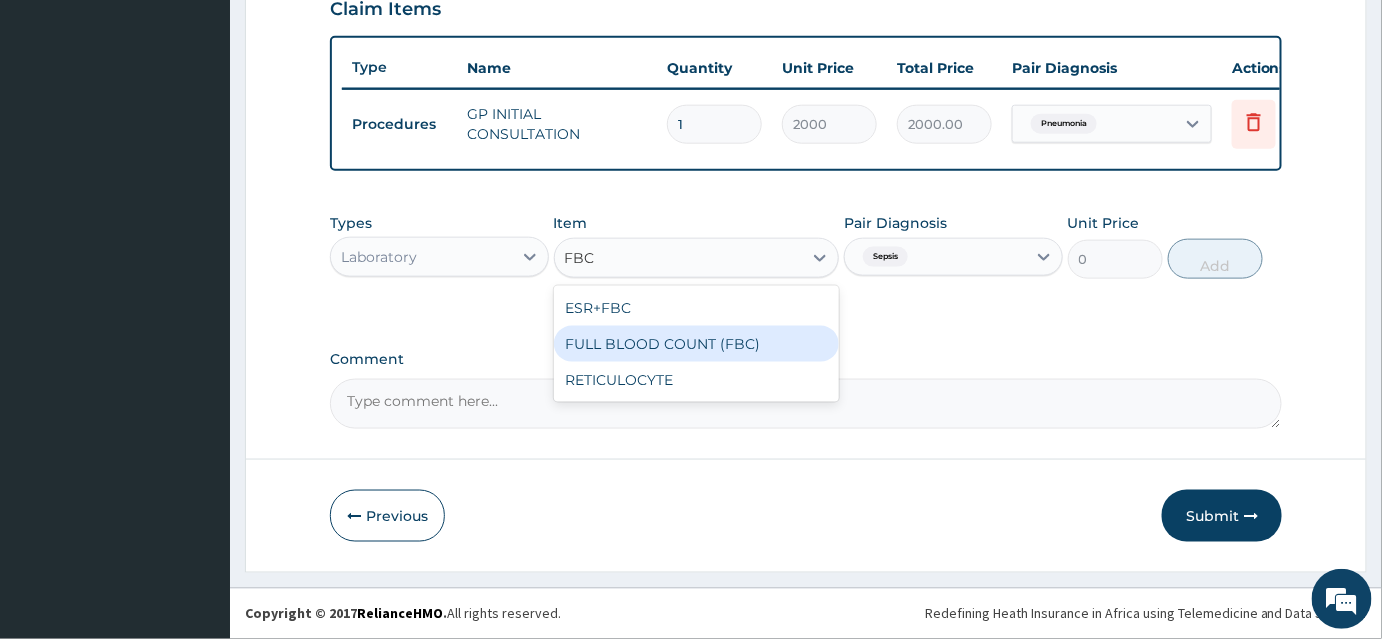 click on "FULL BLOOD COUNT (FBC)" at bounding box center [697, 344] 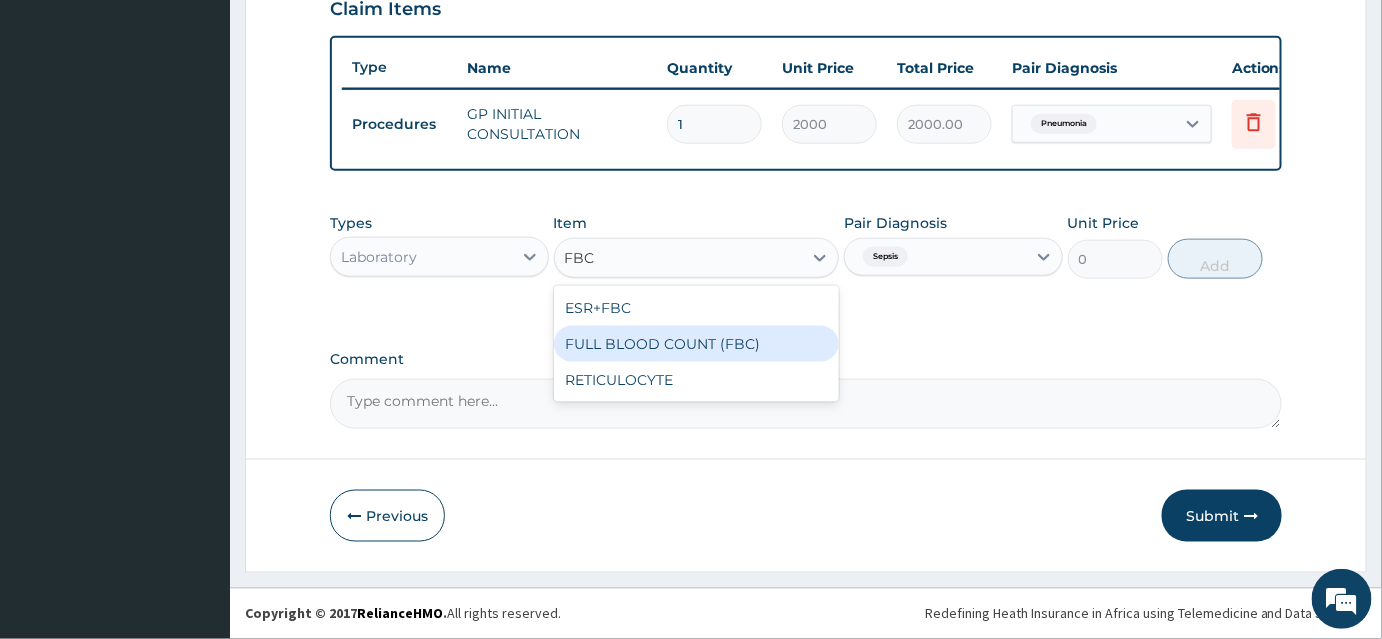 type 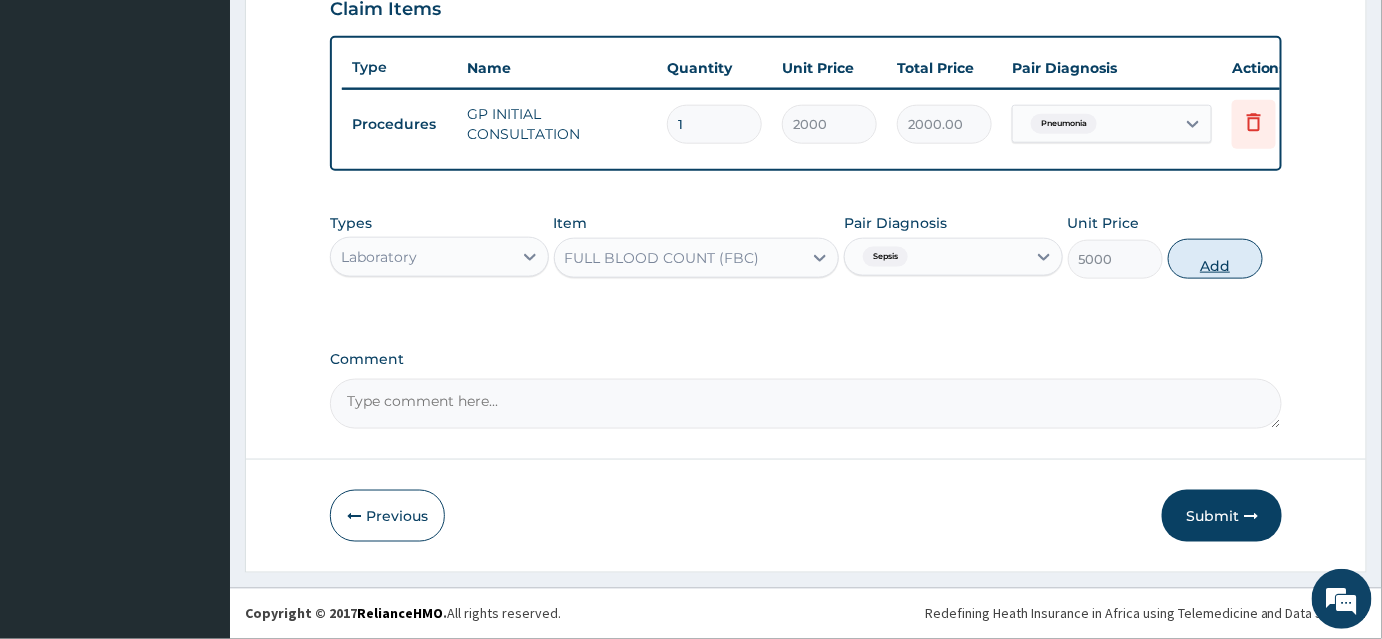 click on "Add" at bounding box center [1215, 259] 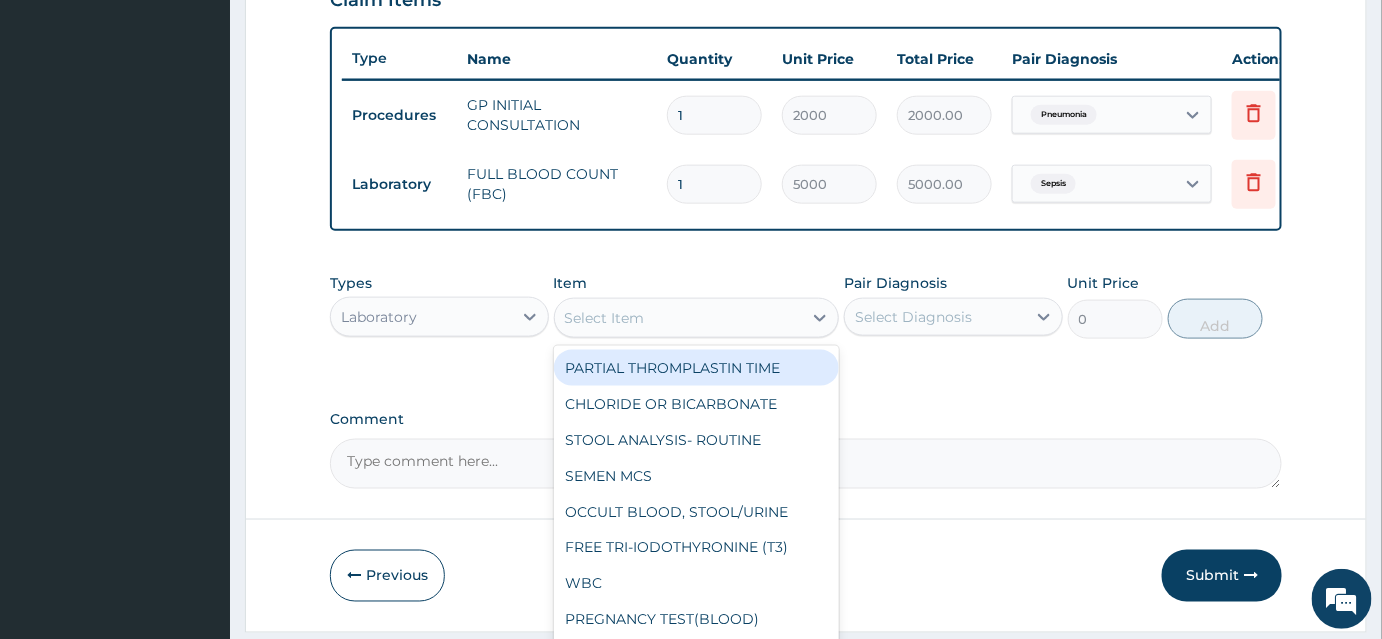 click on "Select Item" at bounding box center [679, 318] 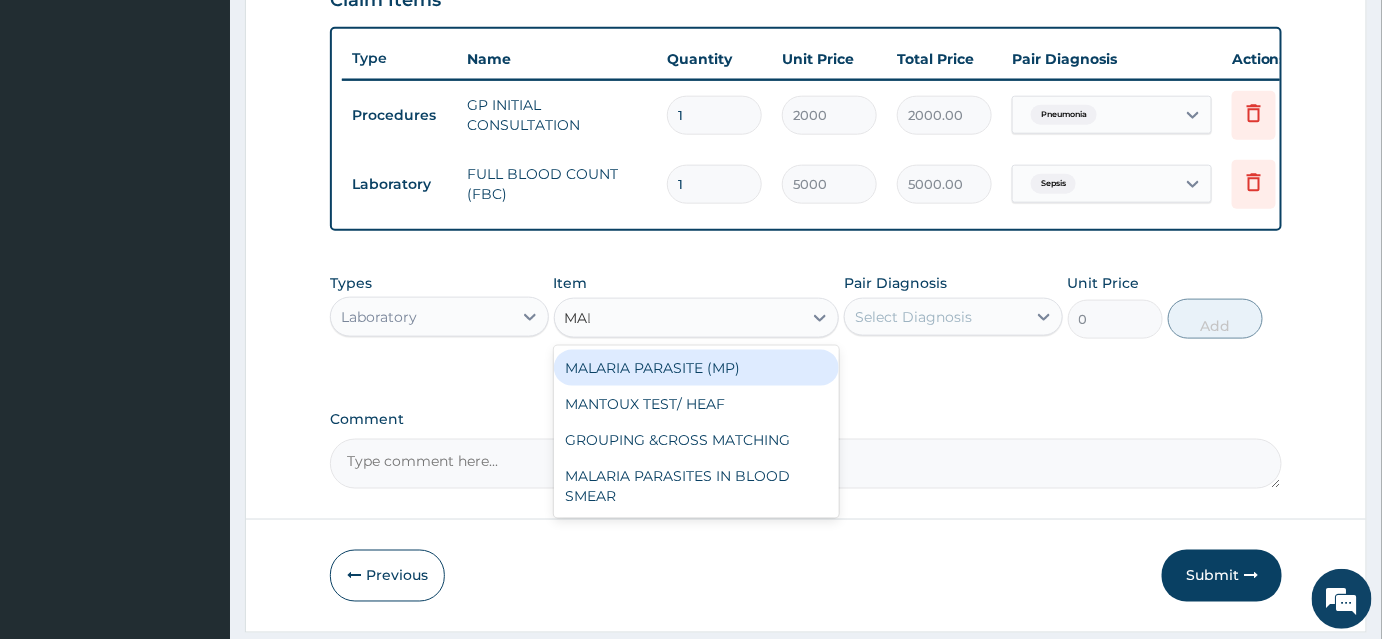 type on "MALA" 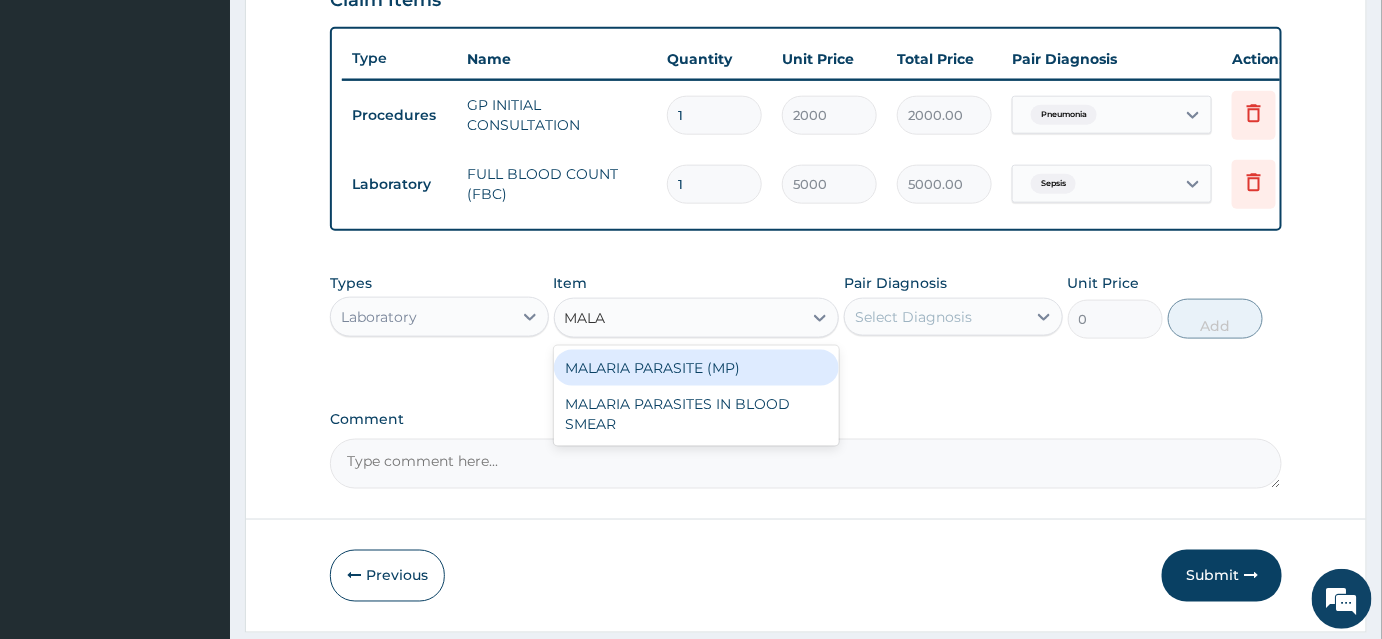 click on "MALARIA PARASITE (MP)" at bounding box center (697, 368) 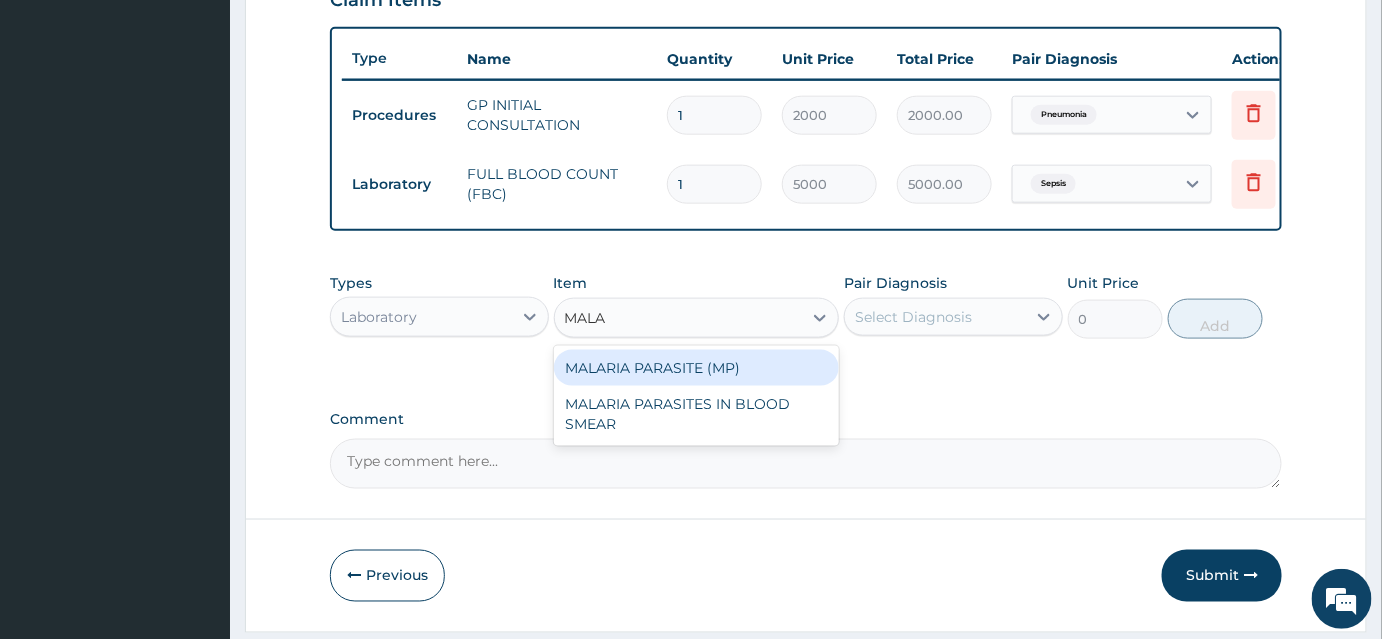 type 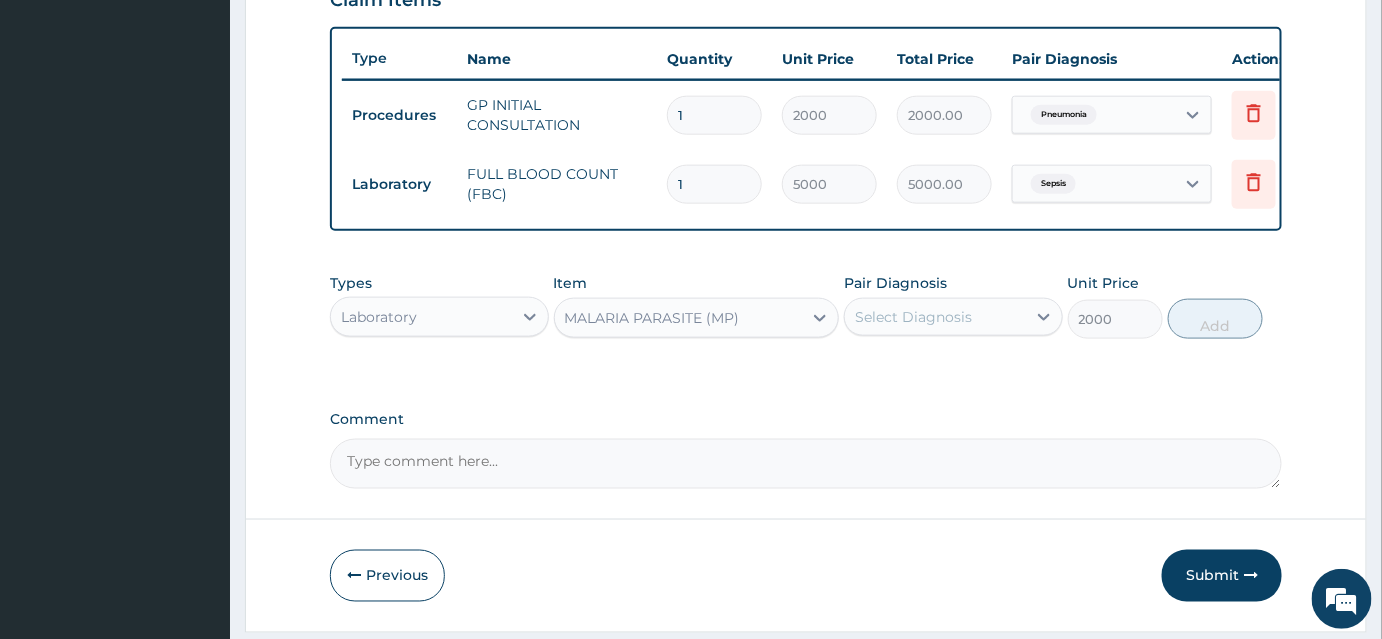click on "Select Diagnosis" at bounding box center (913, 317) 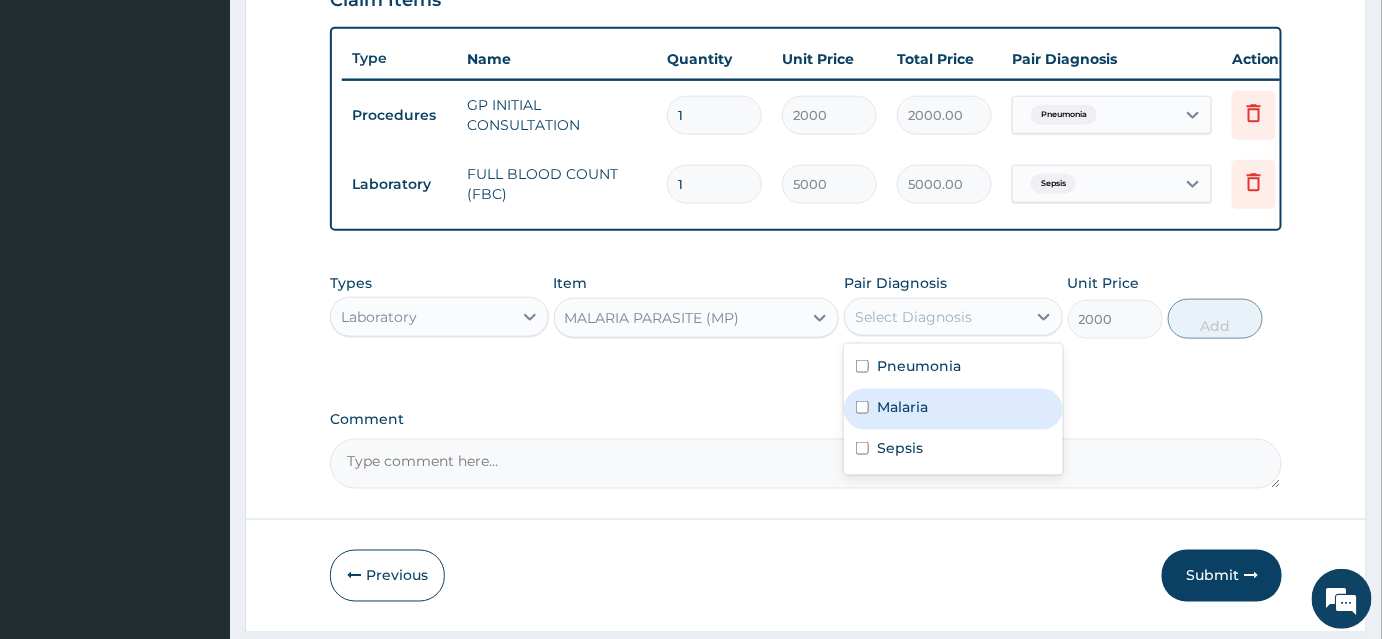 click on "Malaria" at bounding box center [902, 407] 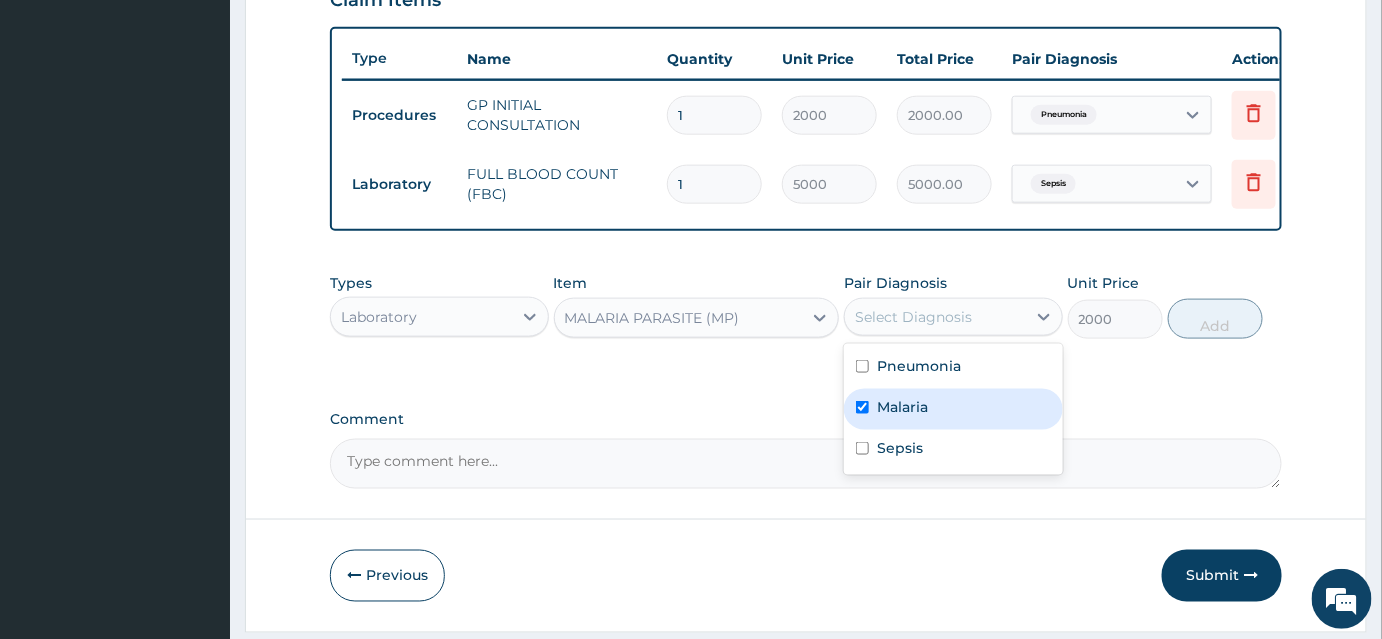 checkbox on "true" 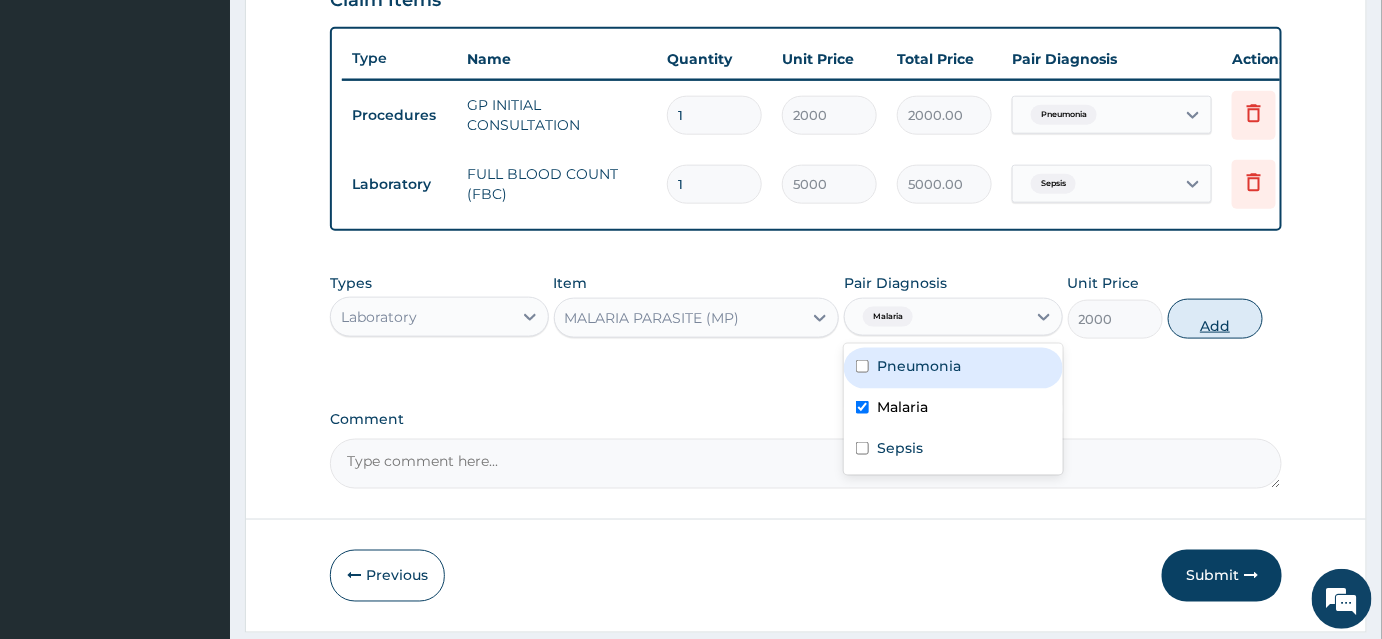 click on "Add" at bounding box center (1215, 319) 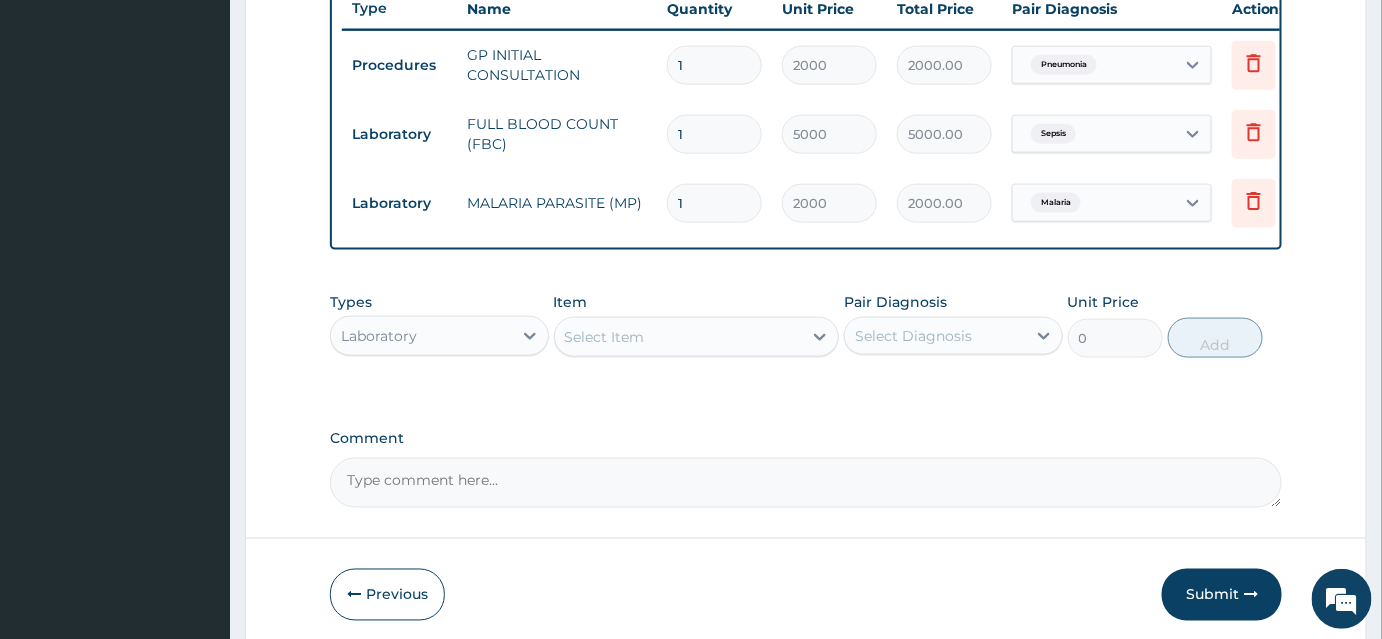 scroll, scrollTop: 856, scrollLeft: 0, axis: vertical 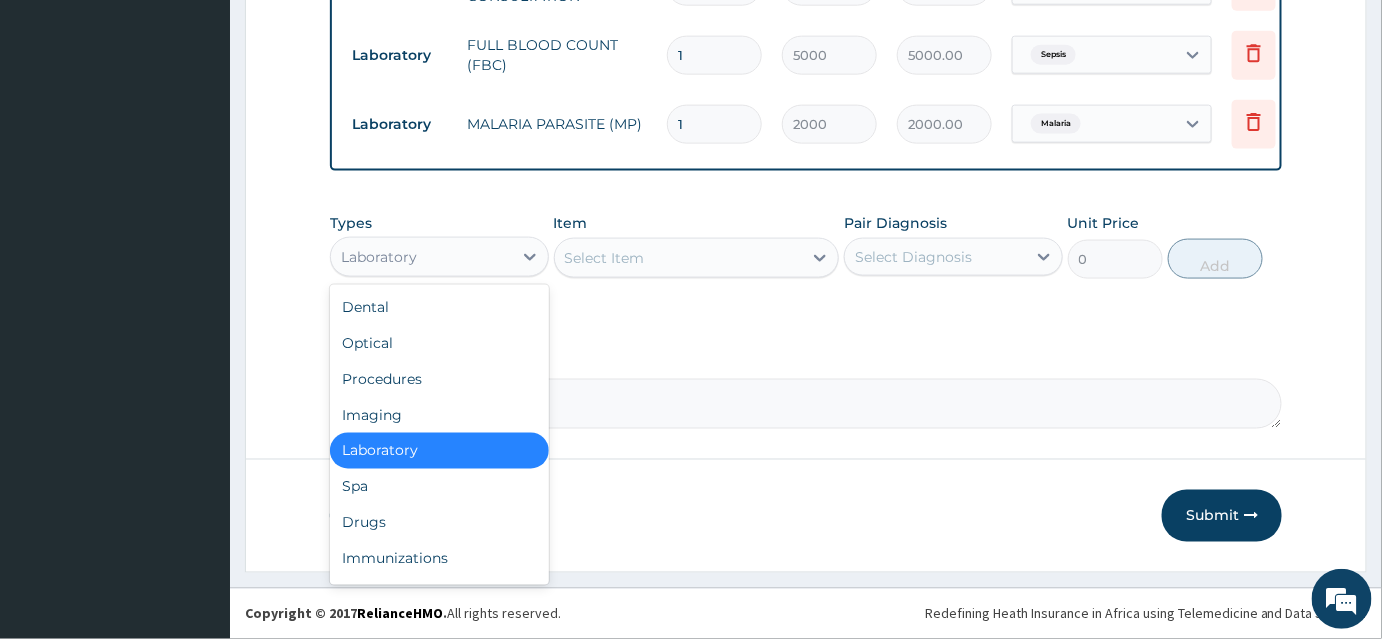 click on "Laboratory" at bounding box center (421, 257) 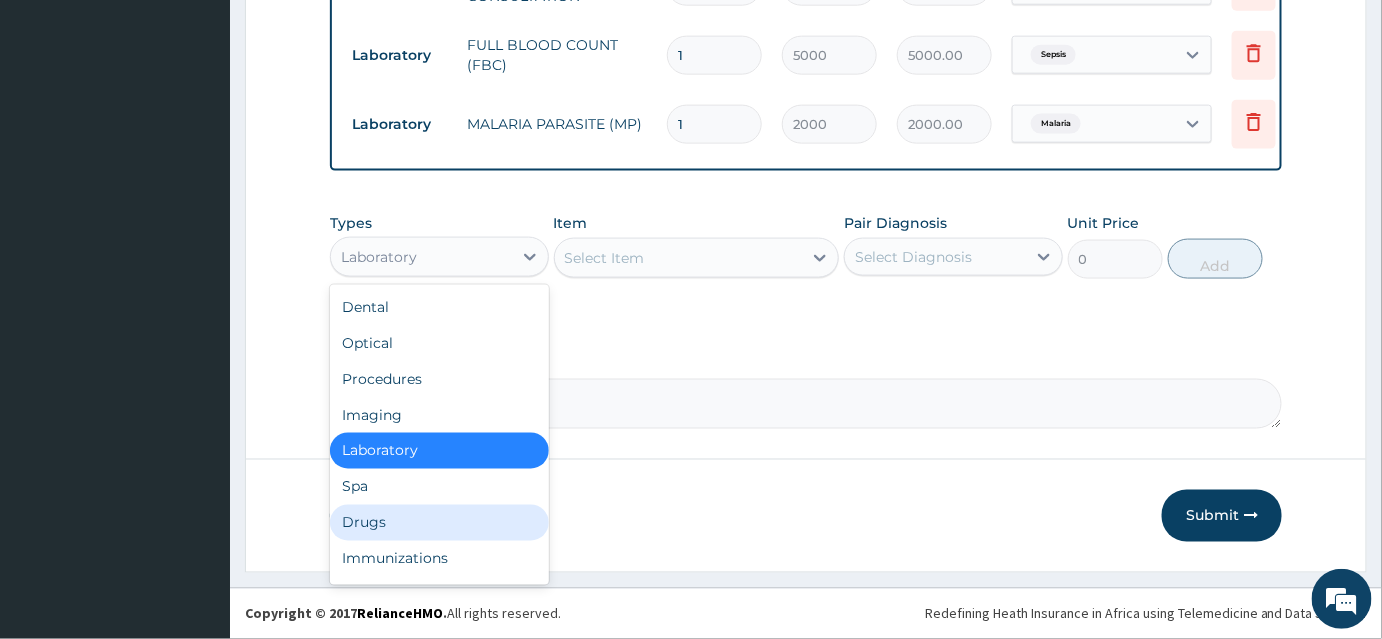 click on "Drugs" at bounding box center (439, 523) 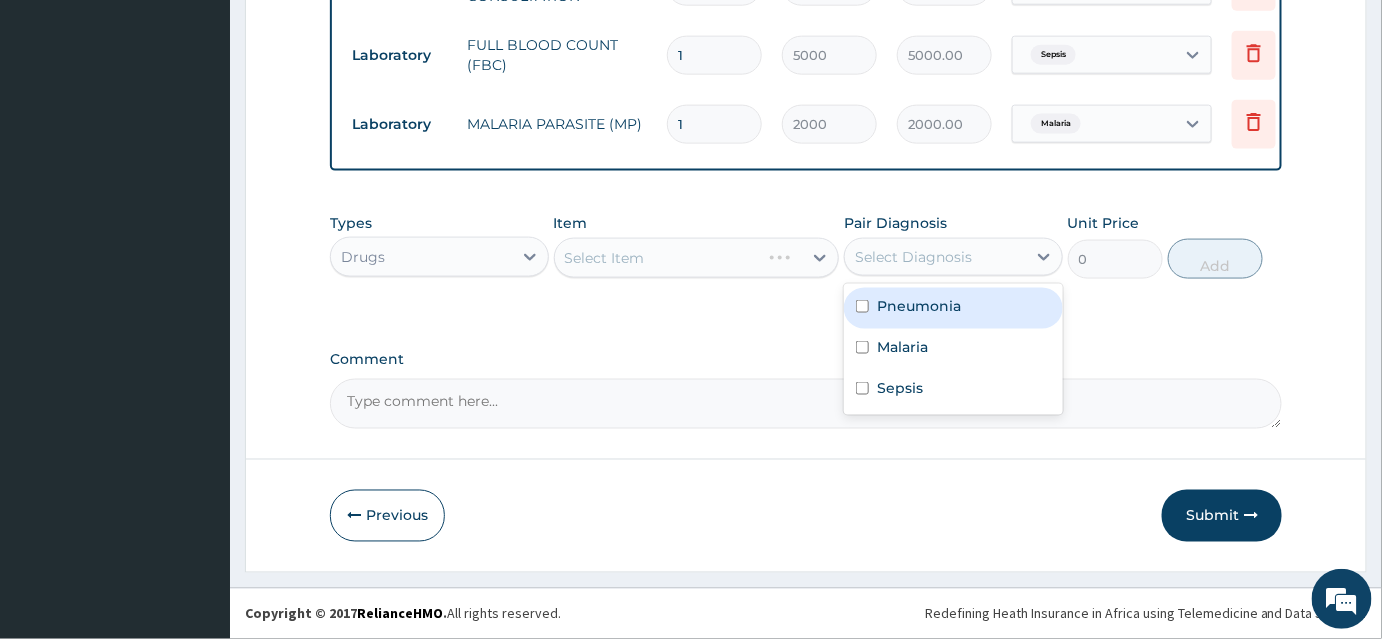 click on "Select Diagnosis" at bounding box center [913, 257] 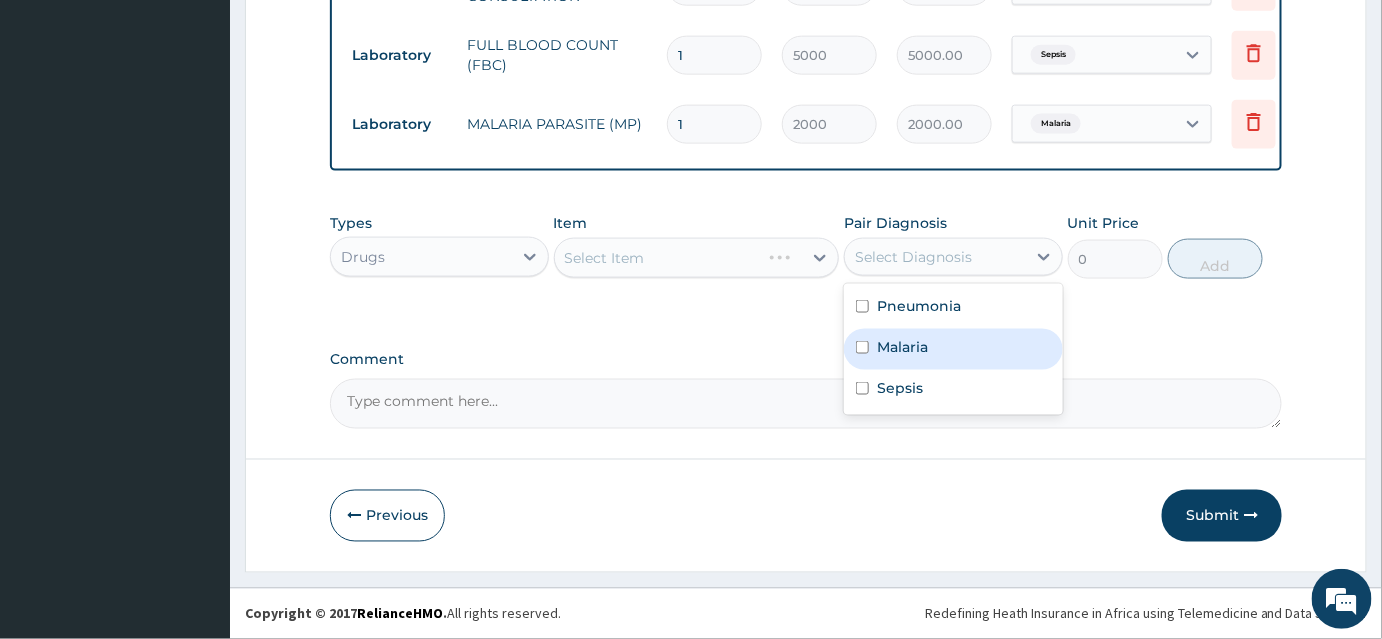 click on "Malaria" at bounding box center (953, 349) 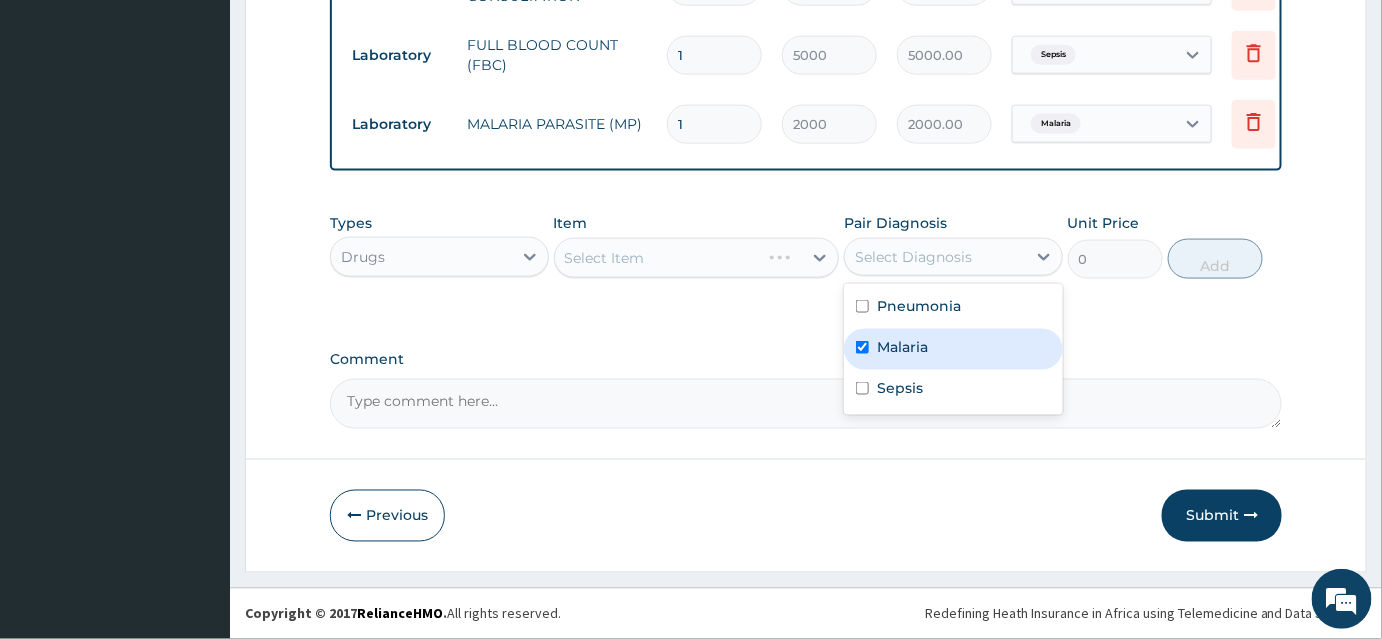 checkbox on "true" 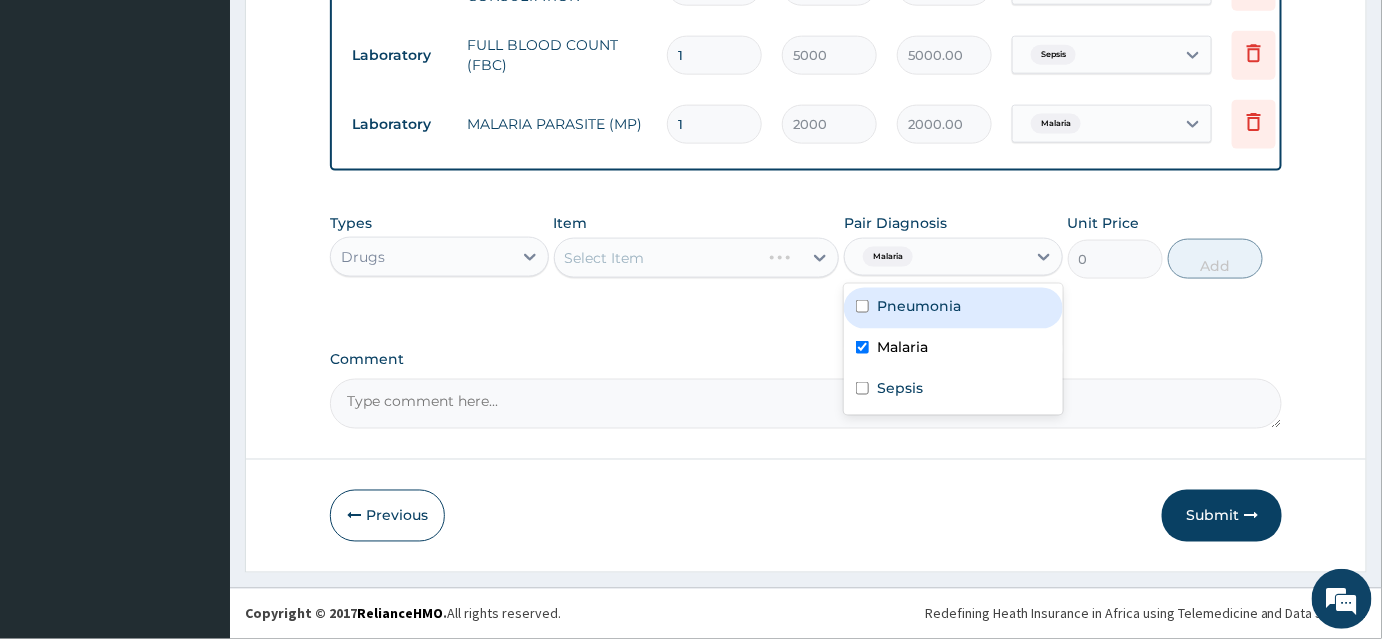 click on "Select Item" at bounding box center (697, 258) 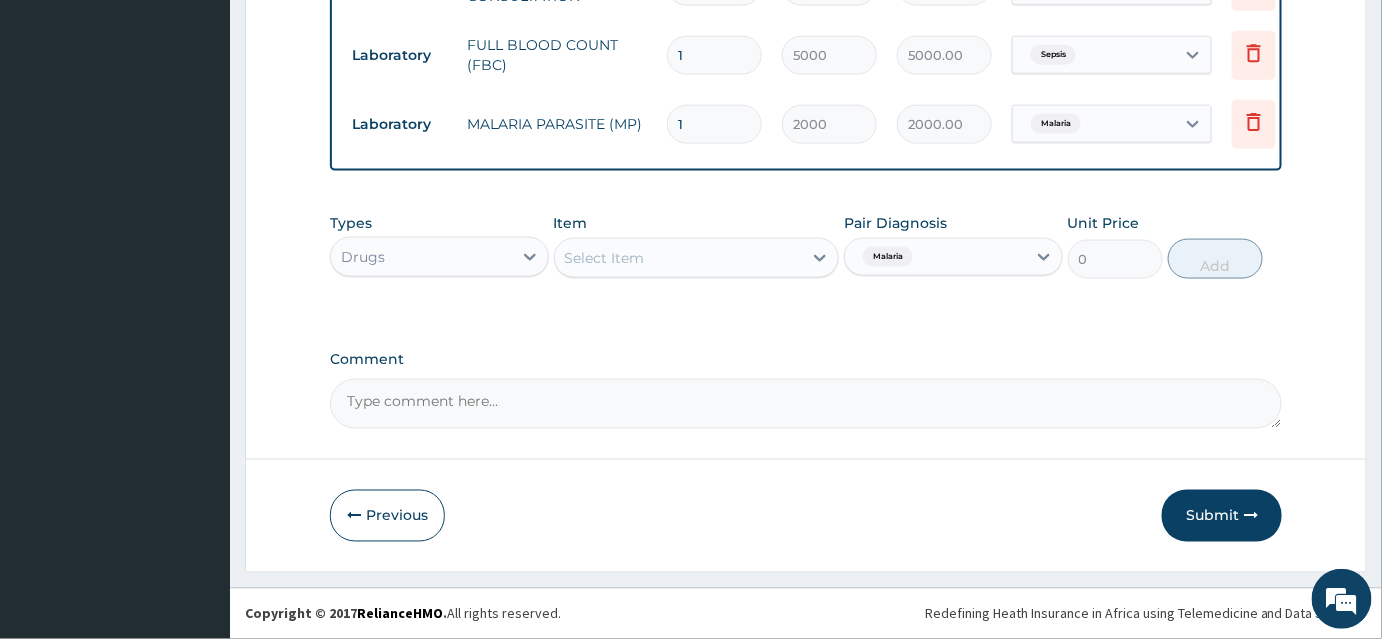 click on "Select Item" at bounding box center [679, 258] 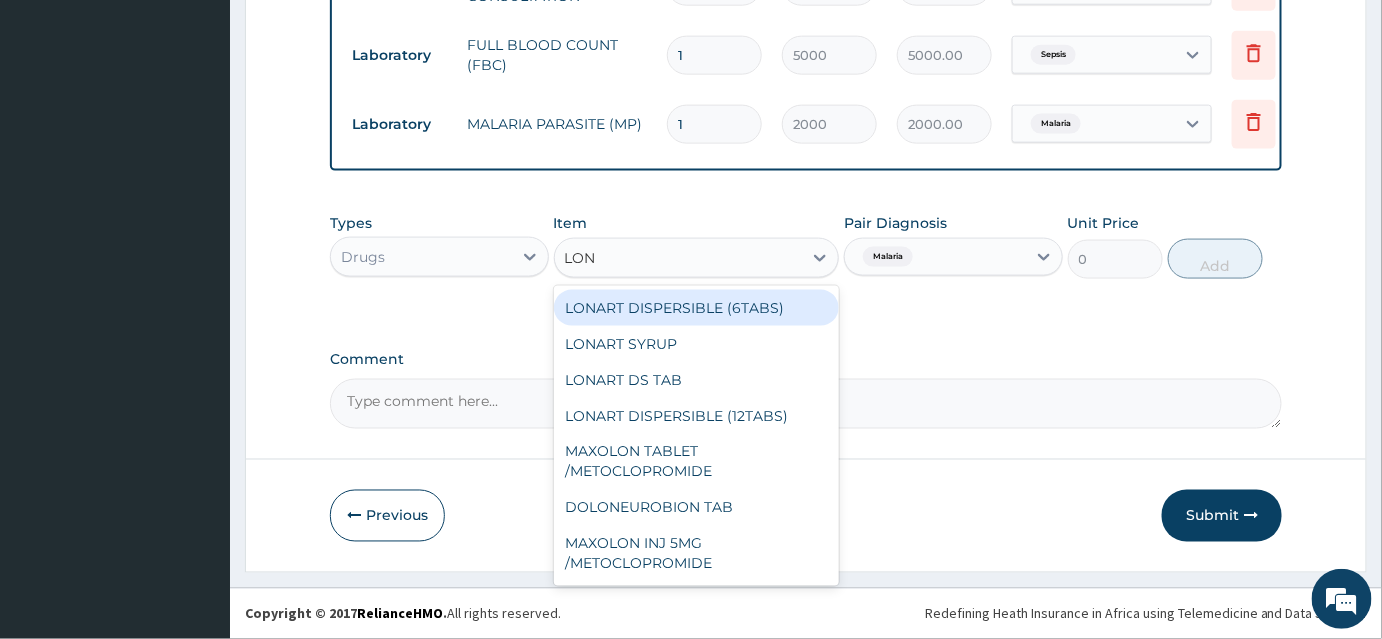 type on "LONA" 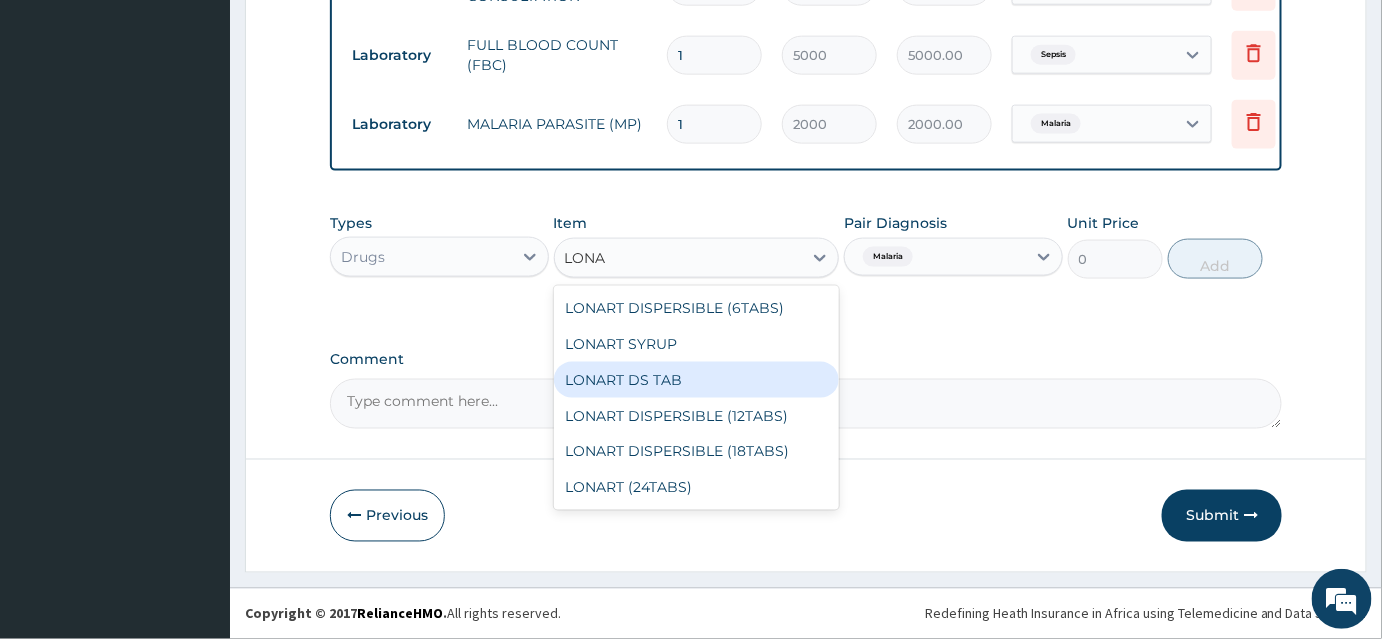 click on "LONART DS TAB" at bounding box center (697, 380) 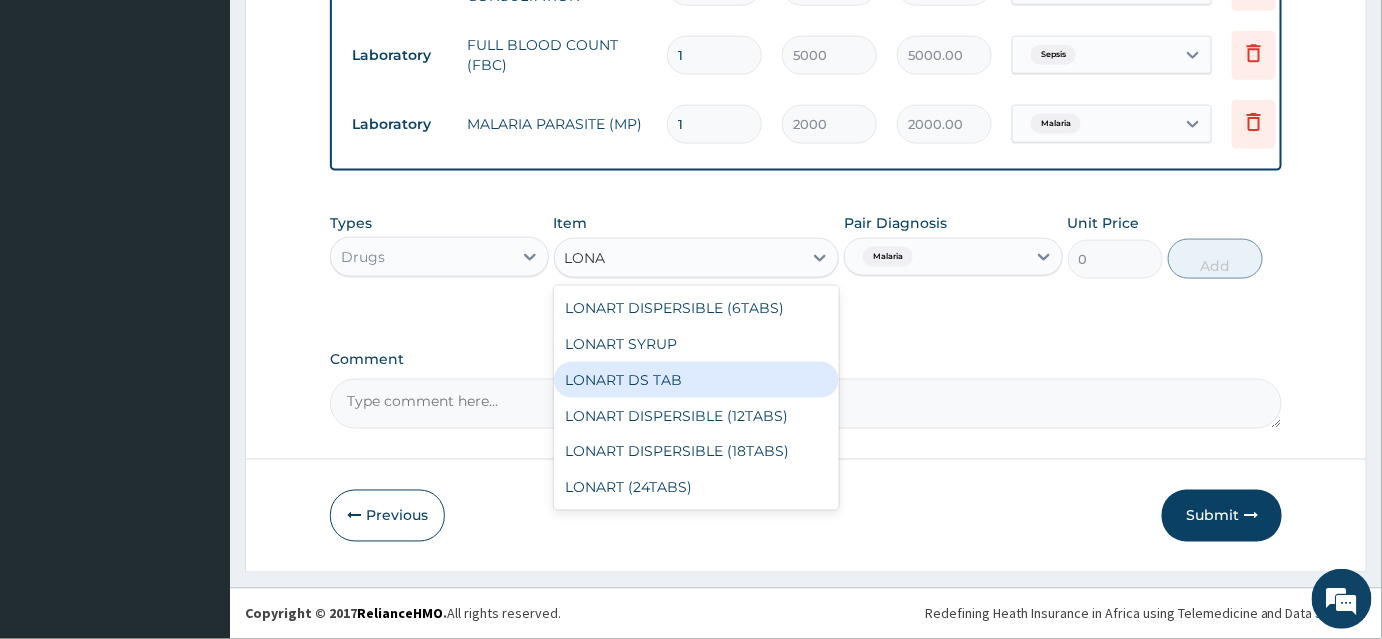 type 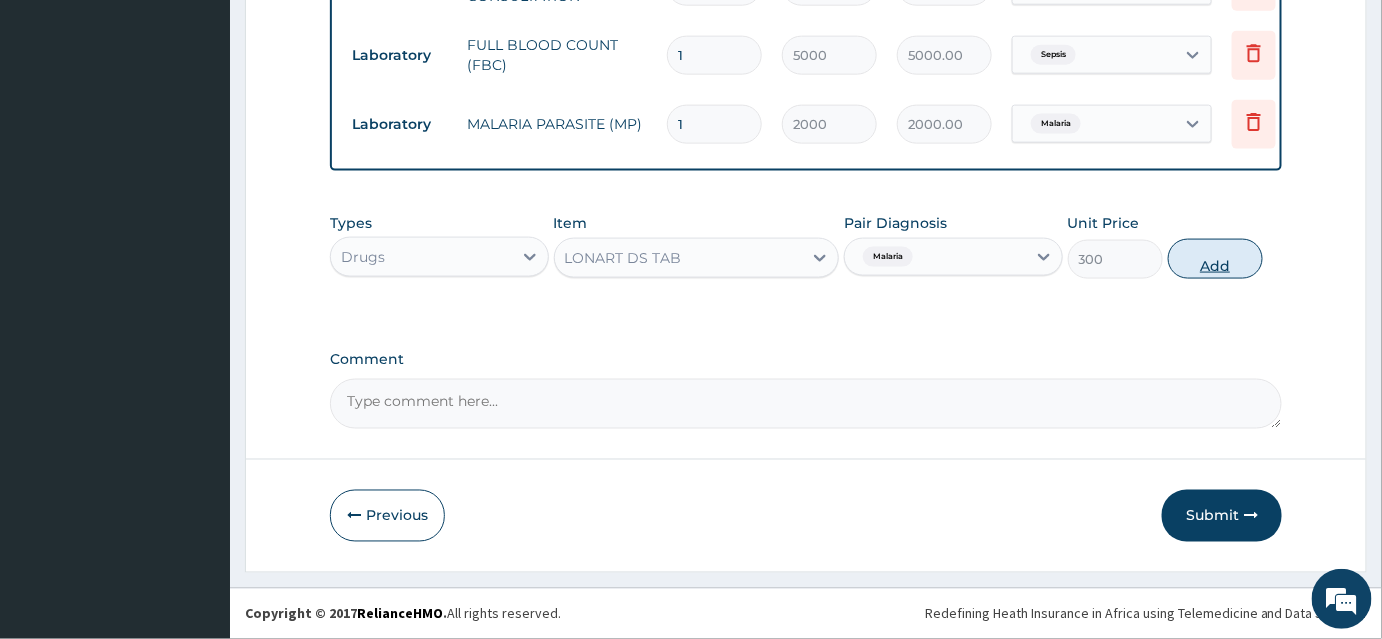click on "Add" at bounding box center [1215, 259] 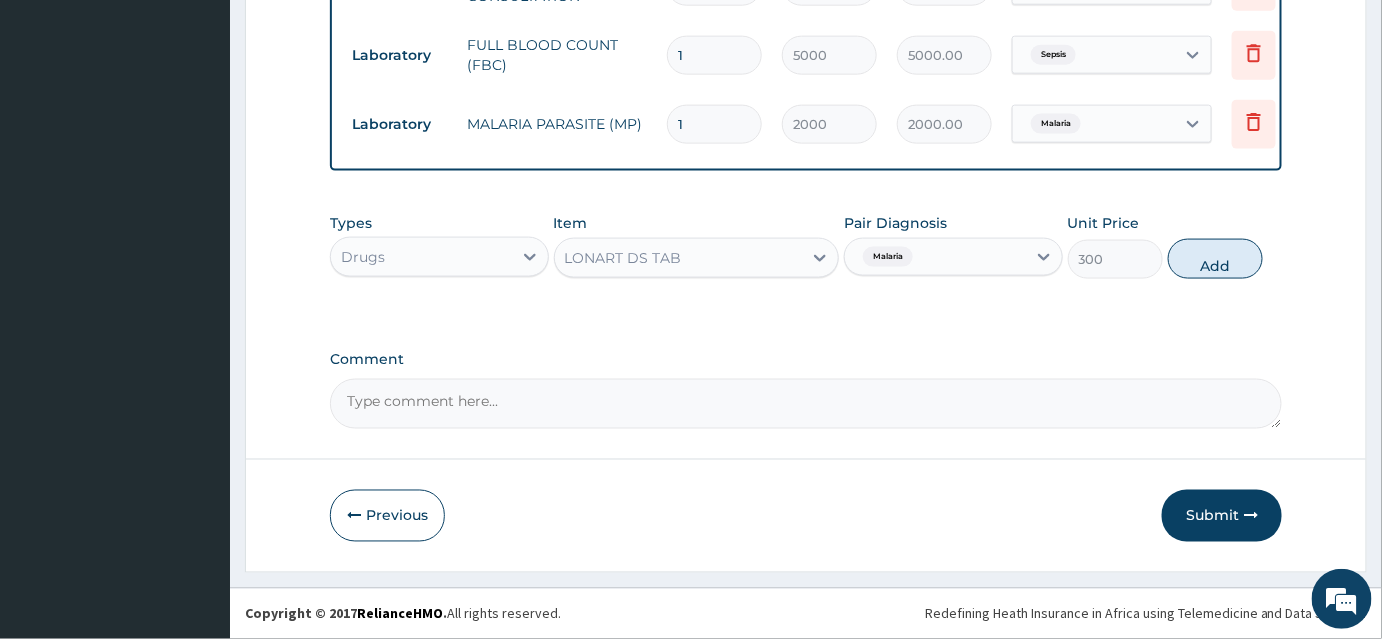 type on "0" 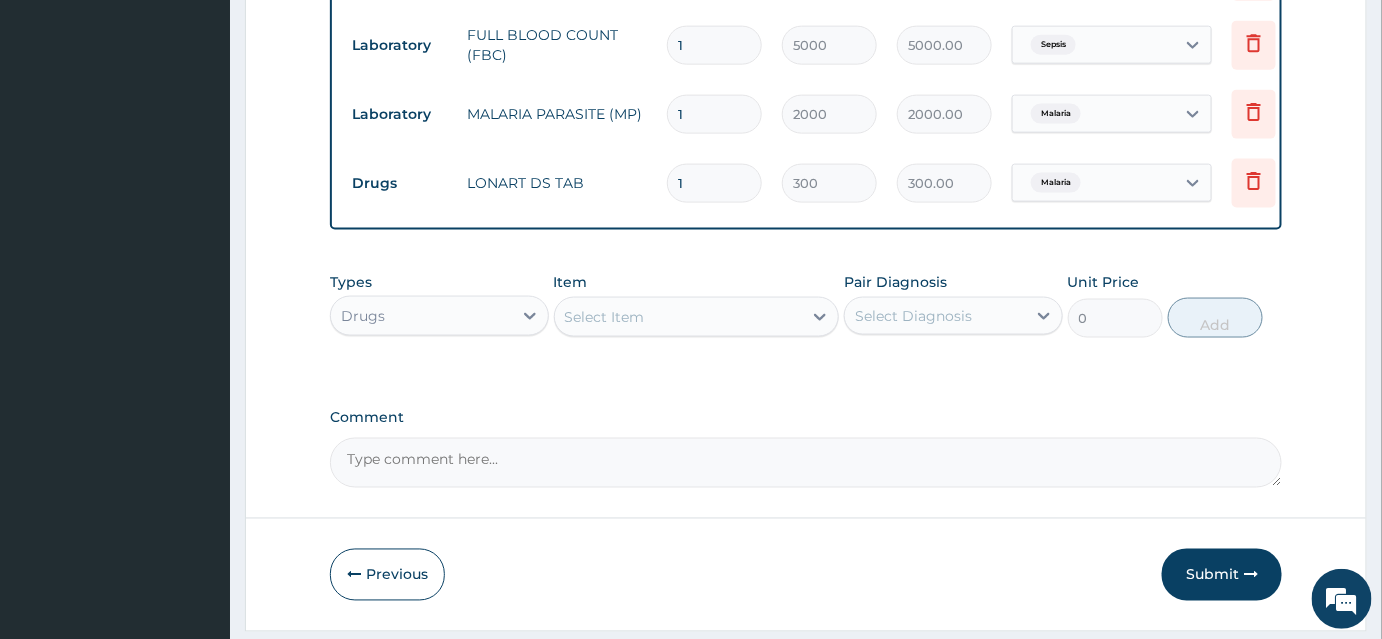 drag, startPoint x: 699, startPoint y: 186, endPoint x: 625, endPoint y: 201, distance: 75.50497 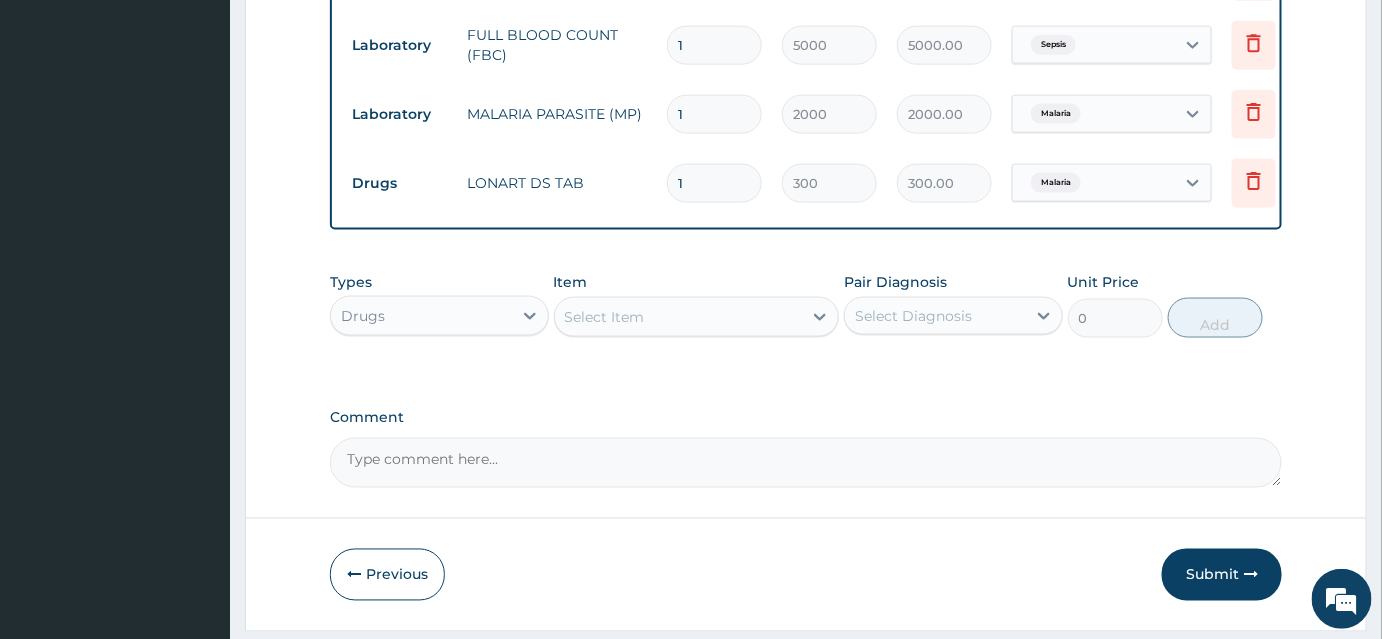 click on "Drugs LONART DS TAB 1 300 300.00 Malaria Delete" at bounding box center [832, 183] 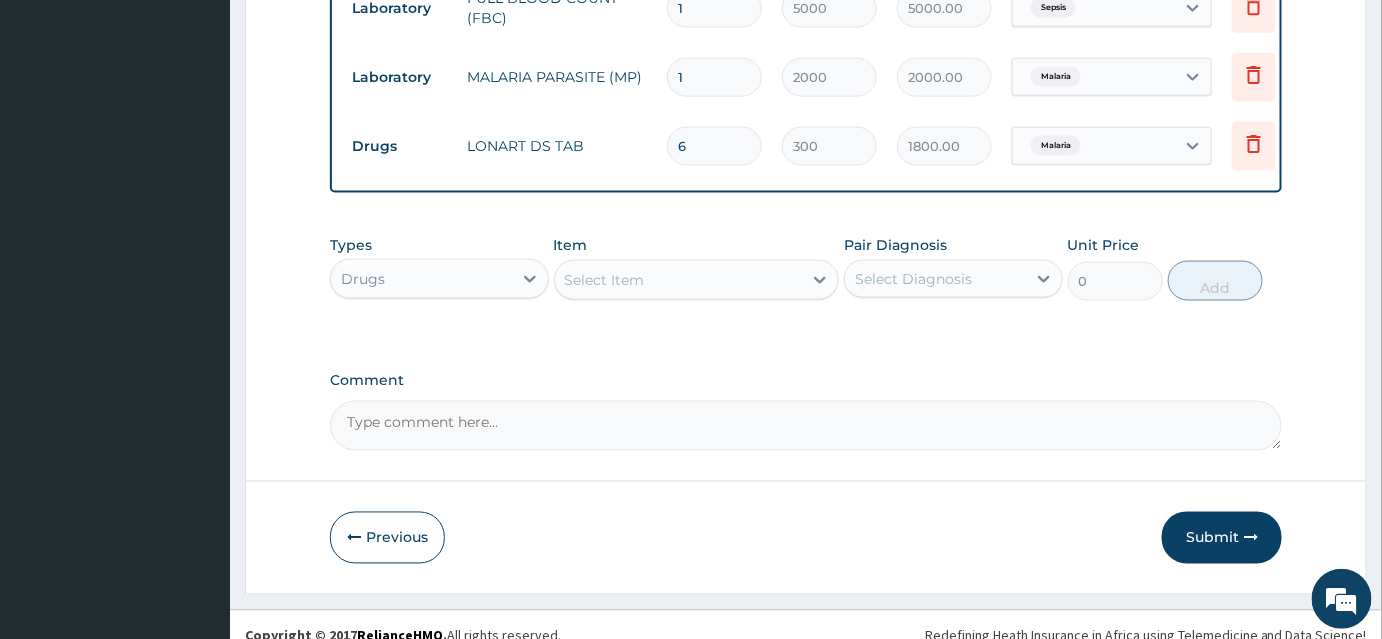 scroll, scrollTop: 925, scrollLeft: 0, axis: vertical 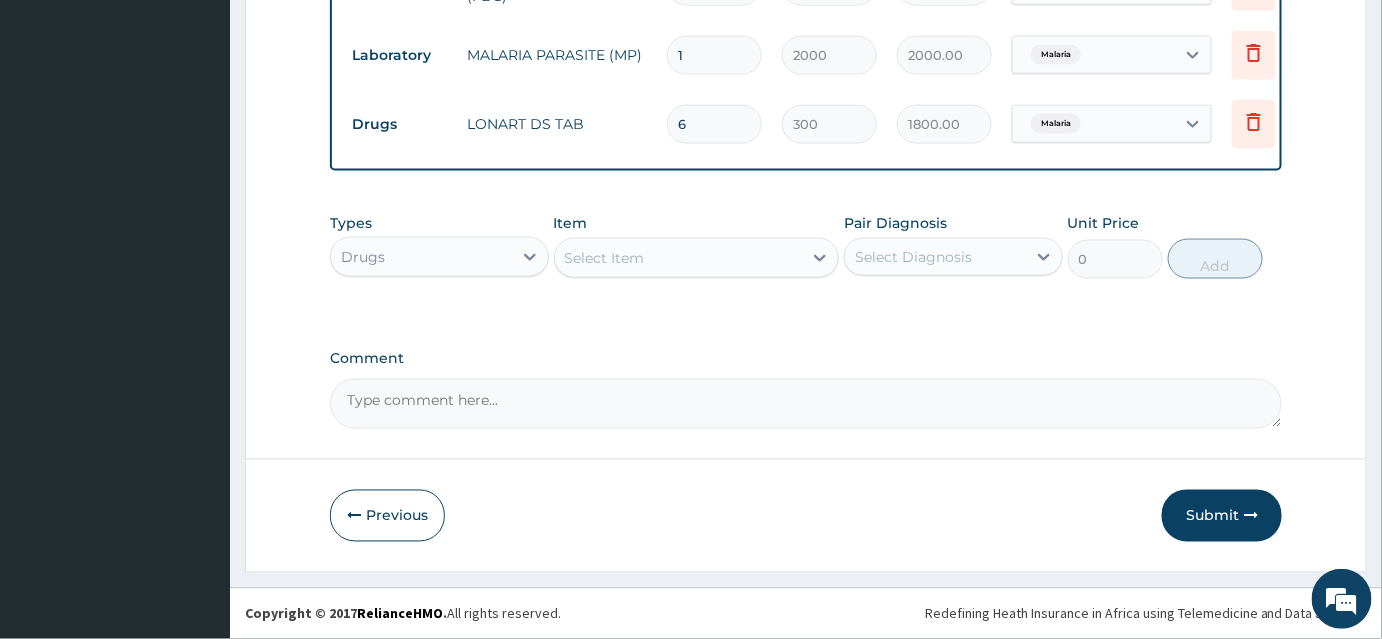 type on "6" 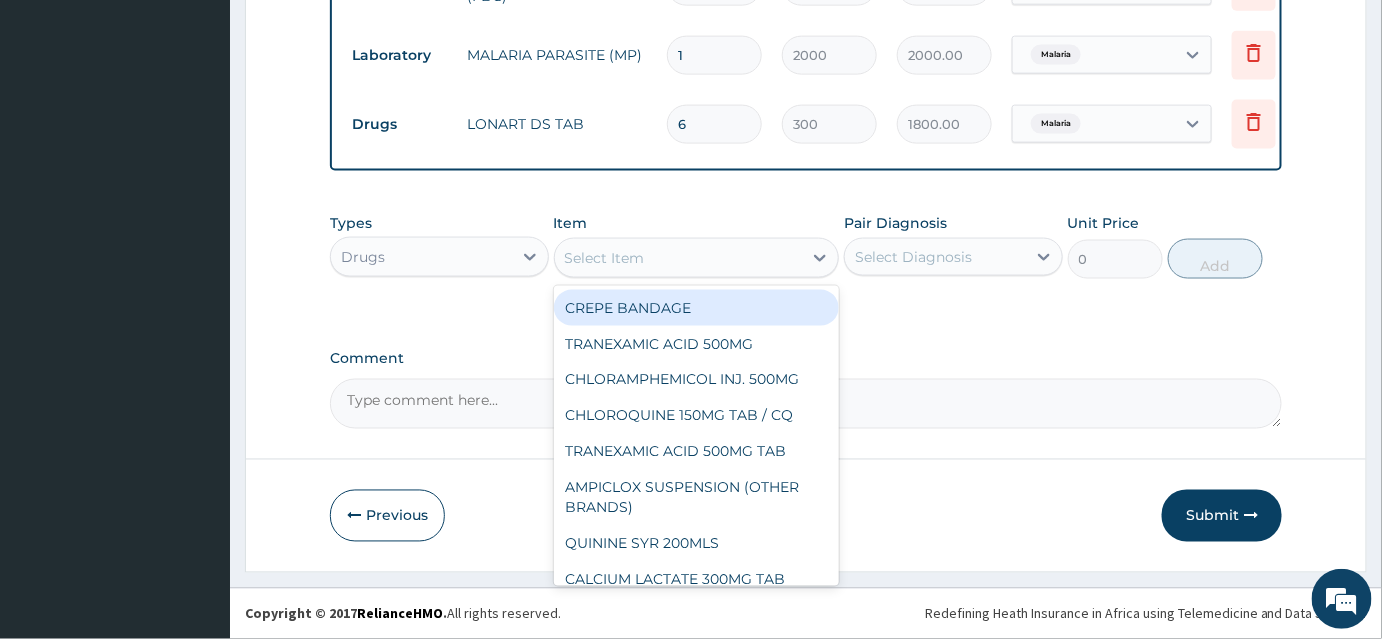 click on "Select Item" at bounding box center [679, 258] 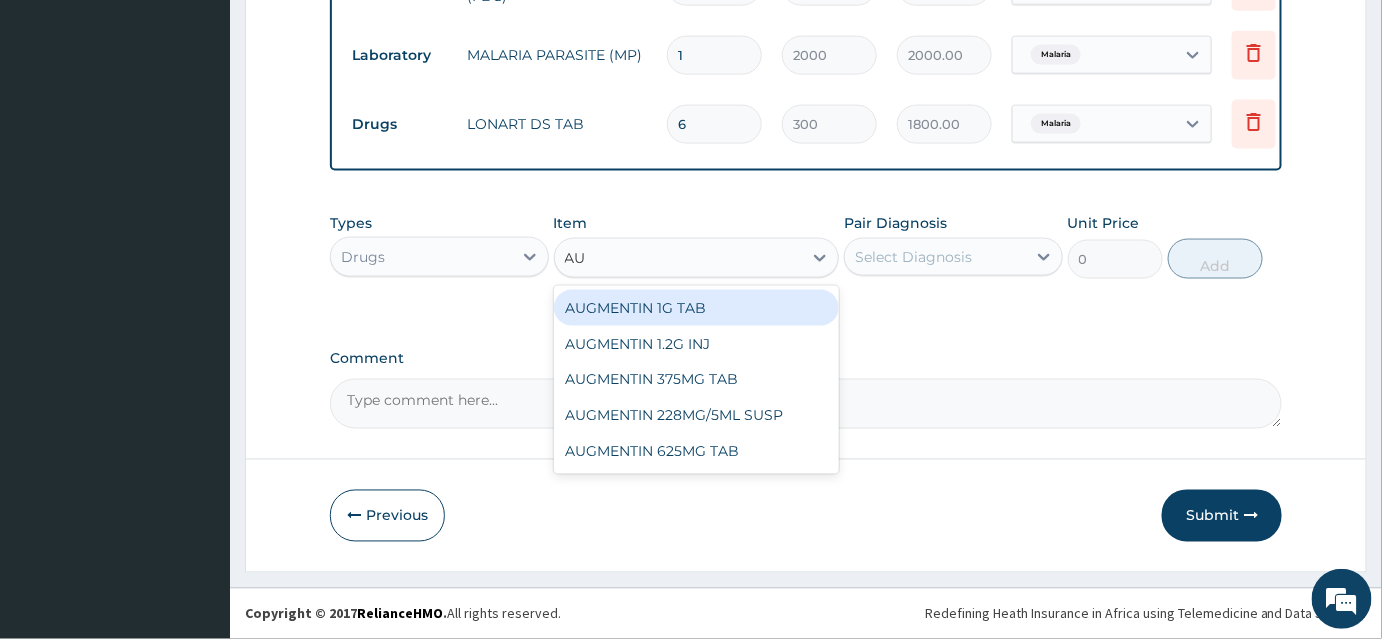 type on "AUG" 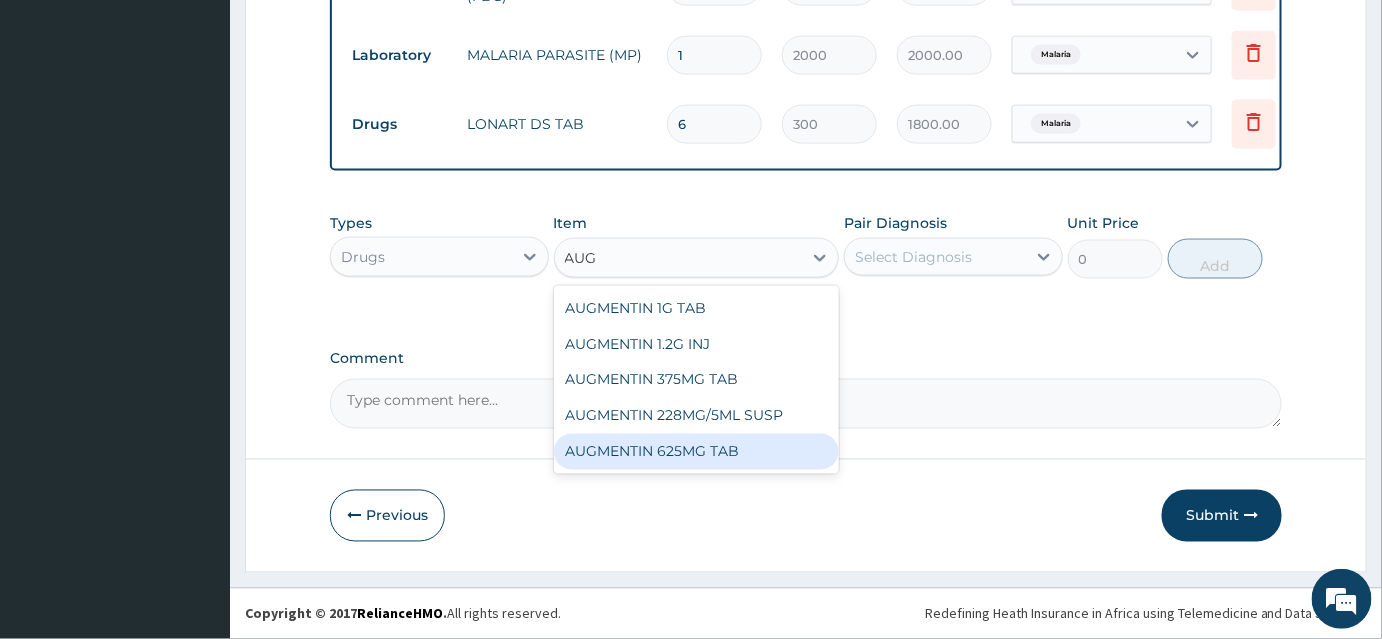 drag, startPoint x: 679, startPoint y: 459, endPoint x: 791, endPoint y: 329, distance: 171.59254 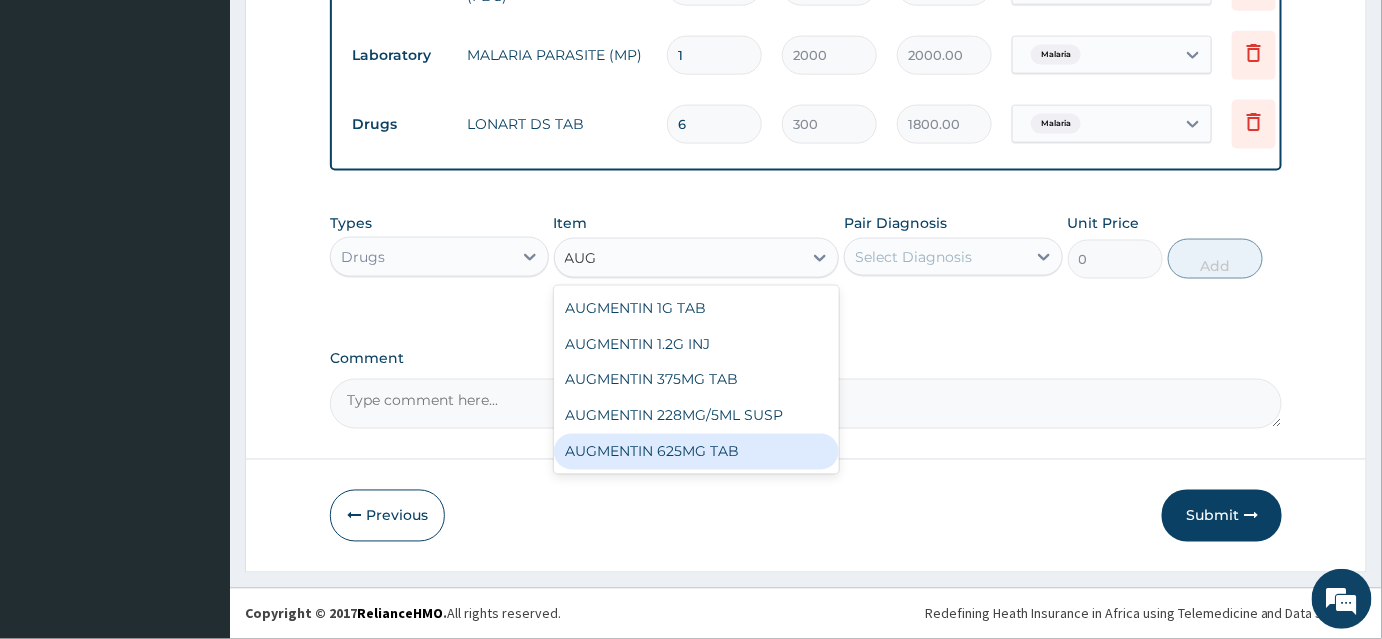 click on "AUGMENTIN 625MG TAB" at bounding box center [697, 452] 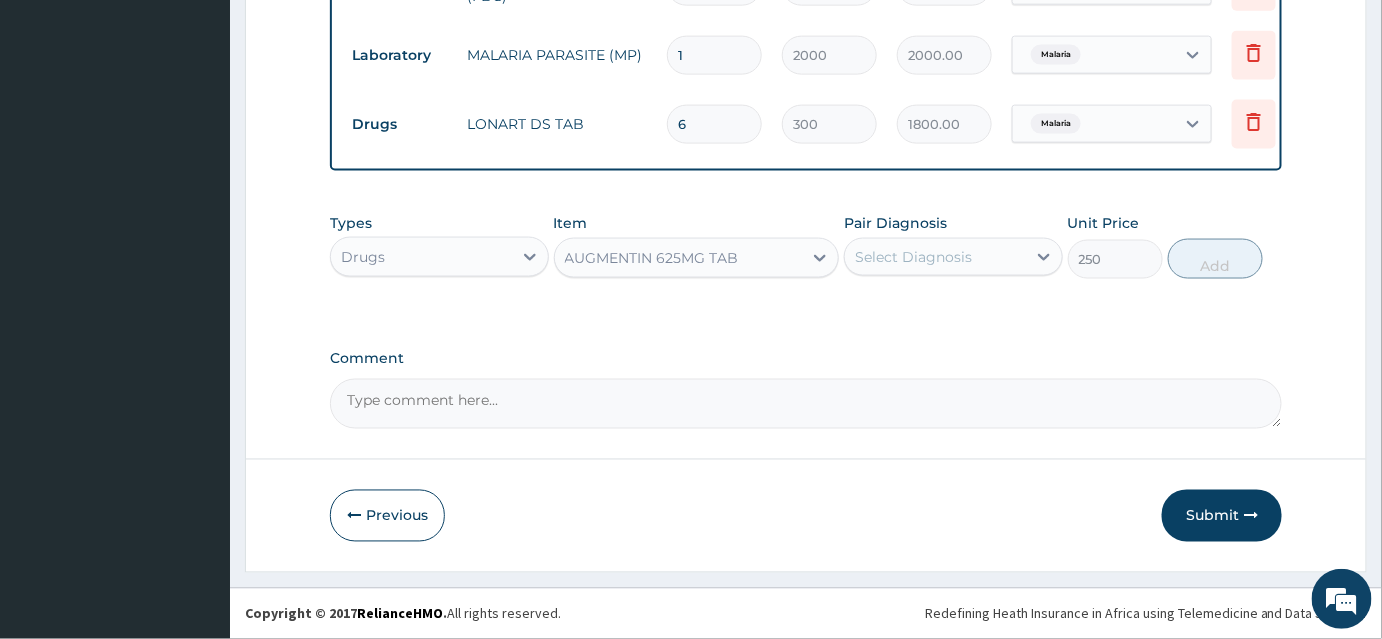 drag, startPoint x: 905, startPoint y: 258, endPoint x: 915, endPoint y: 275, distance: 19.723083 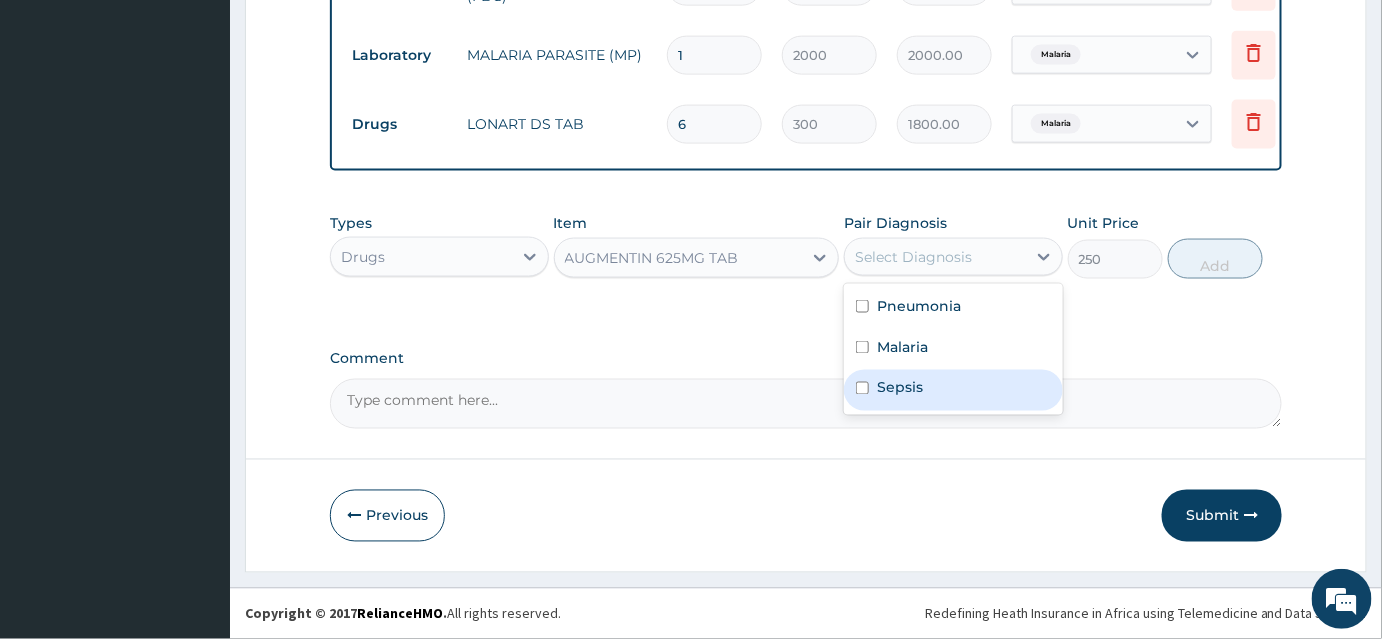 drag, startPoint x: 919, startPoint y: 394, endPoint x: 935, endPoint y: 384, distance: 18.867962 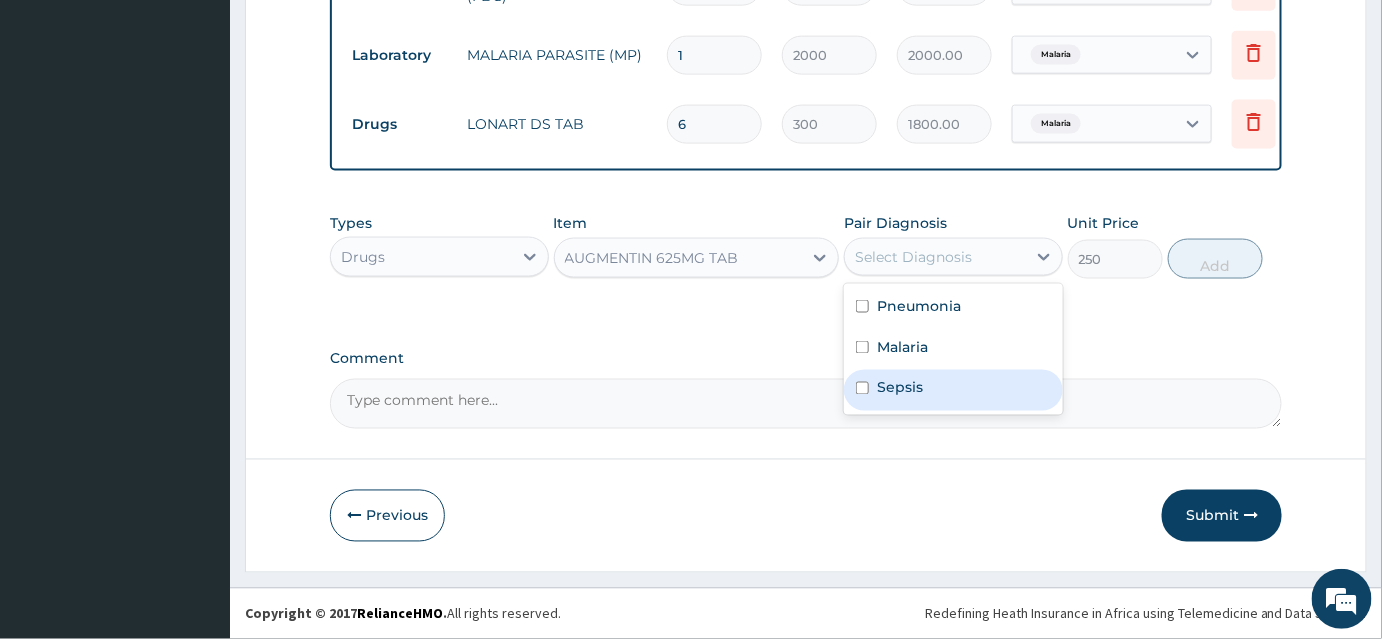 click on "Sepsis" at bounding box center [953, 390] 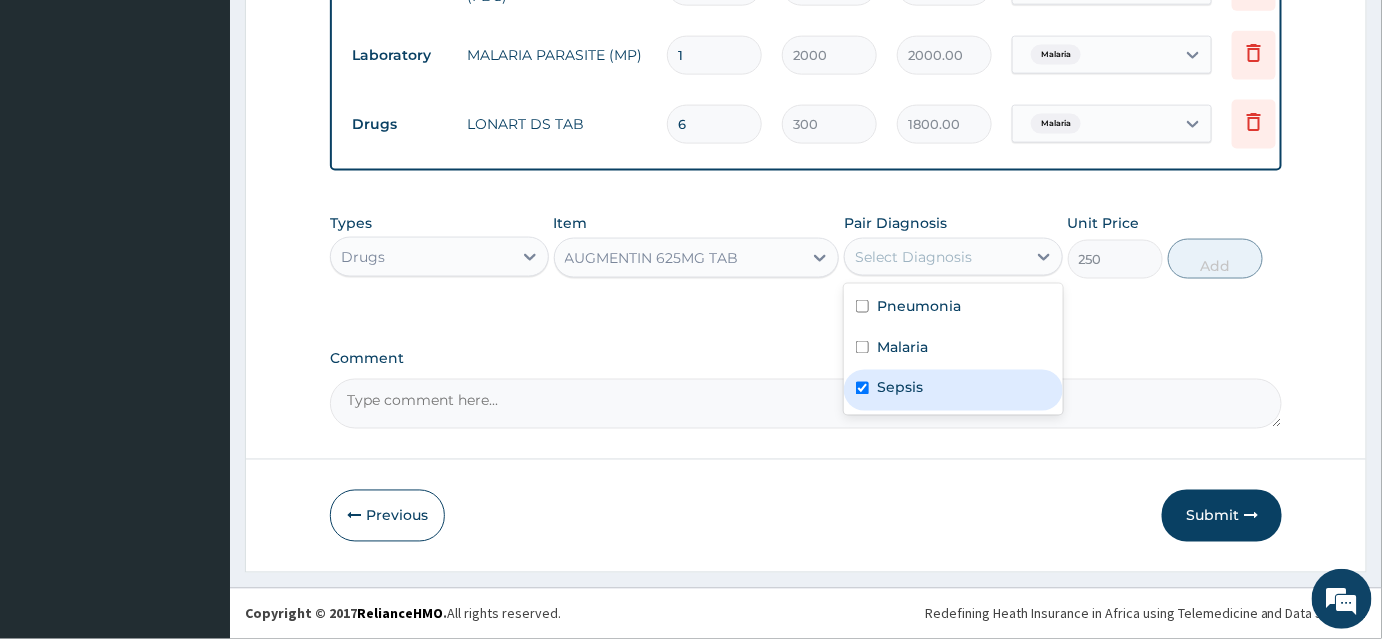 checkbox on "true" 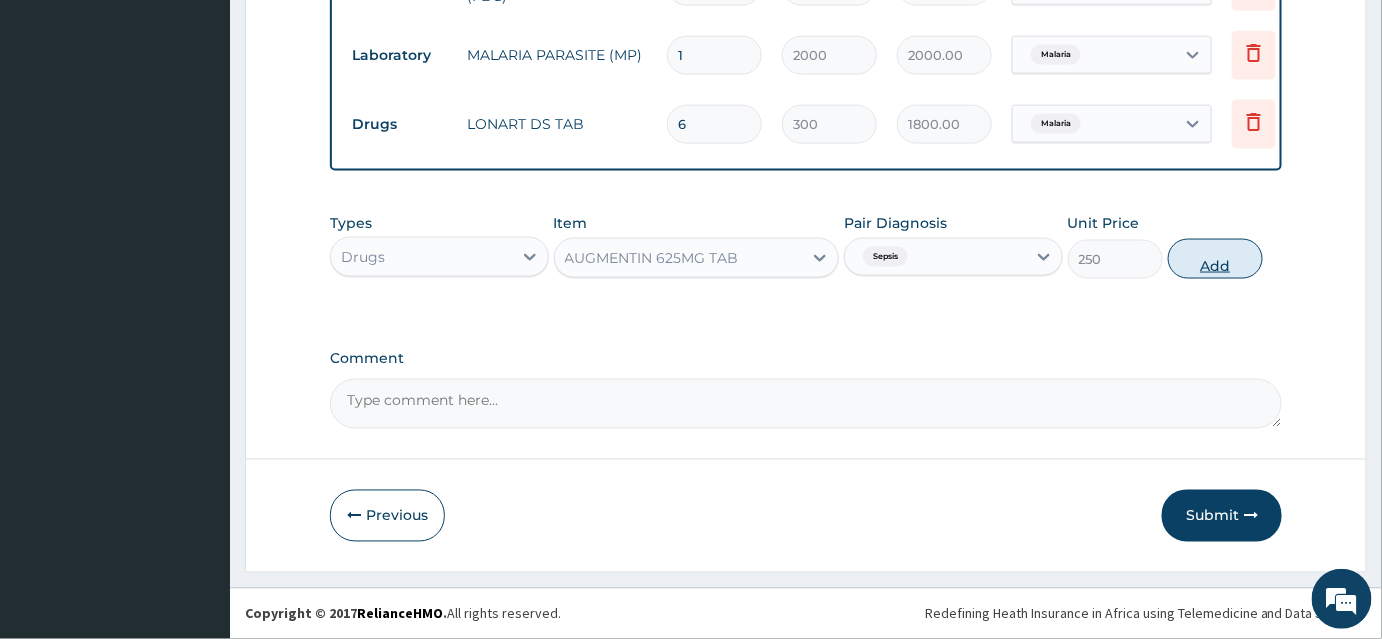click on "Add" at bounding box center (1215, 259) 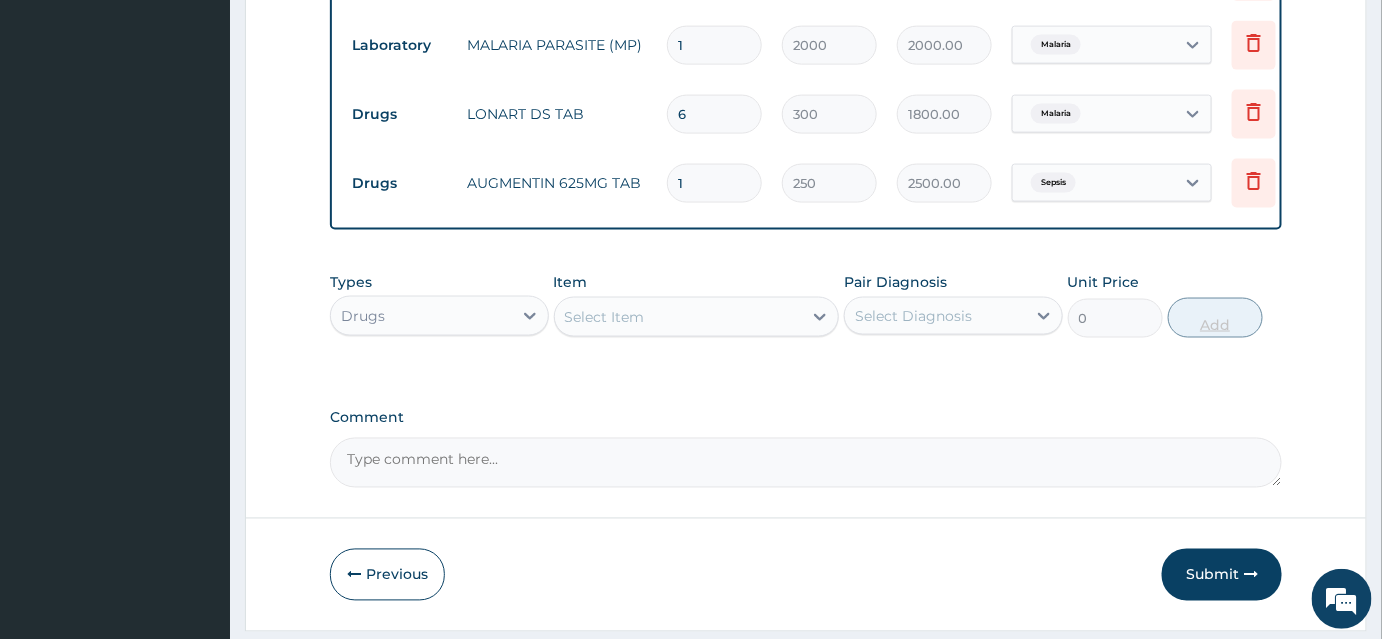 type on "10" 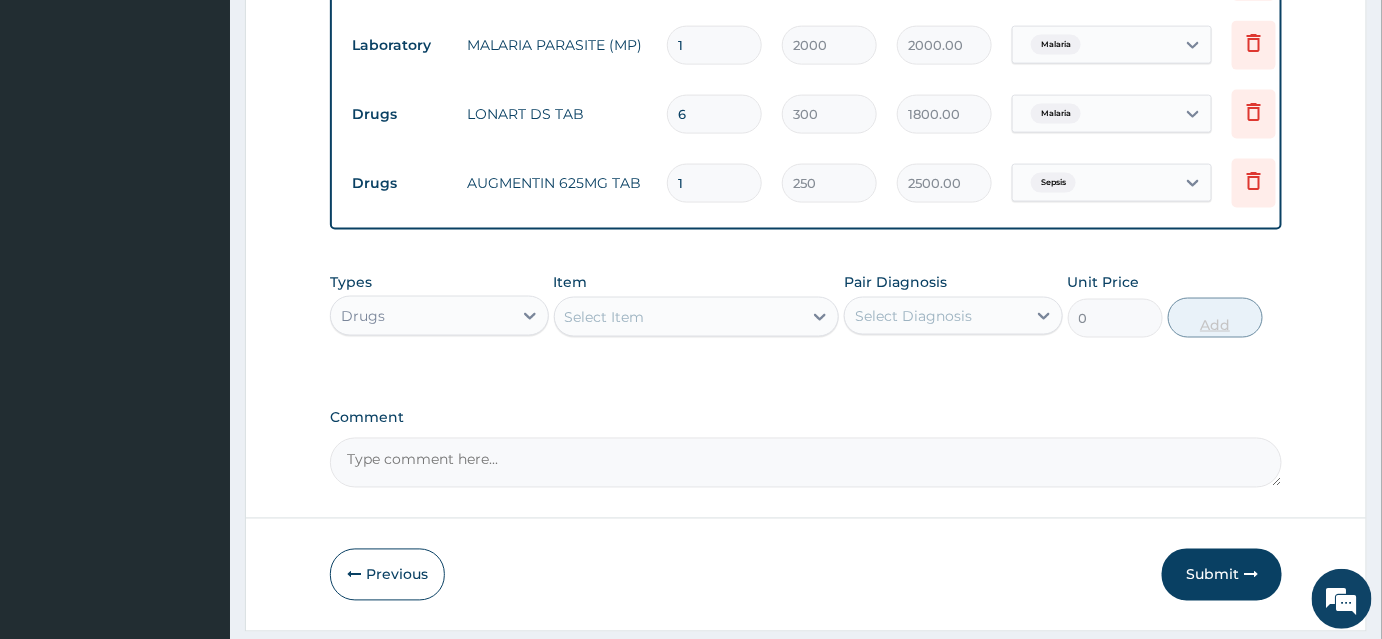 type on "2500.00" 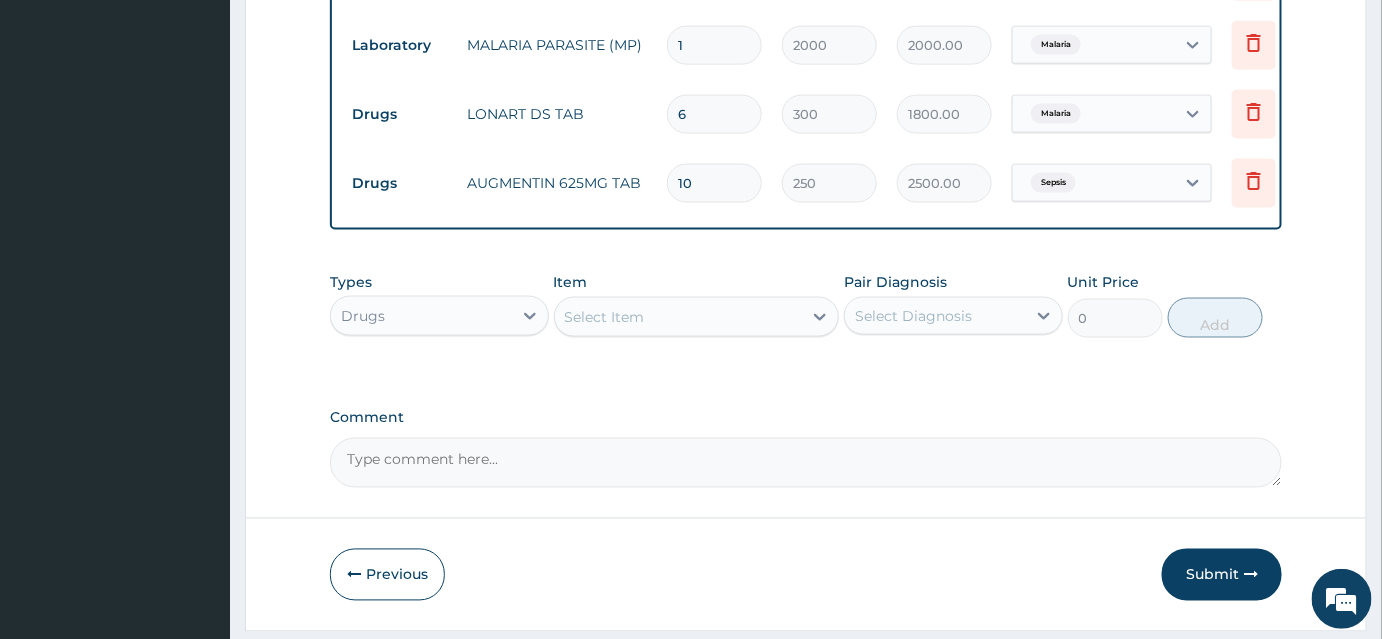 type on "10" 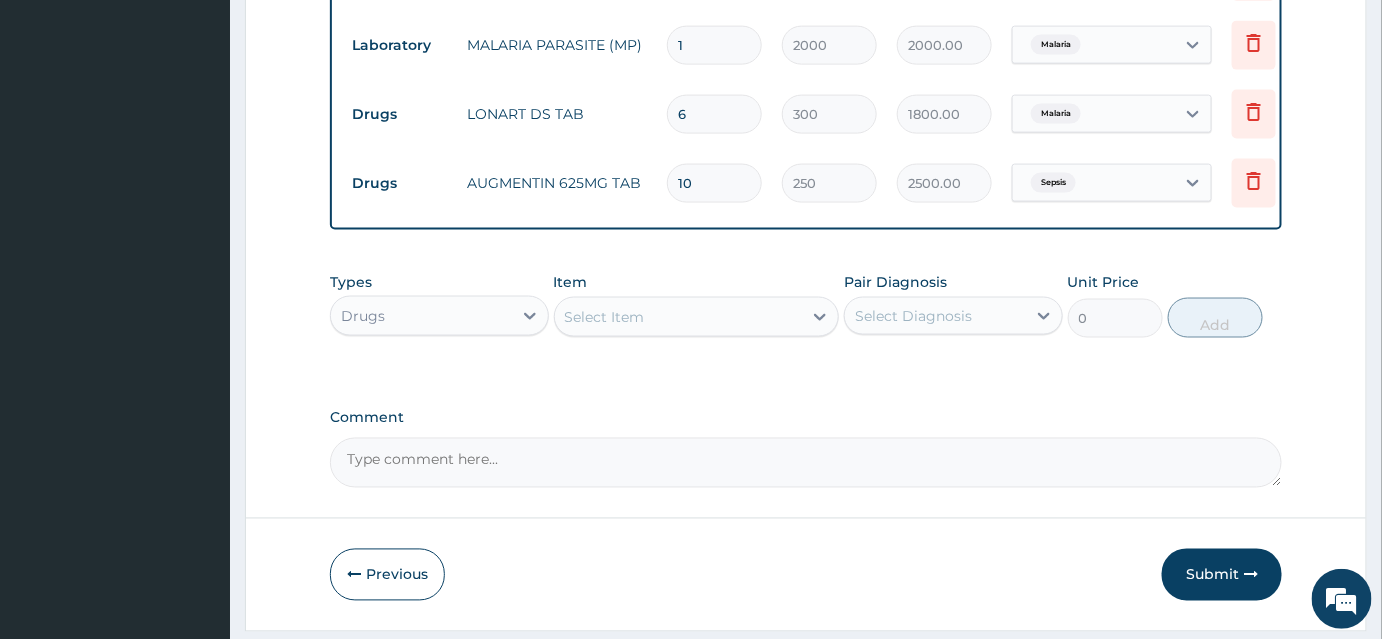 click on "Select Item" at bounding box center [605, 317] 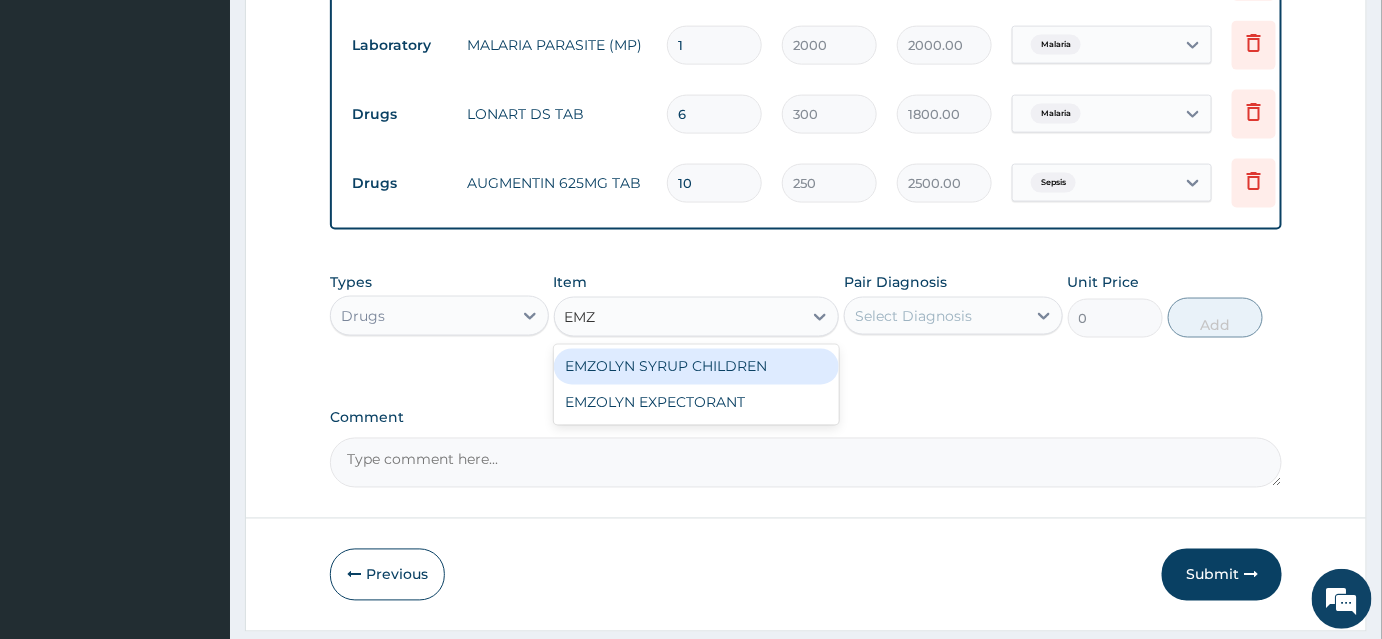 type on "EMZO" 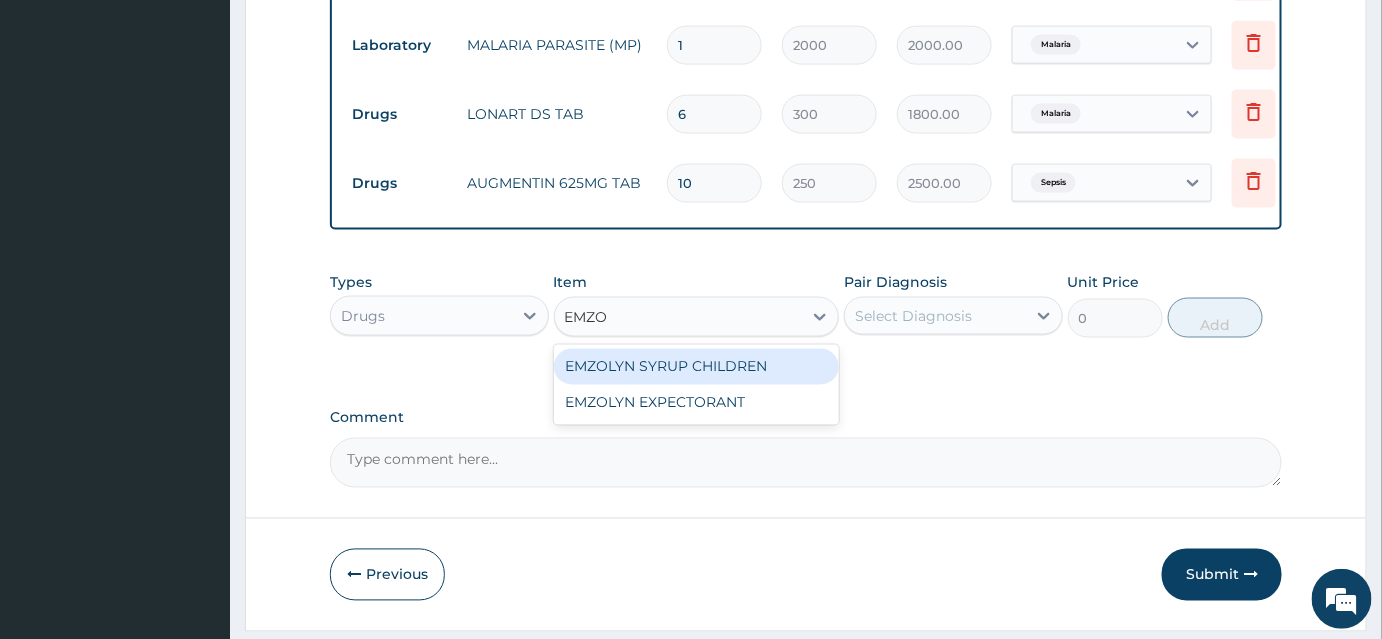 click on "EMZOLYN SYRUP CHILDREN" at bounding box center [697, 367] 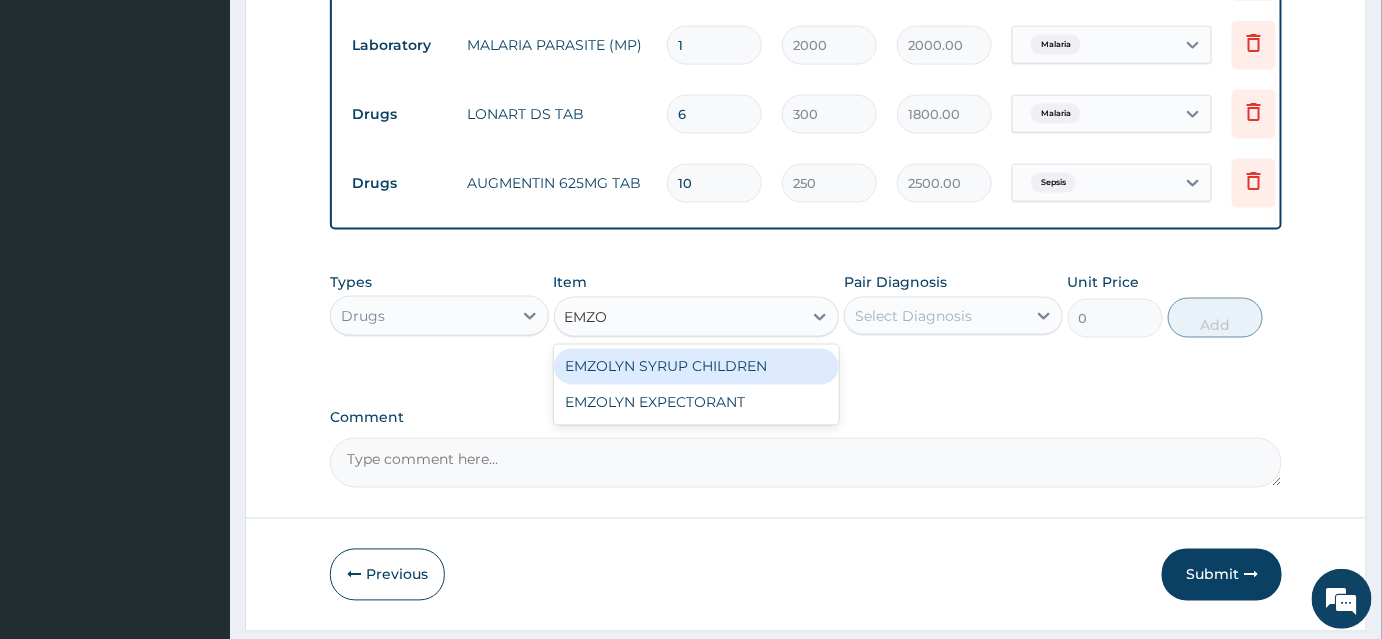 type 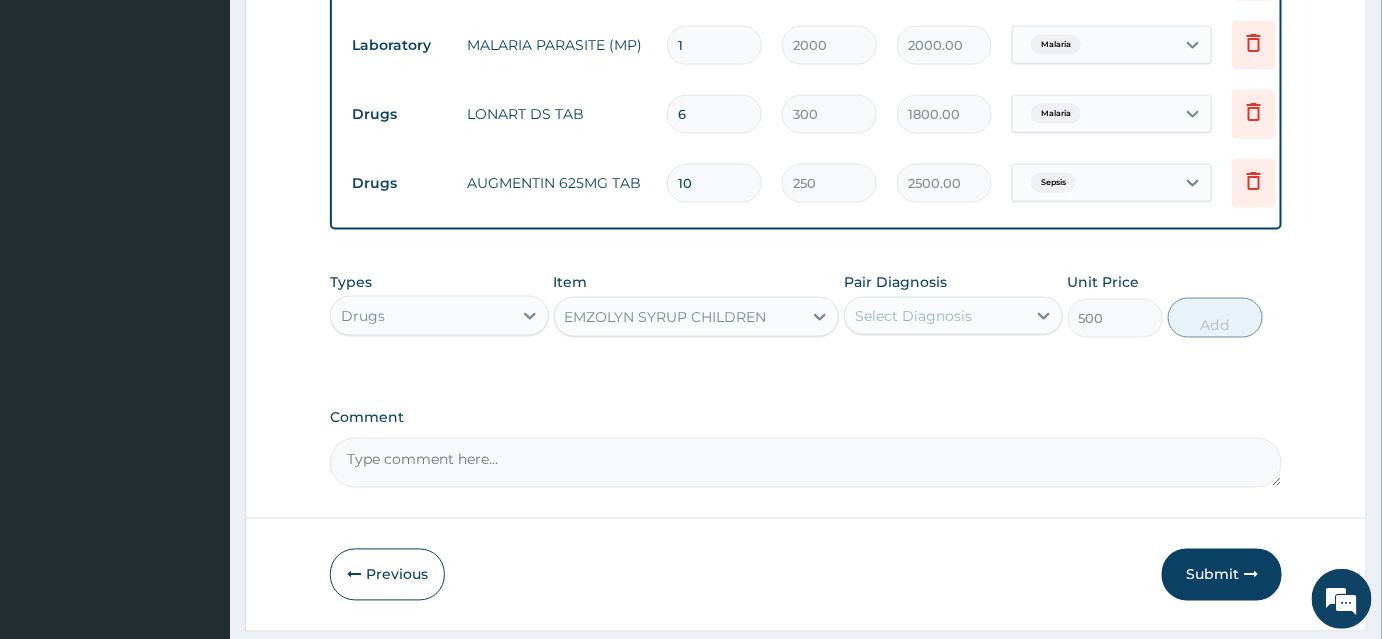 click on "Select Diagnosis" at bounding box center [913, 316] 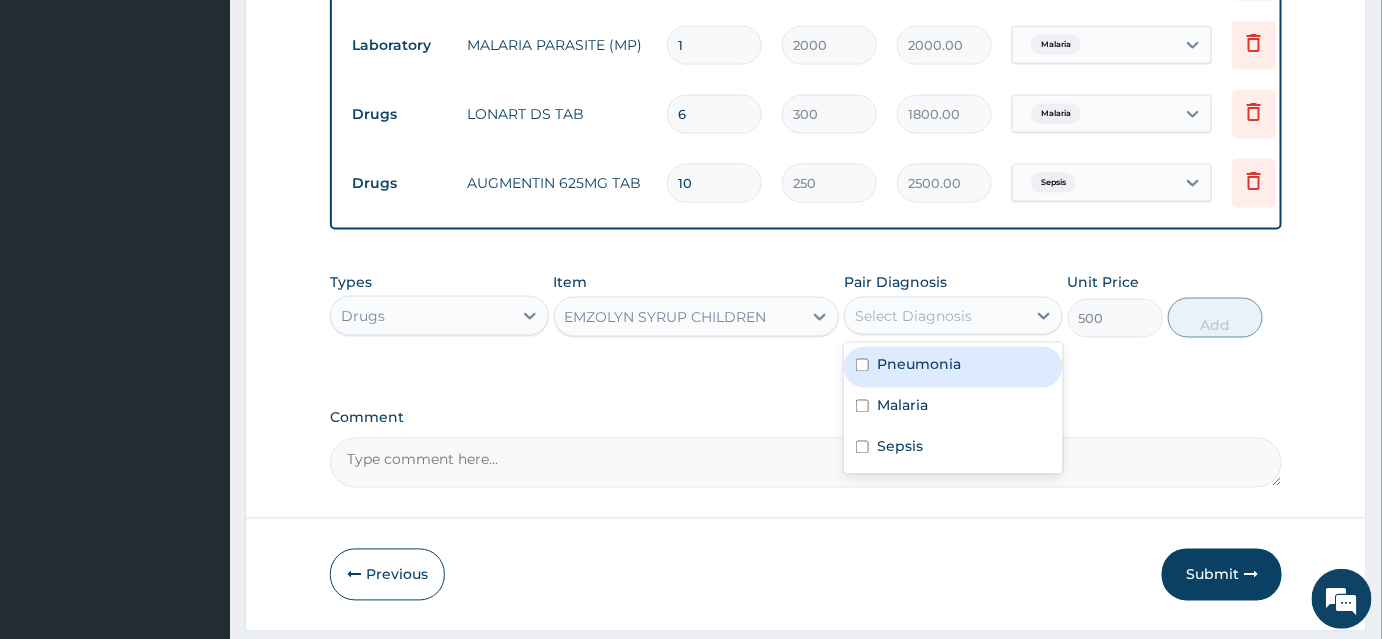 click on "Pneumonia" at bounding box center [919, 365] 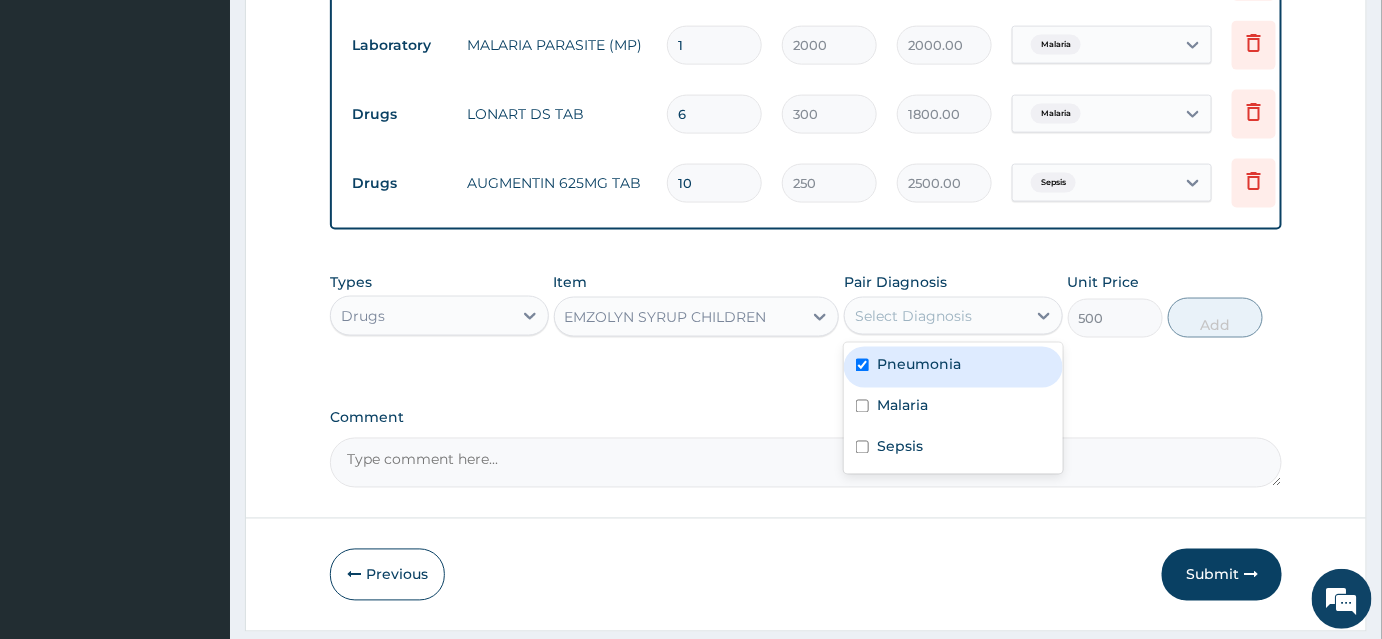 checkbox on "true" 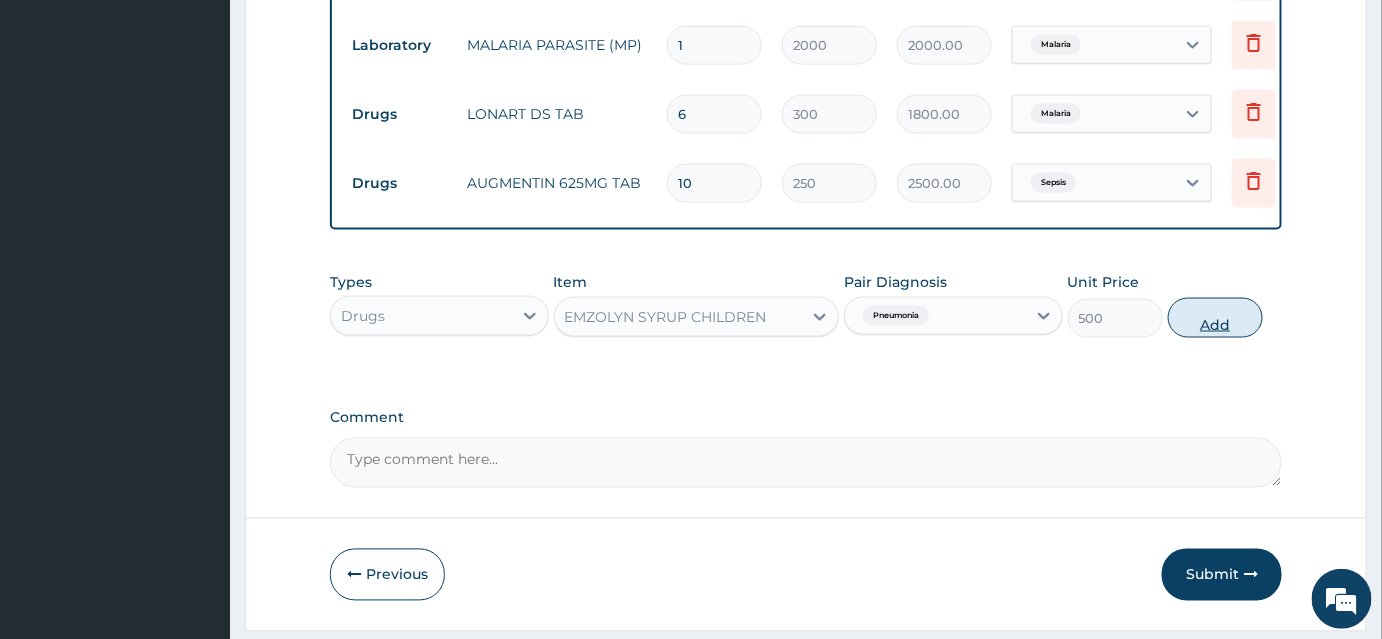 click on "Add" at bounding box center [1215, 318] 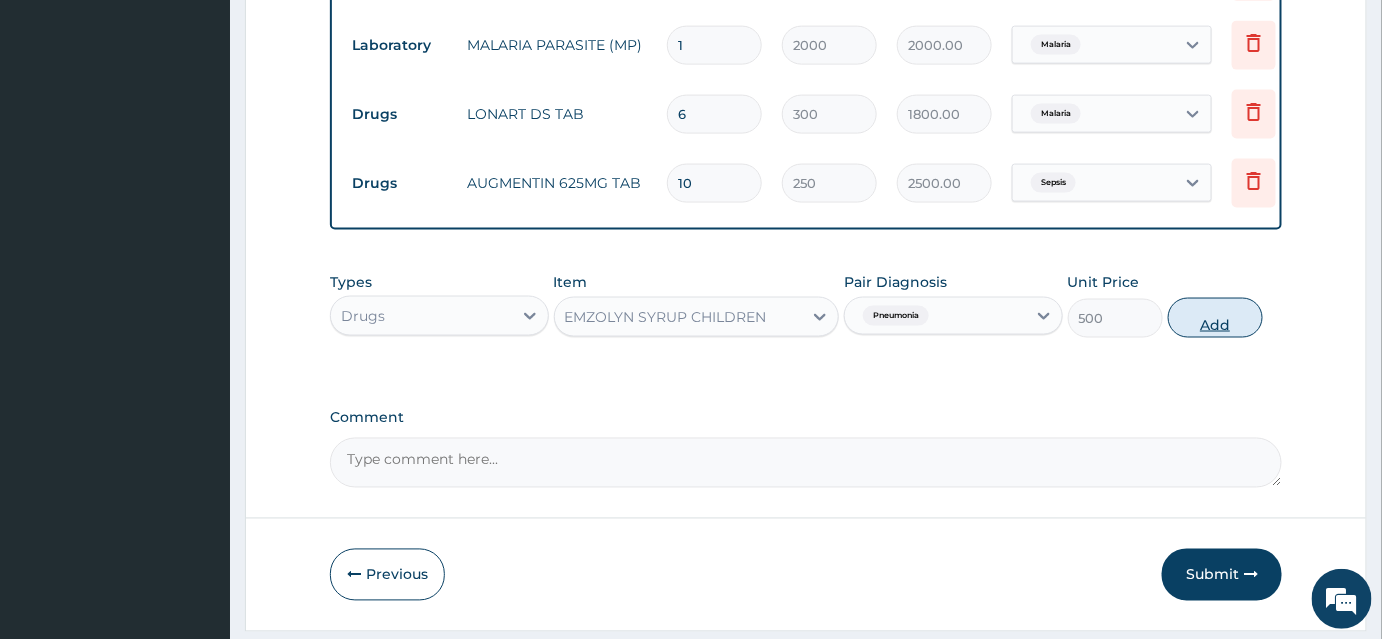 type on "0" 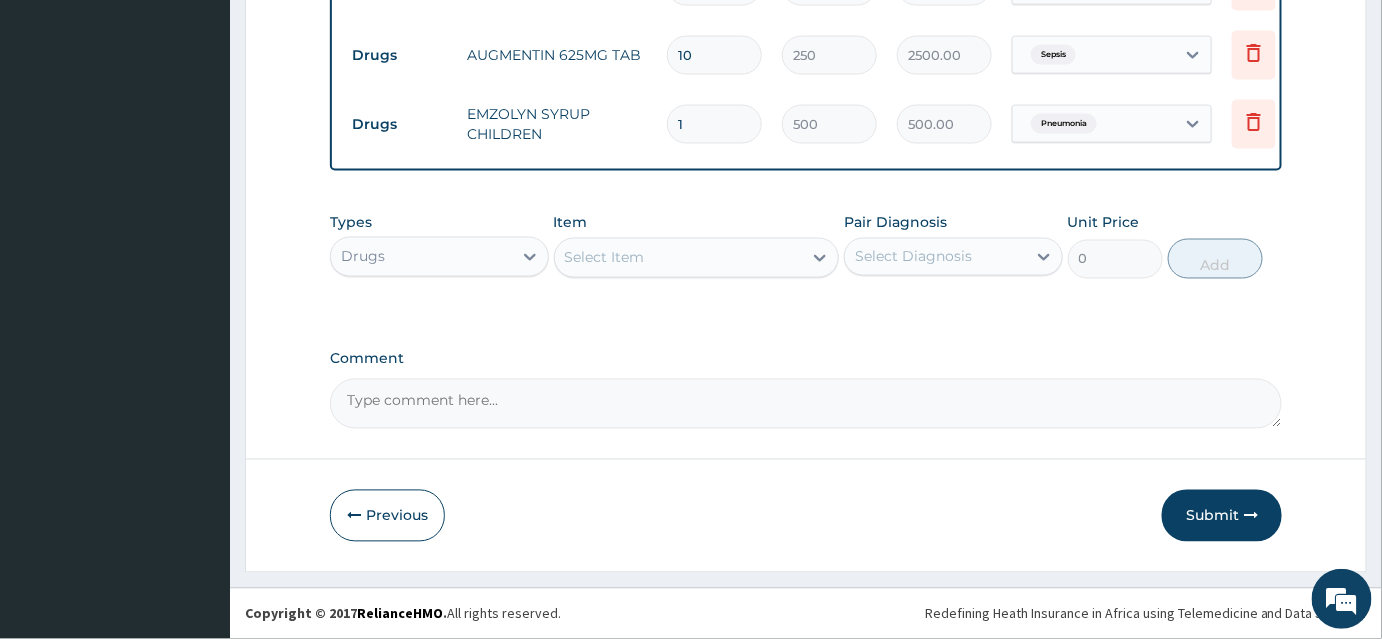 scroll, scrollTop: 1064, scrollLeft: 0, axis: vertical 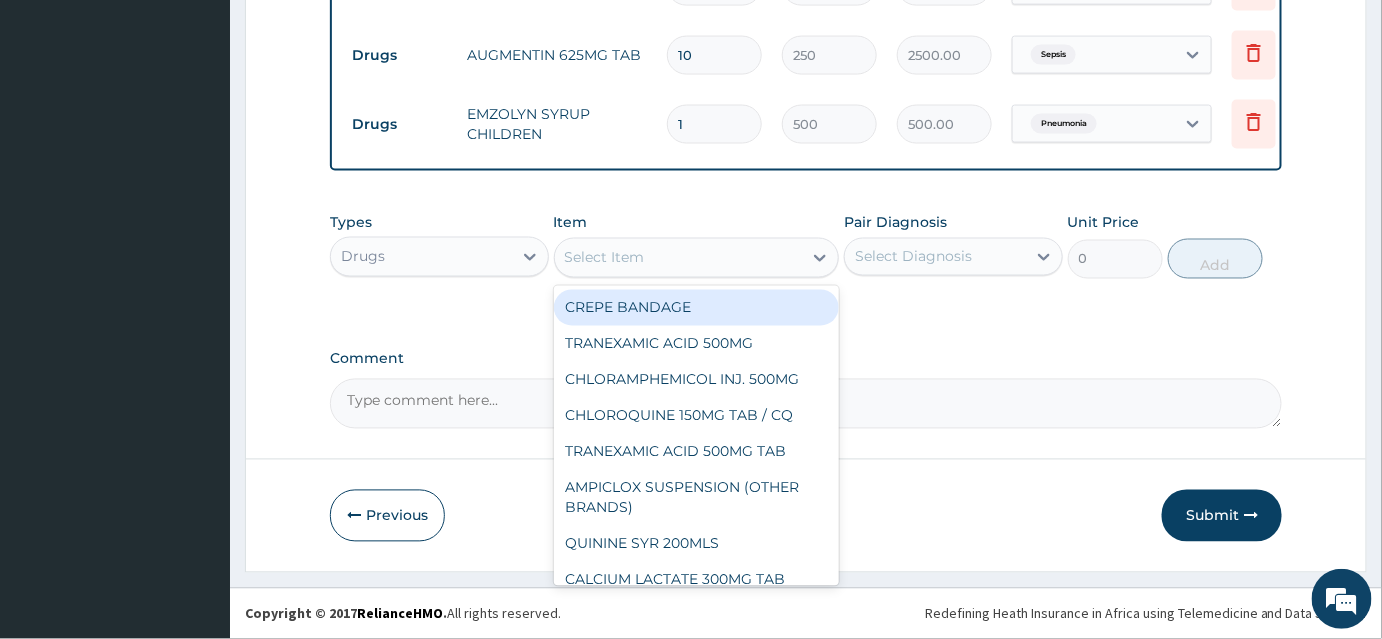 click on "Select Item" at bounding box center (679, 258) 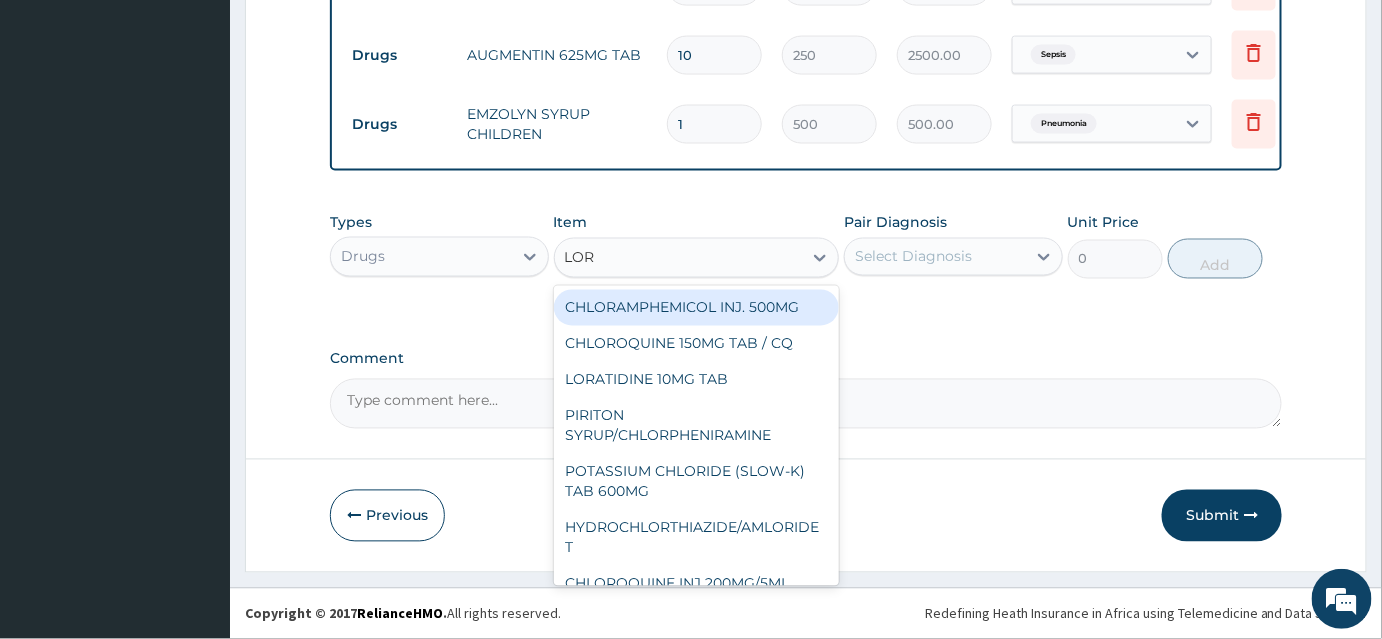 type on "LORA" 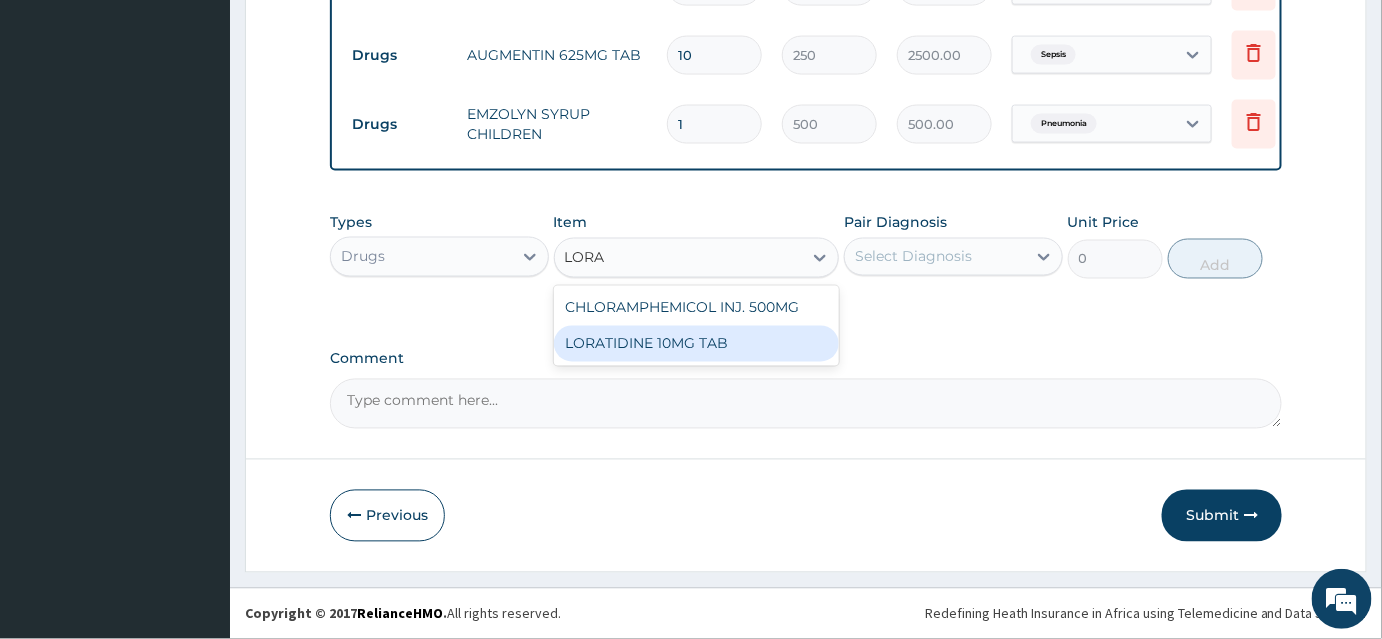 drag, startPoint x: 656, startPoint y: 347, endPoint x: 842, endPoint y: 320, distance: 187.94946 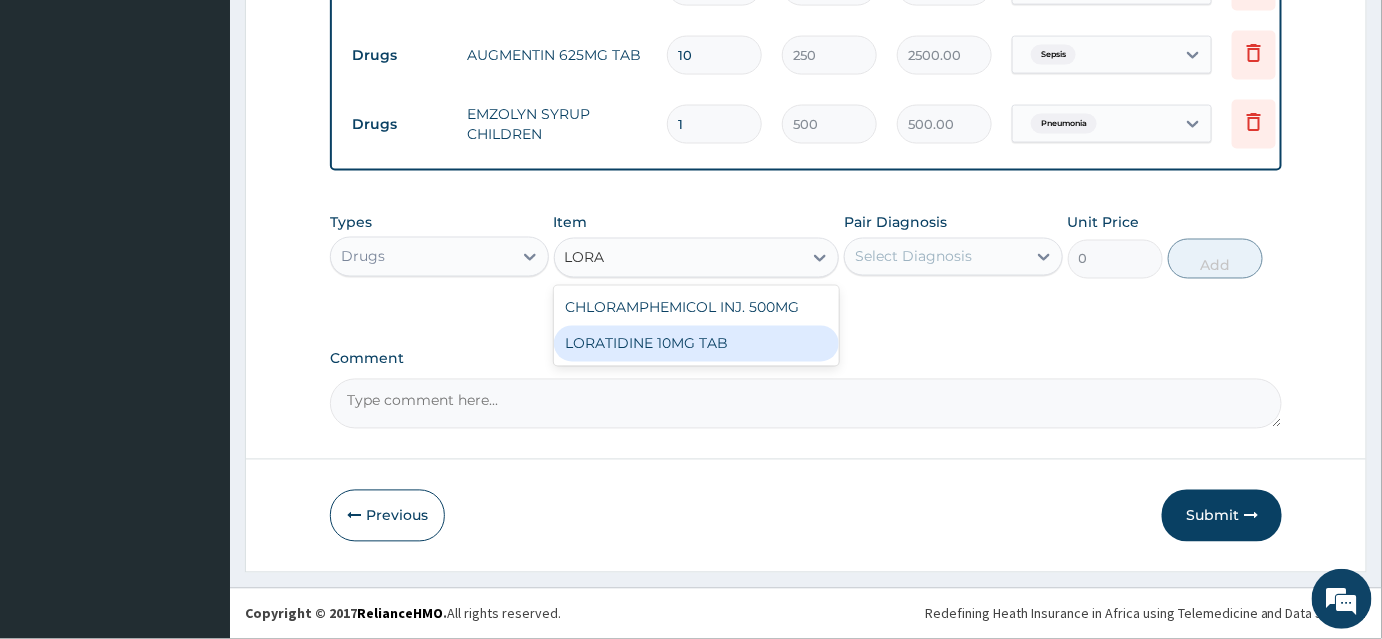 click on "LORATIDINE 10MG TAB" at bounding box center [697, 344] 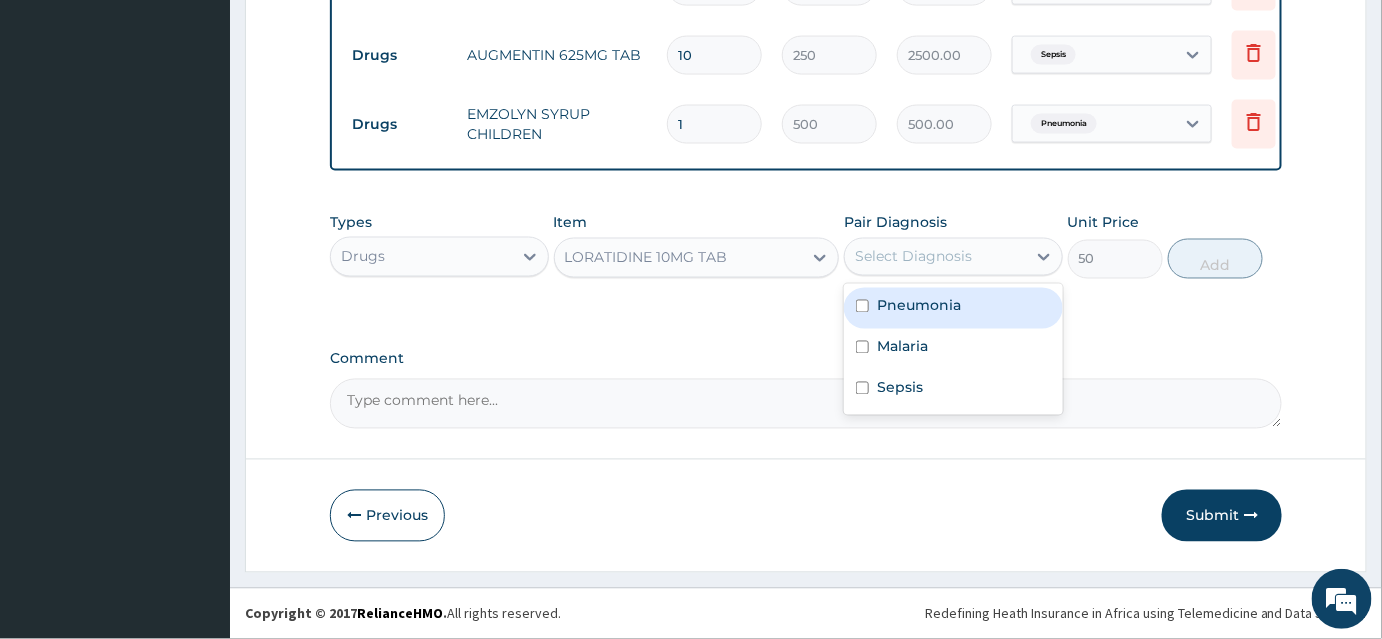 click on "Select Diagnosis" at bounding box center (913, 257) 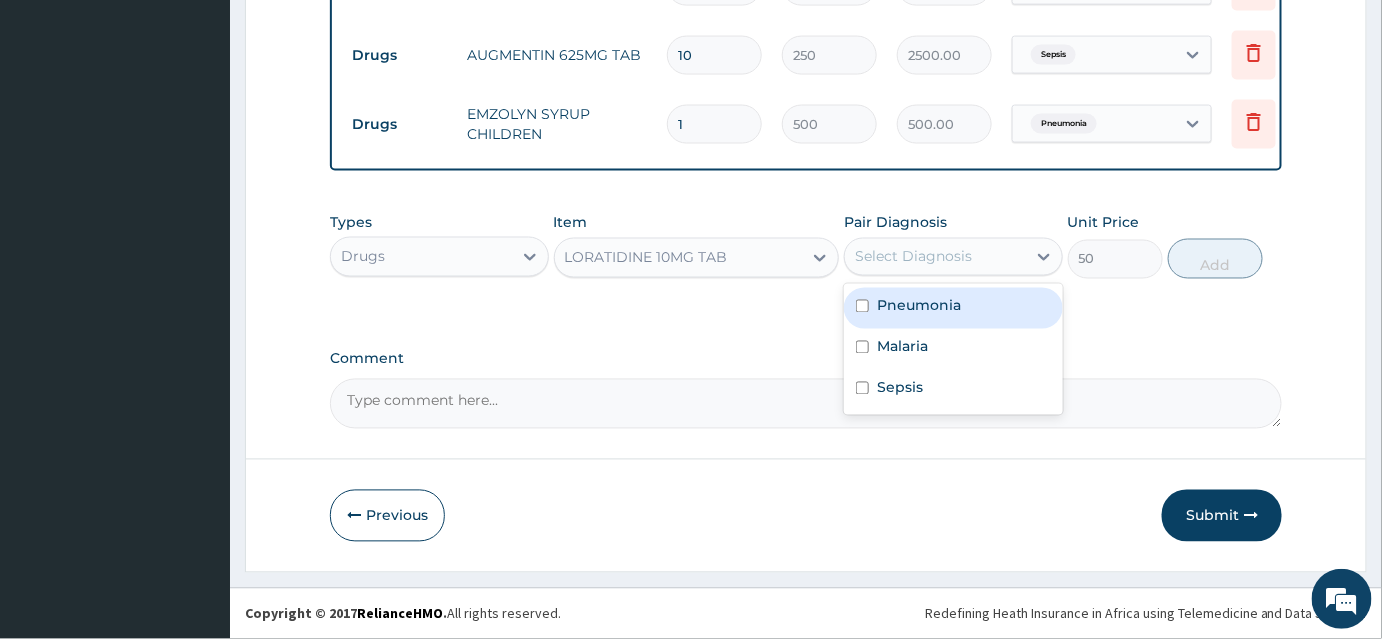 click on "Pneumonia" at bounding box center [953, 308] 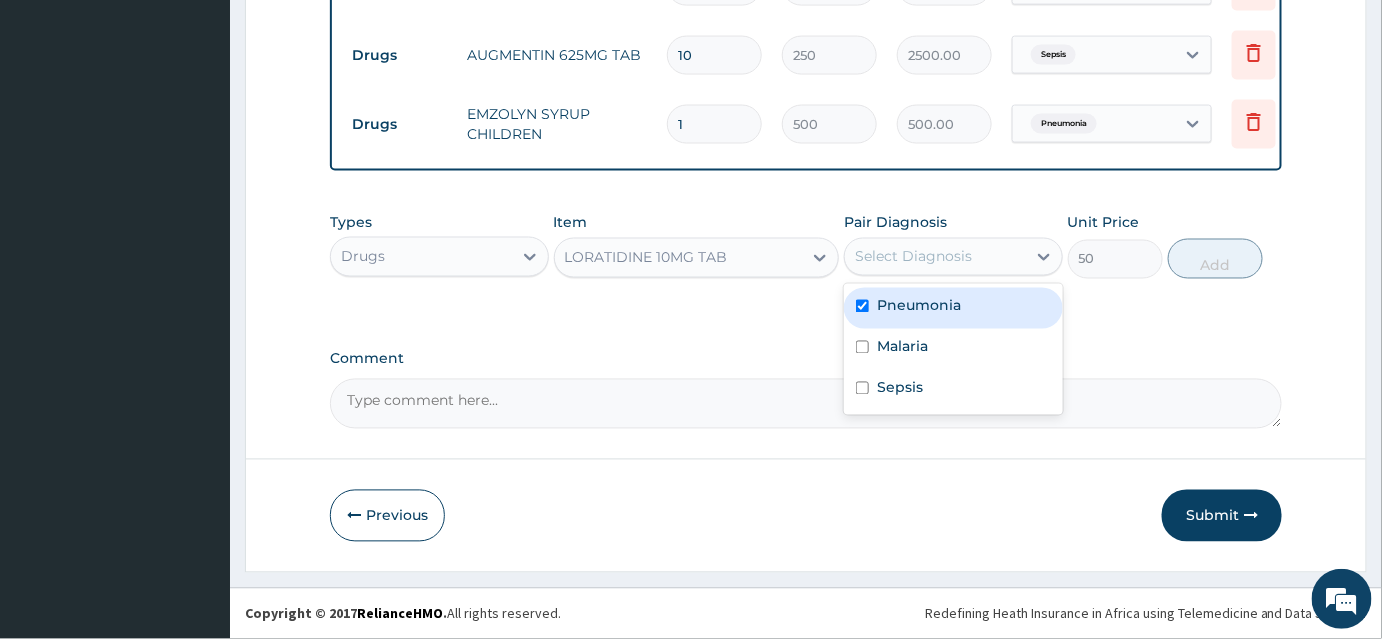 checkbox on "true" 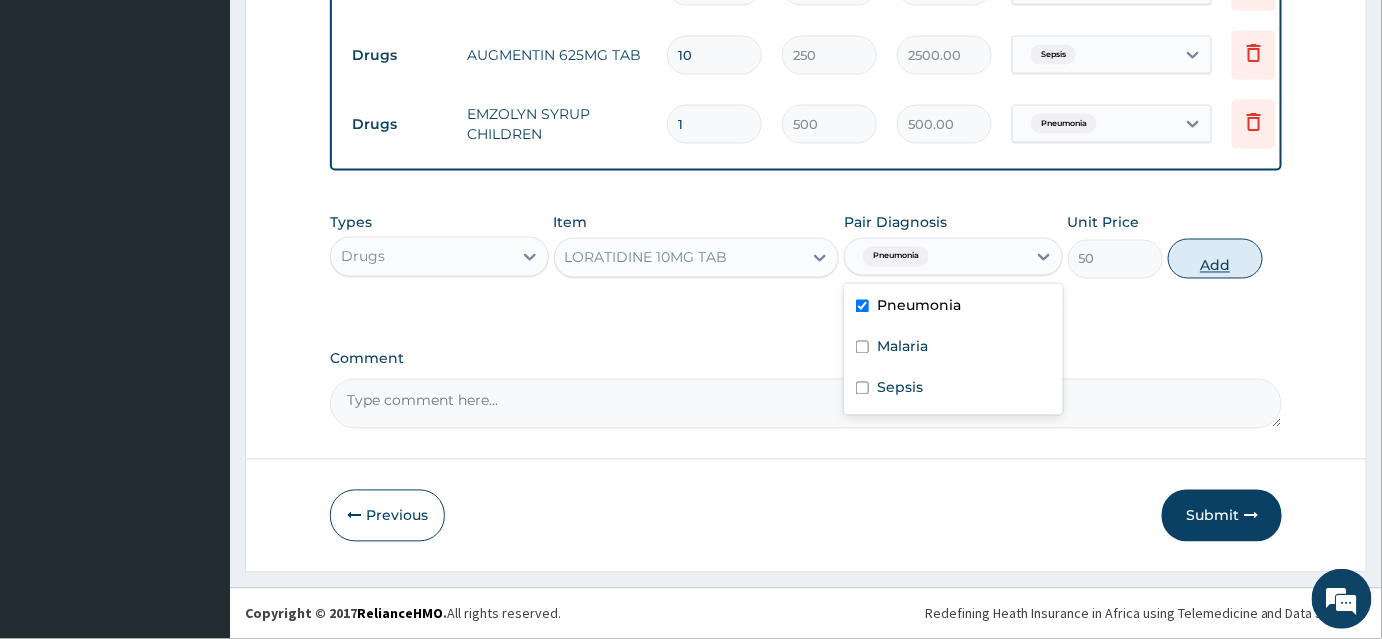 click on "Add" at bounding box center (1215, 259) 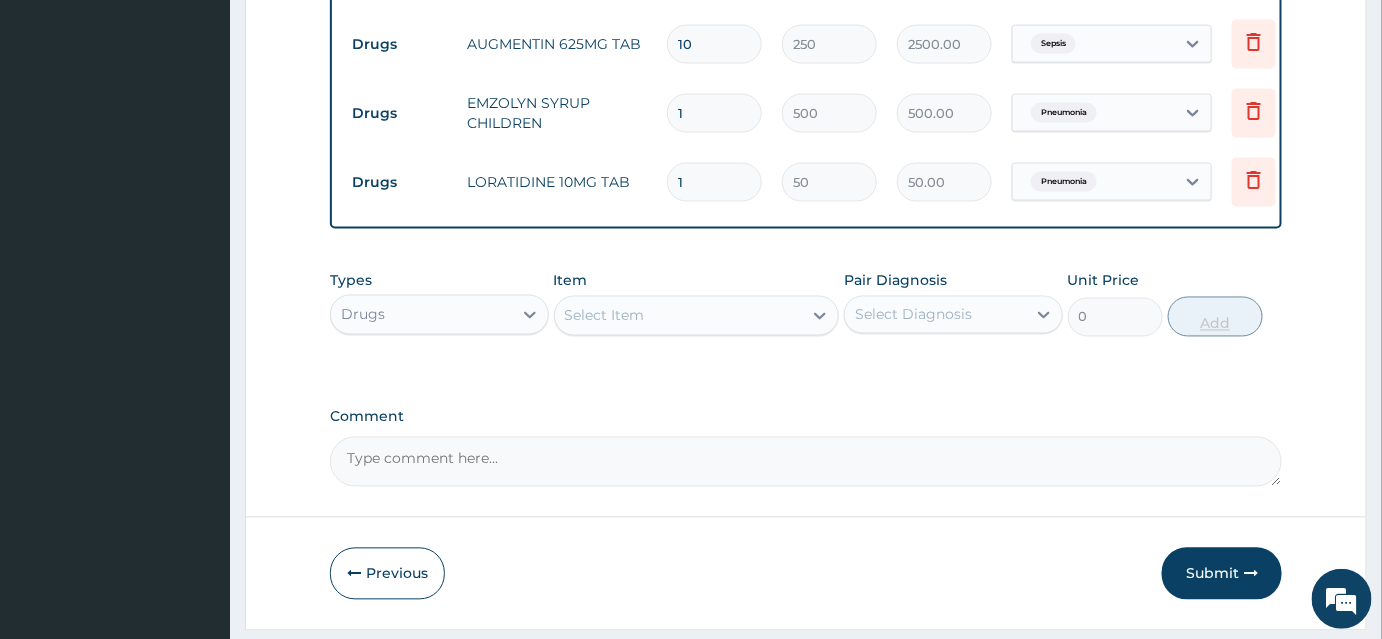 type 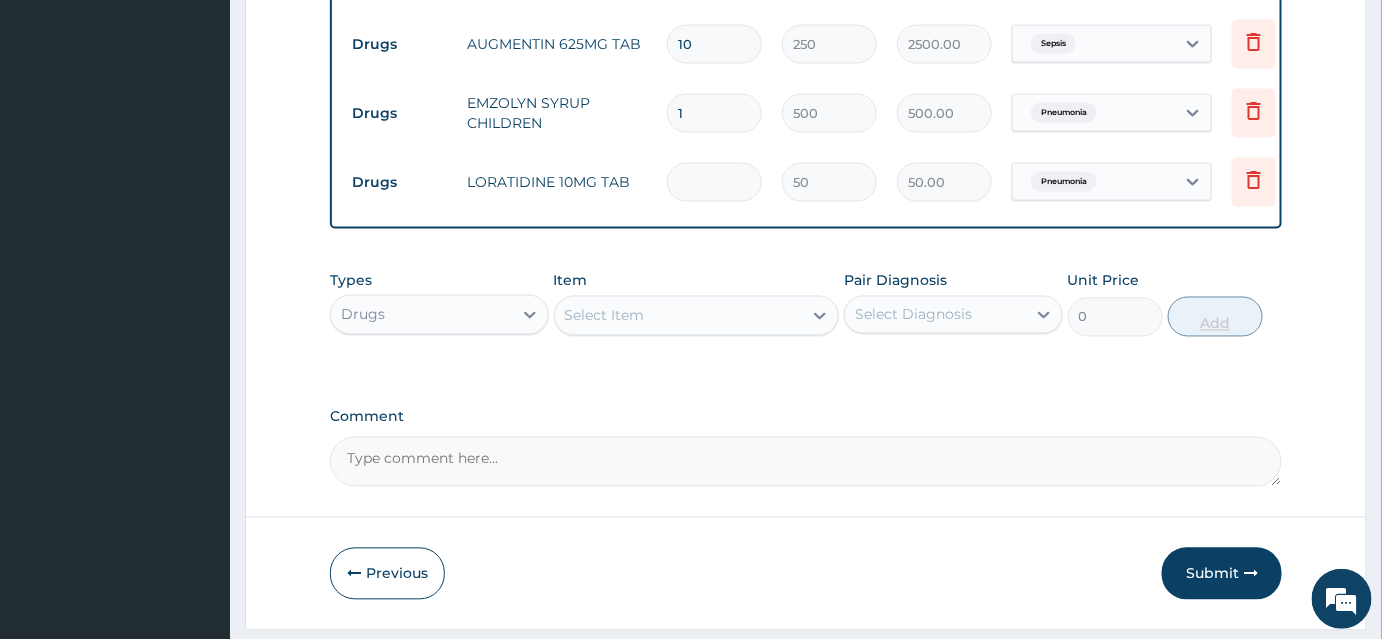 type on "0.00" 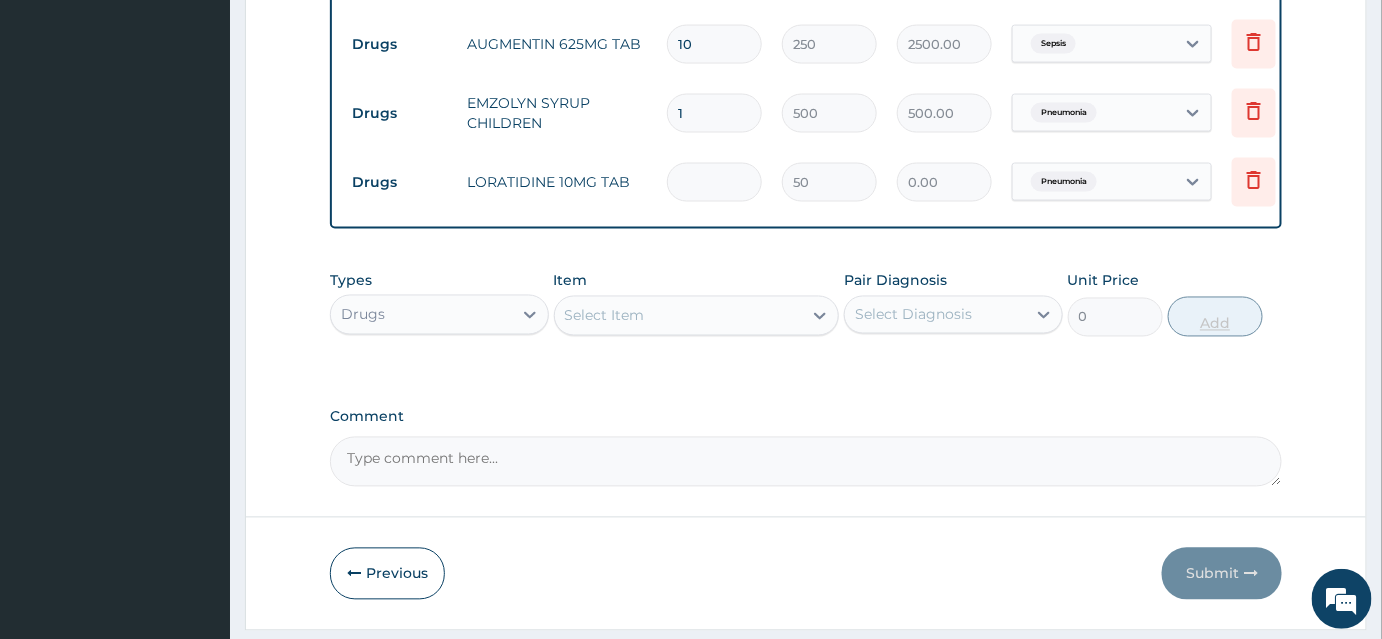 type on "5" 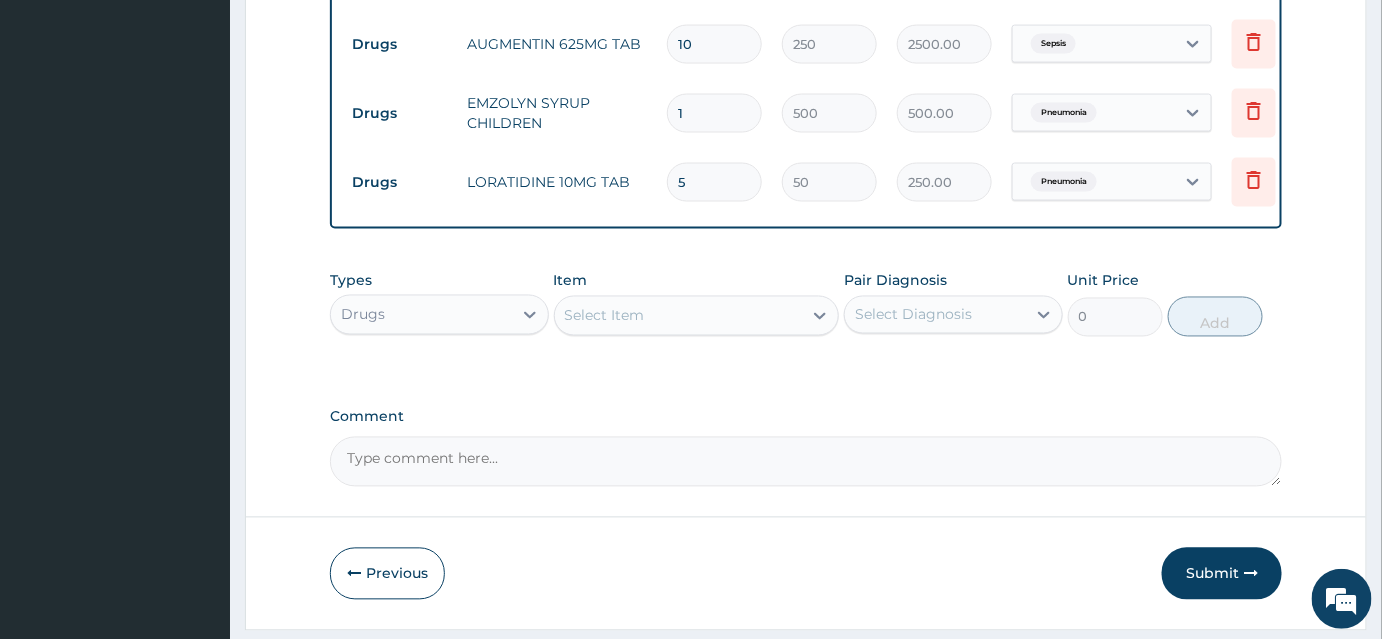 type on "5" 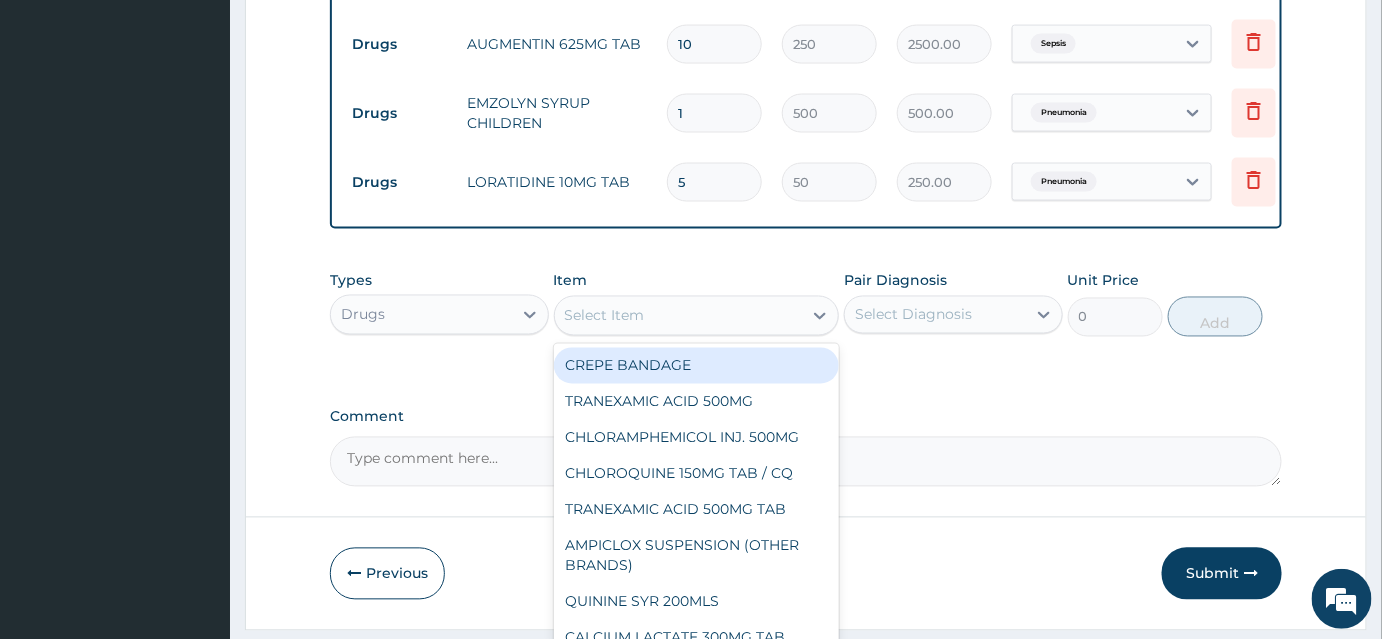 click on "Select Item" at bounding box center [679, 316] 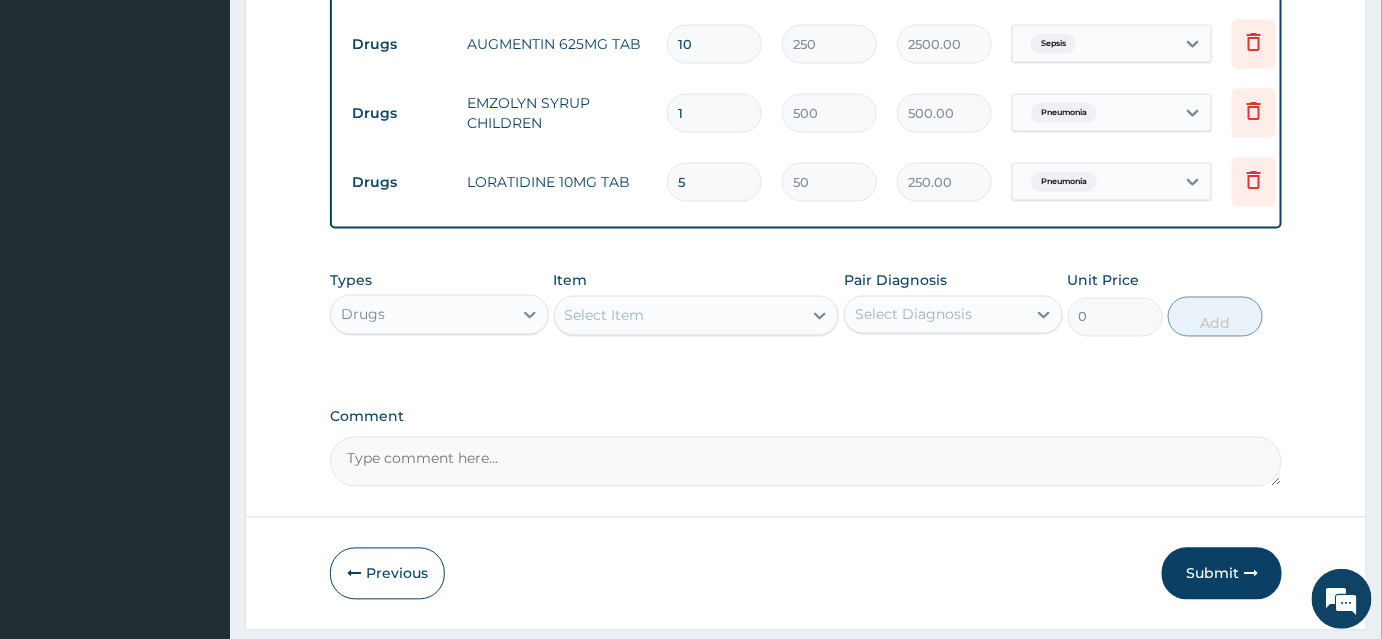 click on "Select Item" at bounding box center [679, 316] 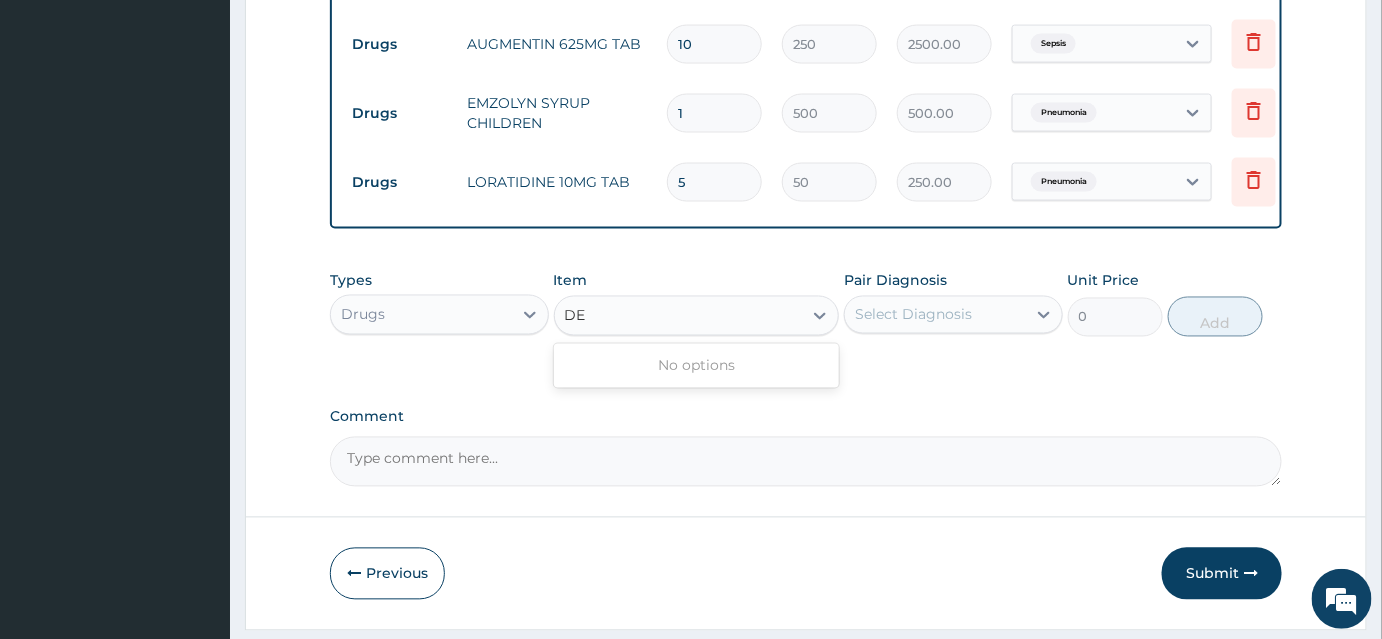 type on "DEQ" 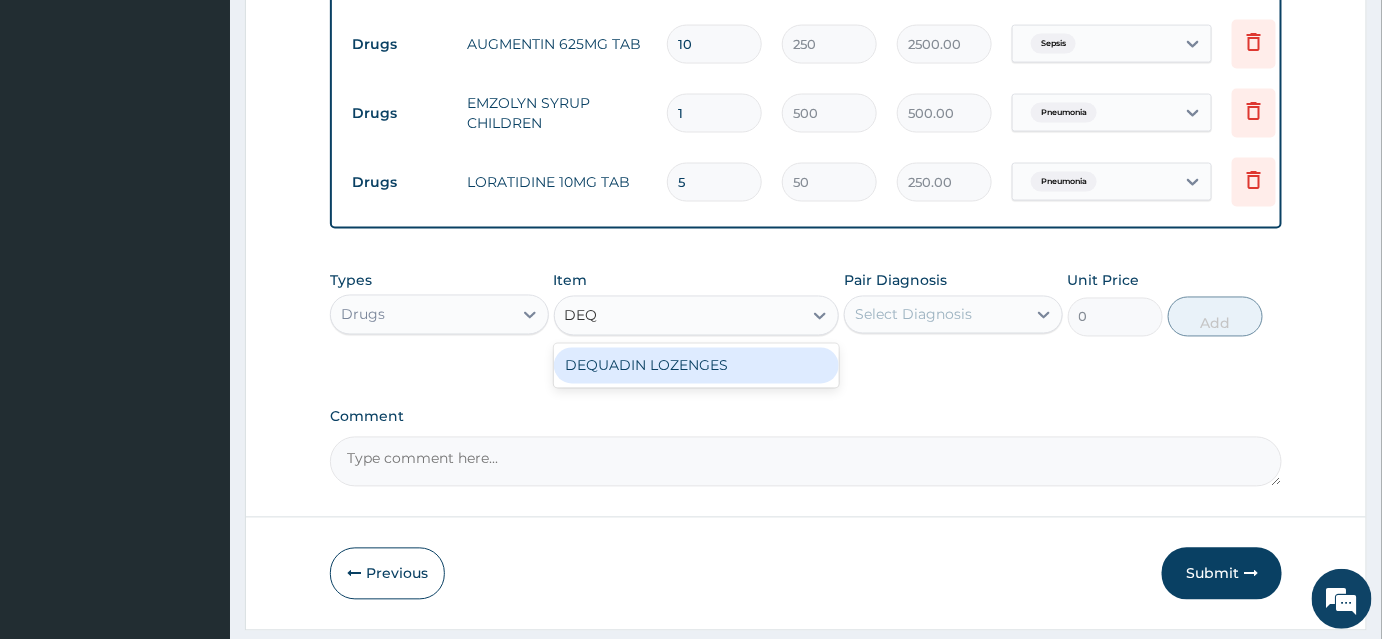 click on "DEQUADIN LOZENGES" at bounding box center (697, 366) 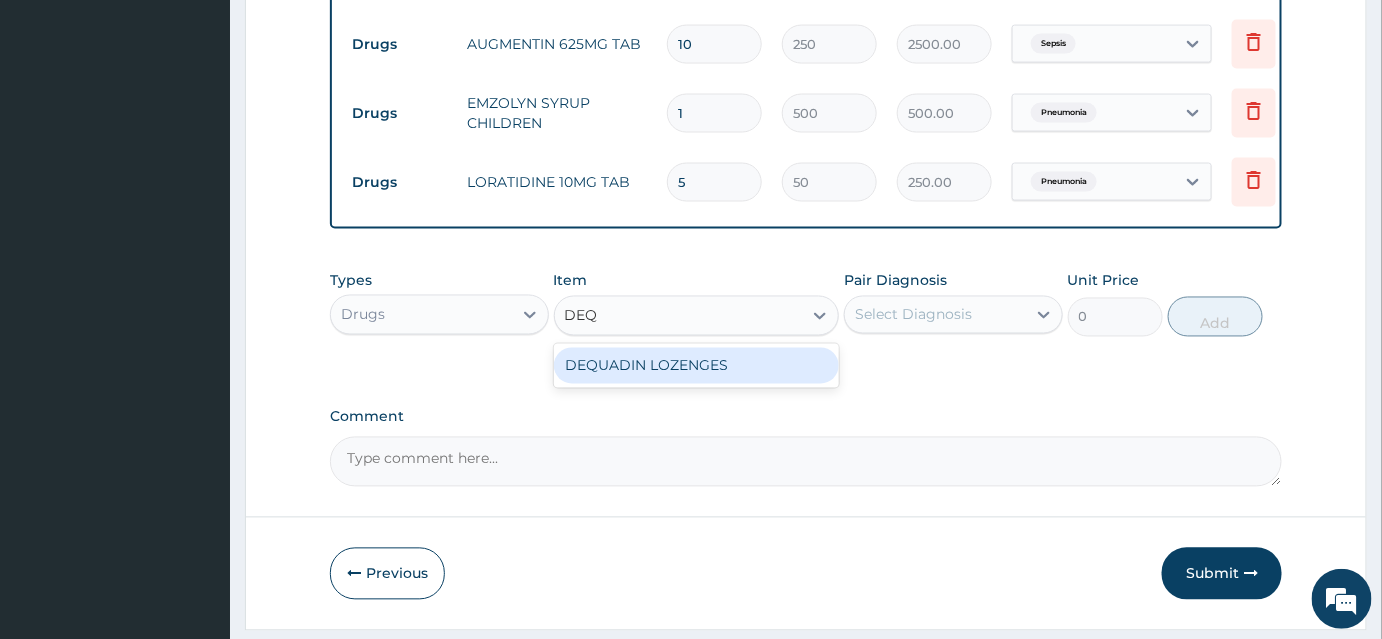 type 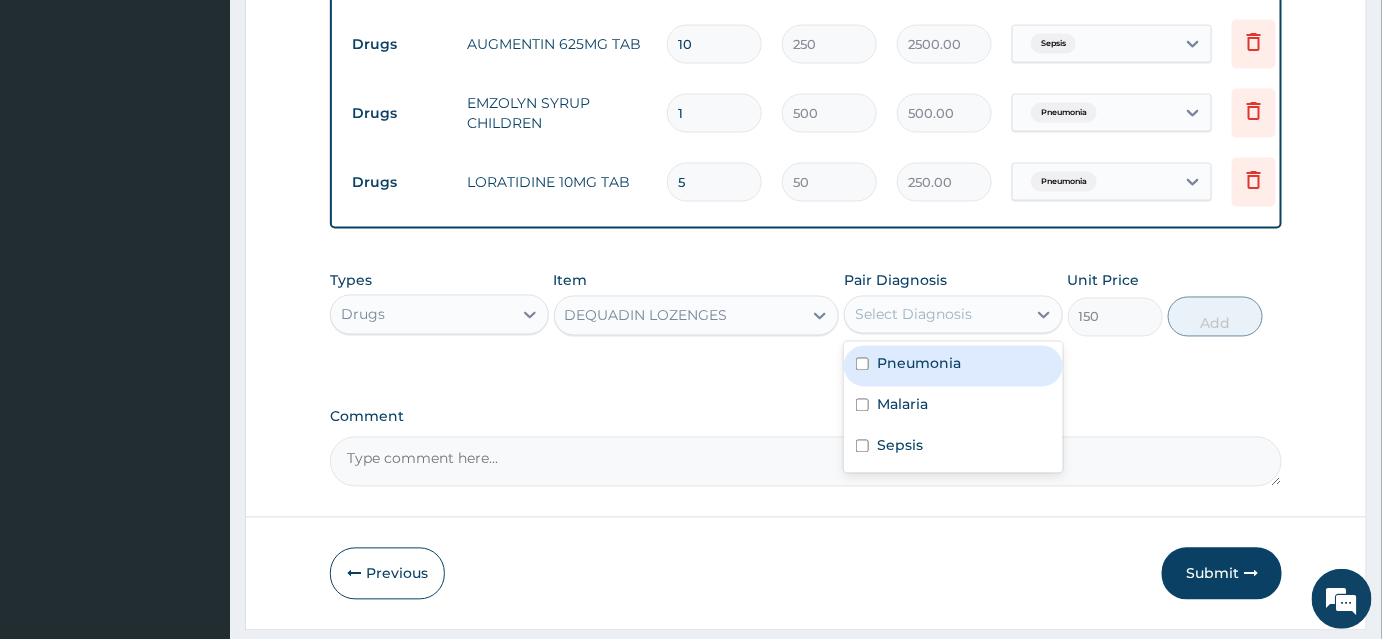 click on "Select Diagnosis" at bounding box center [935, 315] 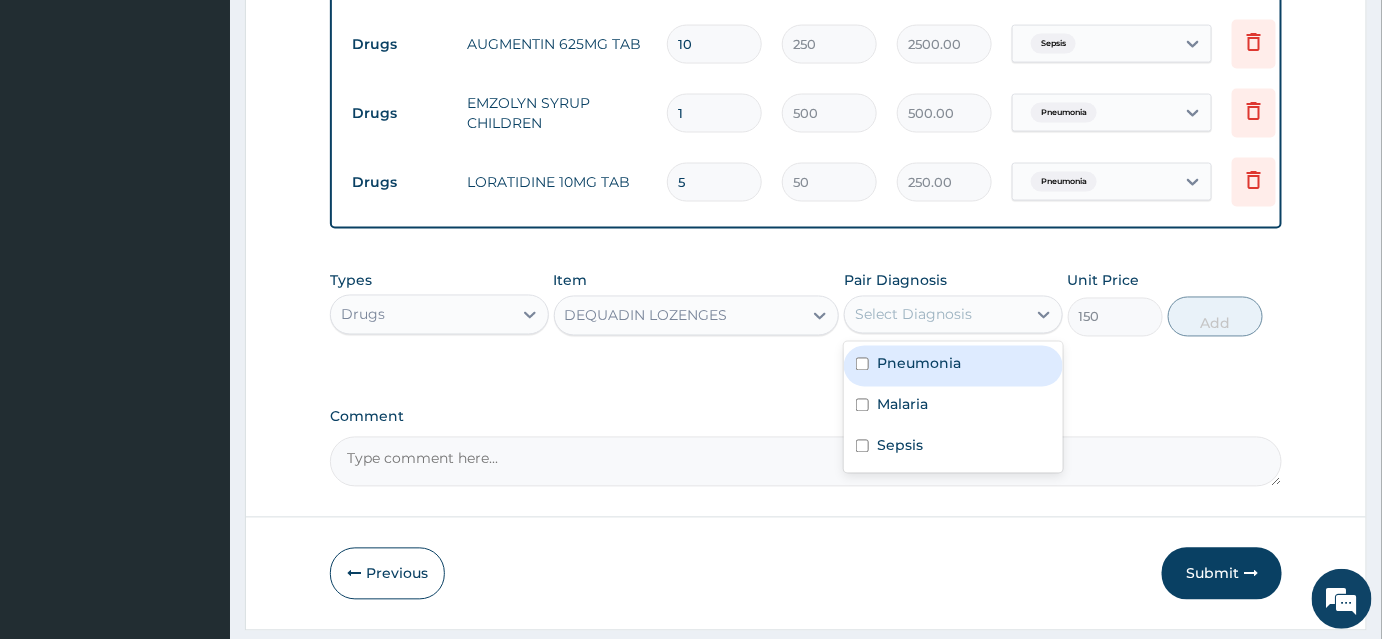 click on "Pneumonia" at bounding box center (953, 366) 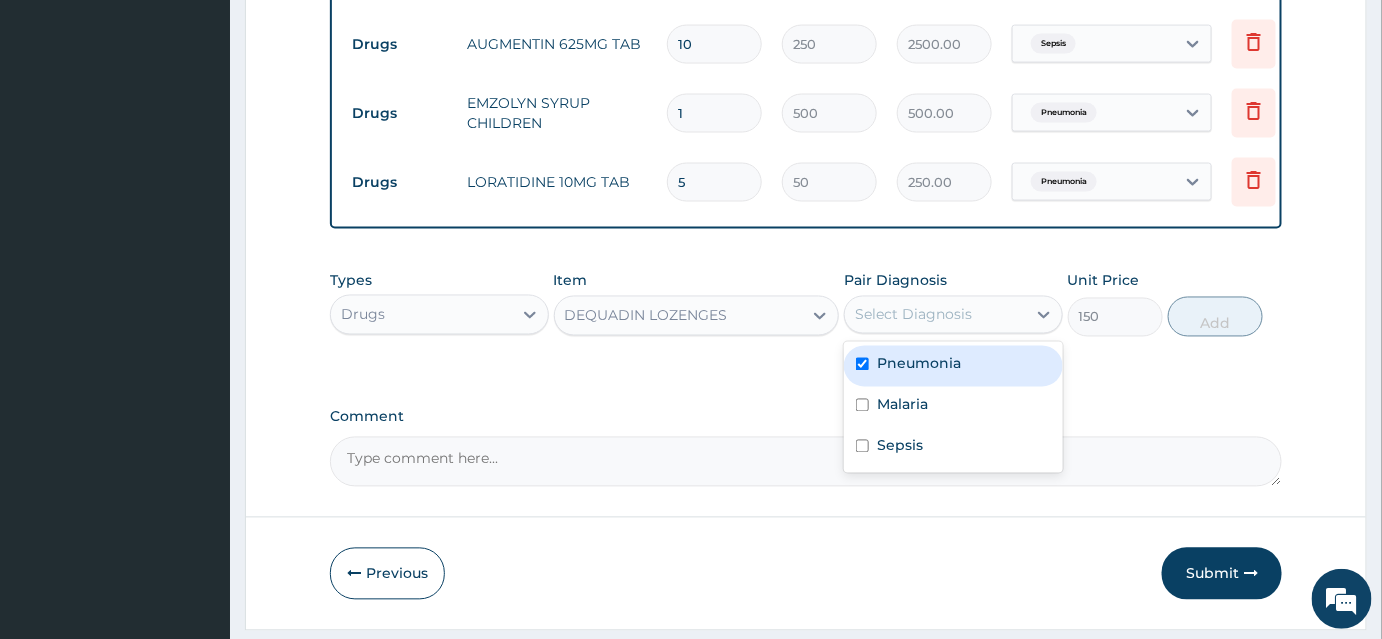checkbox on "true" 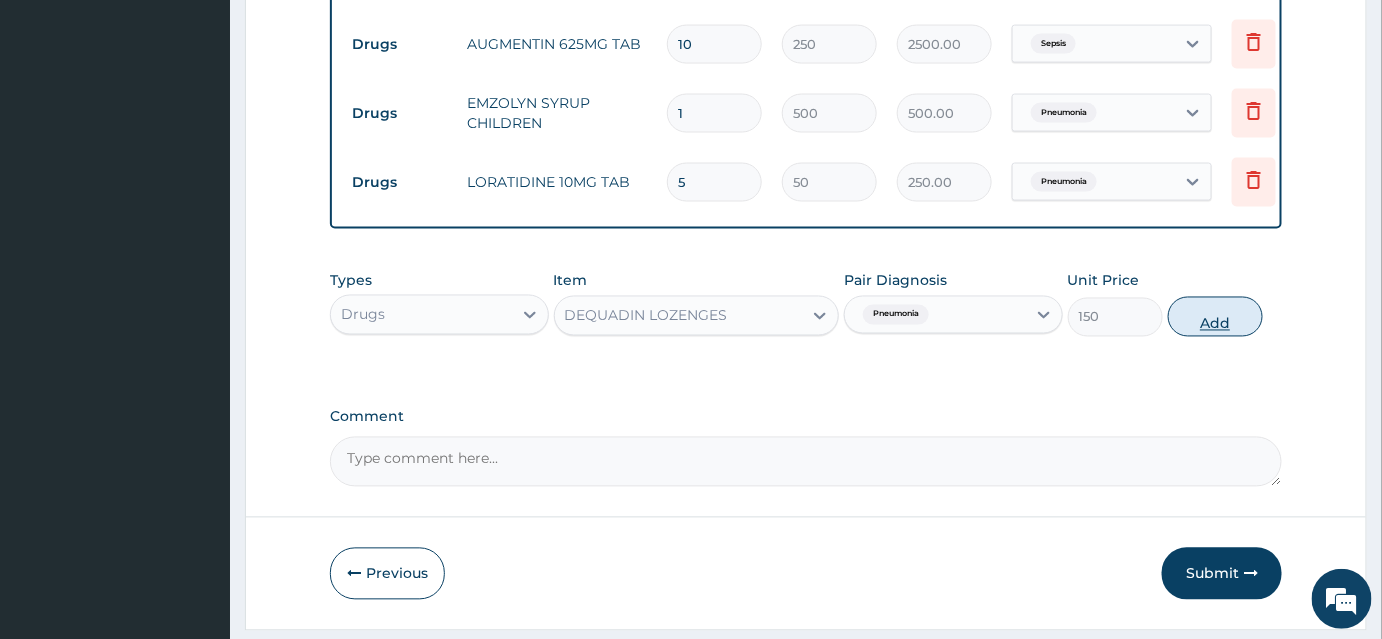 click on "Add" at bounding box center [1215, 317] 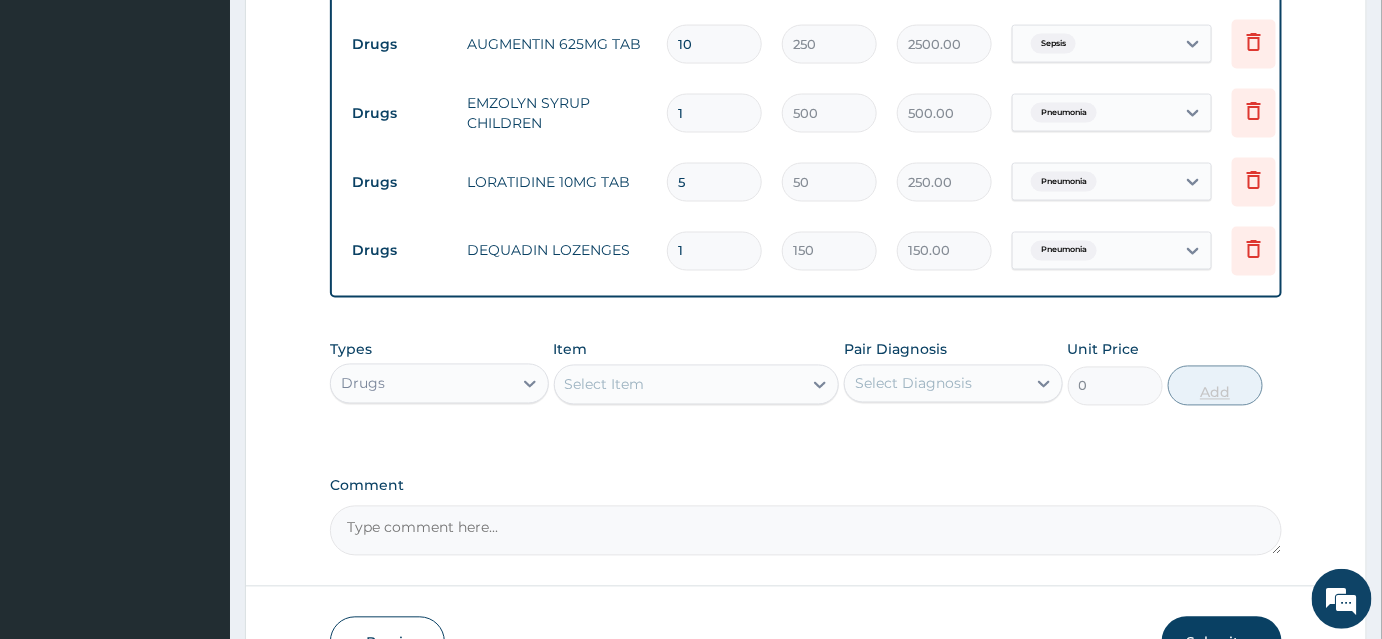 type 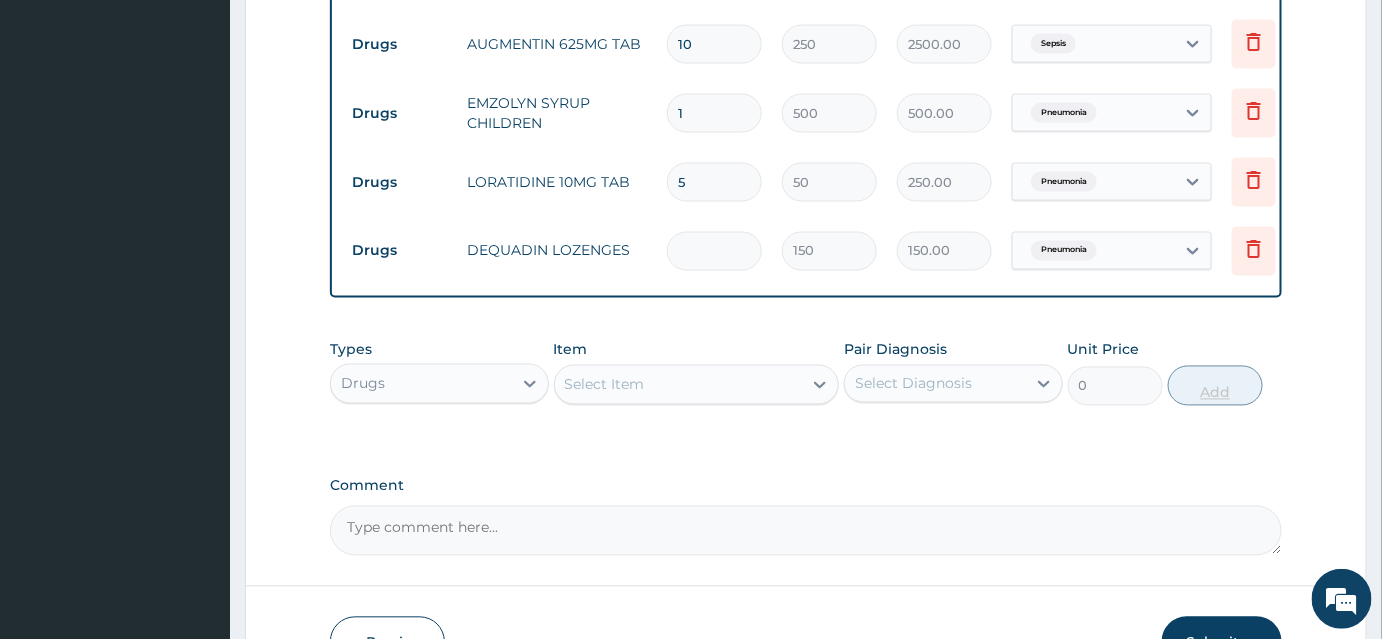type on "0.00" 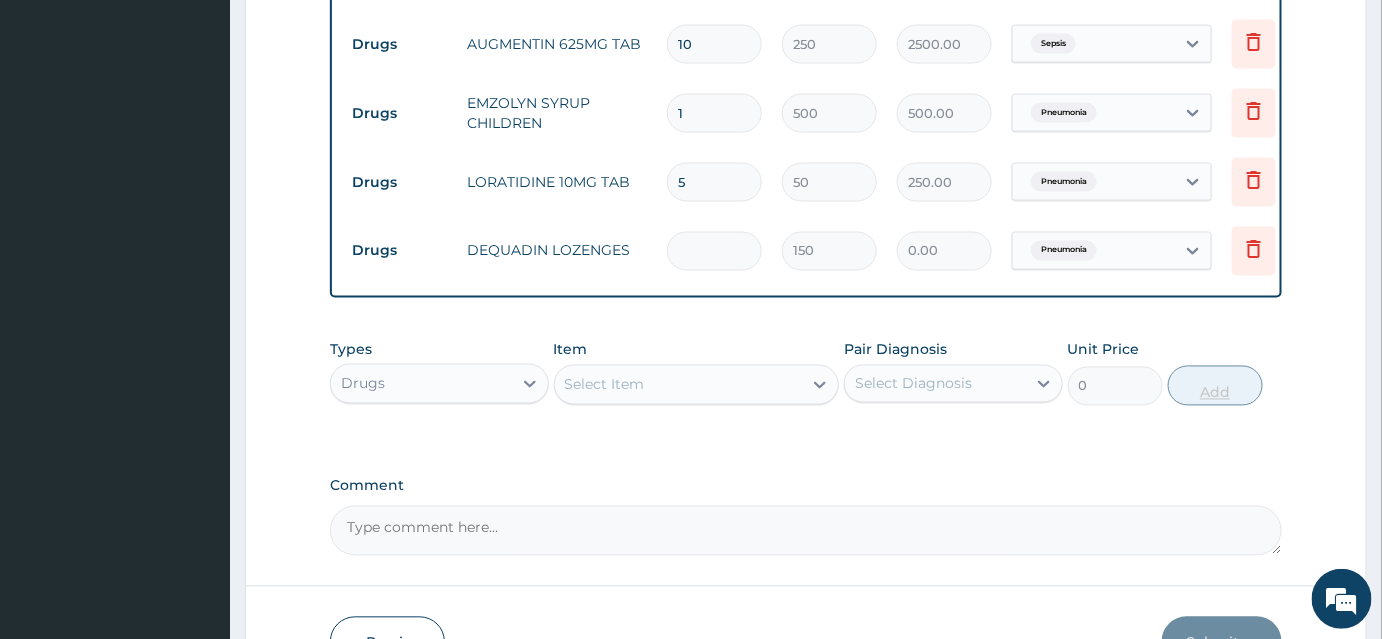 type on "9" 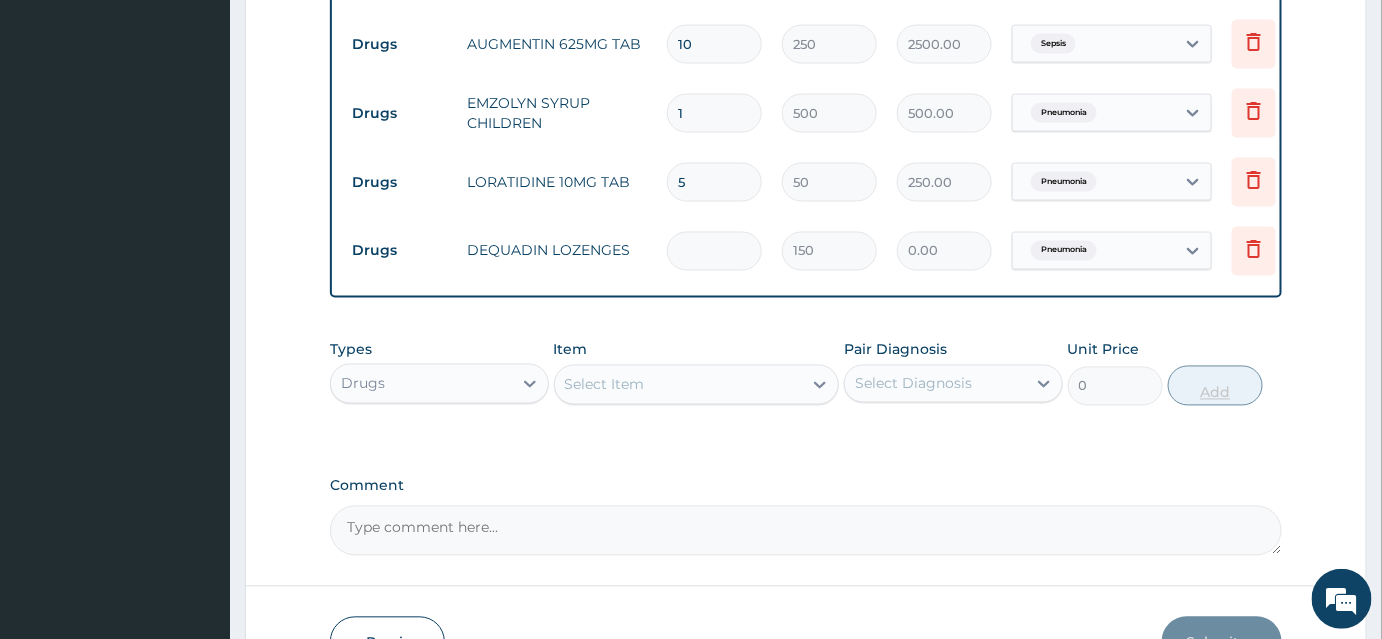 type on "1350.00" 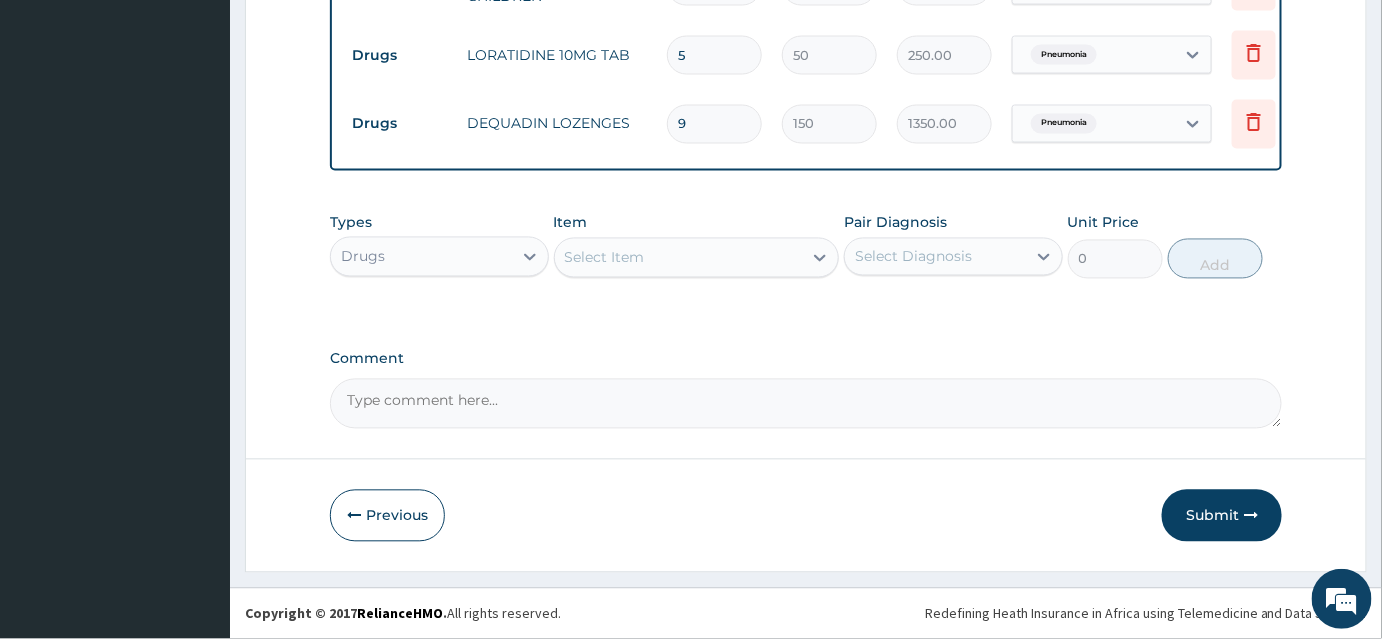 scroll, scrollTop: 1203, scrollLeft: 0, axis: vertical 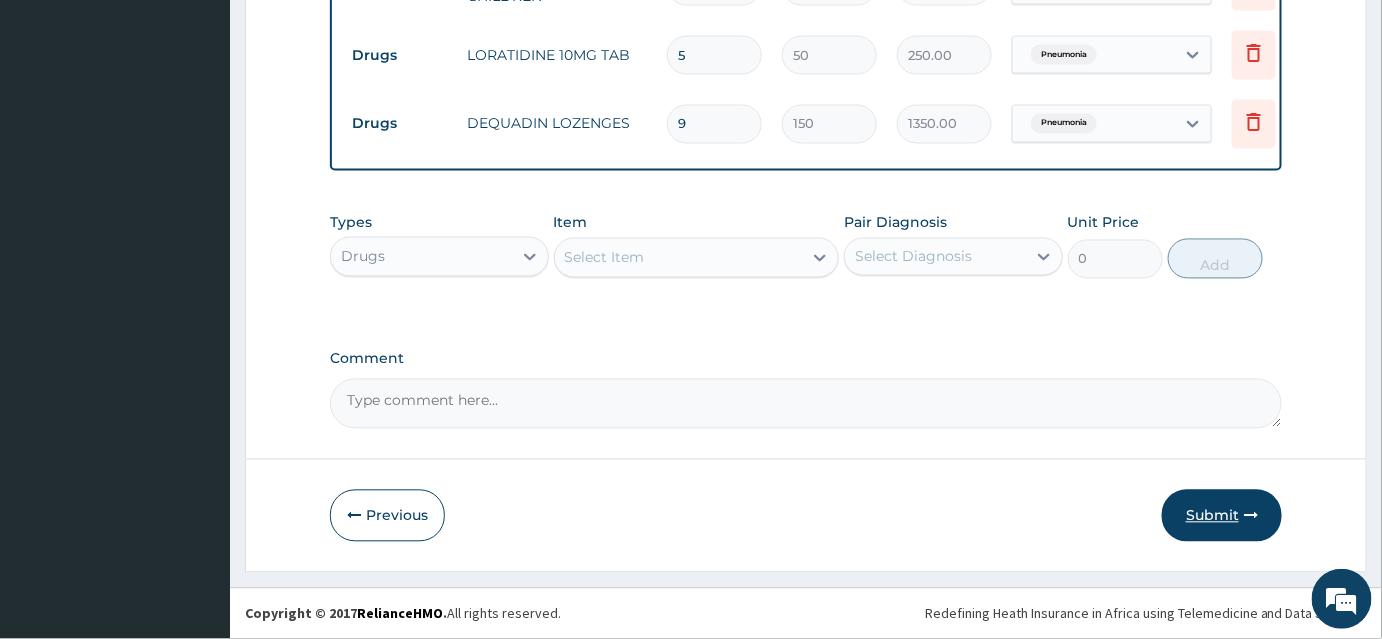 type on "9" 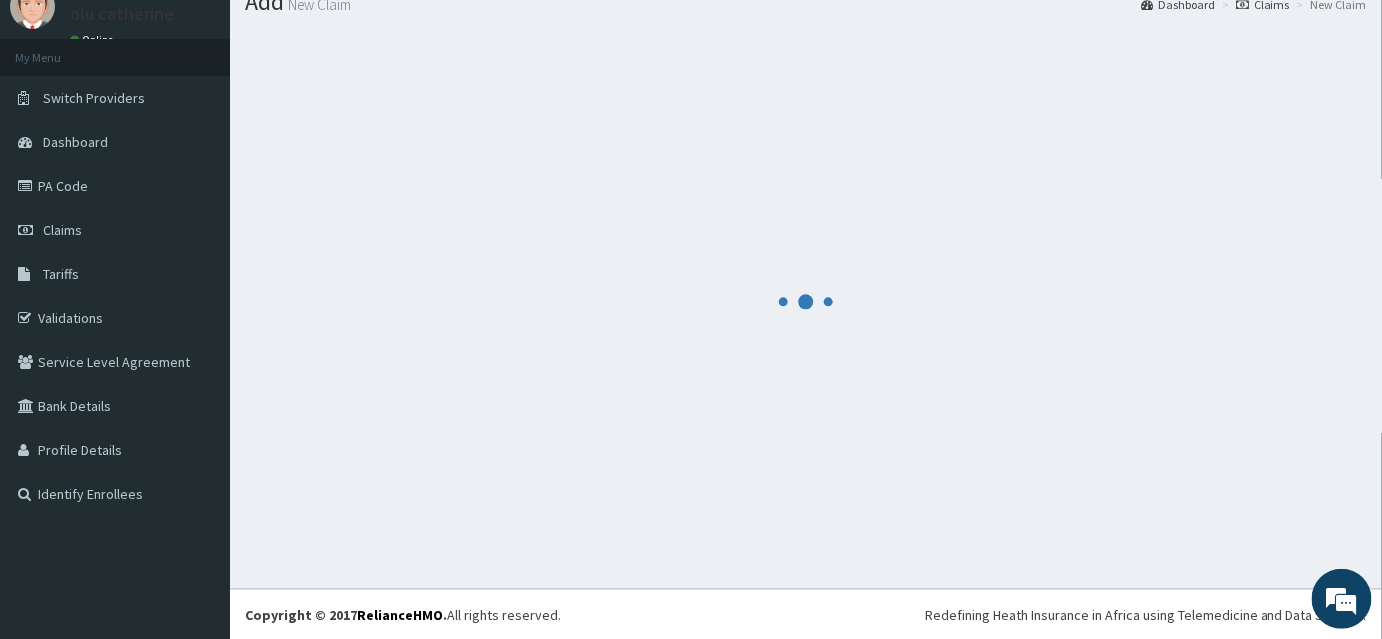 scroll, scrollTop: 1203, scrollLeft: 0, axis: vertical 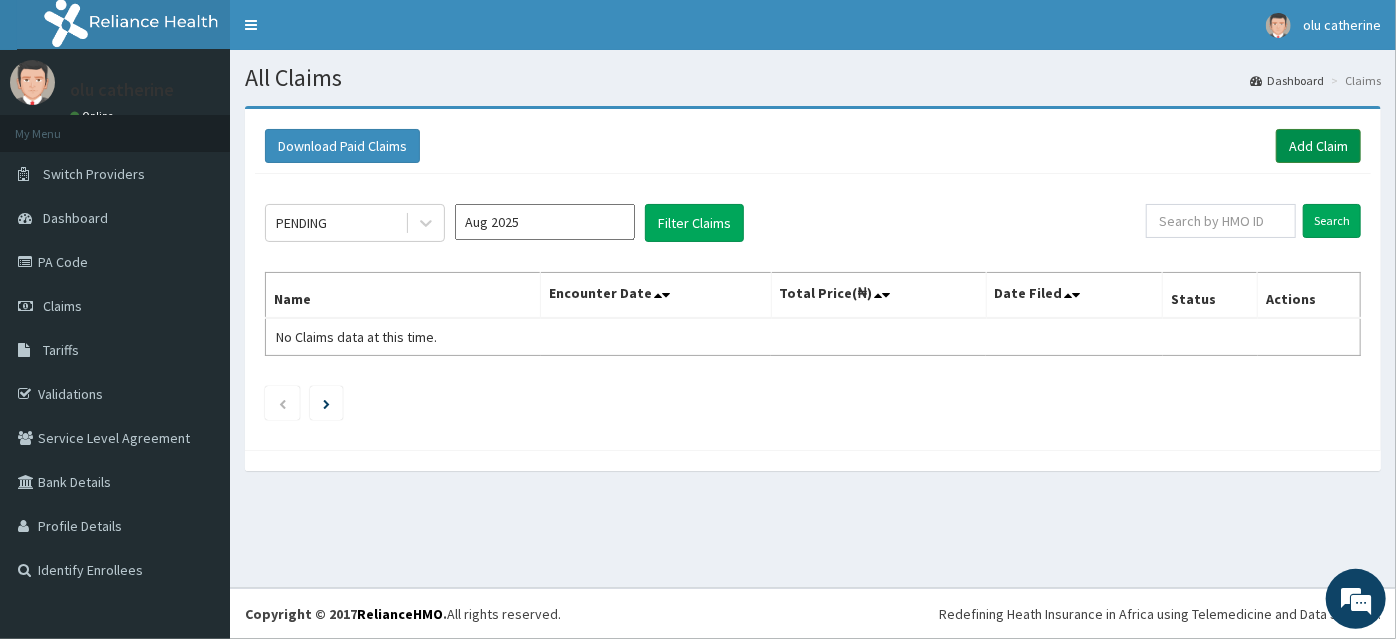 click on "Add Claim" at bounding box center (1318, 146) 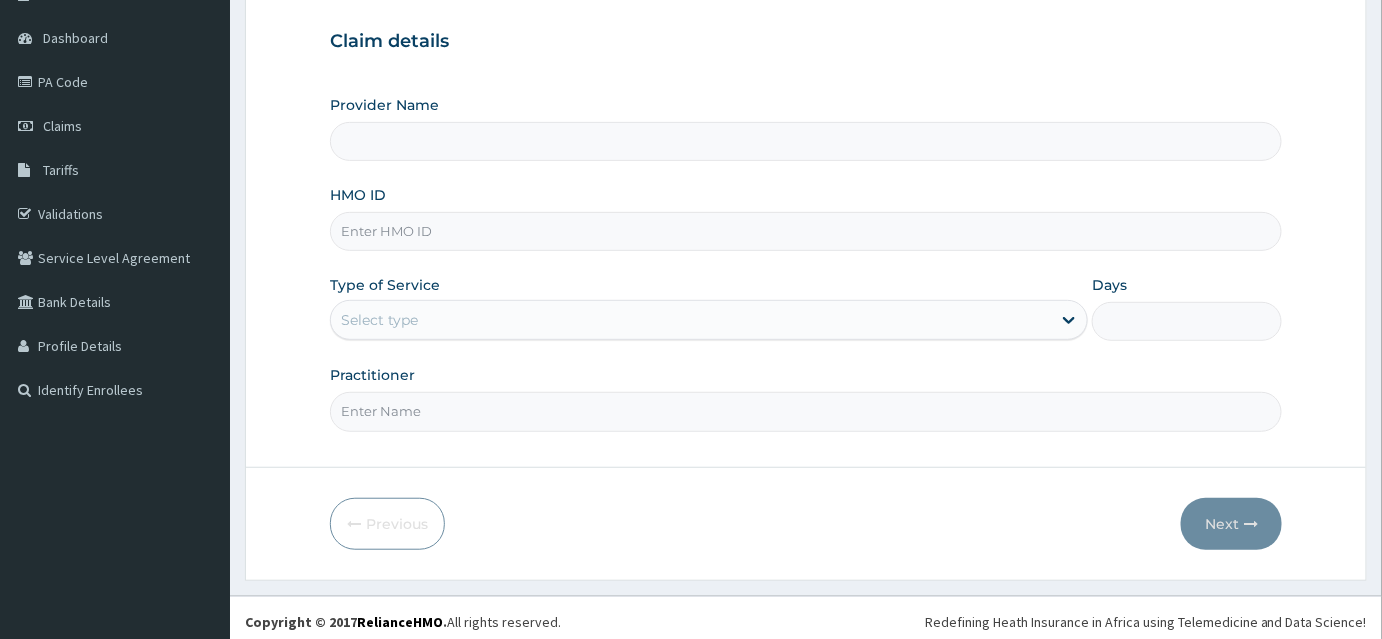 scroll, scrollTop: 186, scrollLeft: 0, axis: vertical 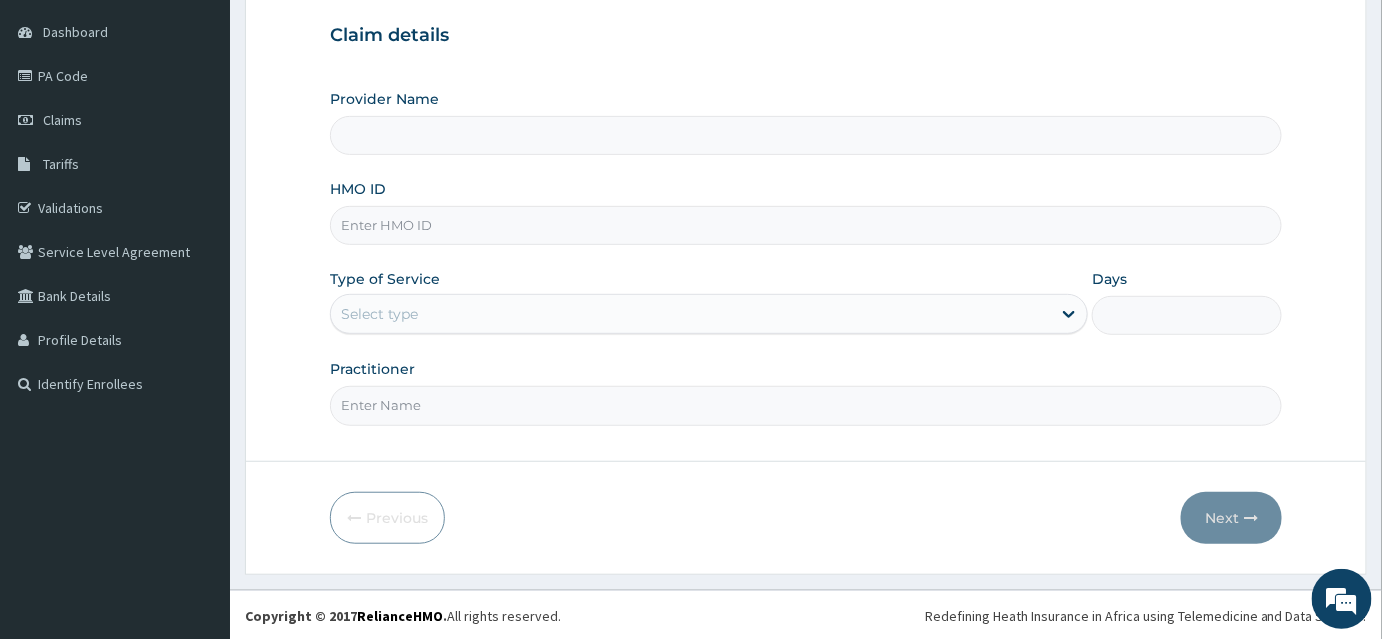 click on "HMO ID" at bounding box center (806, 225) 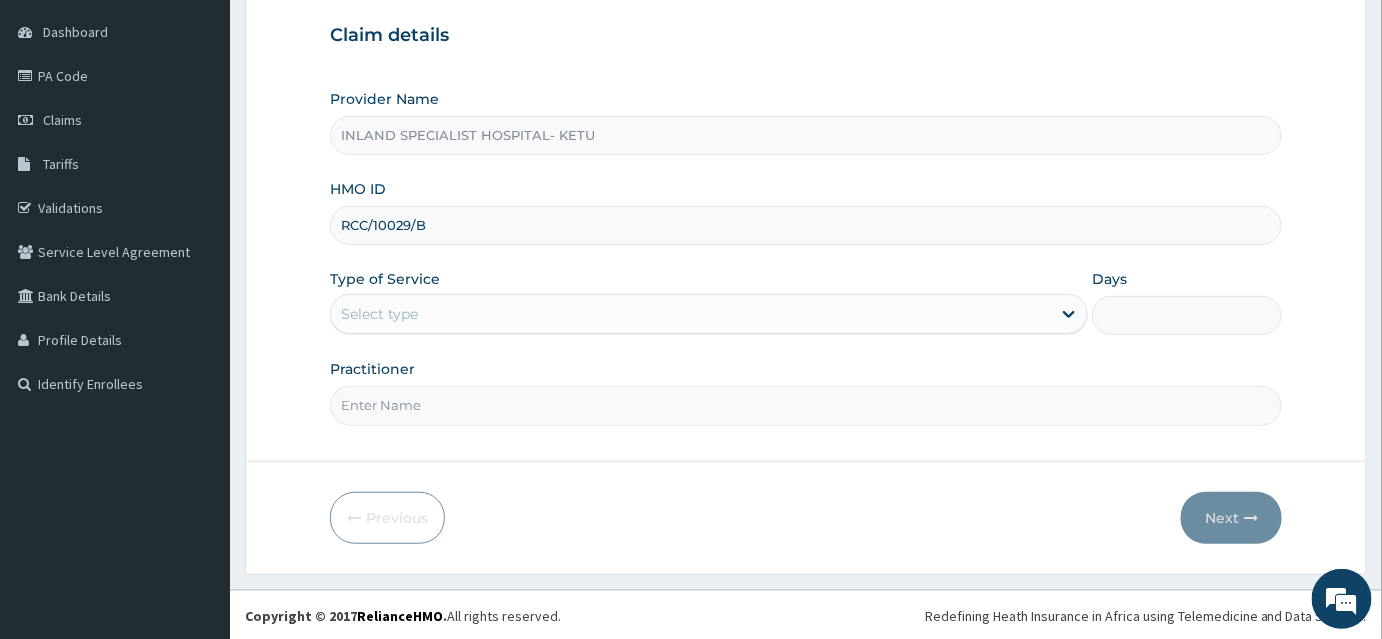type on "RCC/10029/B" 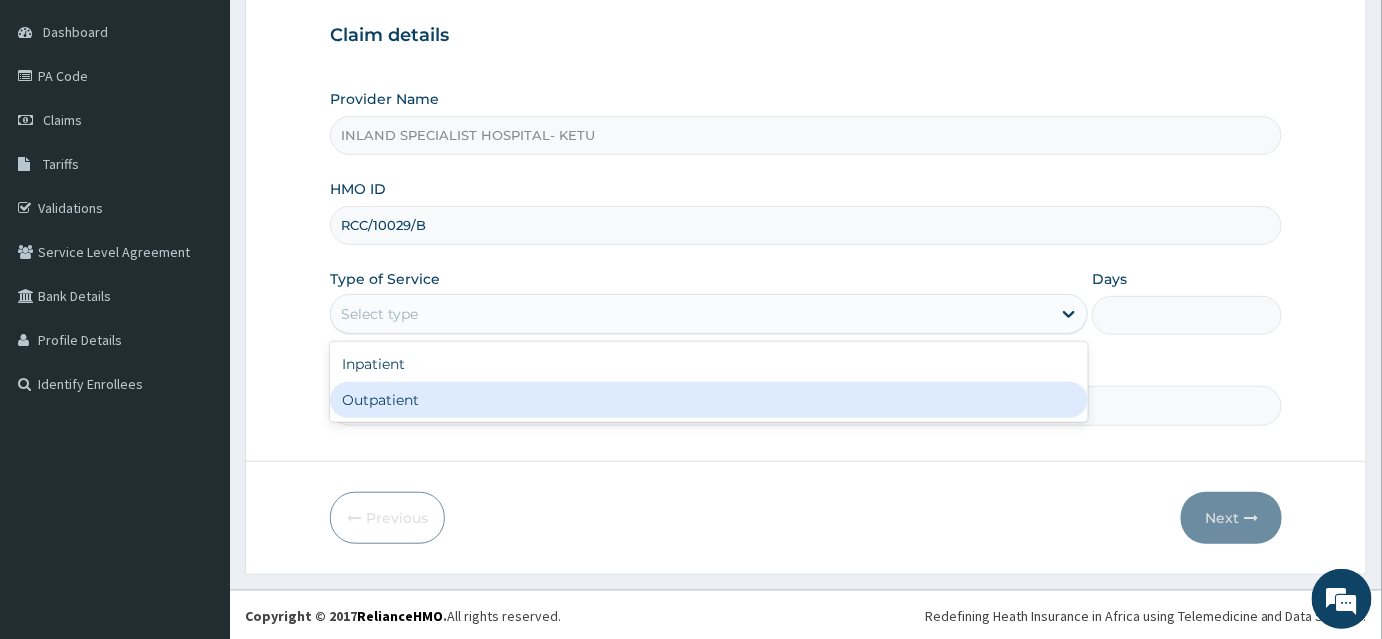 click on "Outpatient" at bounding box center [709, 400] 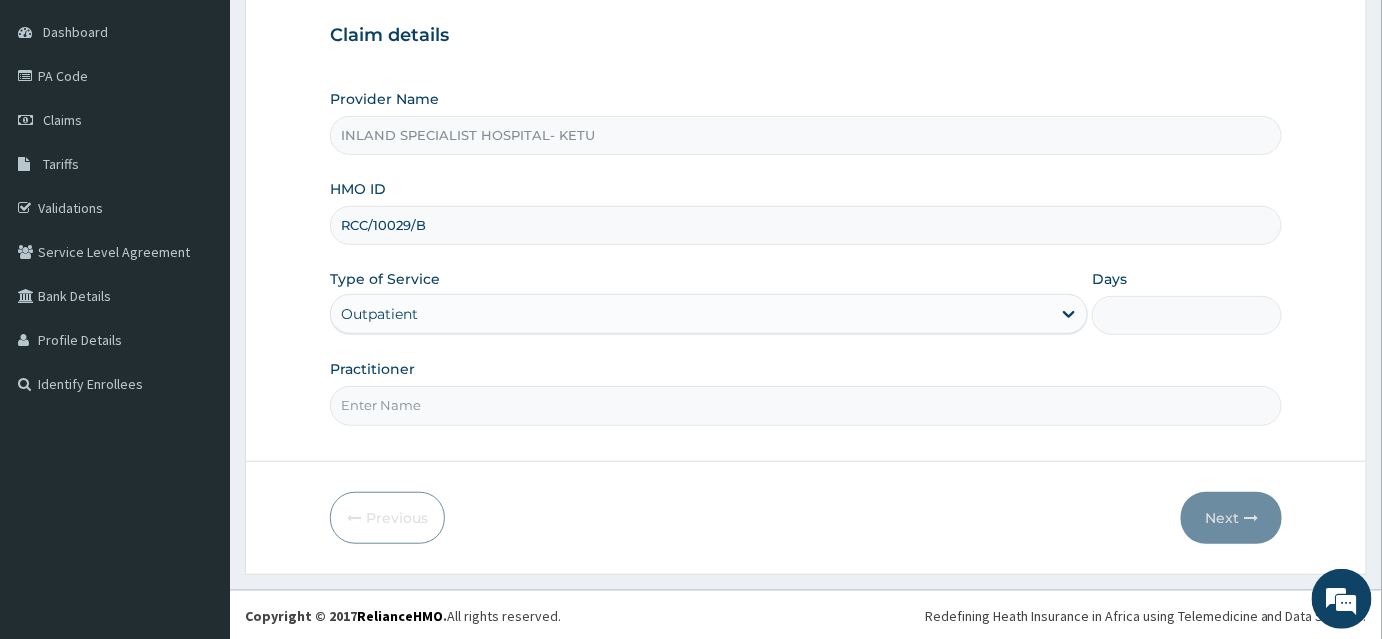 type on "1" 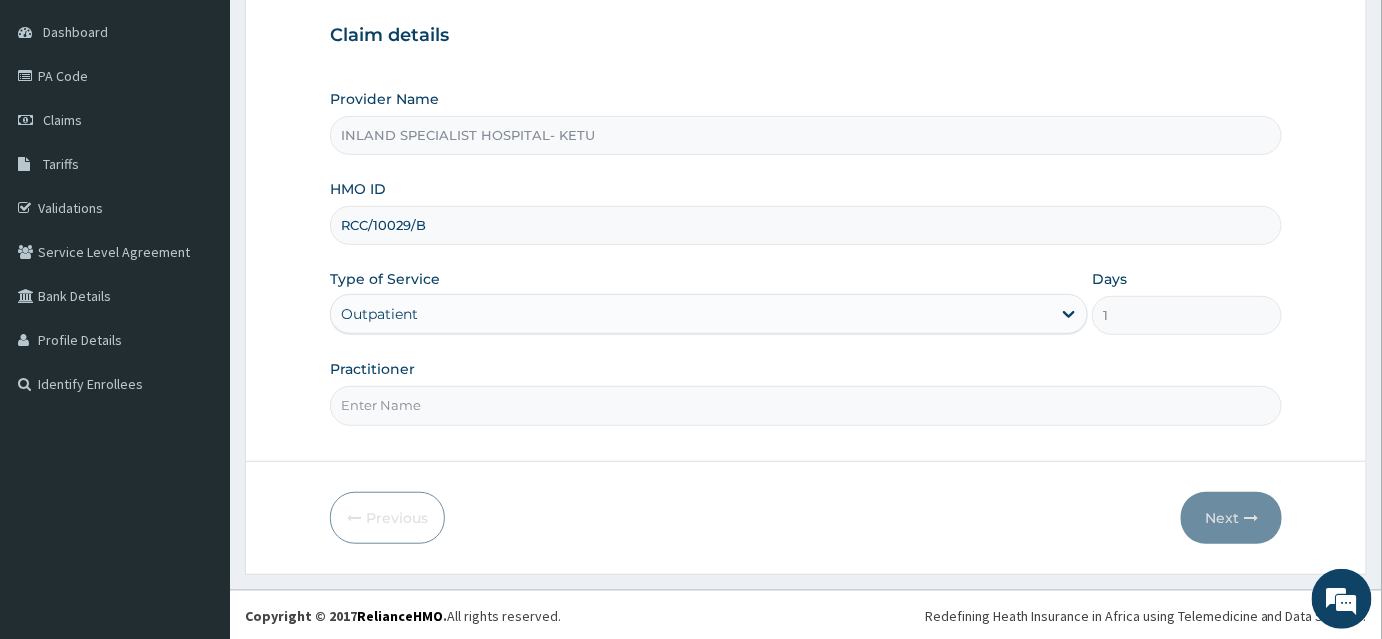 scroll, scrollTop: 0, scrollLeft: 0, axis: both 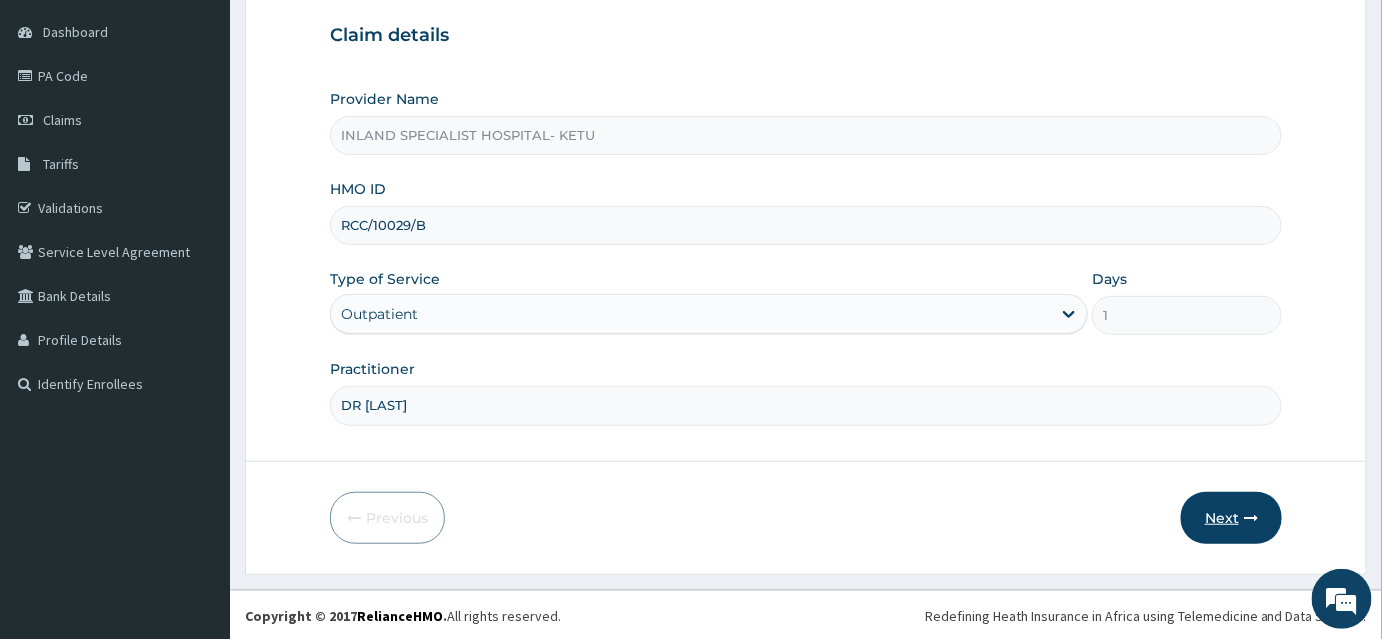 type on "DR ASHAOLU" 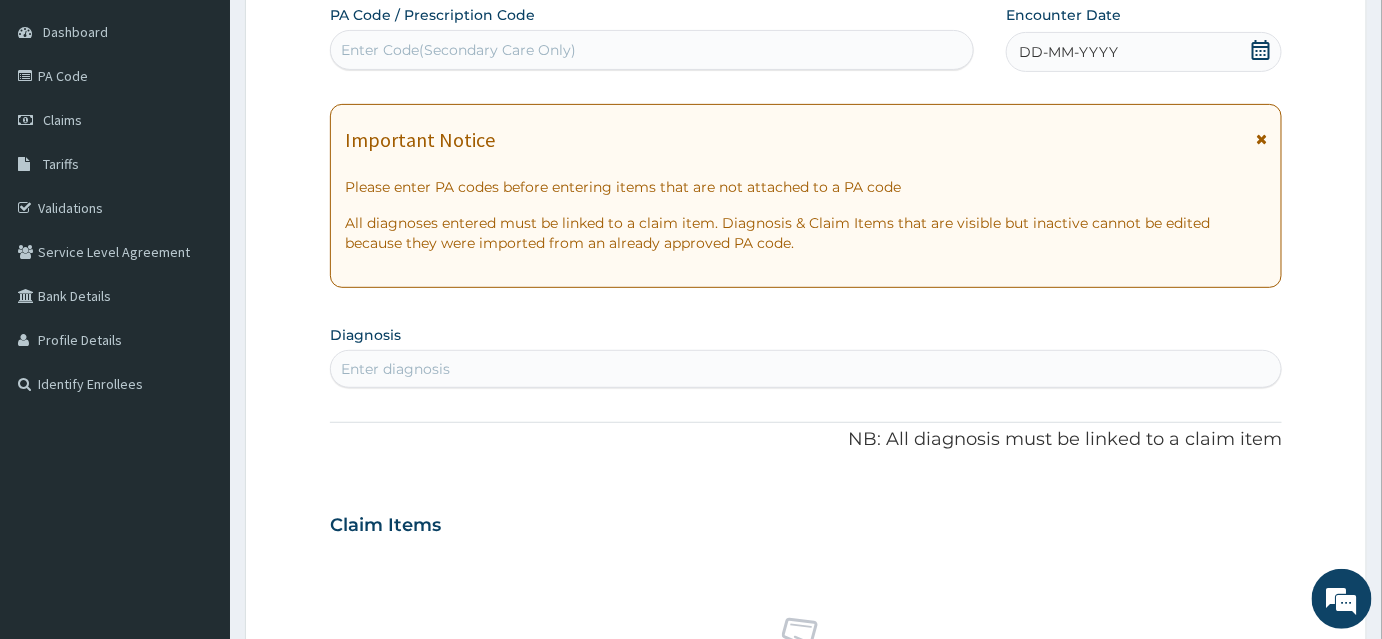 click on "Enter Code(Secondary Care Only)" at bounding box center (652, 50) 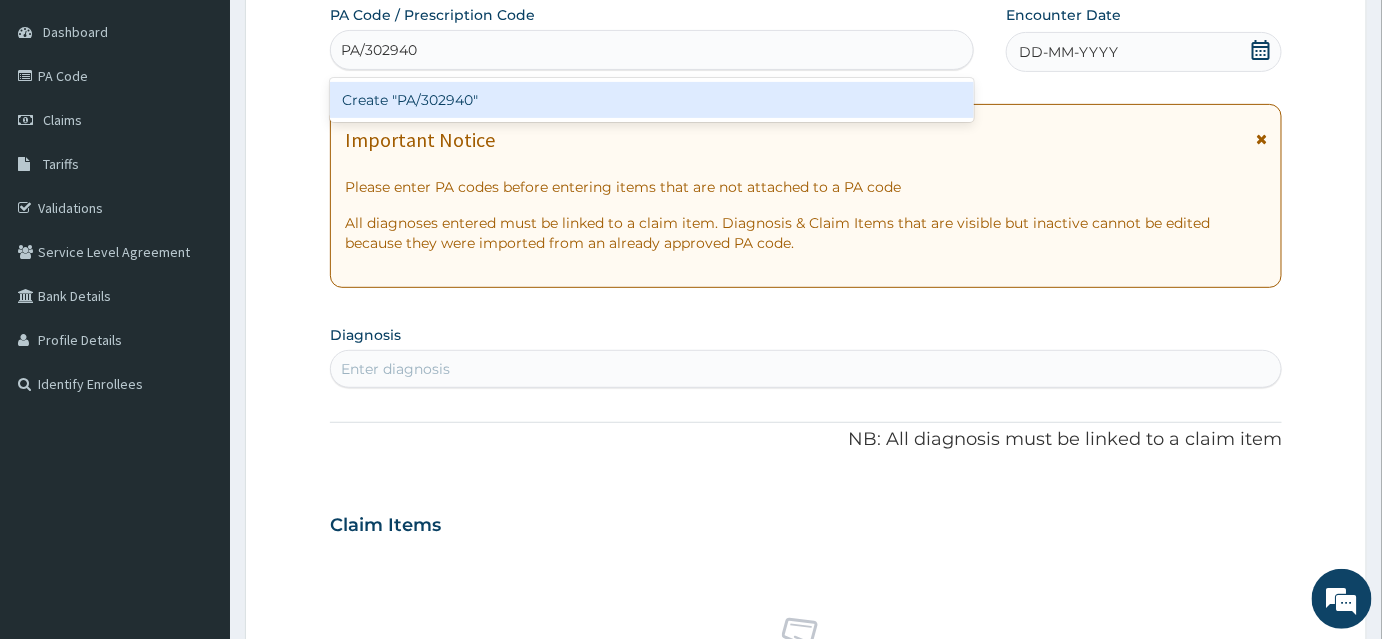 click on "Create "PA/302940"" at bounding box center [652, 100] 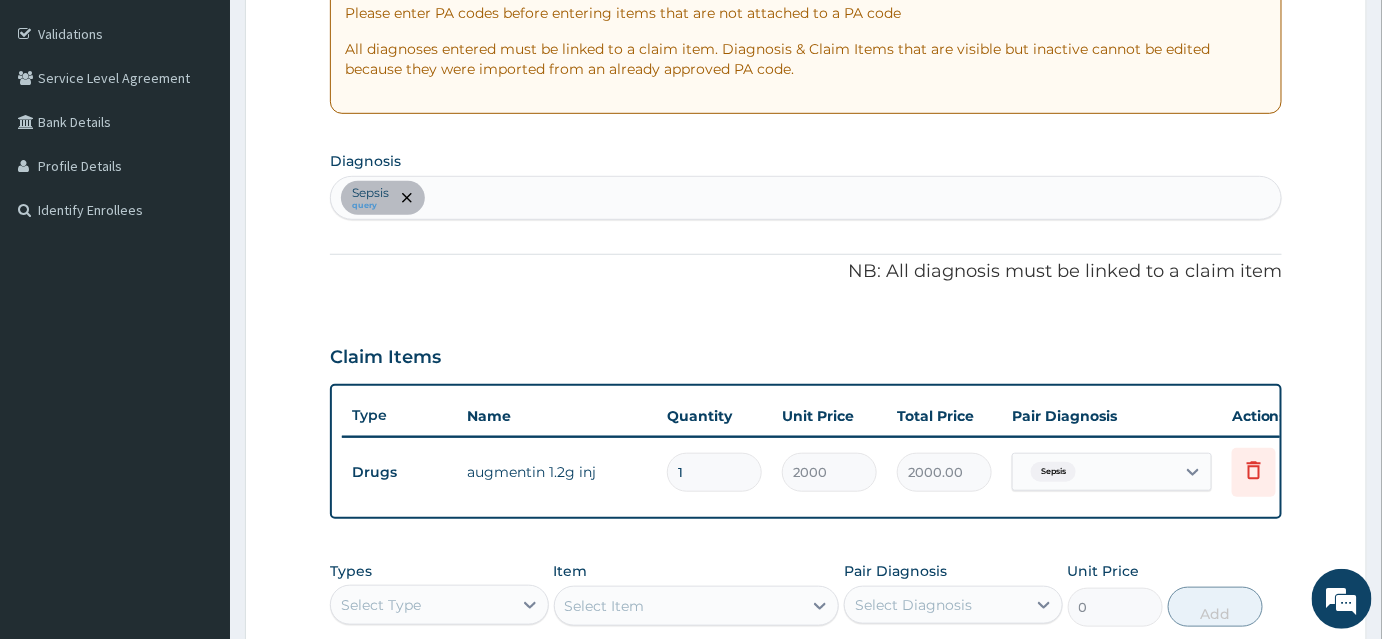 scroll, scrollTop: 392, scrollLeft: 0, axis: vertical 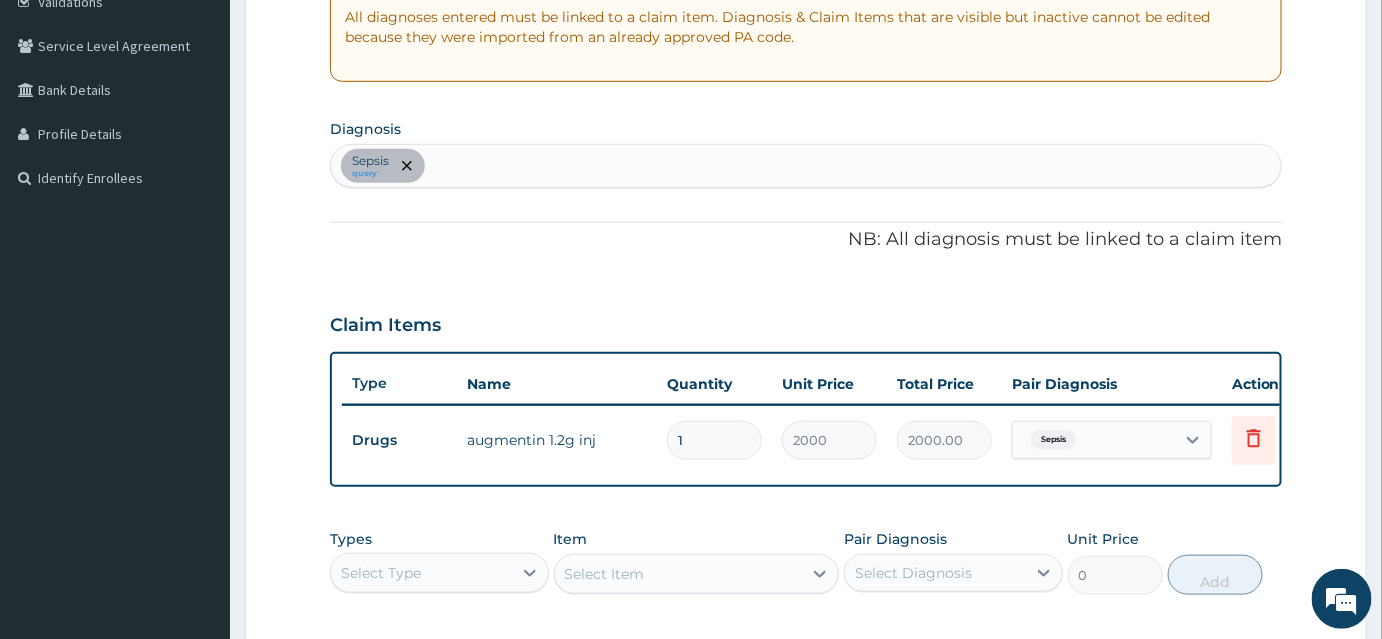 click on "Sepsis query" at bounding box center (806, 166) 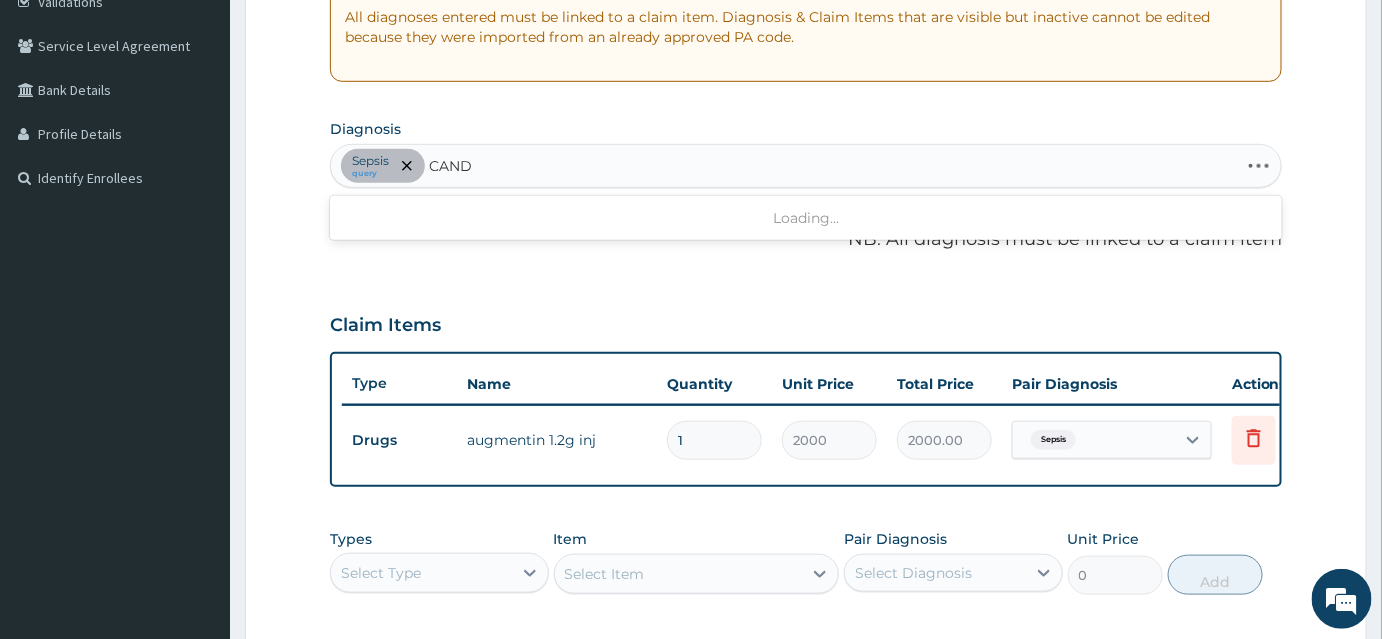 type on "CANDI" 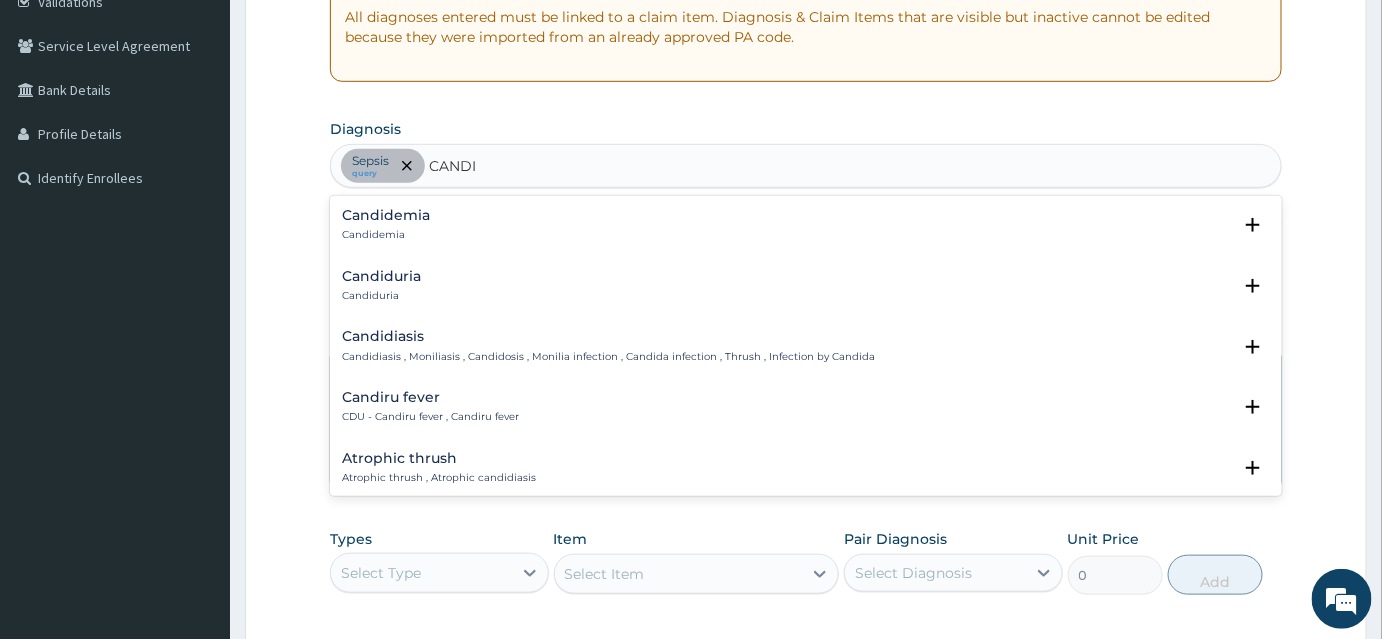 click on "Candidiasis , Moniliasis , Candidosis , Monilia infection , Candida infection , Thrush , Infection by Candida" at bounding box center [608, 357] 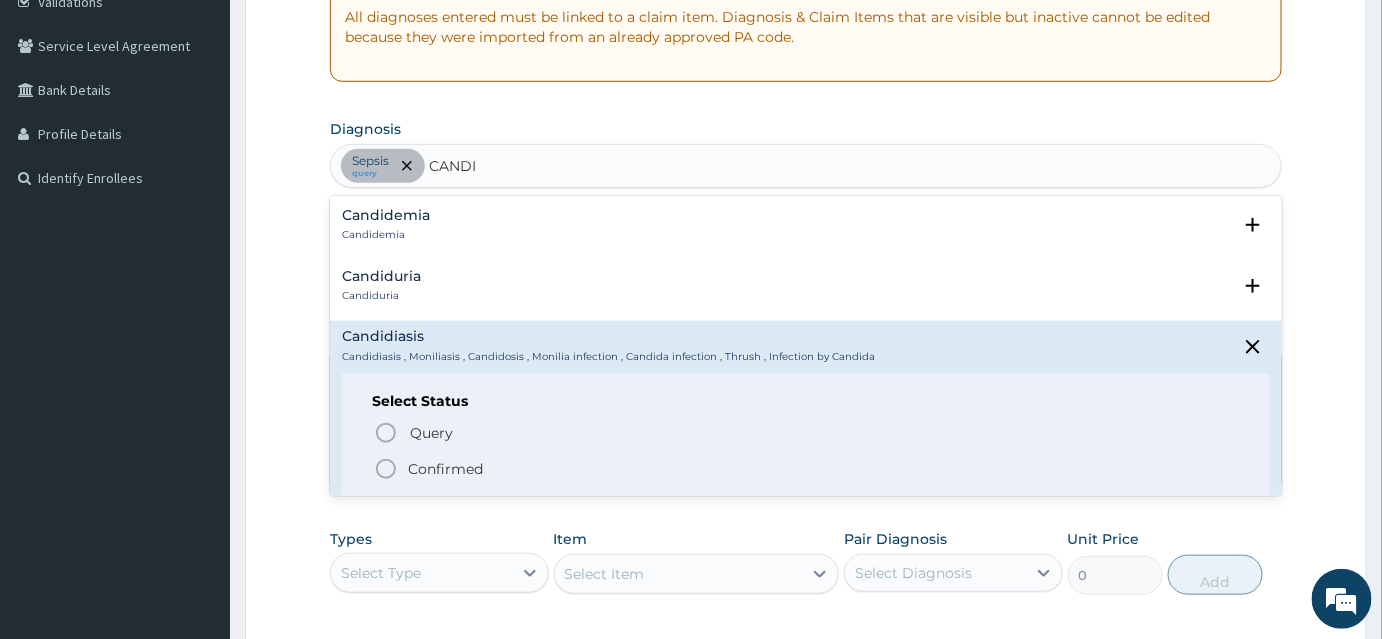 click 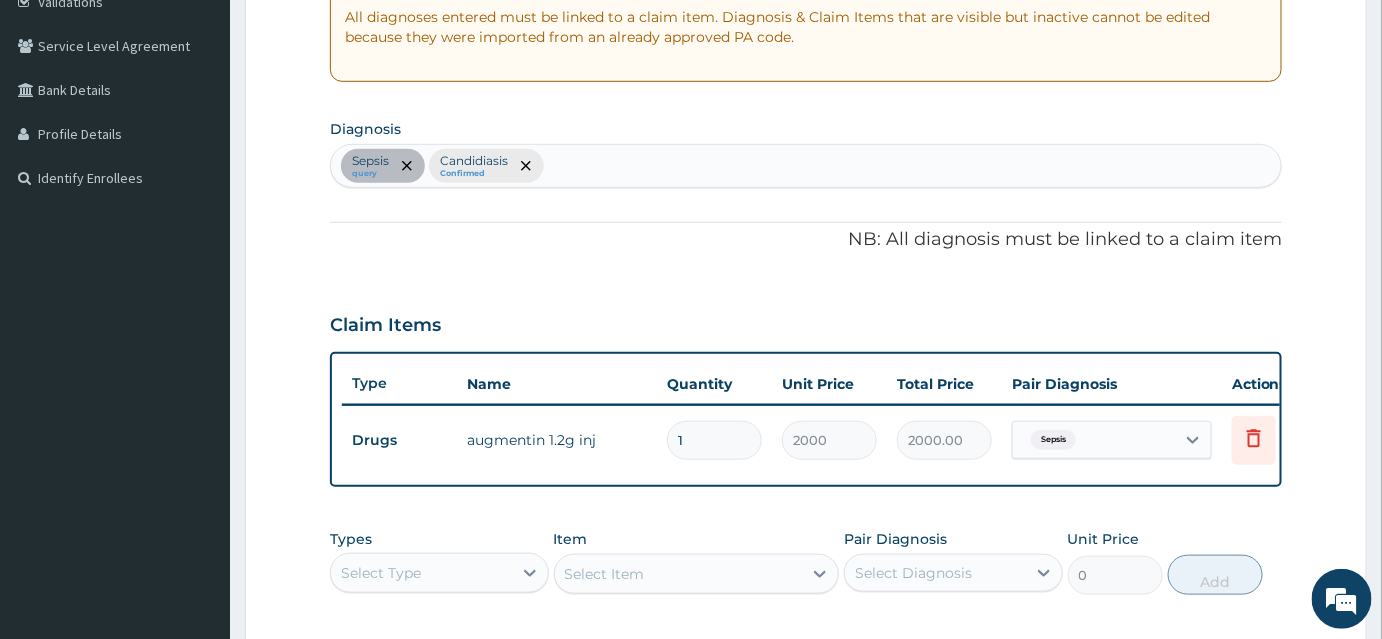 click on "Sepsis query Candidiasis Confirmed" at bounding box center [806, 166] 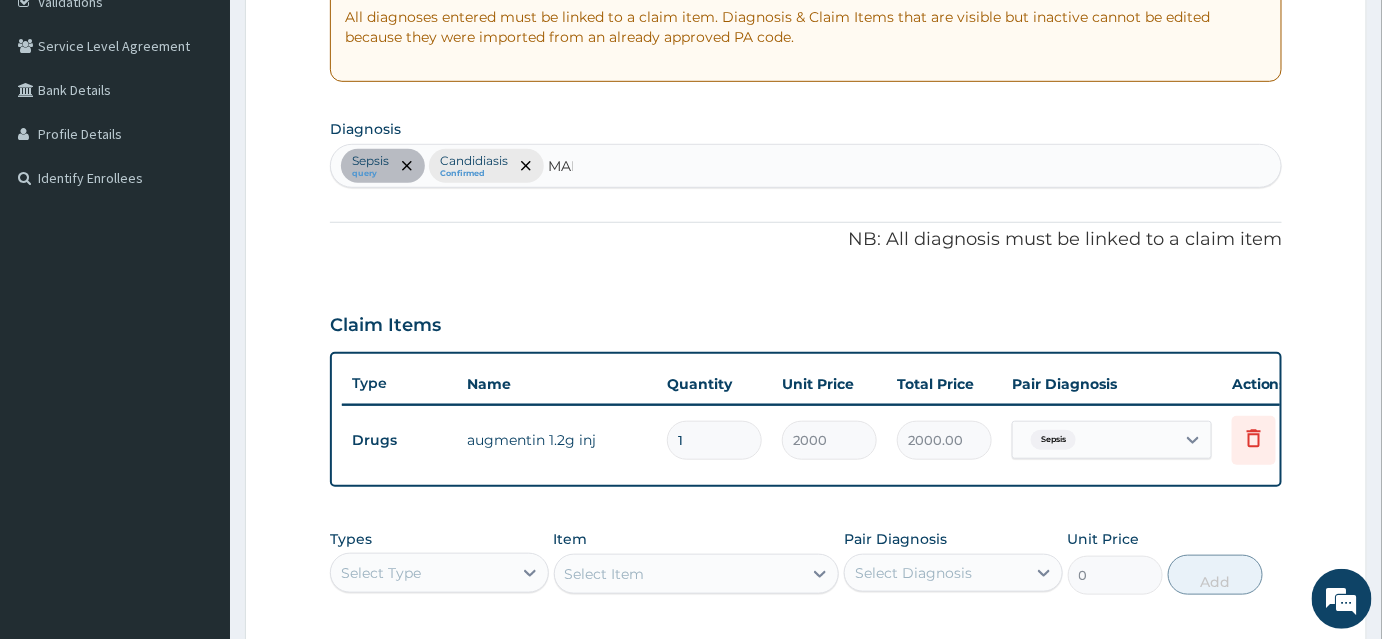 type on "MALA" 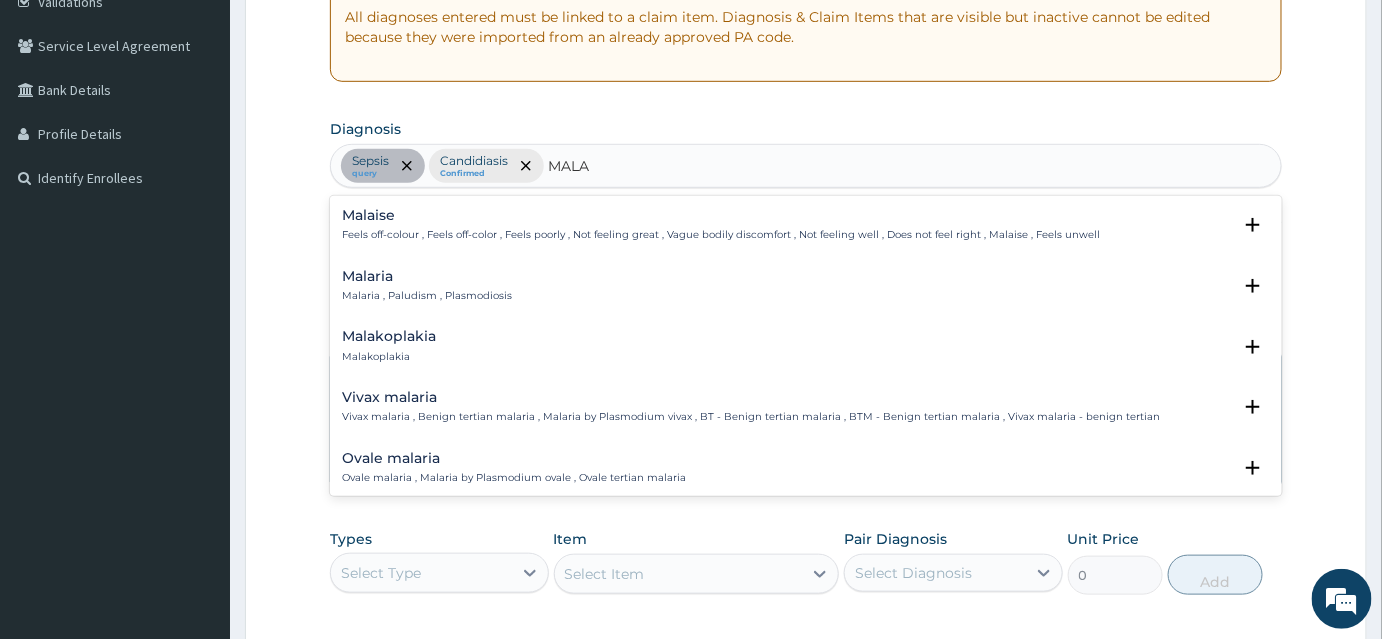 click on "Malaria Malaria , Paludism , Plasmodiosis" at bounding box center [427, 286] 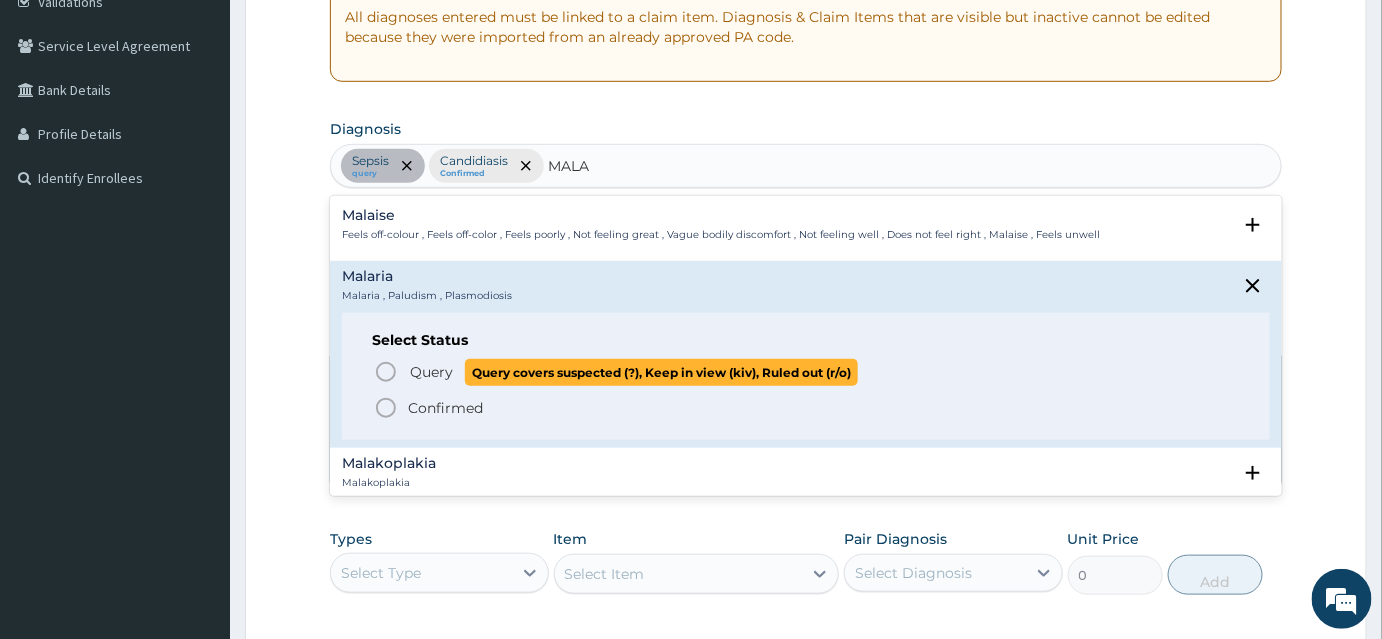 click 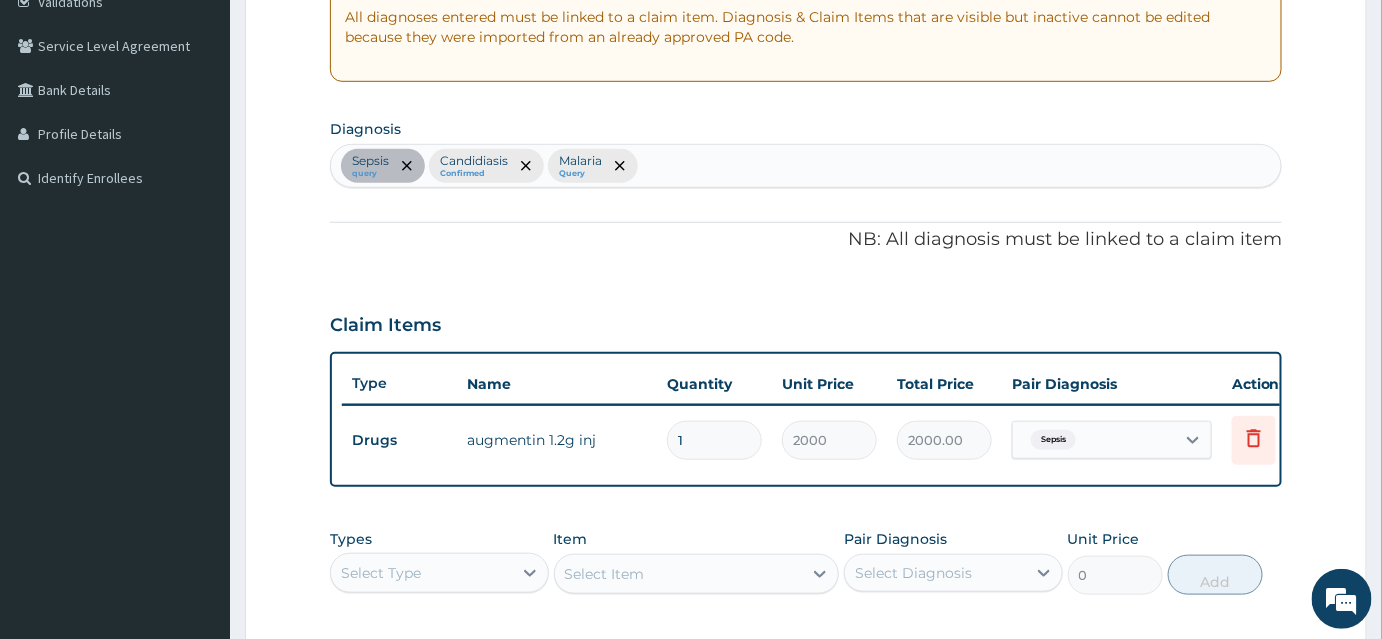 scroll, scrollTop: 482, scrollLeft: 0, axis: vertical 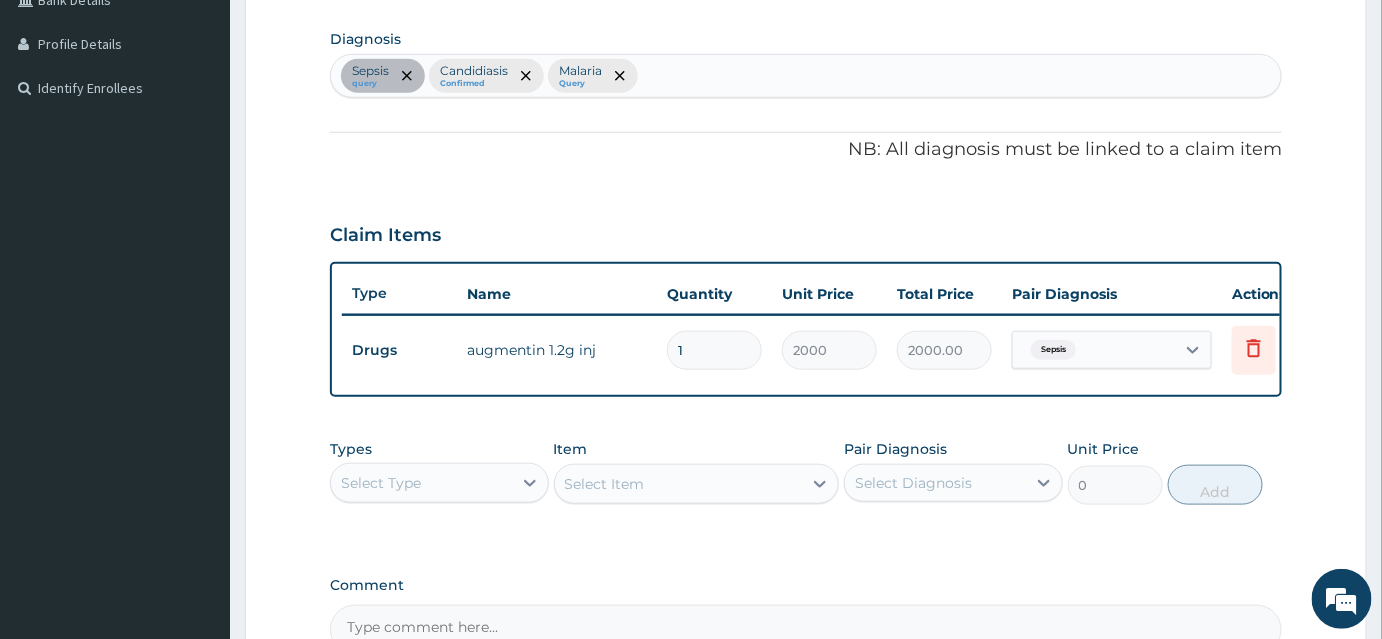 click on "Sepsis query Candidiasis Confirmed Malaria Query" at bounding box center (806, 76) 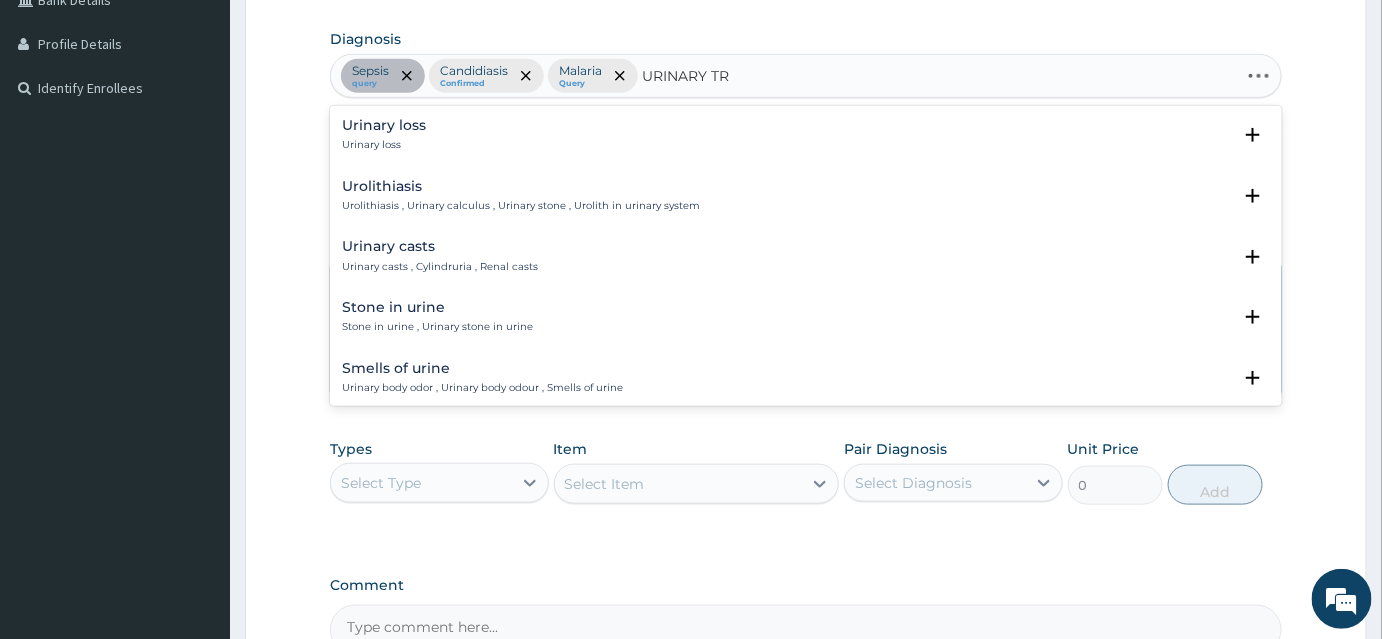 type on "URINARY TRA" 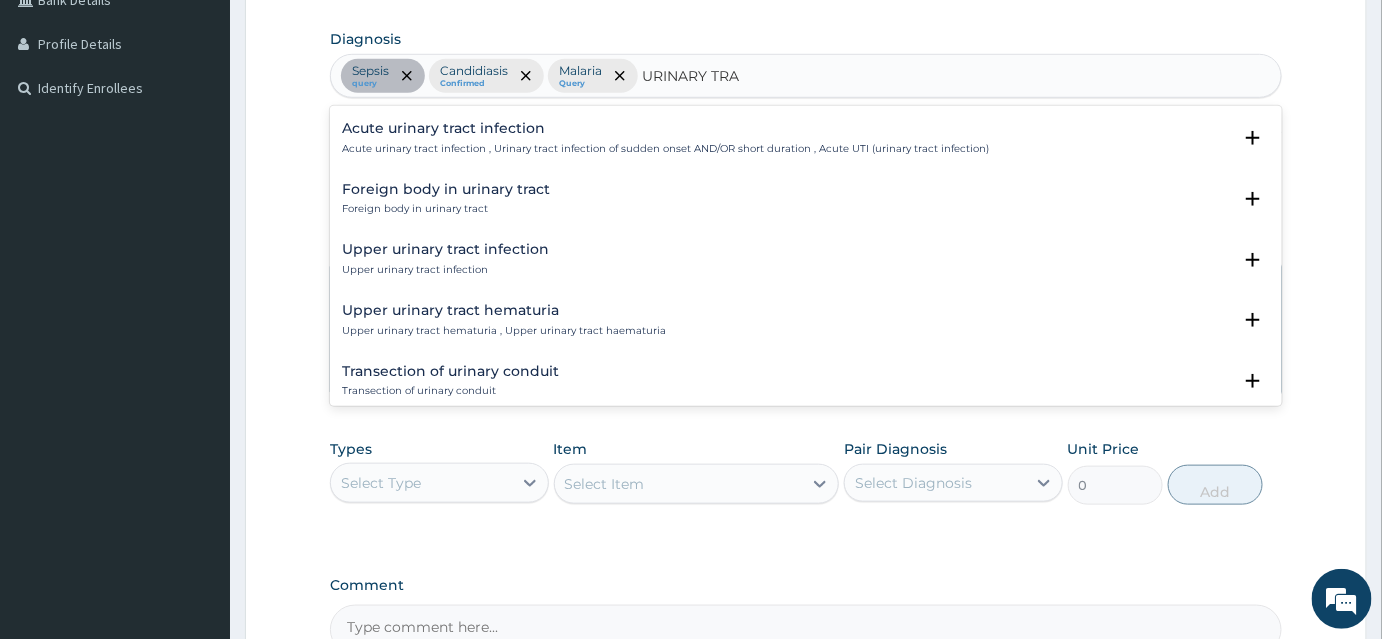 scroll, scrollTop: 727, scrollLeft: 0, axis: vertical 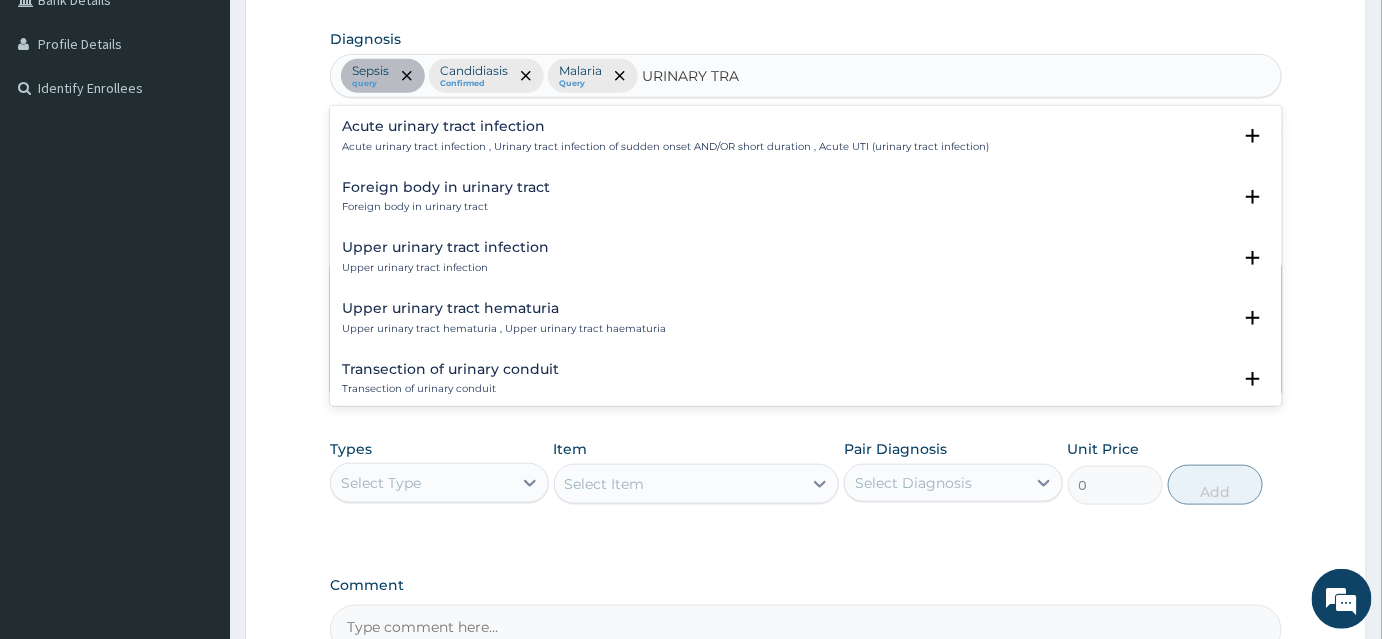 drag, startPoint x: 495, startPoint y: 188, endPoint x: 491, endPoint y: 258, distance: 70.11419 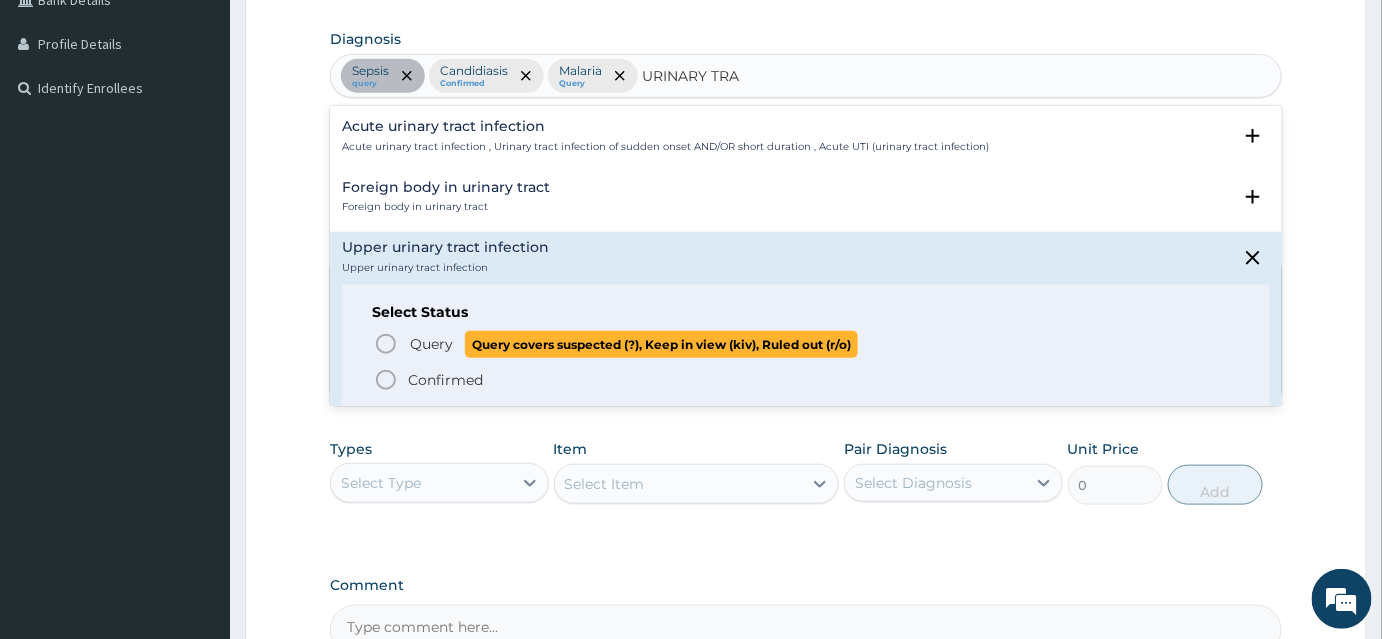 click 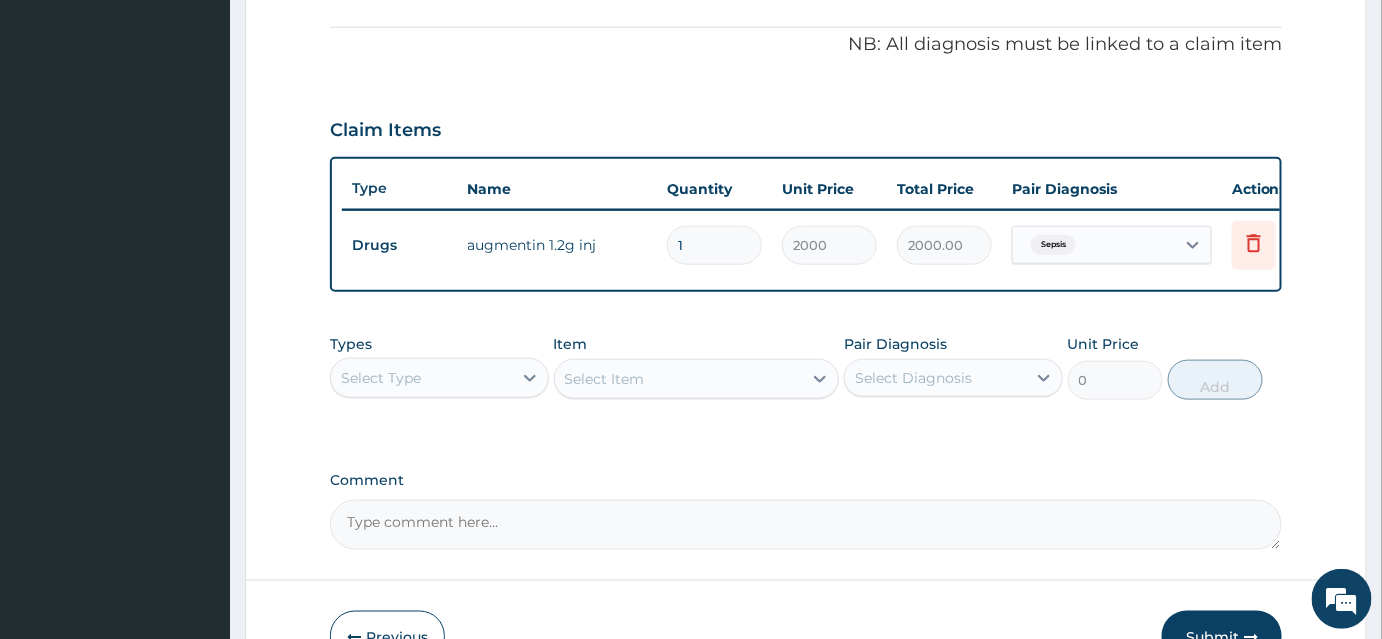 scroll, scrollTop: 717, scrollLeft: 0, axis: vertical 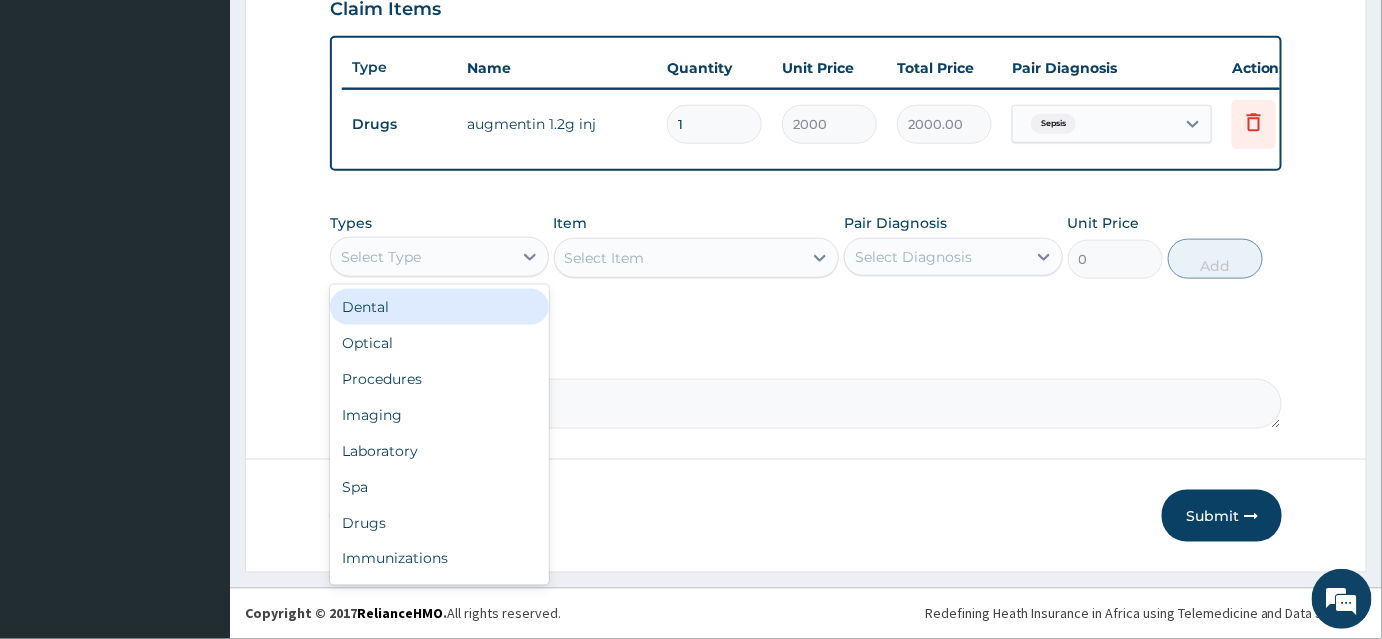 click on "Select Type" at bounding box center (421, 257) 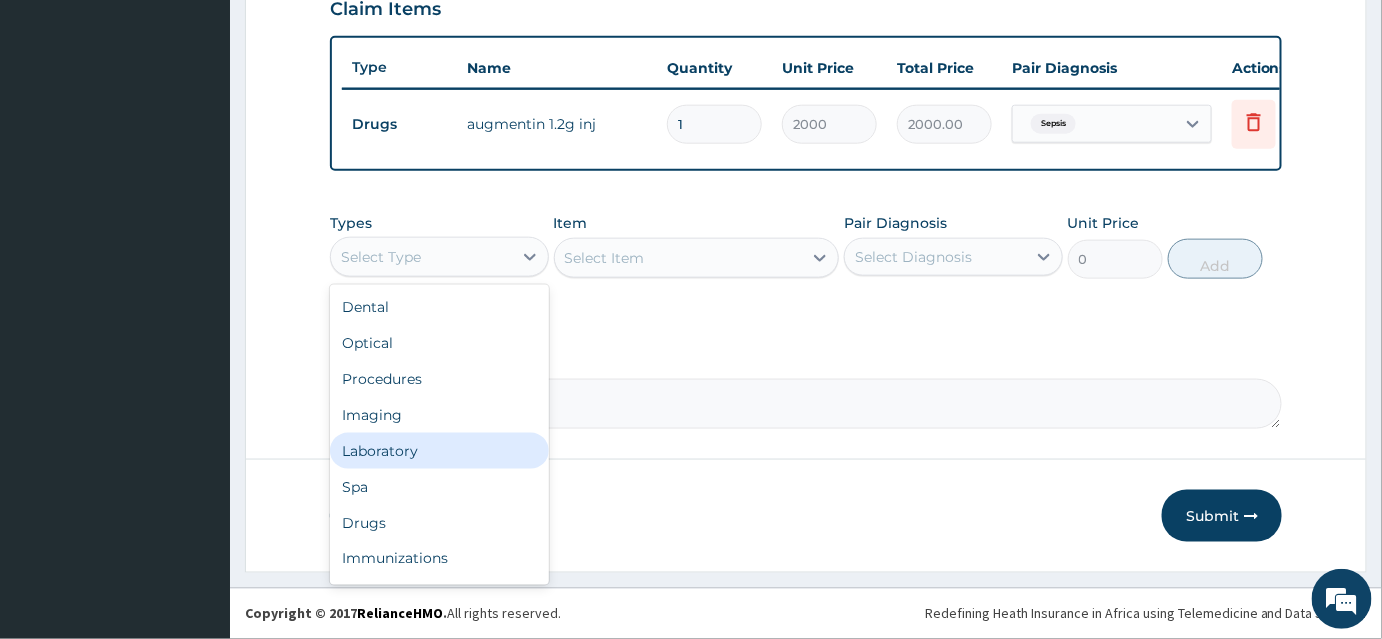 click on "Laboratory" at bounding box center [439, 451] 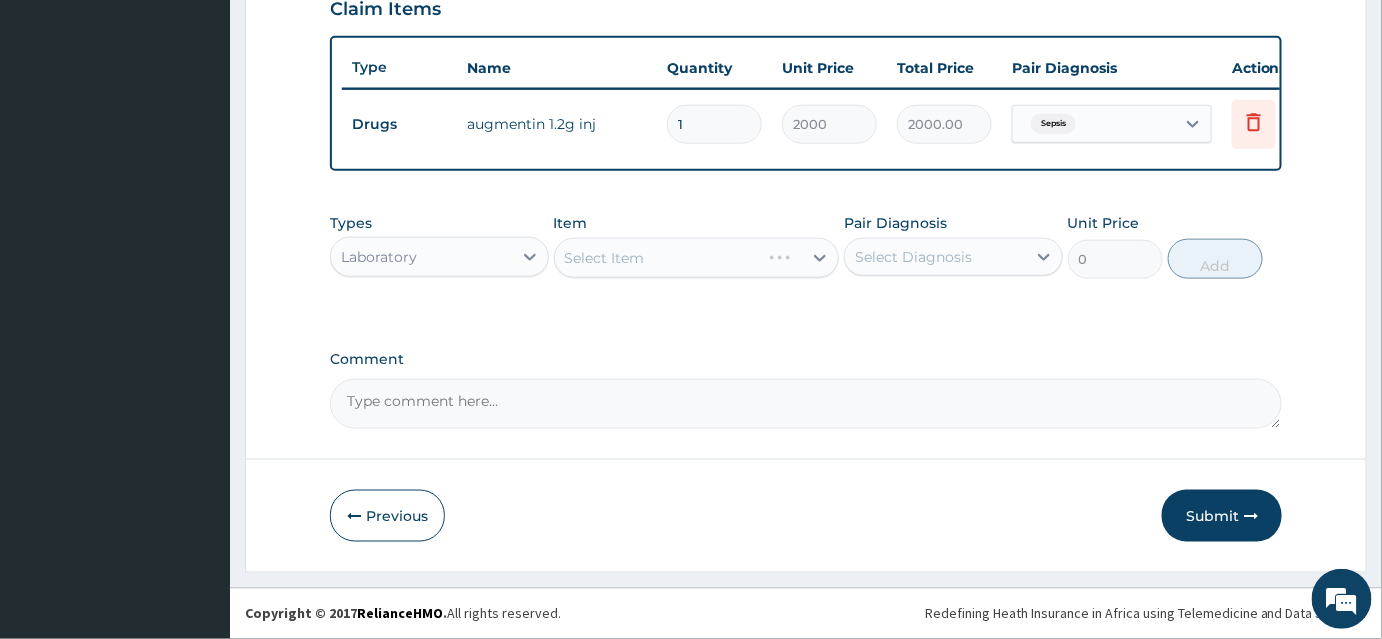 click on "Select Item" at bounding box center [697, 258] 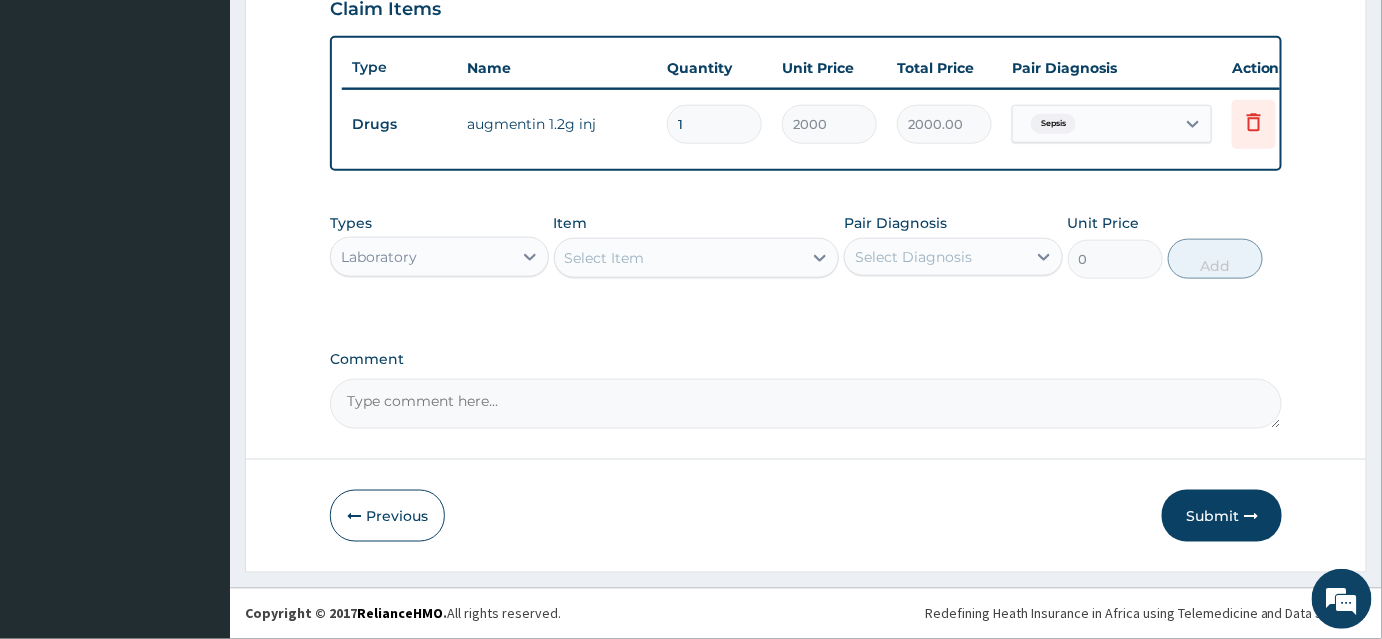 click on "Select Item" at bounding box center (697, 258) 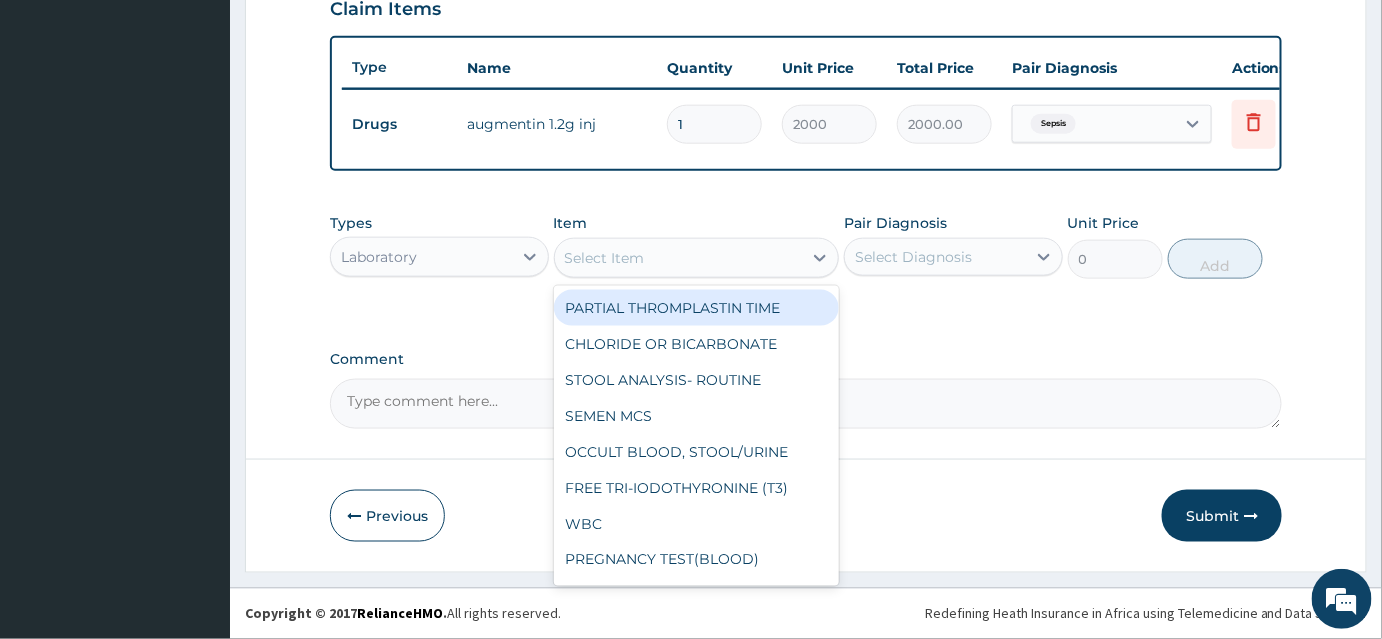 click on "Select Item" at bounding box center (679, 258) 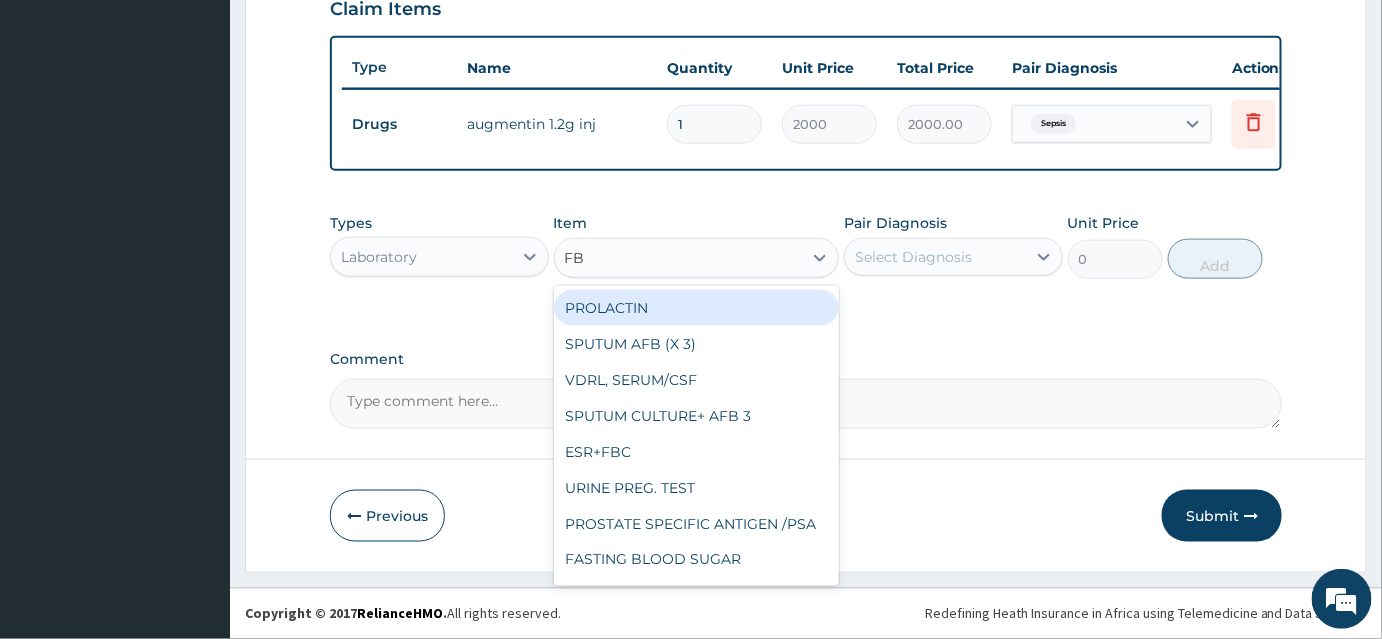 type on "FBC" 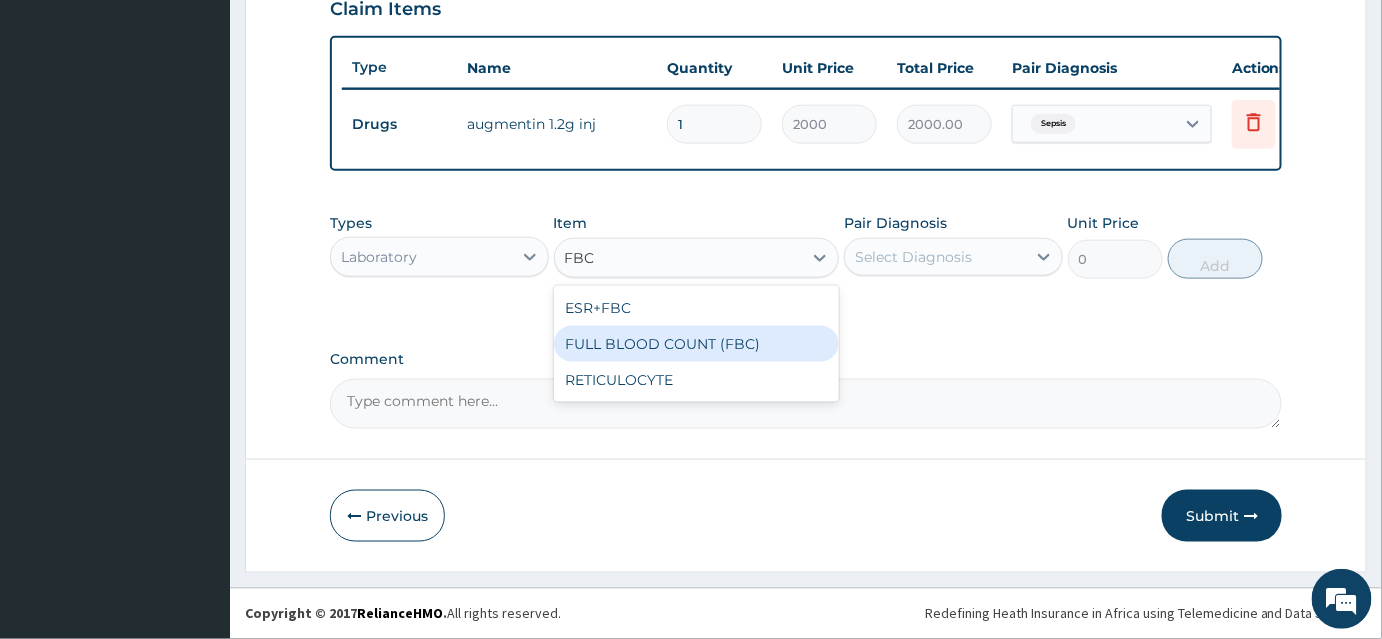 click on "FULL BLOOD COUNT (FBC)" at bounding box center (697, 344) 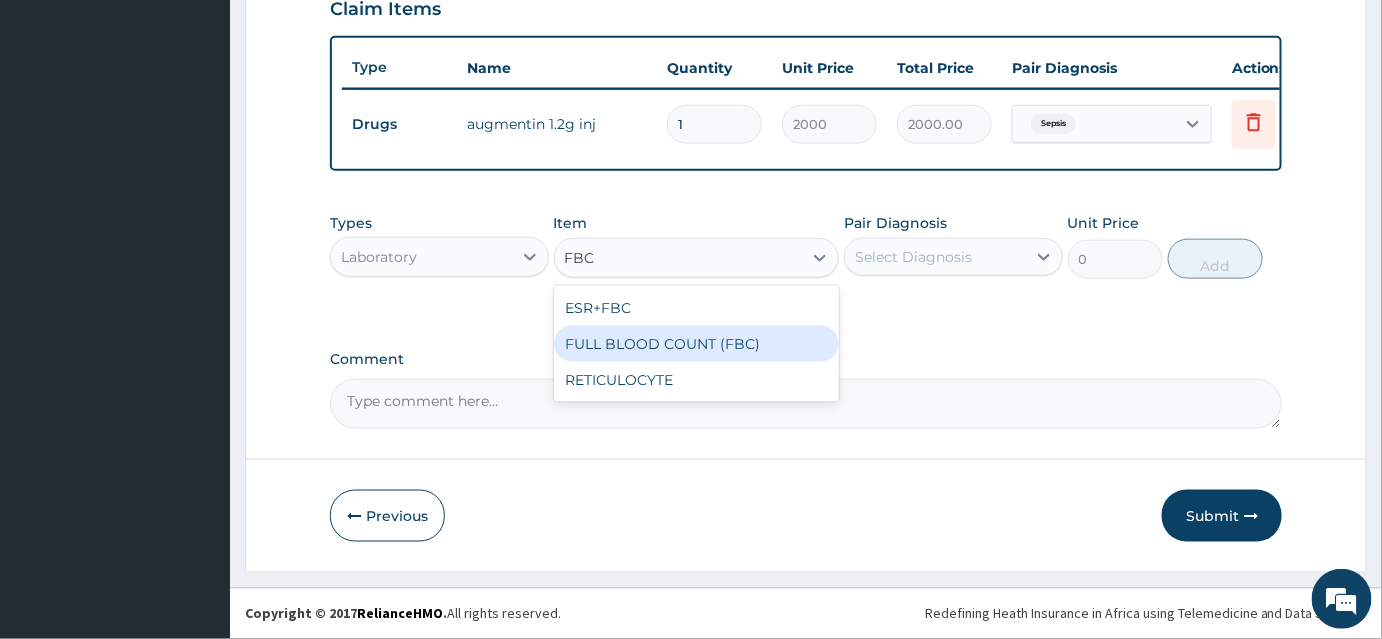type 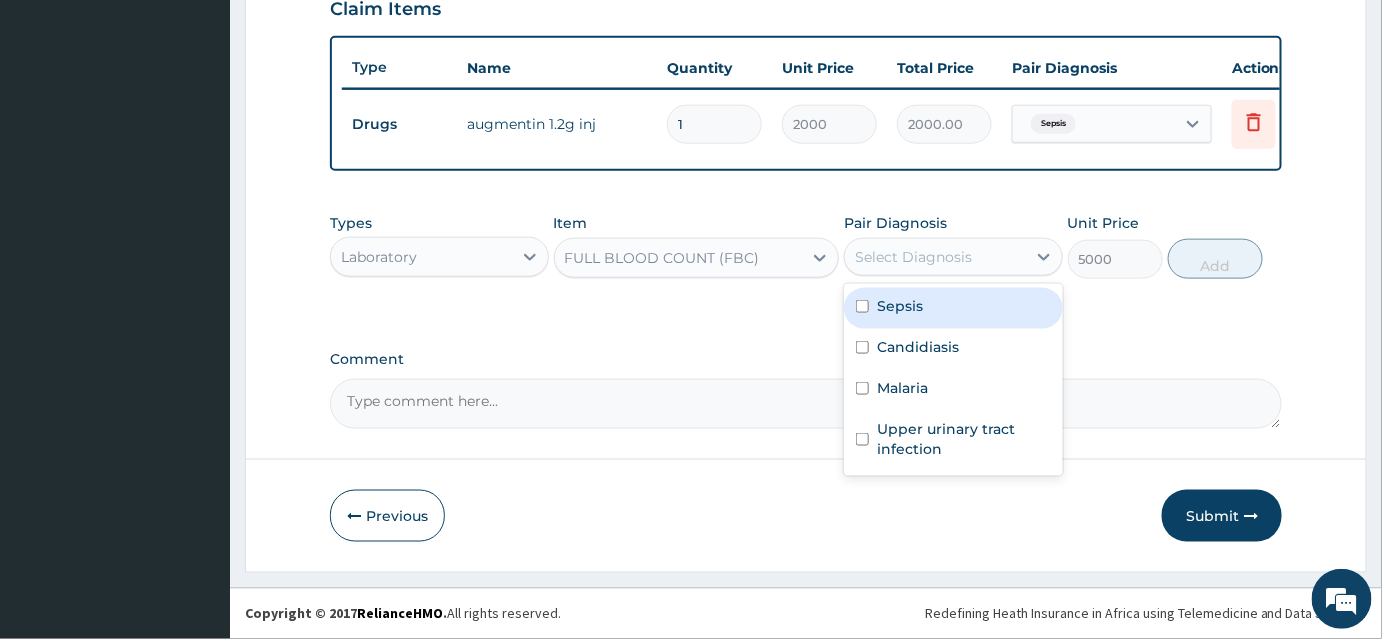 click on "Select Diagnosis" at bounding box center (913, 257) 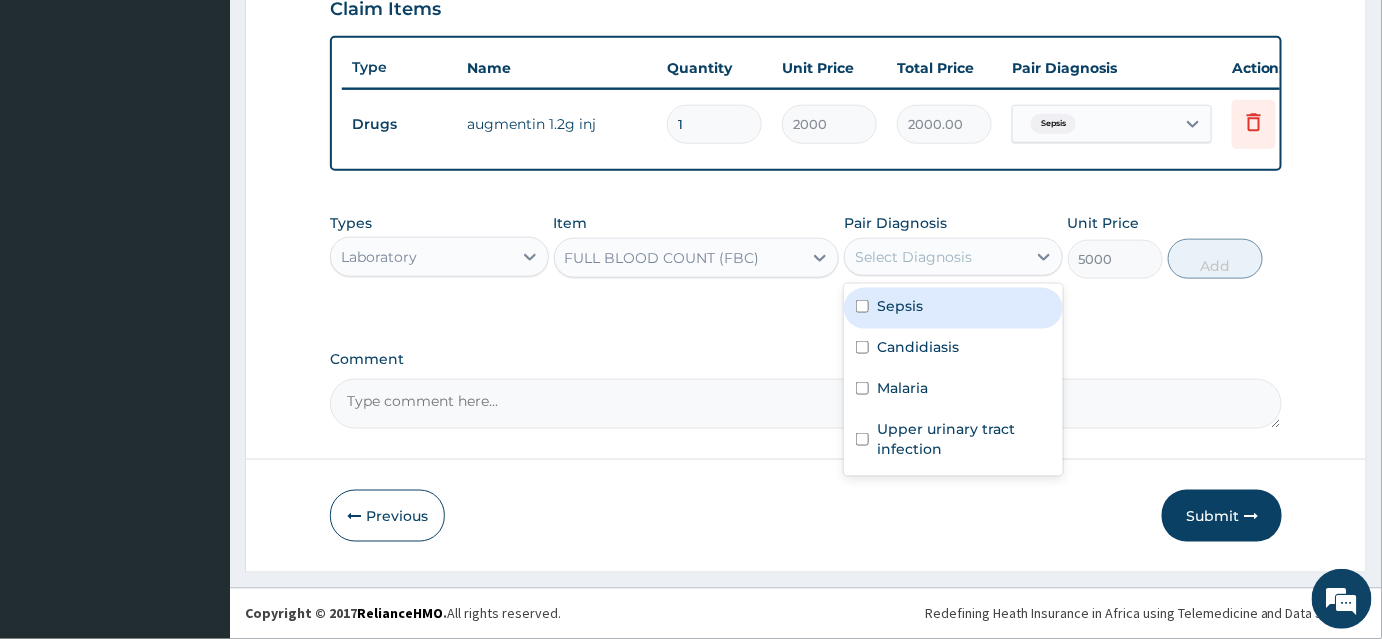 click on "Sepsis" at bounding box center (953, 308) 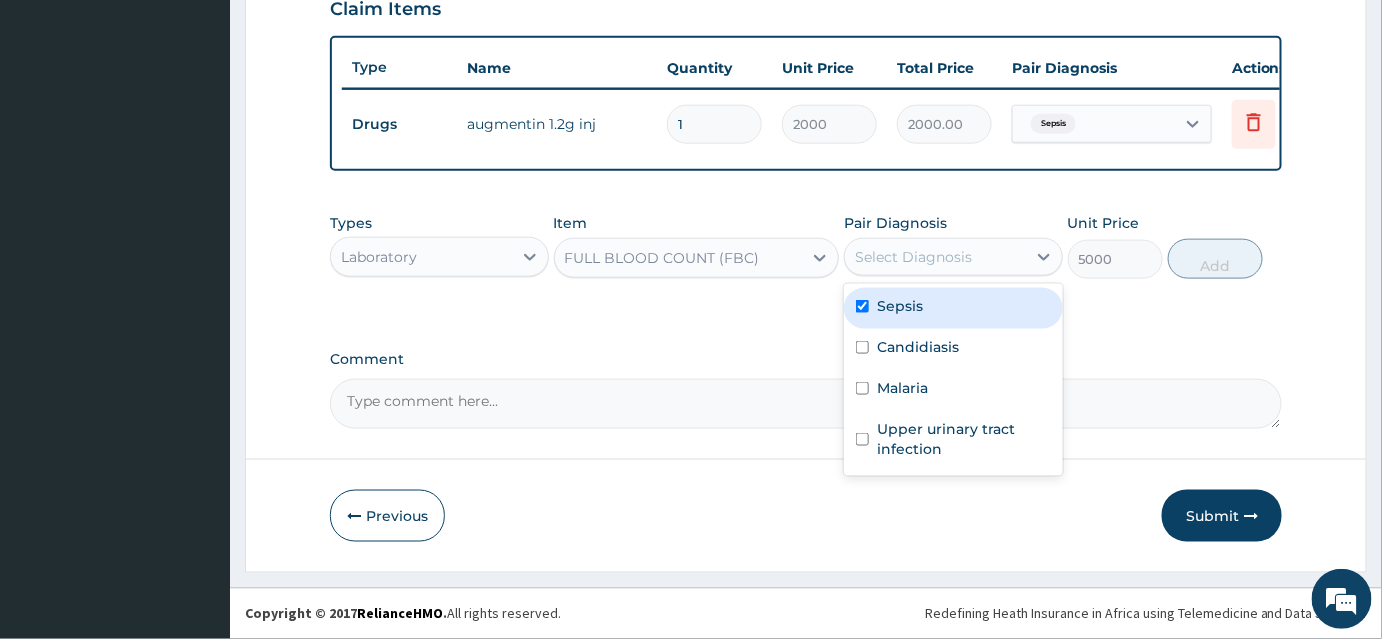 checkbox on "true" 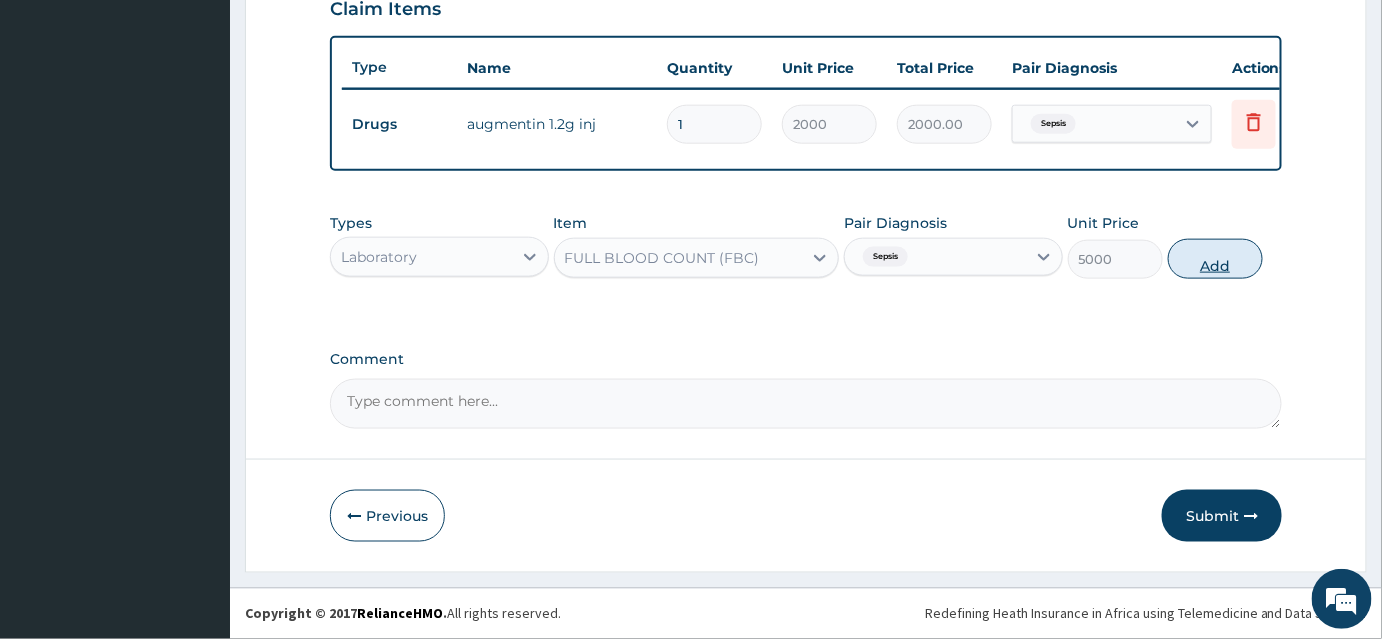 click on "Add" at bounding box center (1215, 259) 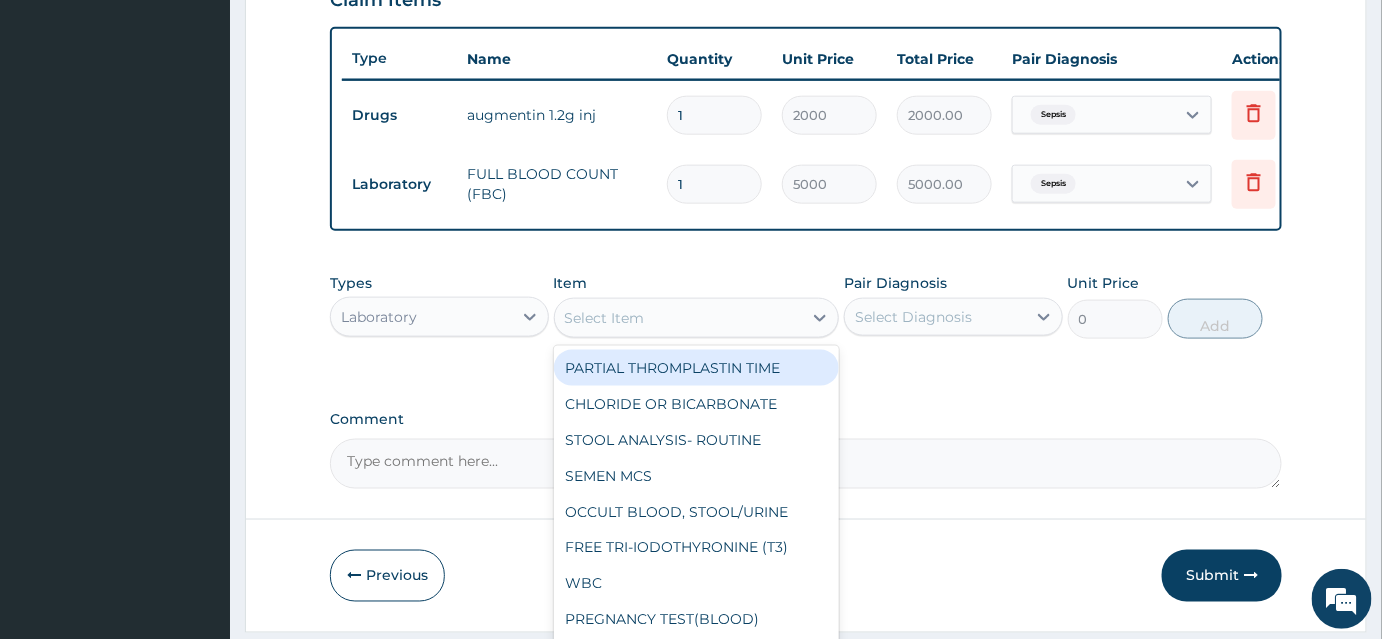 click on "Select Item" at bounding box center [679, 318] 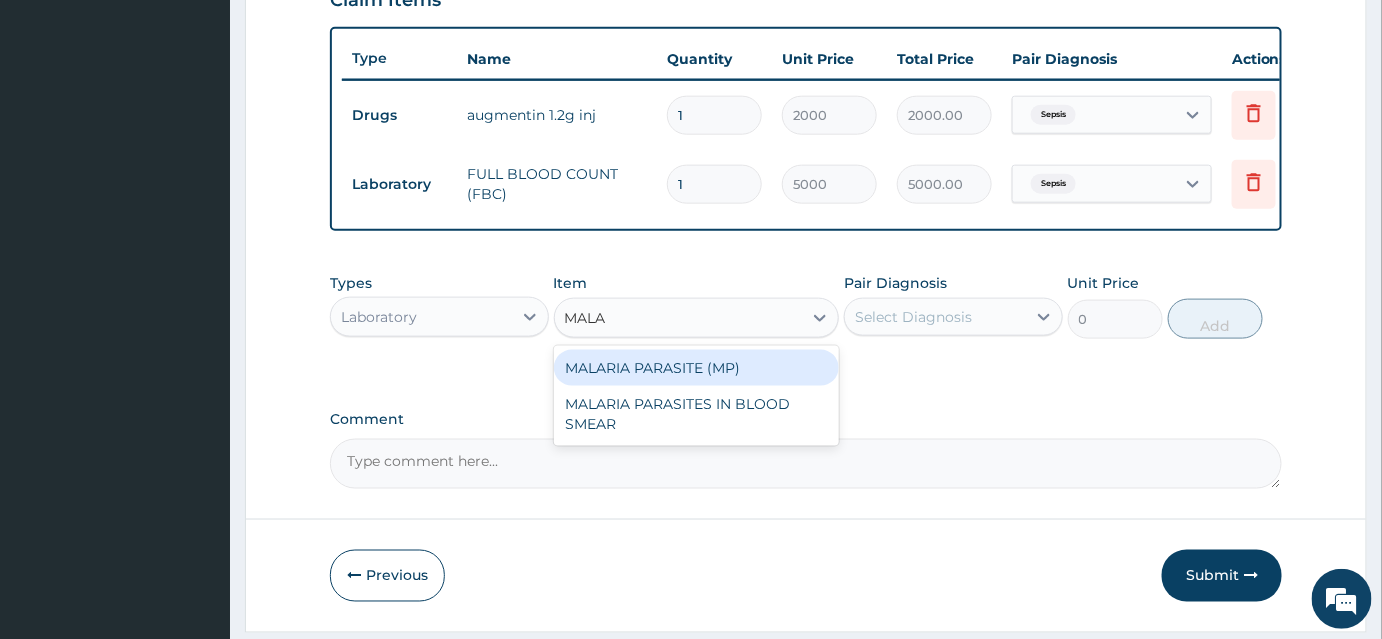 type on "MALAR" 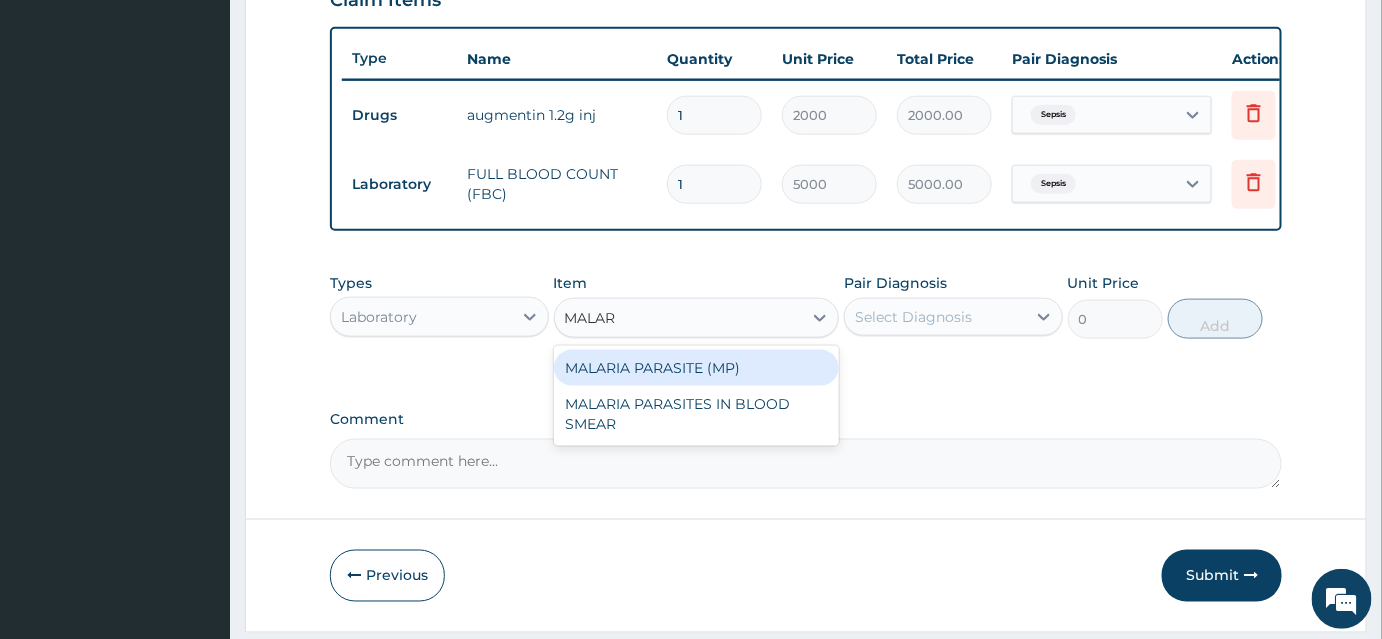 drag, startPoint x: 687, startPoint y: 385, endPoint x: 844, endPoint y: 347, distance: 161.53328 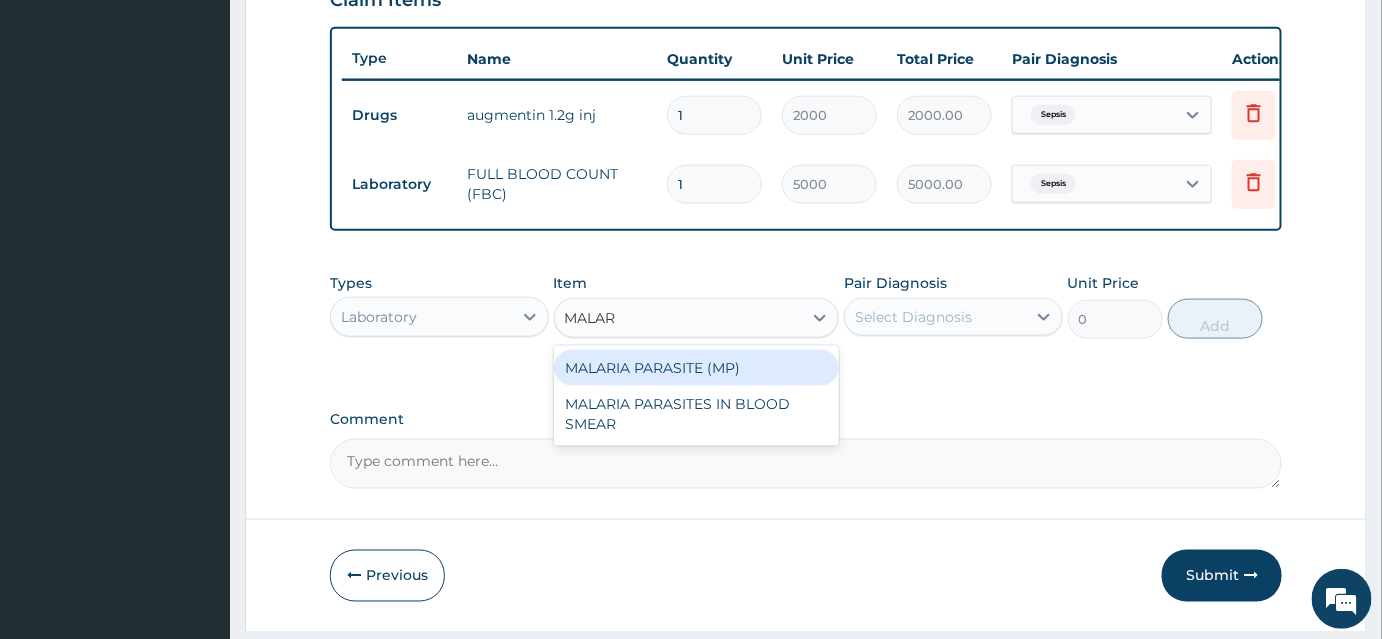 click on "MALARIA PARASITE (MP)" at bounding box center [697, 368] 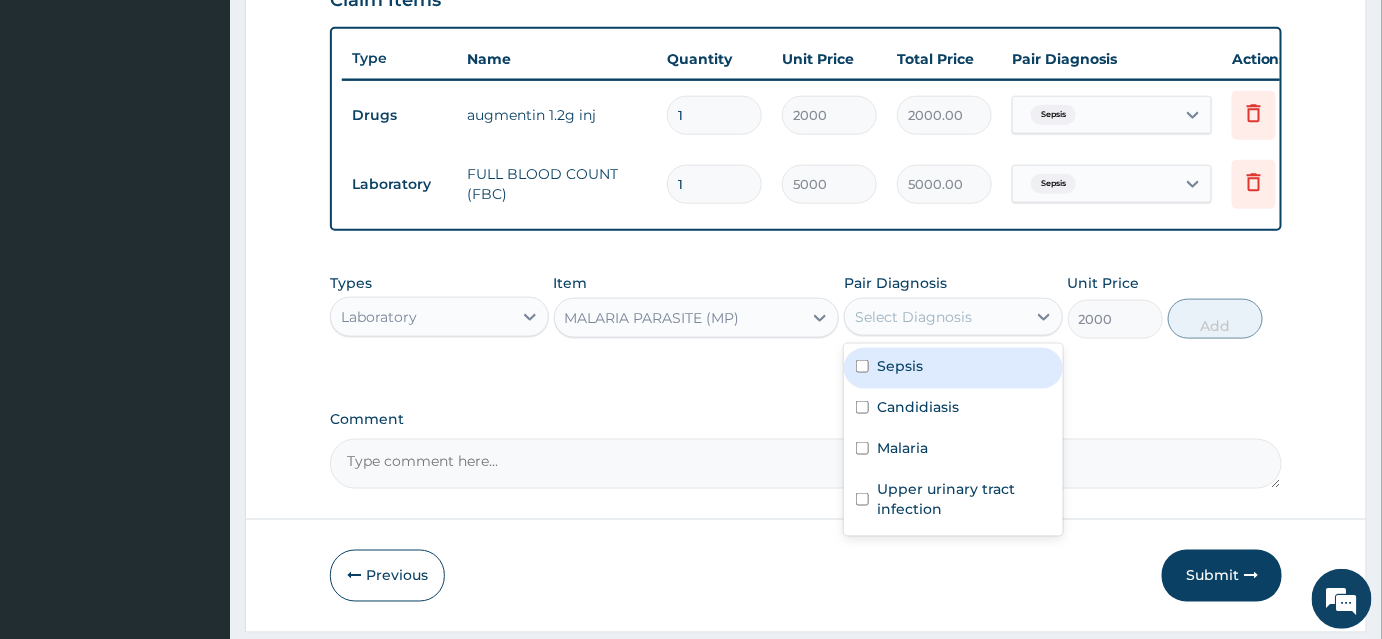 click on "Select Diagnosis" at bounding box center (913, 317) 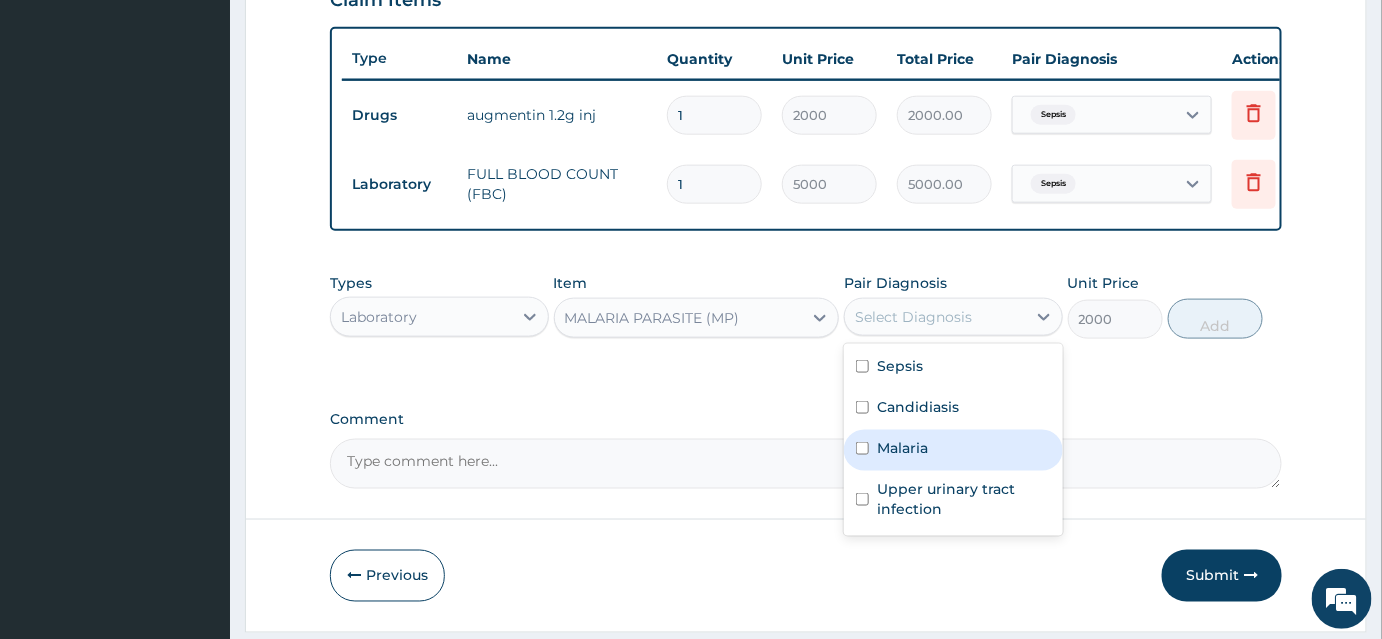 click on "Malaria" at bounding box center (902, 448) 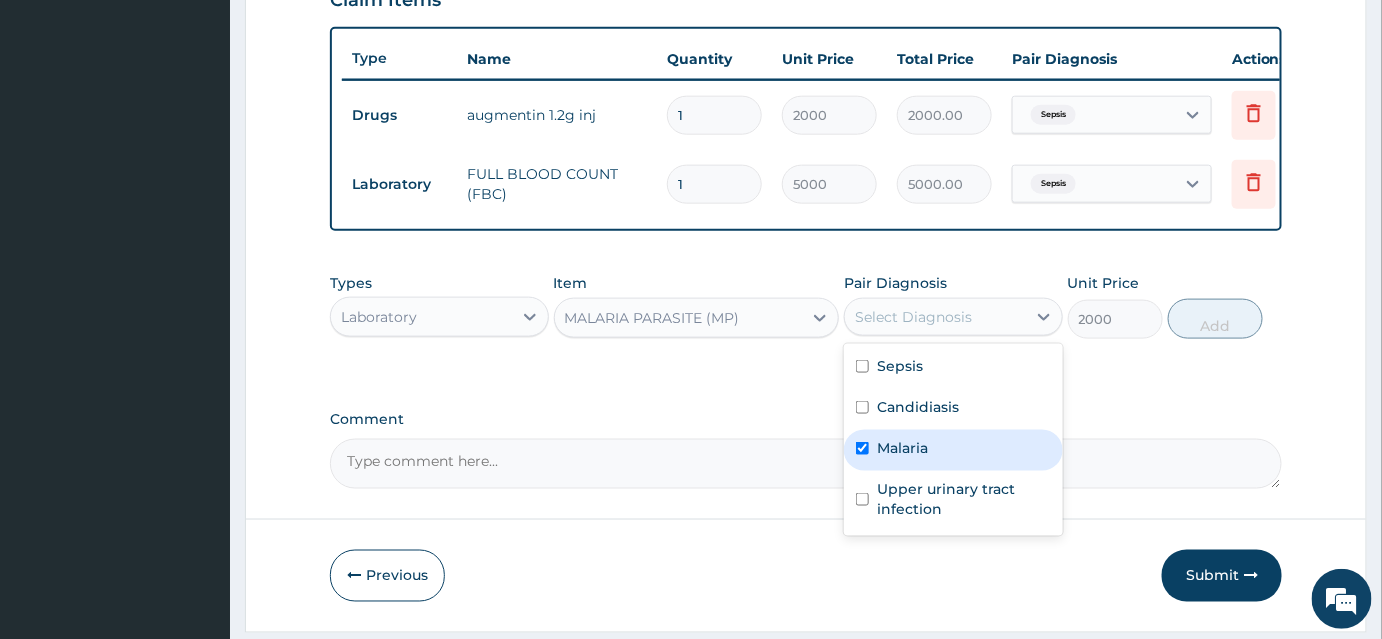 checkbox on "true" 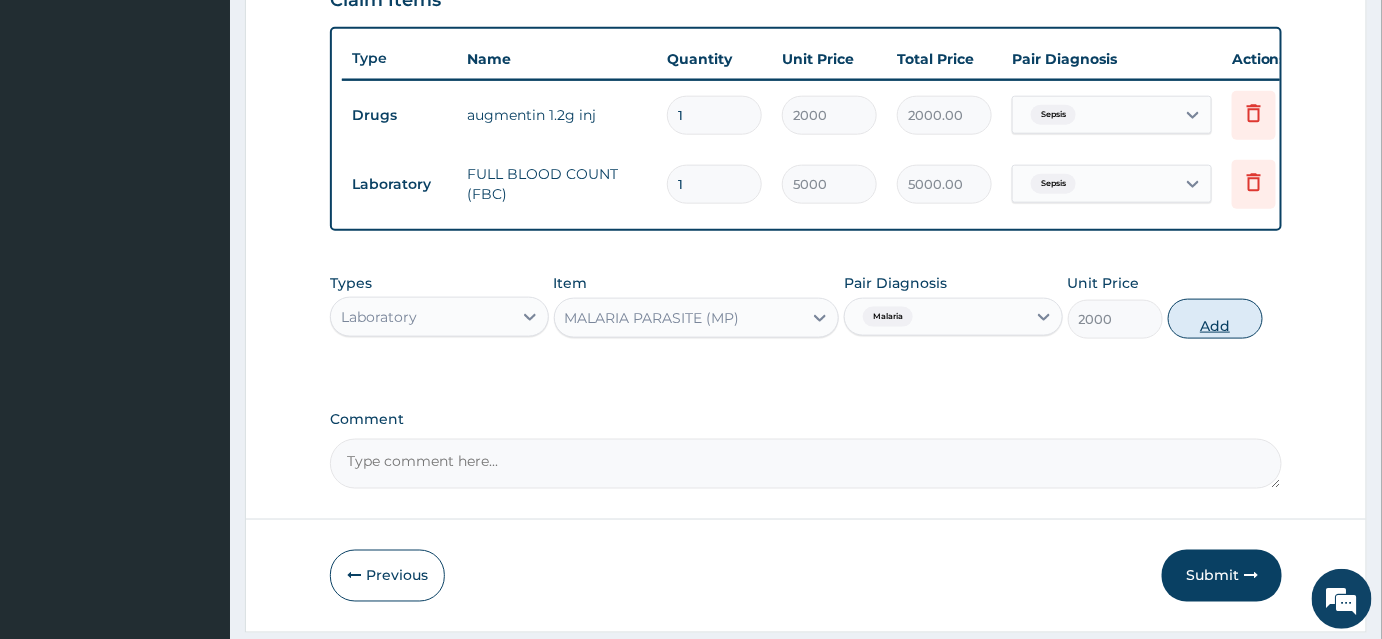 click on "Add" at bounding box center (1215, 319) 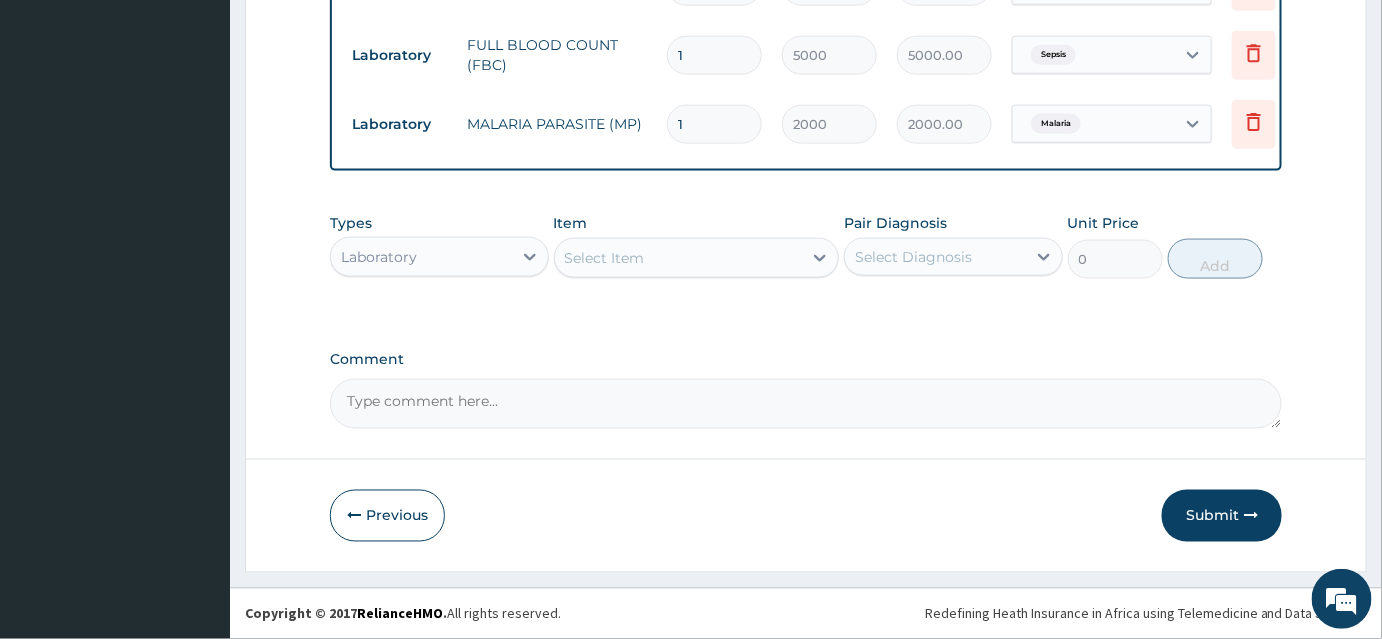 scroll, scrollTop: 856, scrollLeft: 0, axis: vertical 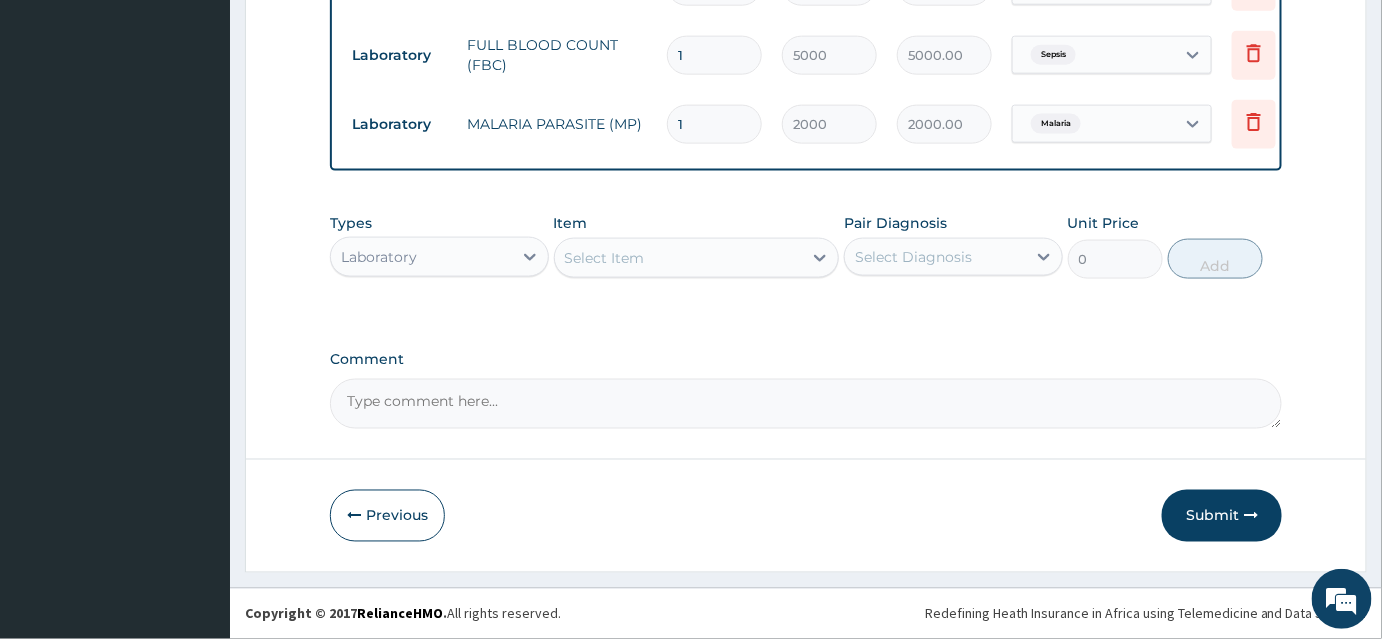 click on "Select Item" at bounding box center [679, 258] 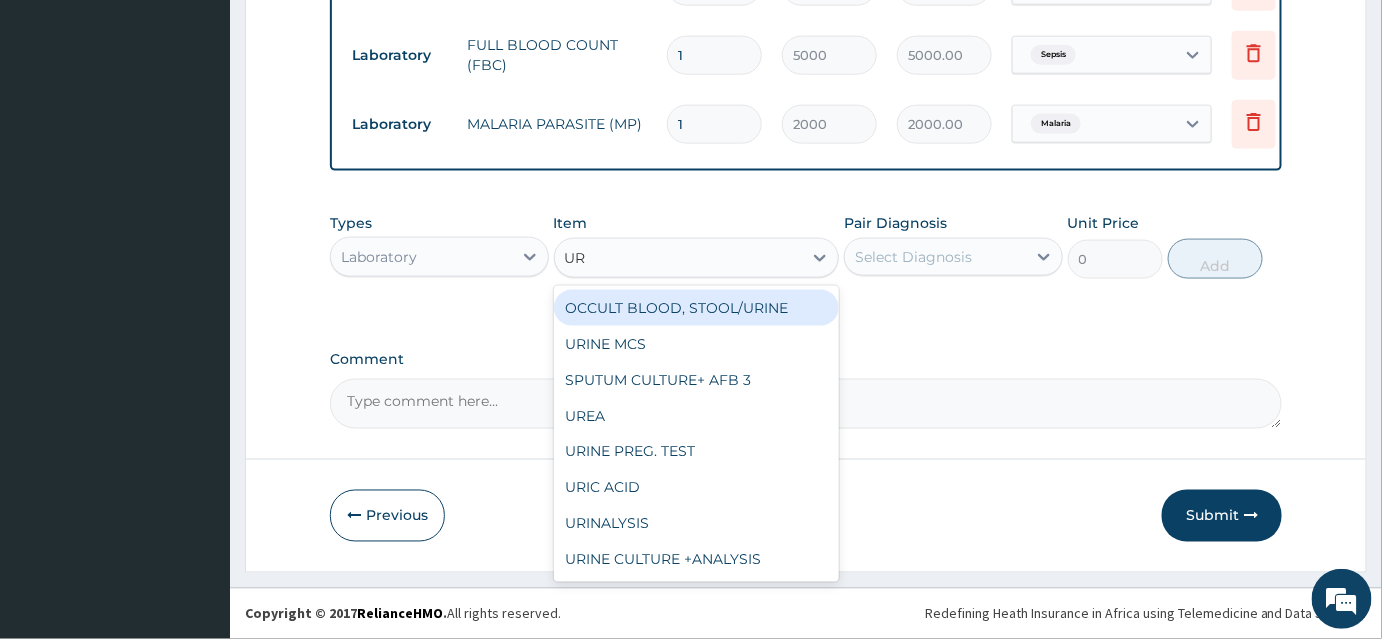 type on "URI" 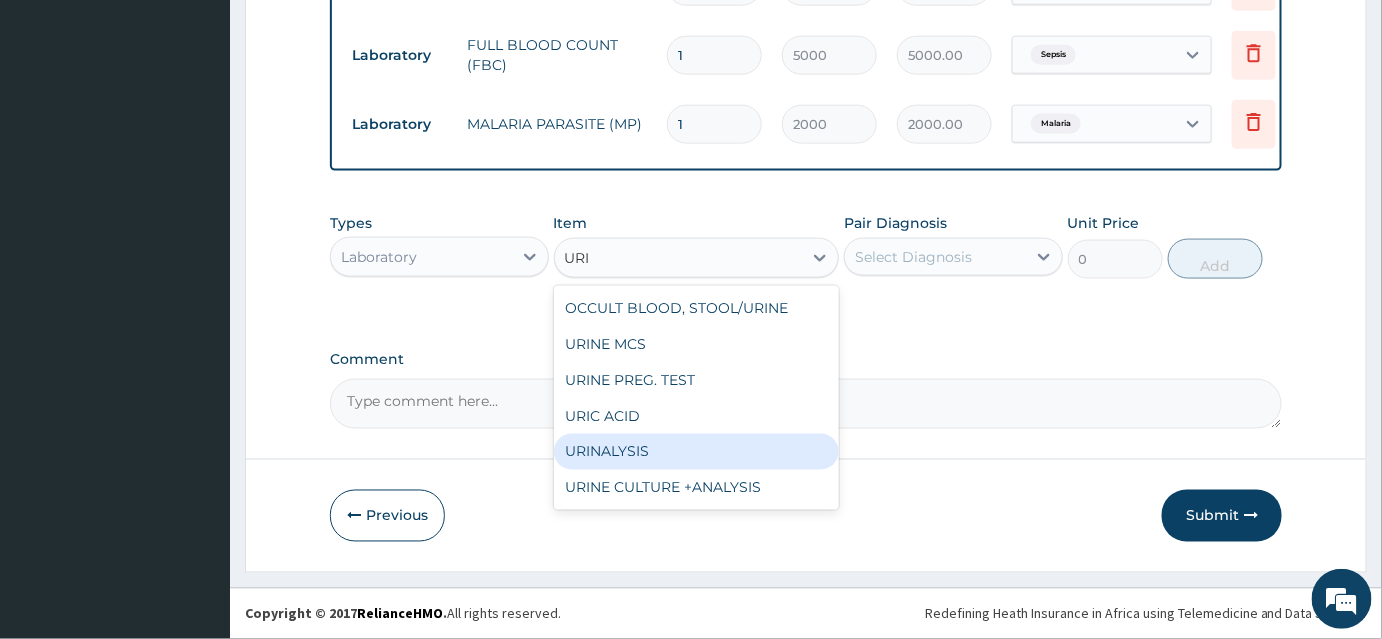 click on "URINALYSIS" at bounding box center (697, 452) 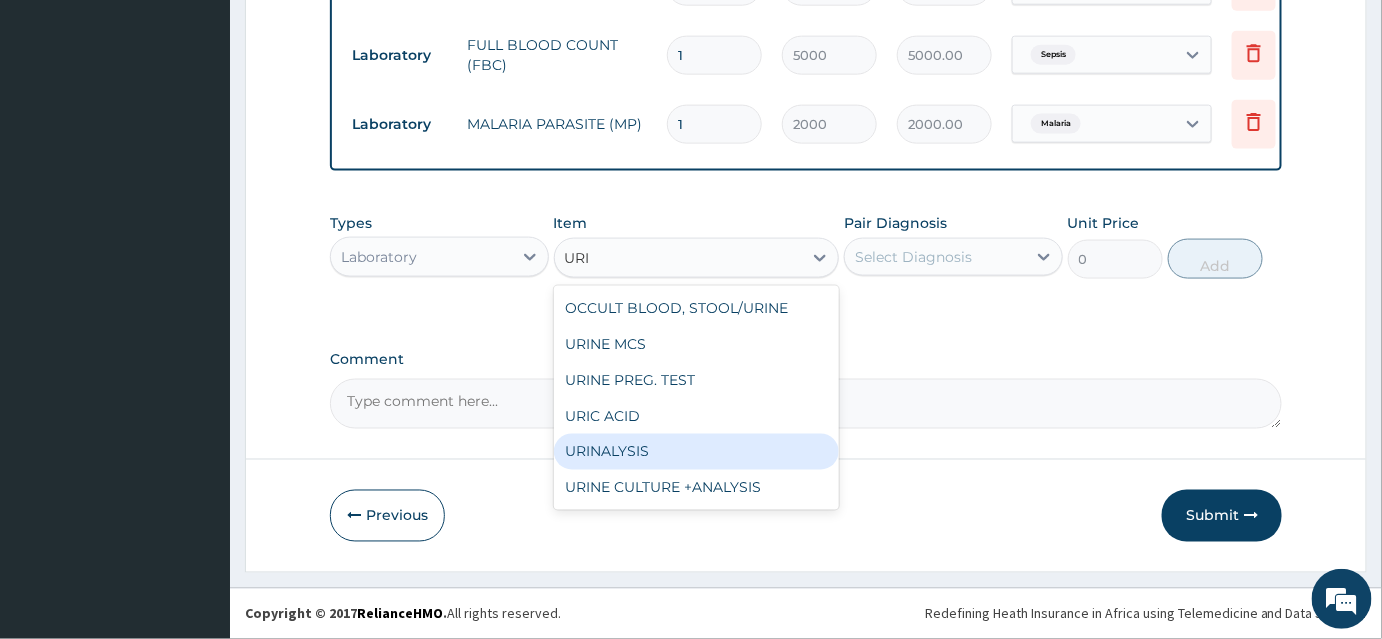 type 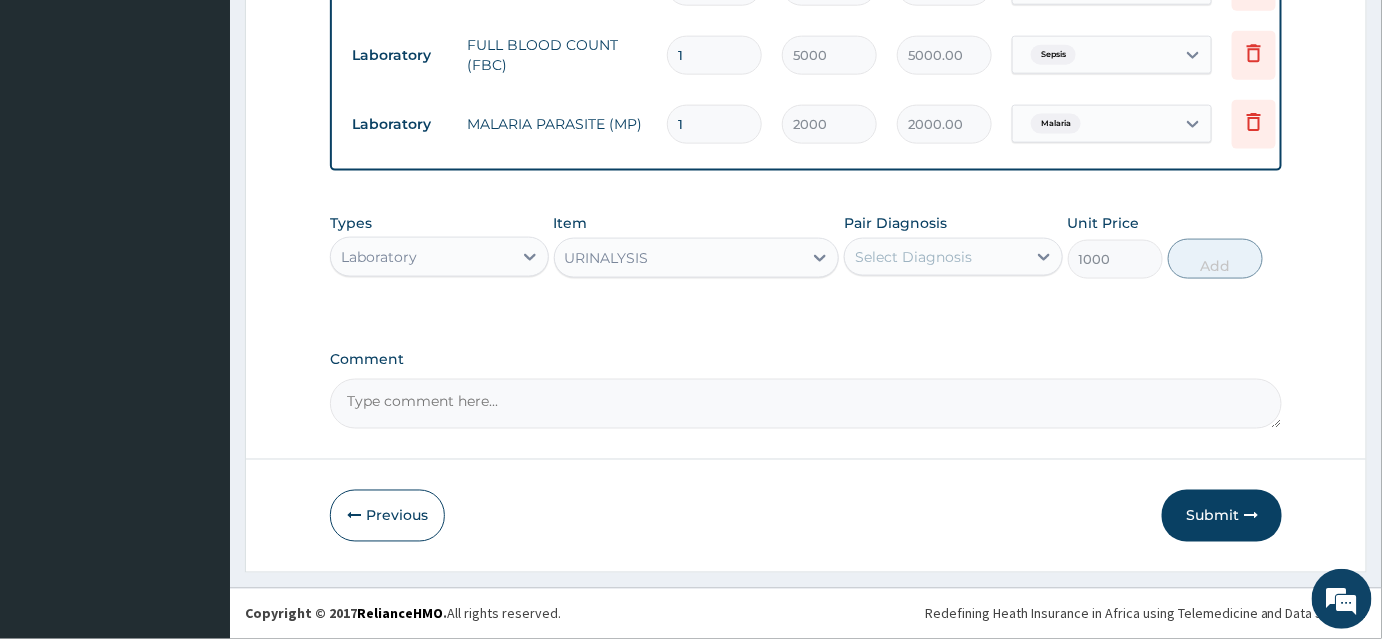 click on "Select Diagnosis" at bounding box center [935, 257] 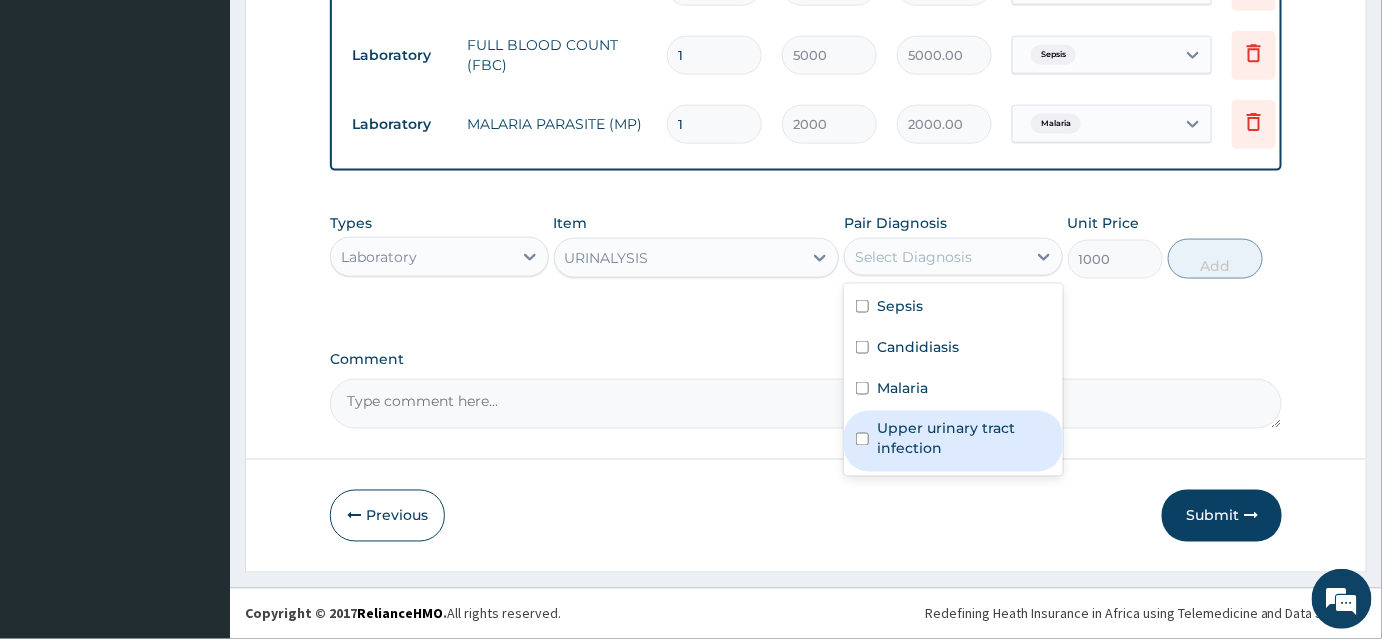 drag, startPoint x: 924, startPoint y: 447, endPoint x: 957, endPoint y: 428, distance: 38.078865 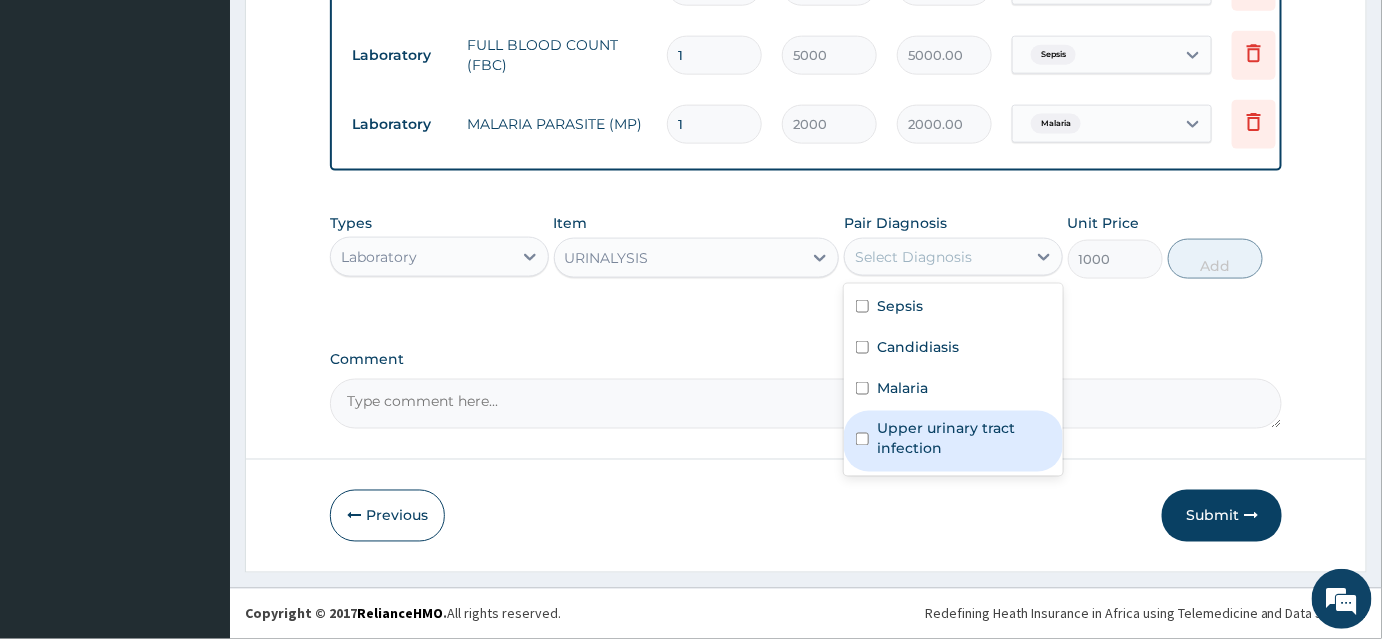 click on "Upper urinary tract infection" at bounding box center [964, 439] 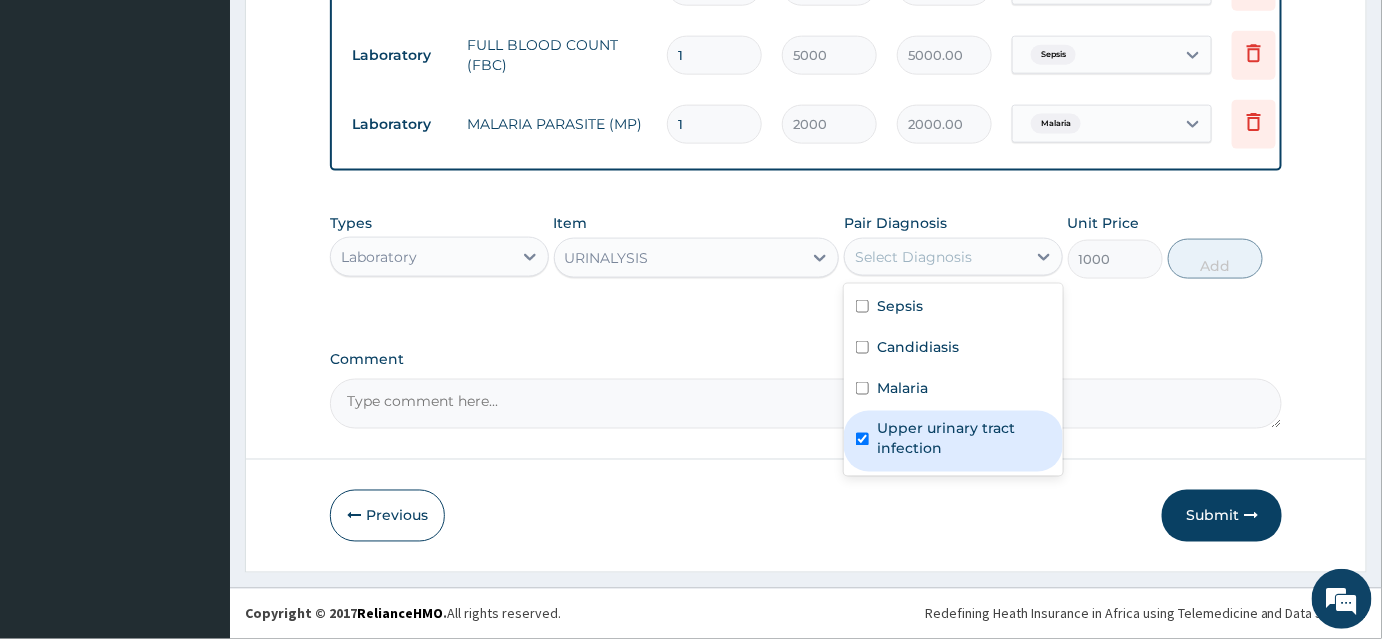 checkbox on "true" 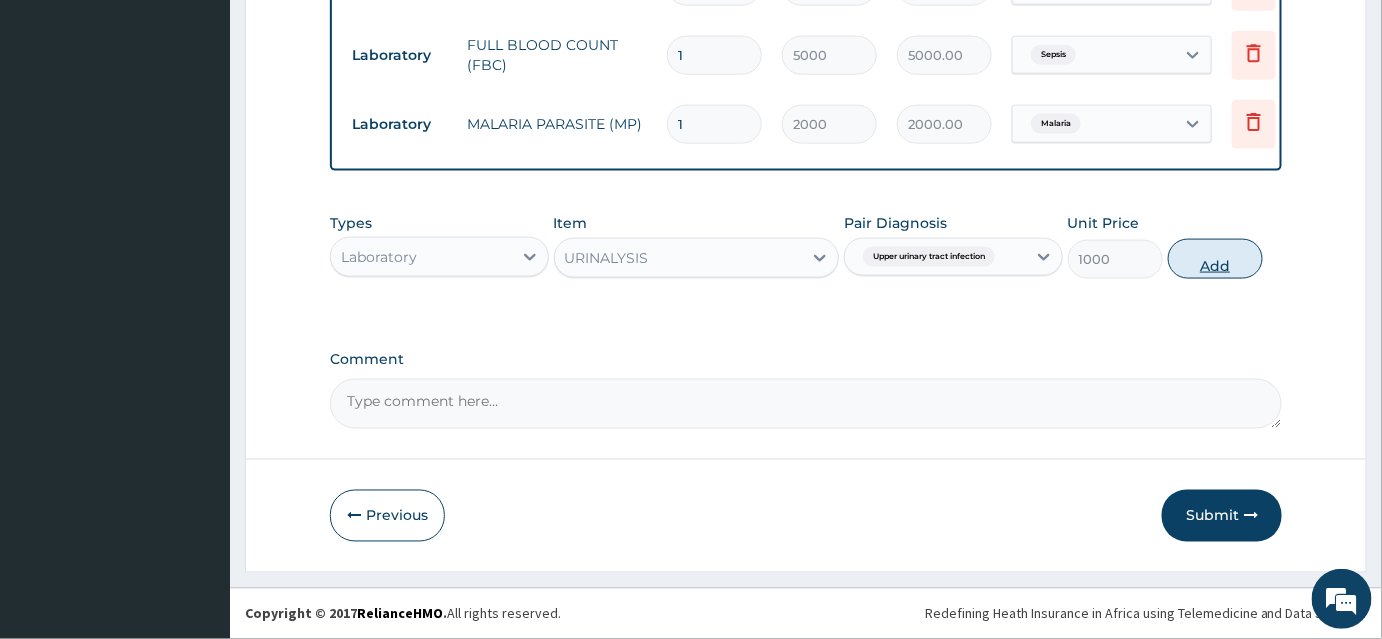 click on "Add" at bounding box center [1215, 259] 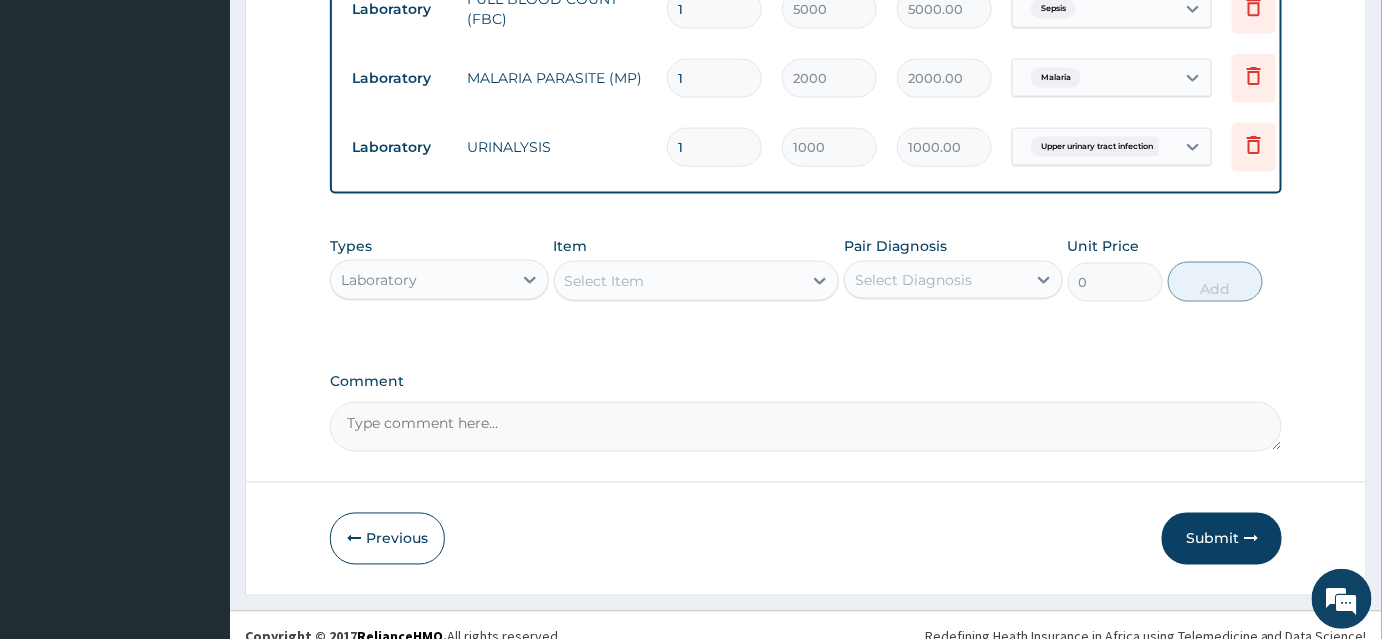 scroll, scrollTop: 925, scrollLeft: 0, axis: vertical 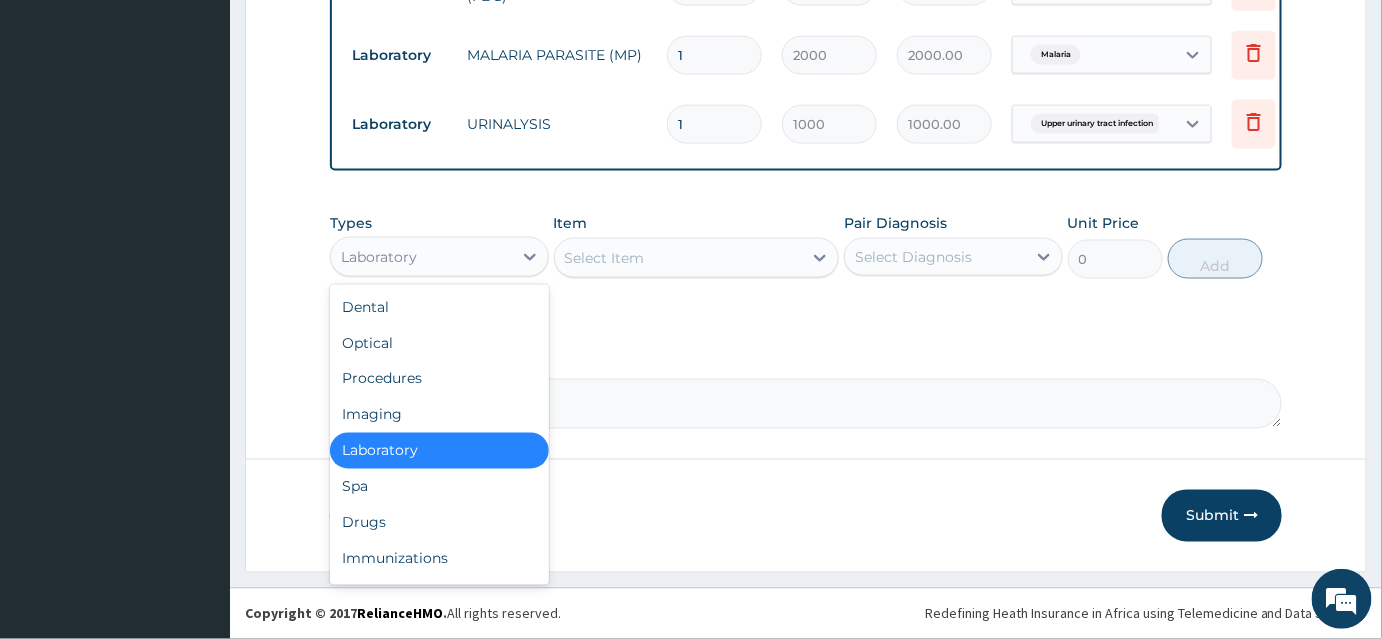 click on "Laboratory" at bounding box center (421, 257) 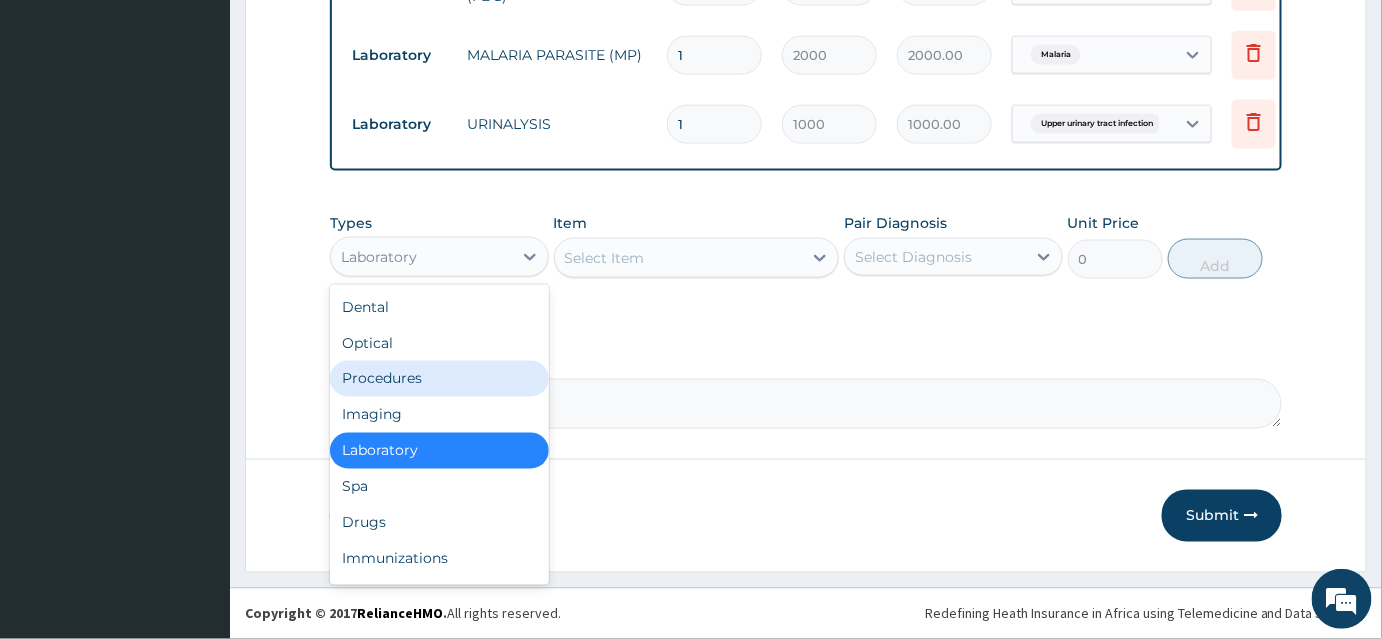 click on "Procedures" at bounding box center [439, 379] 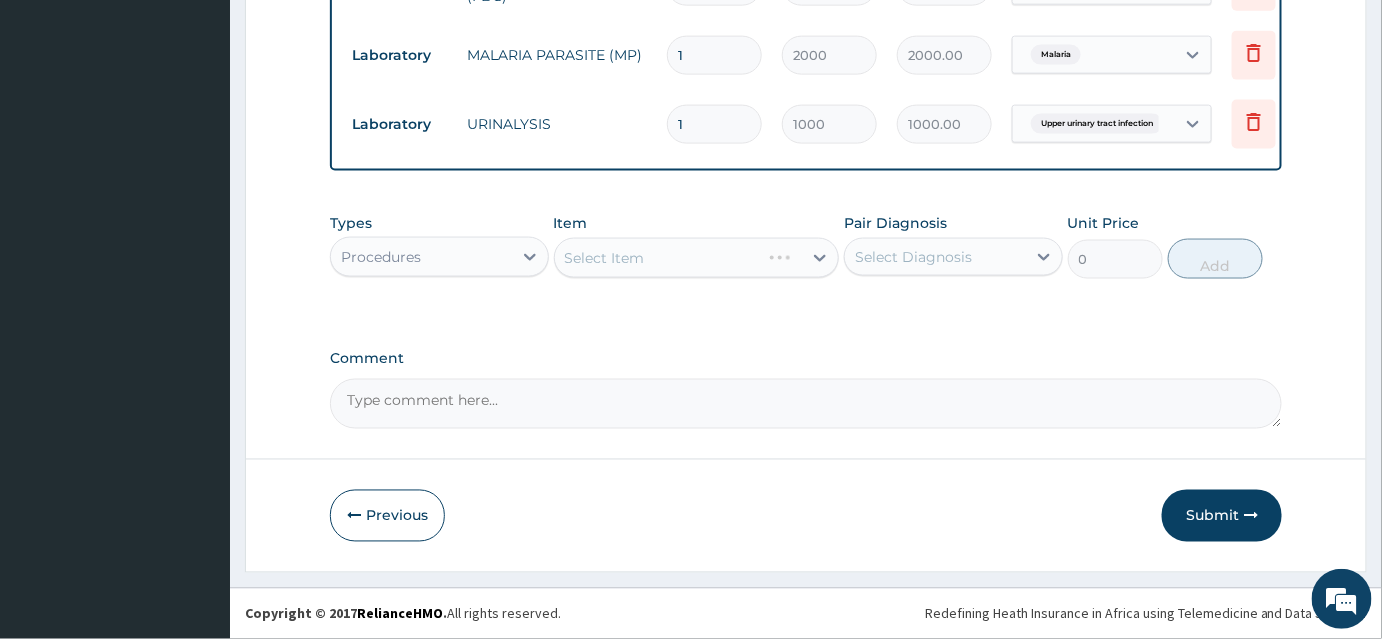 click on "Select Diagnosis" at bounding box center (913, 257) 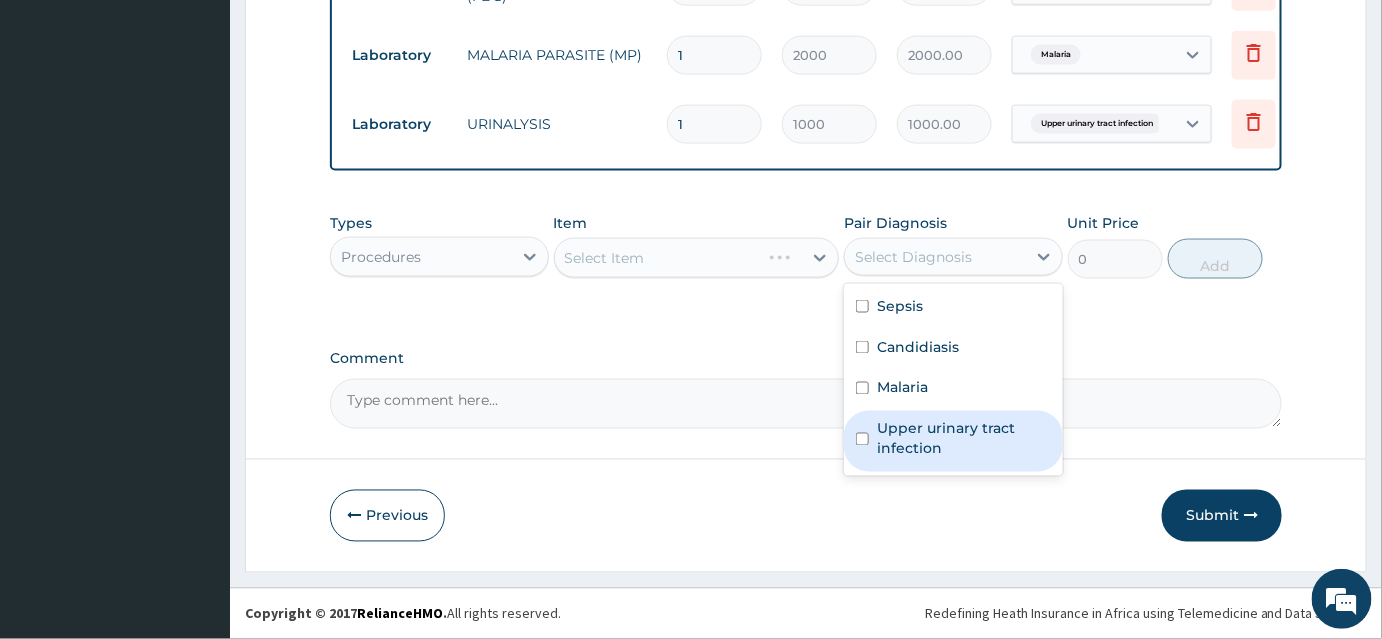 click on "Upper urinary tract infection" at bounding box center (964, 439) 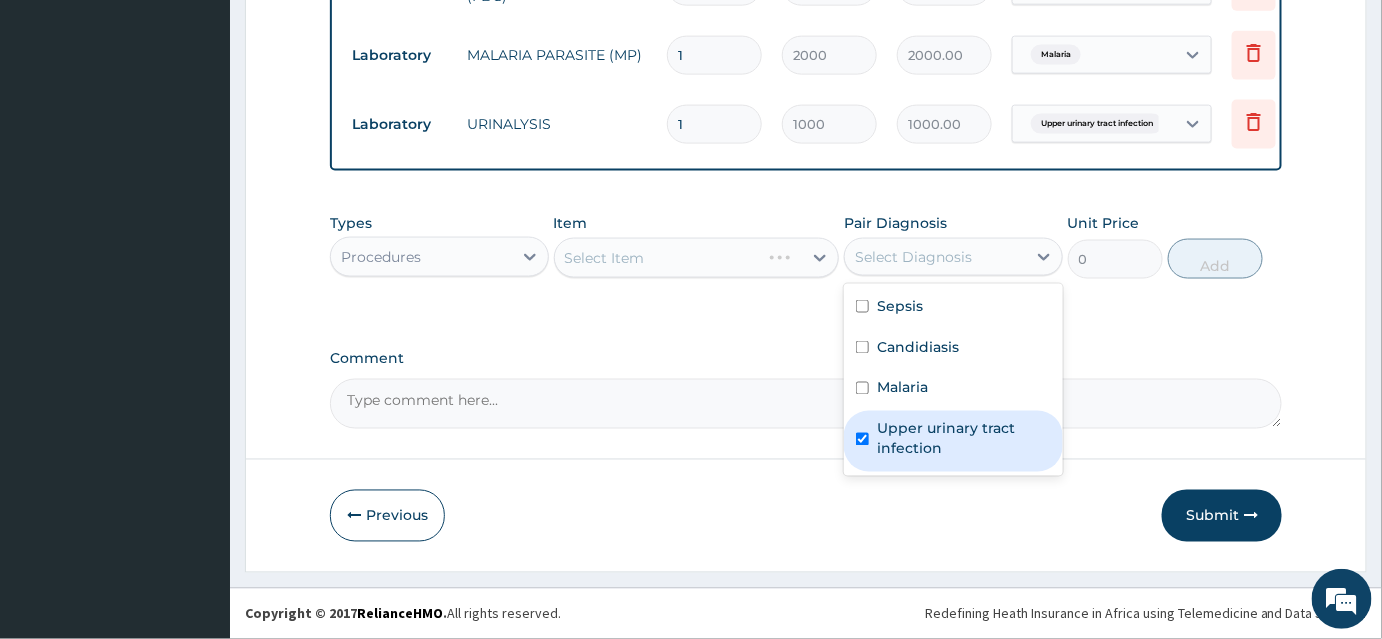 checkbox on "true" 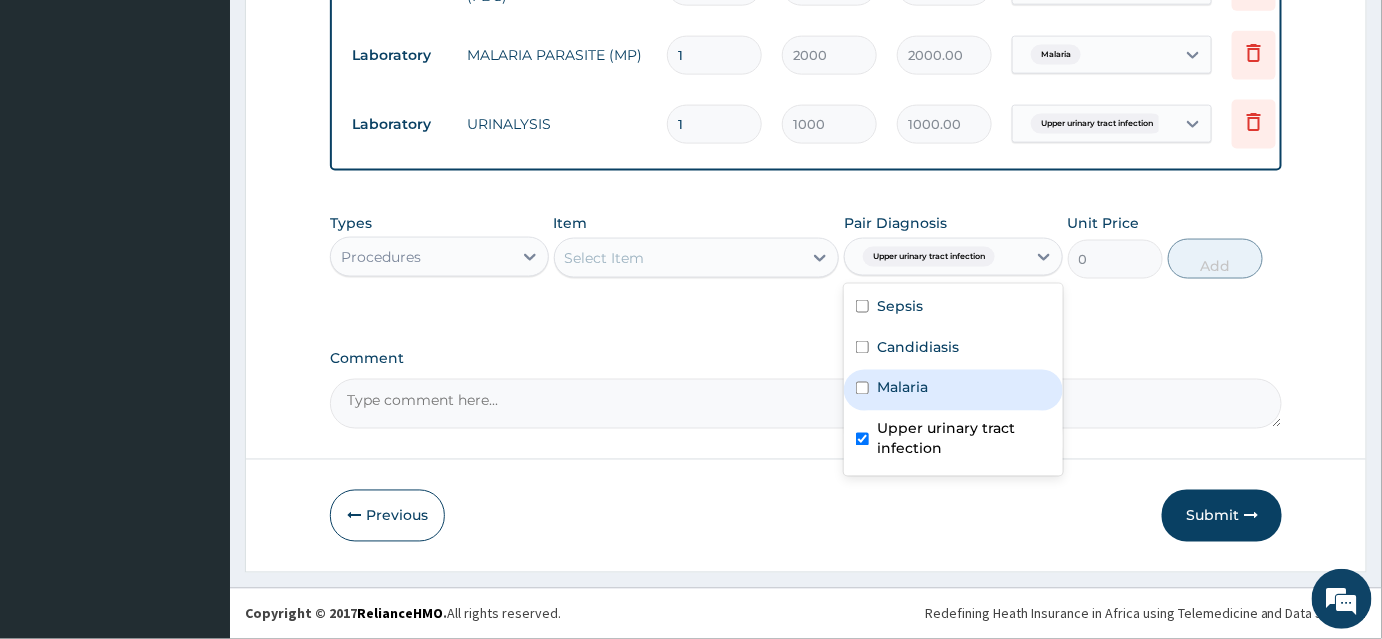 click on "Select Item" at bounding box center [679, 258] 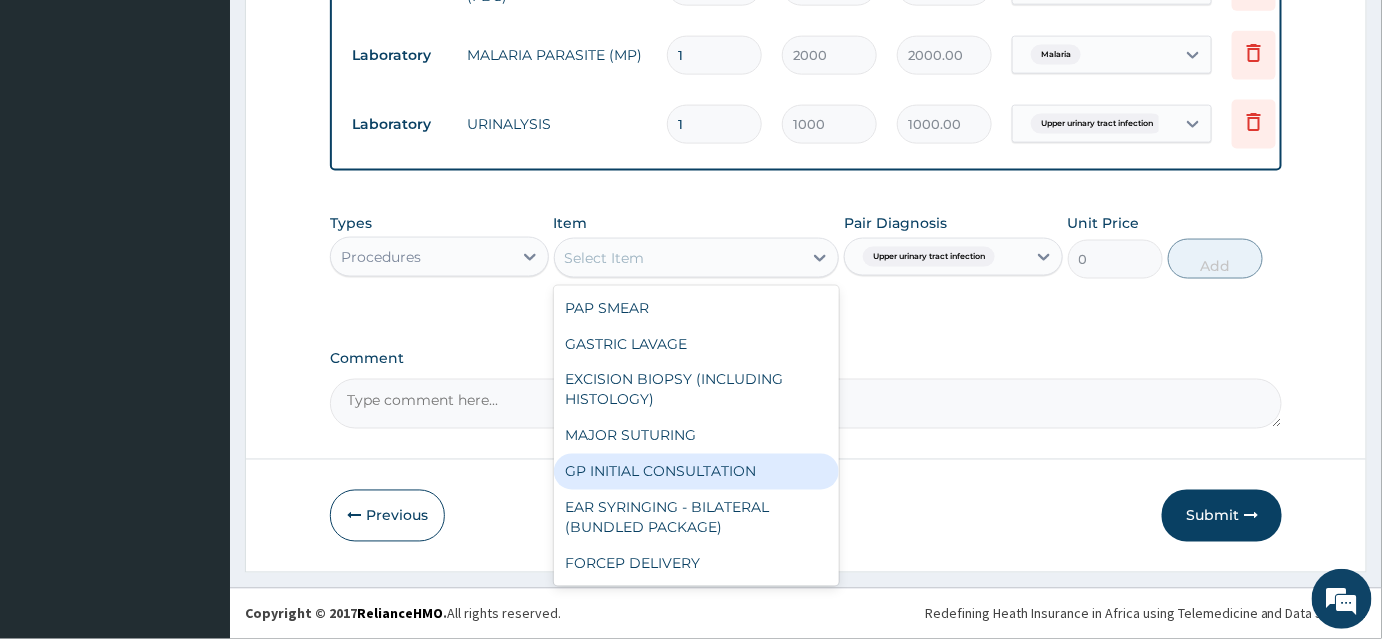 click on "GP INITIAL CONSULTATION" at bounding box center (697, 472) 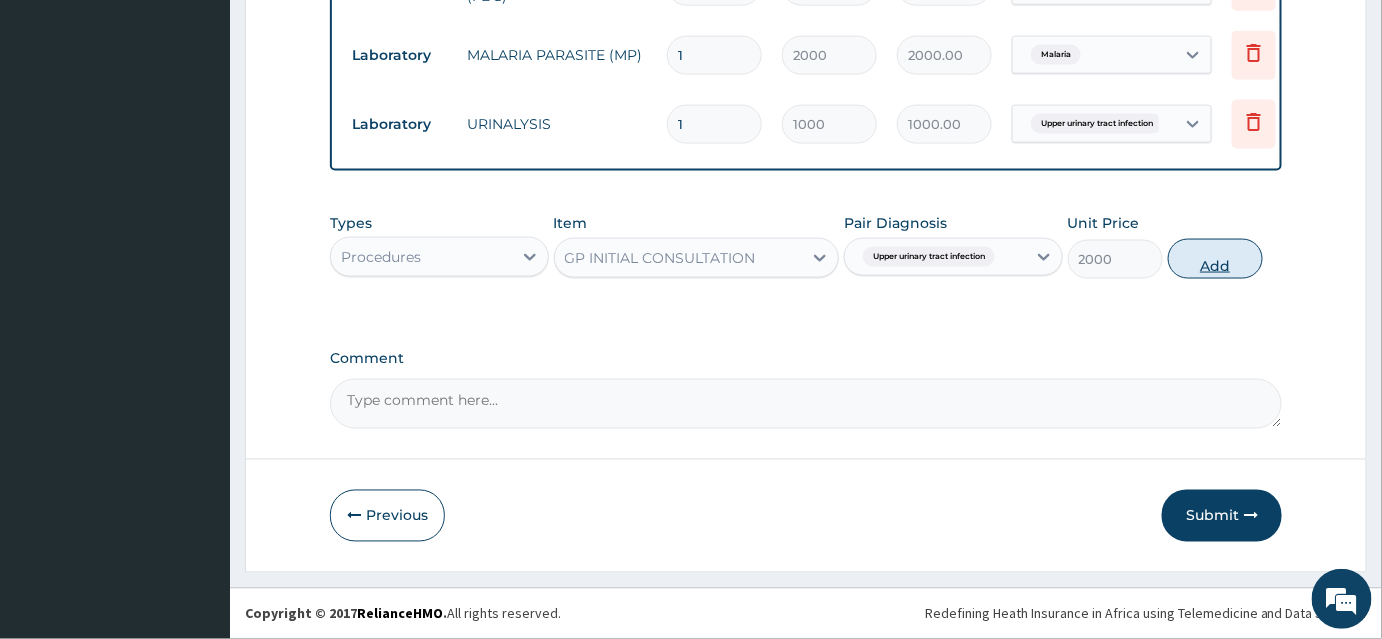 click on "Add" at bounding box center (1215, 259) 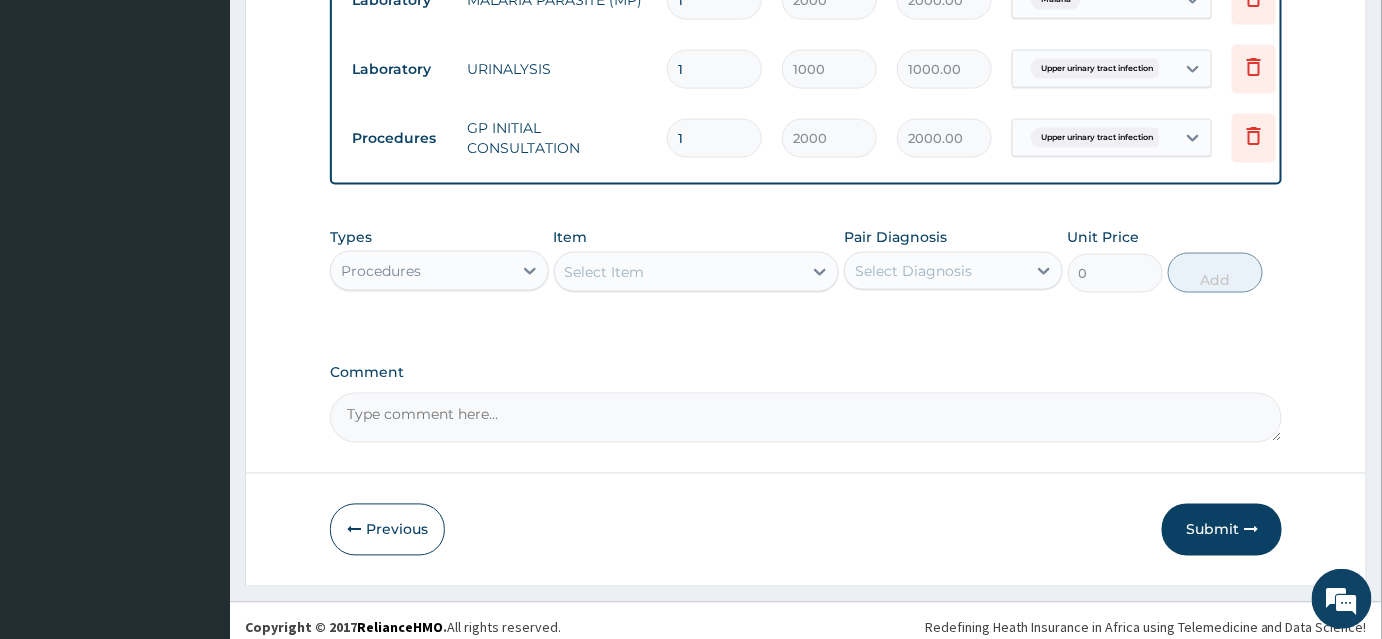 scroll, scrollTop: 995, scrollLeft: 0, axis: vertical 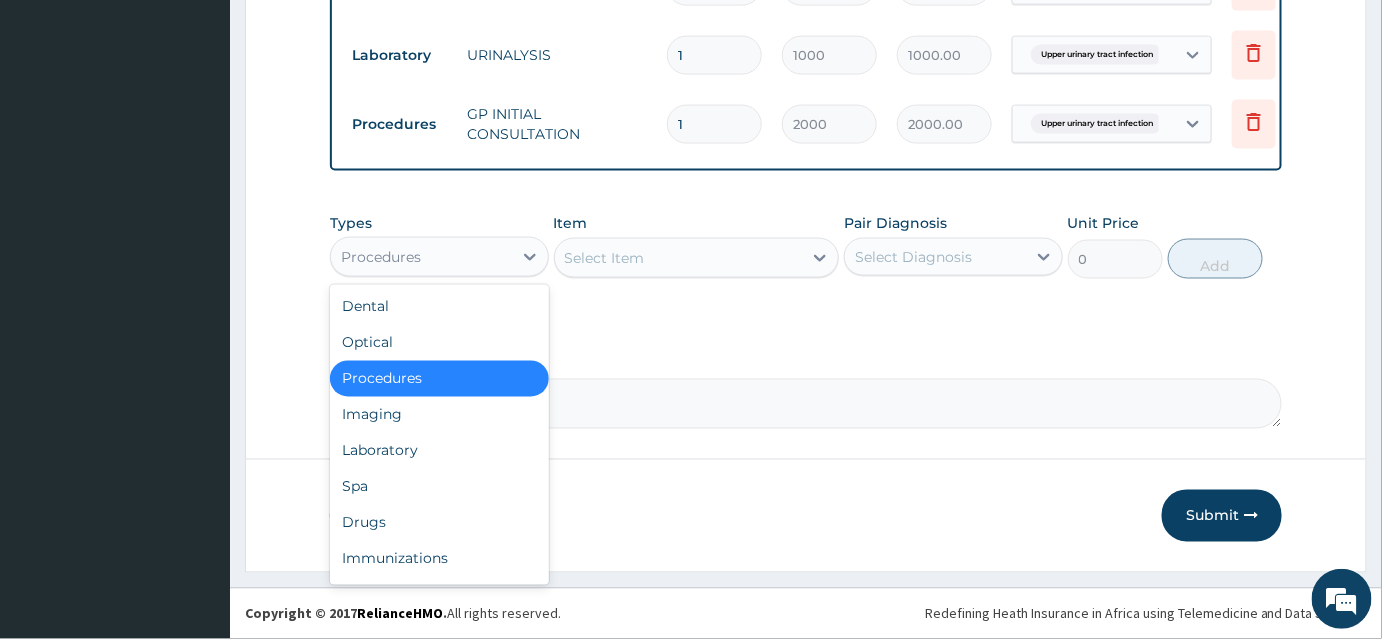 click on "Procedures" at bounding box center [421, 257] 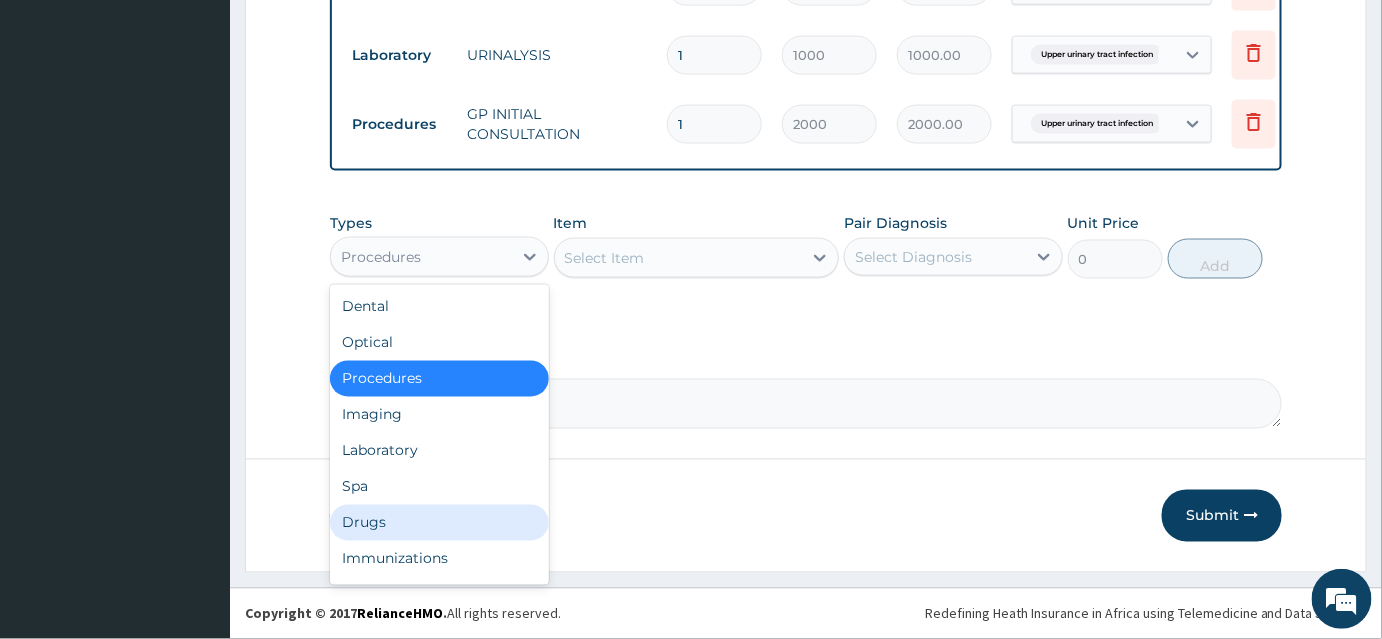 click on "Drugs" at bounding box center [439, 523] 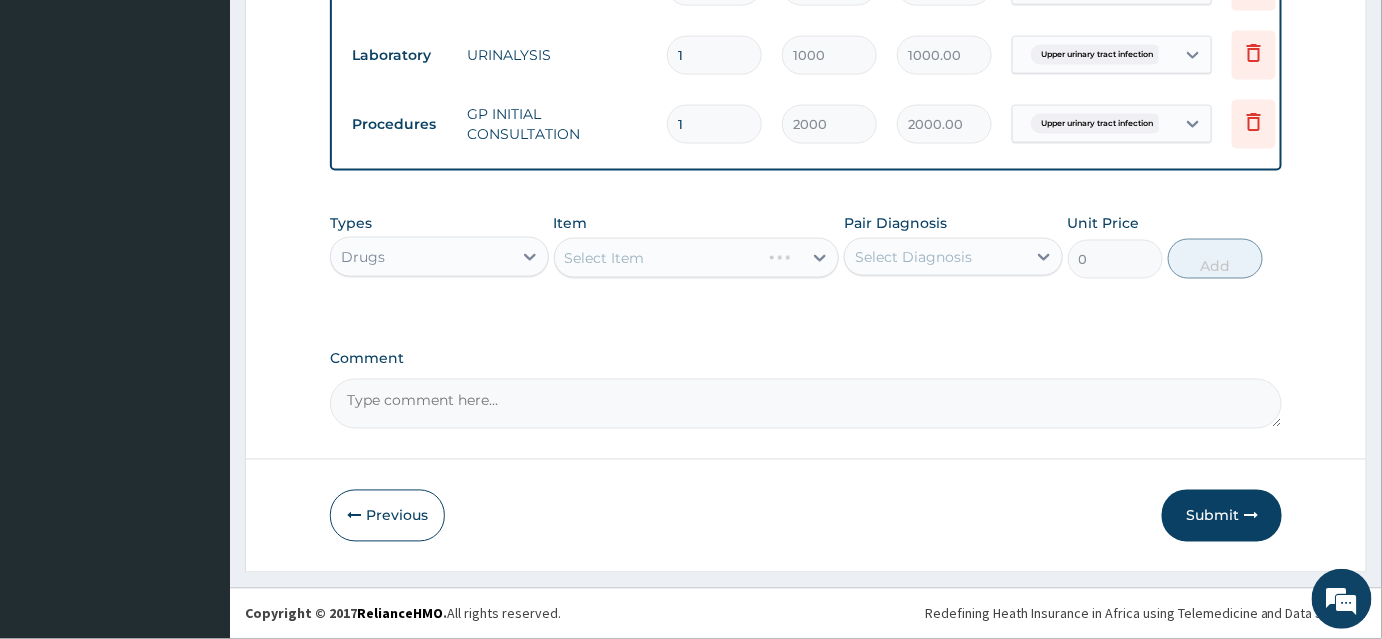 click on "Select Item" at bounding box center (697, 258) 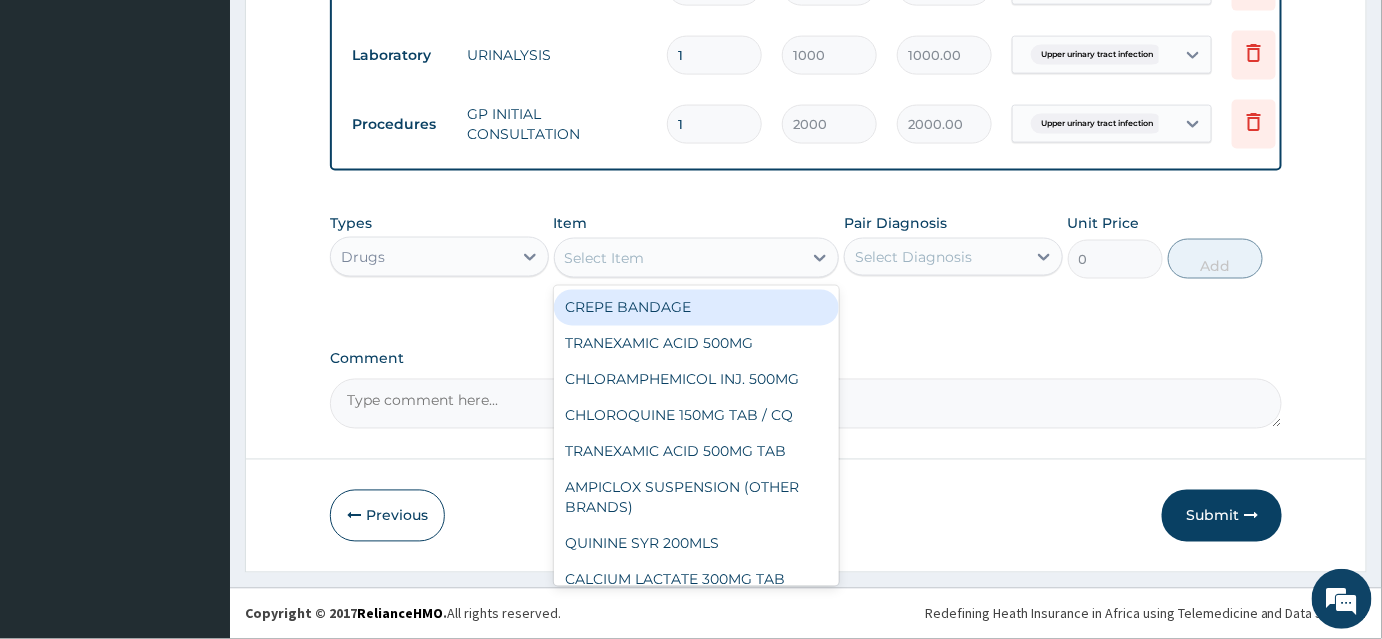 click on "Select Item" at bounding box center [679, 258] 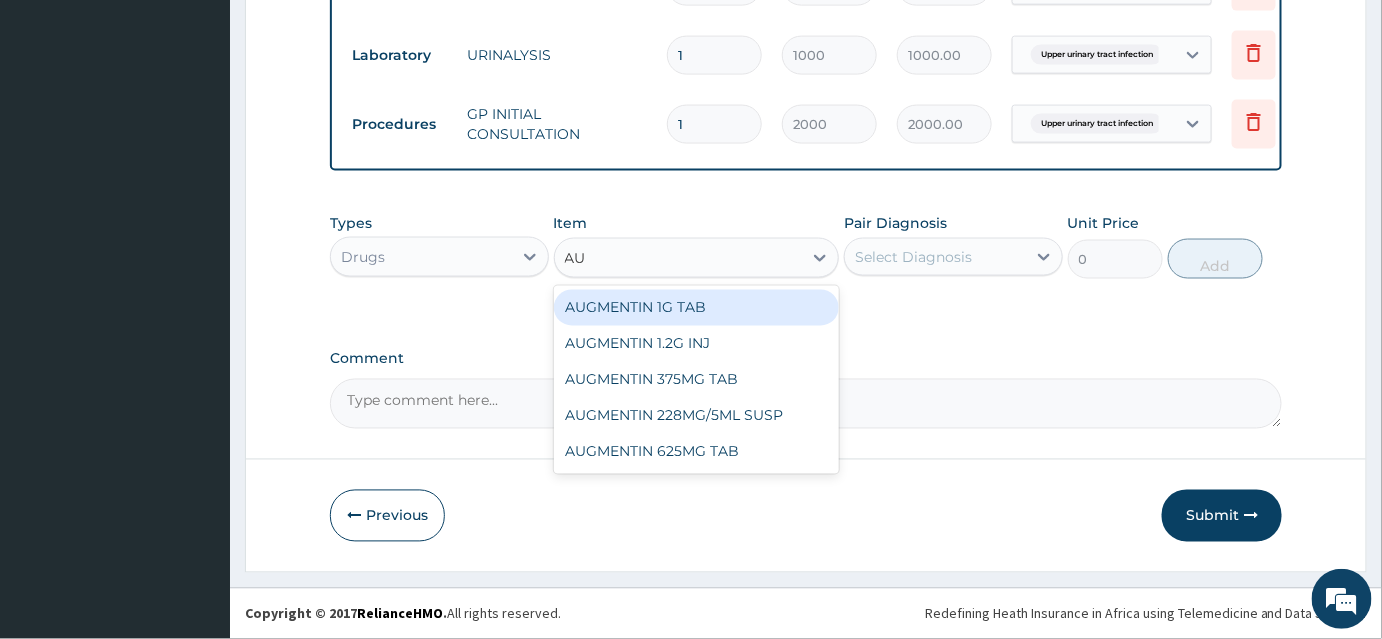 type on "AUG" 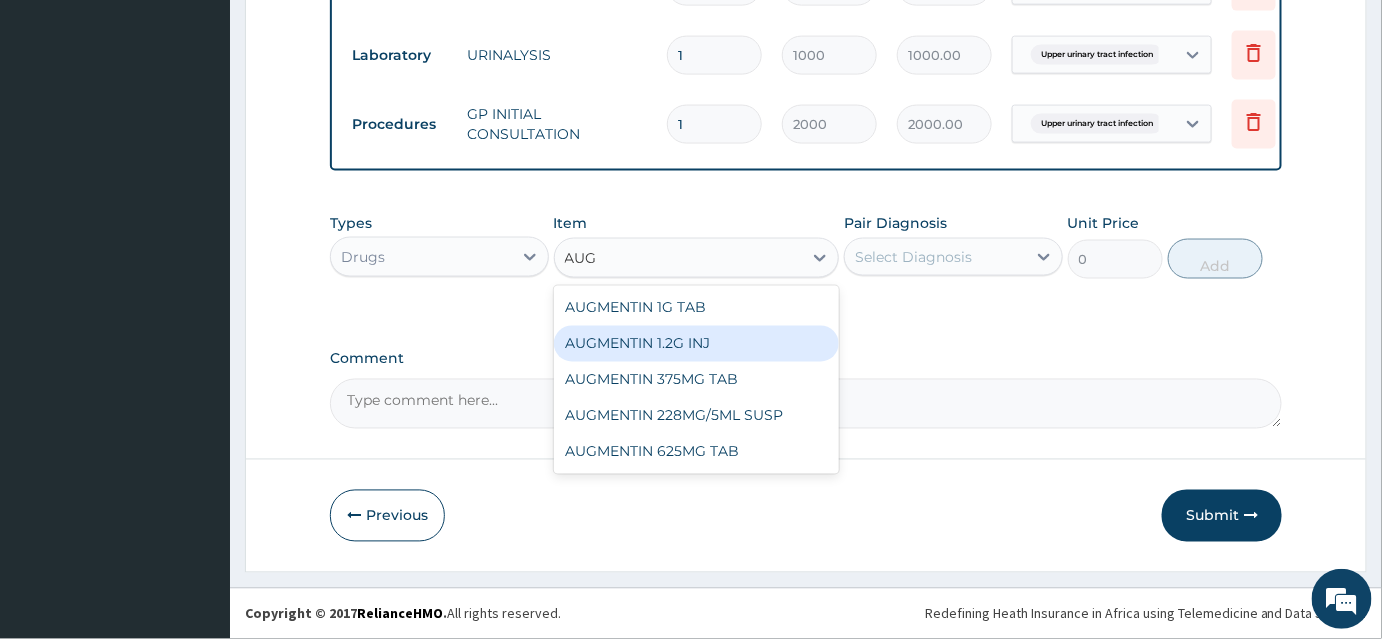click on "AUGMENTIN 1.2G INJ" at bounding box center (697, 344) 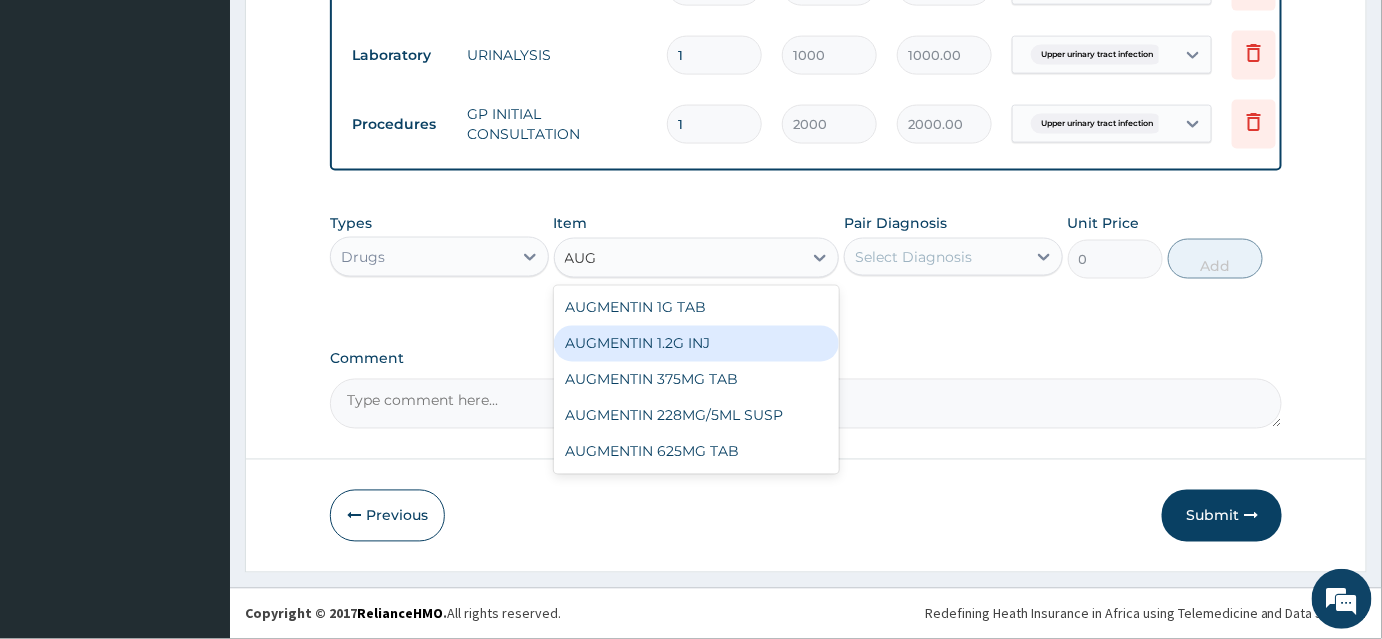 type 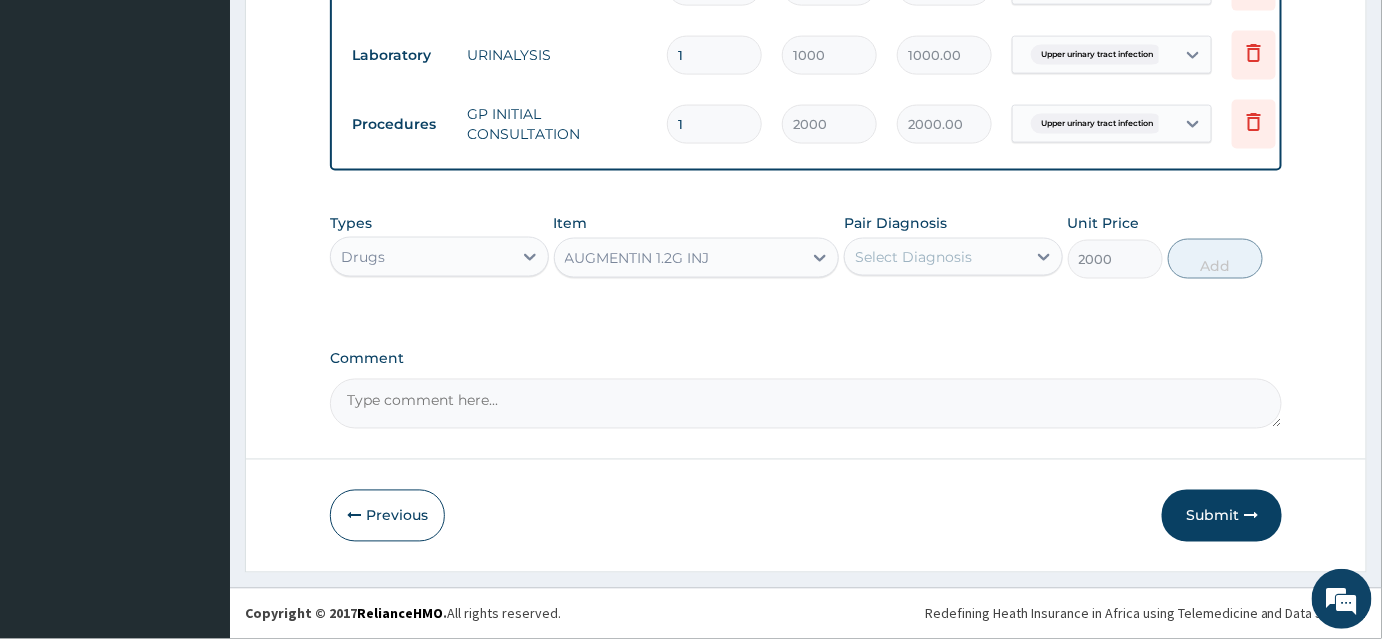 click on "Select Diagnosis" at bounding box center [935, 257] 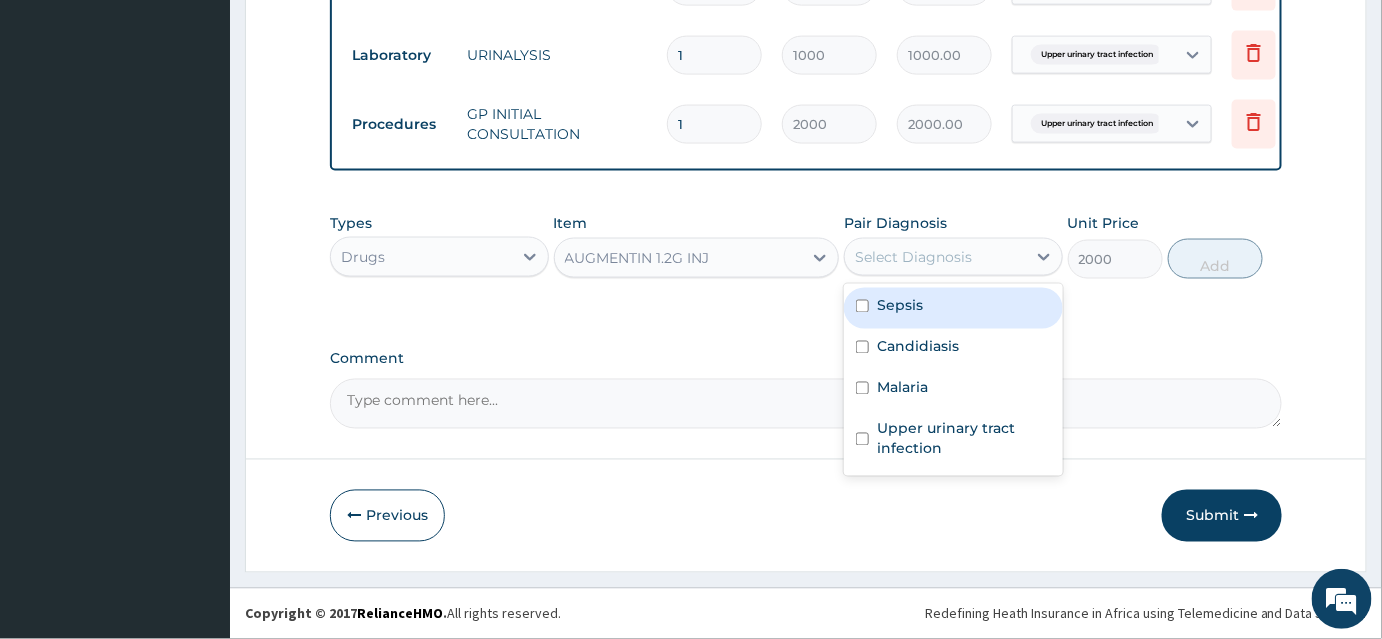 click on "Sepsis" at bounding box center [900, 306] 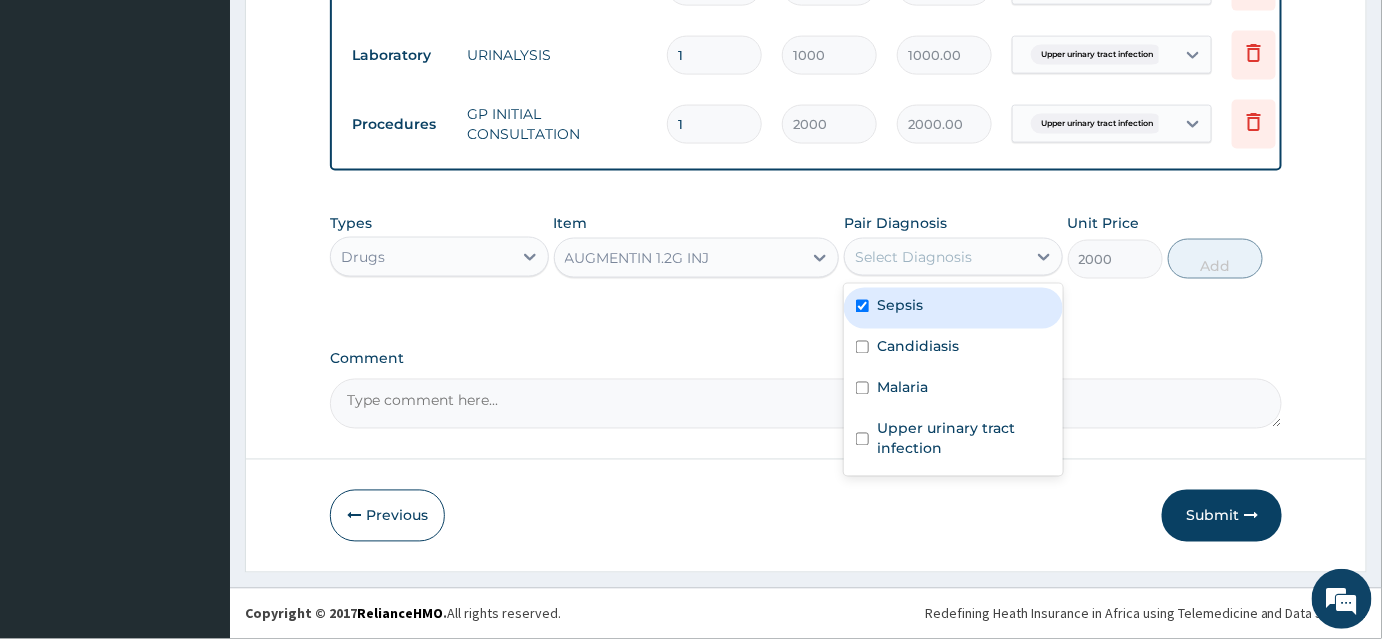 checkbox on "true" 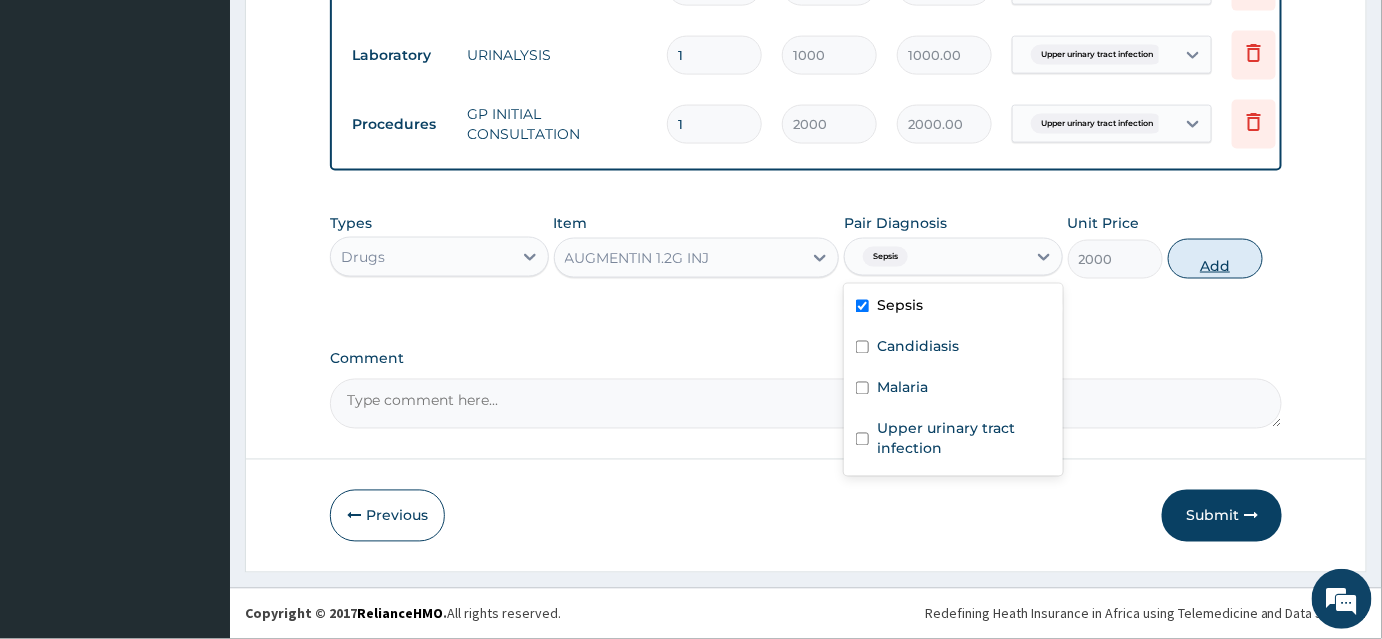 click on "Add" at bounding box center [1215, 259] 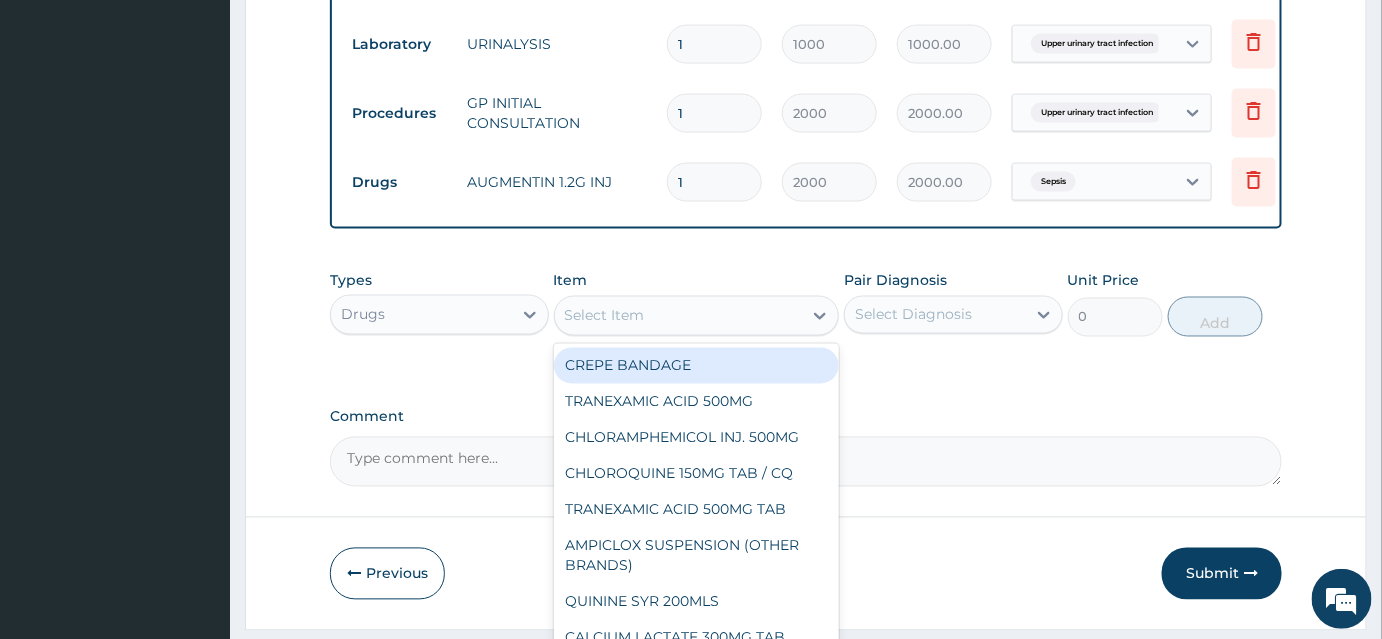 click on "Select Item" at bounding box center [679, 316] 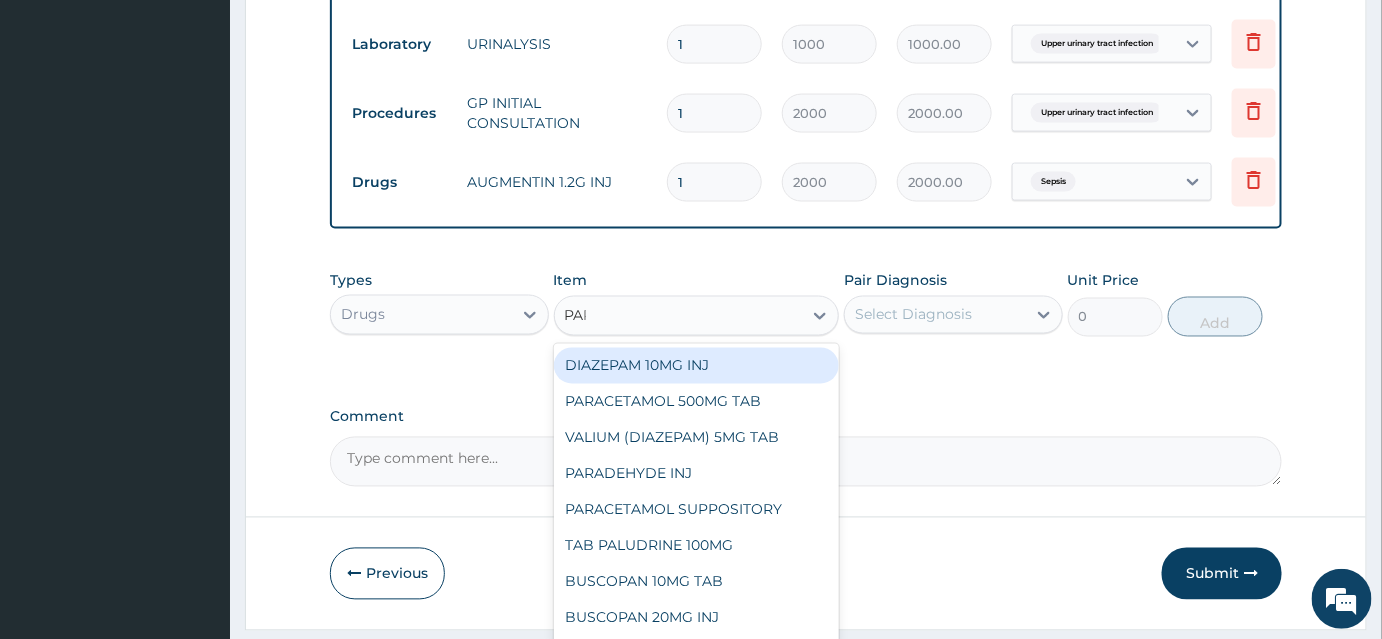 type on "PARA" 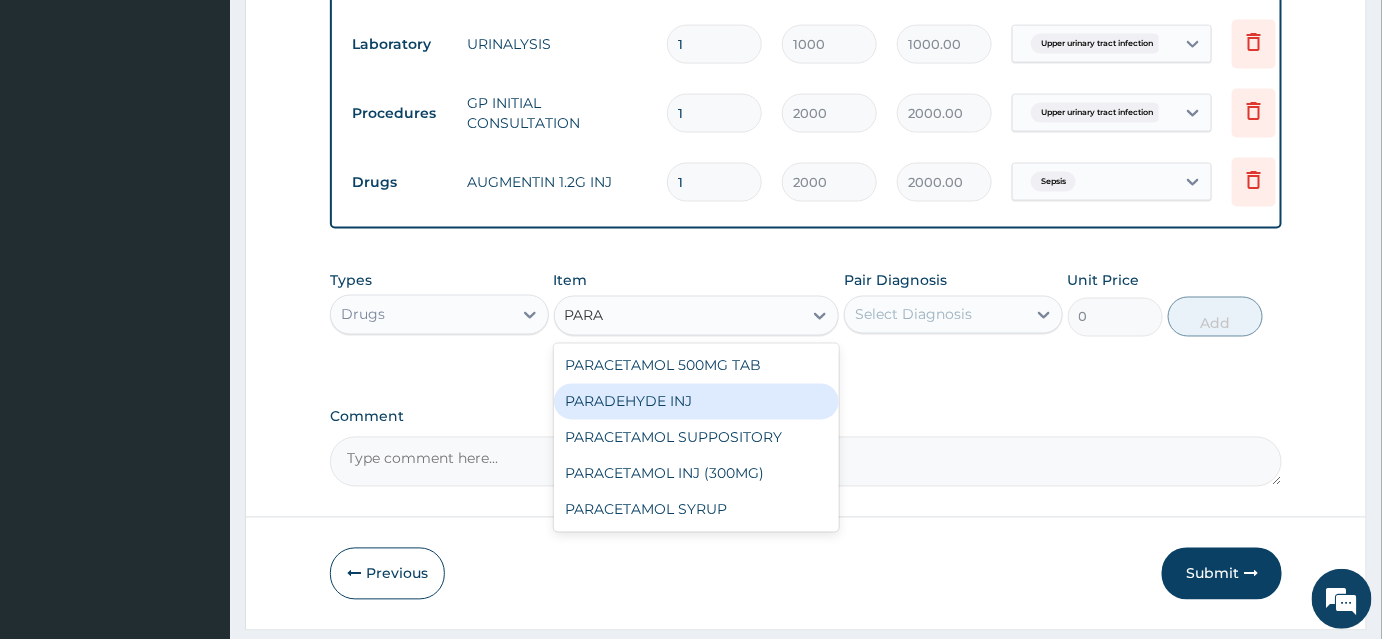 click on "PARADEHYDE INJ" at bounding box center [697, 402] 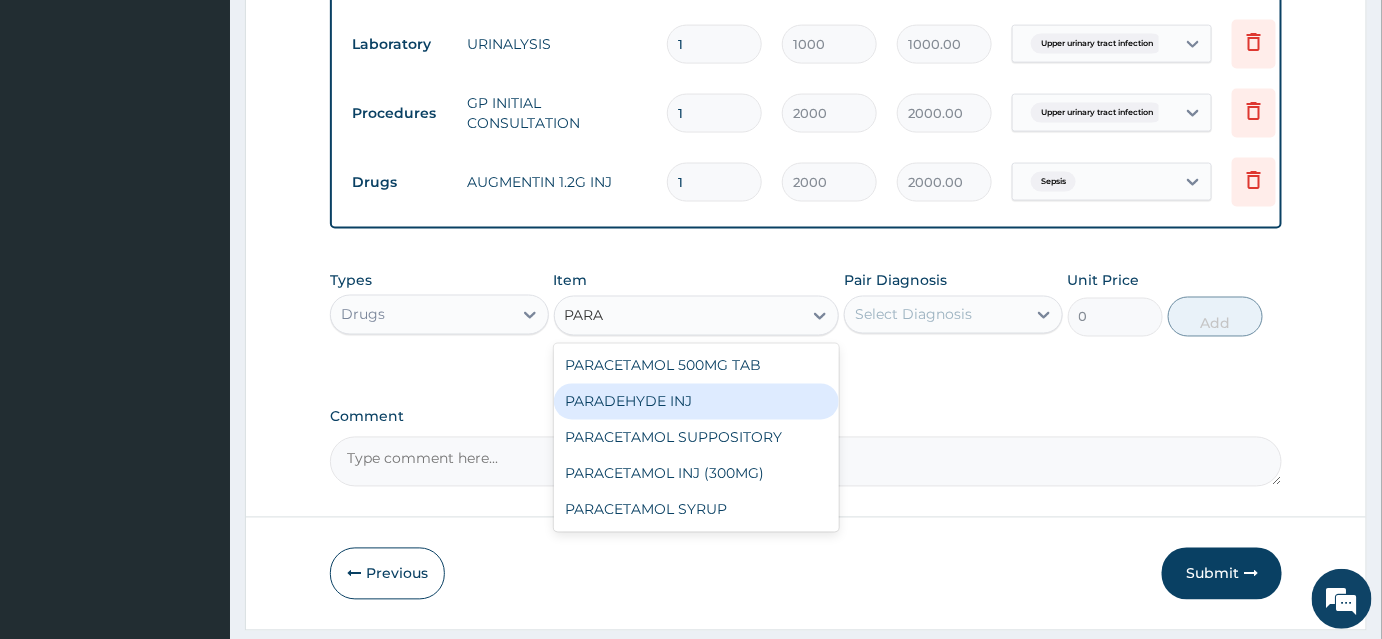 type 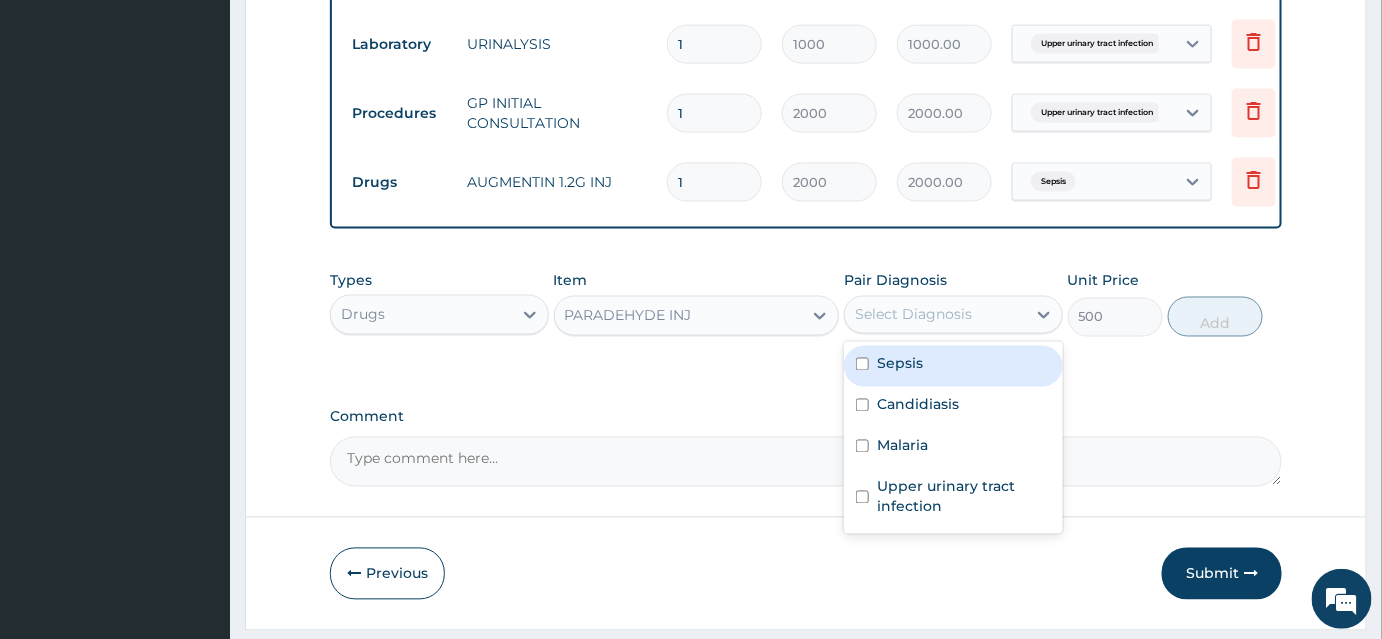 click on "Select Diagnosis" at bounding box center [913, 315] 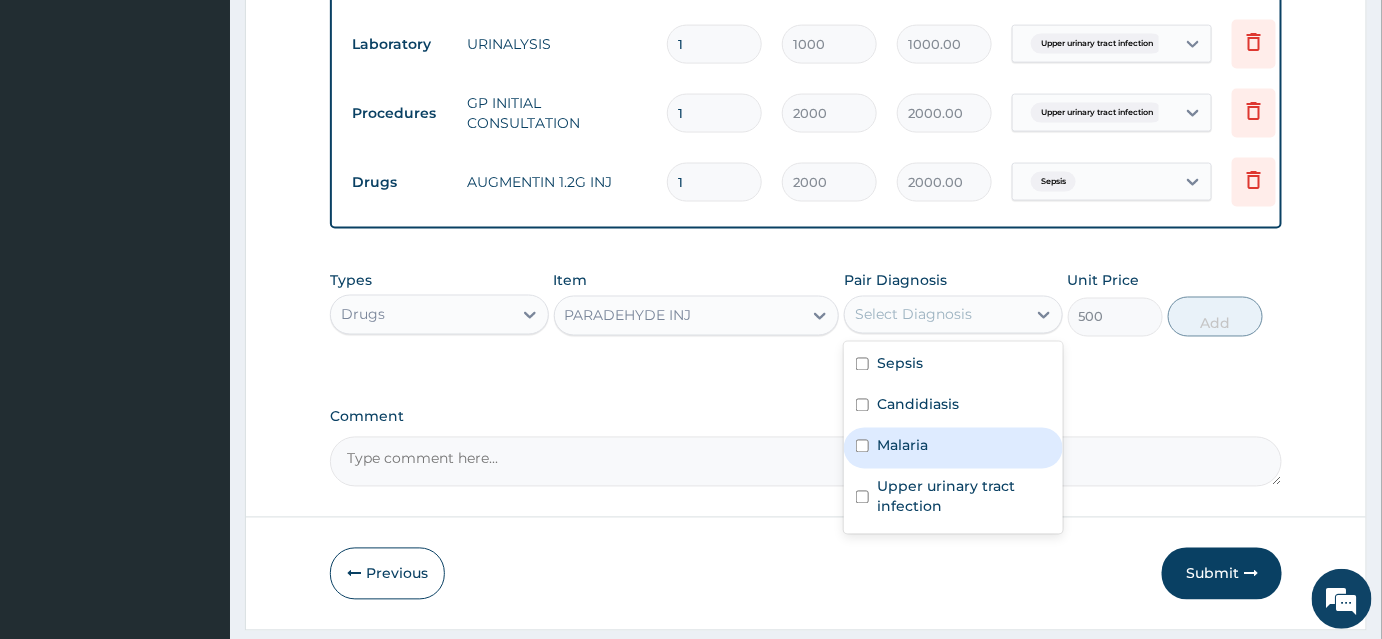 drag, startPoint x: 931, startPoint y: 457, endPoint x: 974, endPoint y: 441, distance: 45.88028 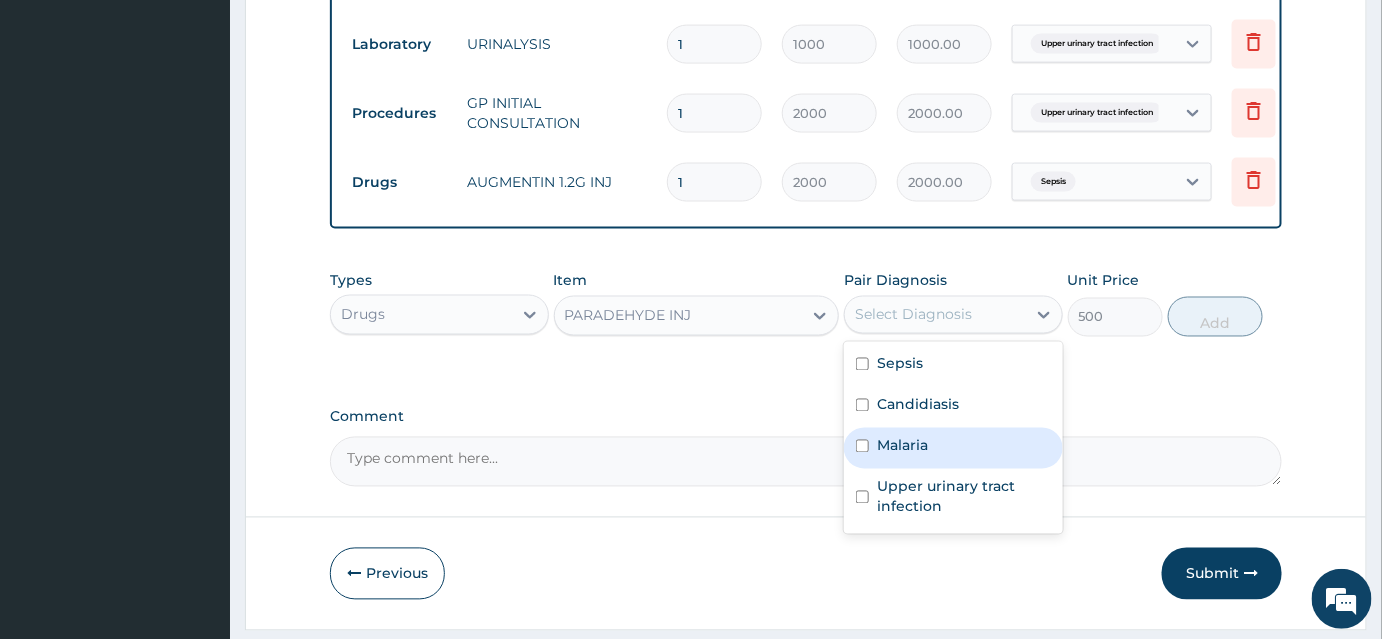 click on "Malaria" at bounding box center [953, 448] 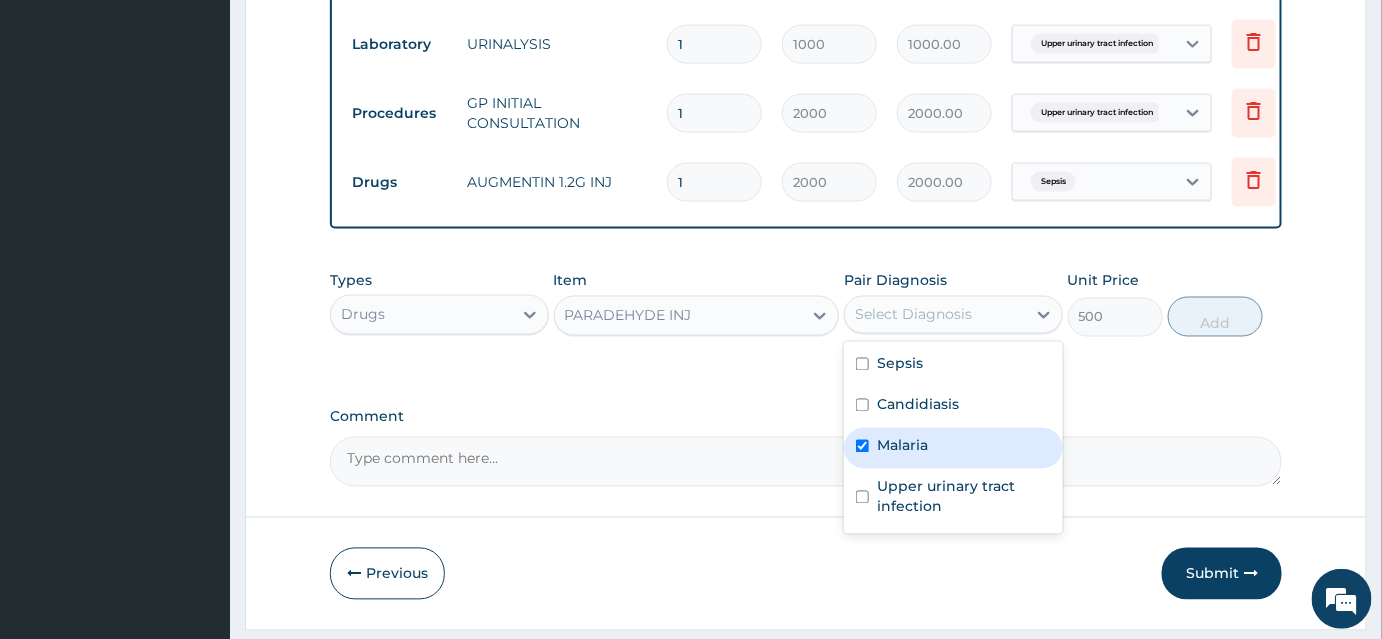 checkbox on "true" 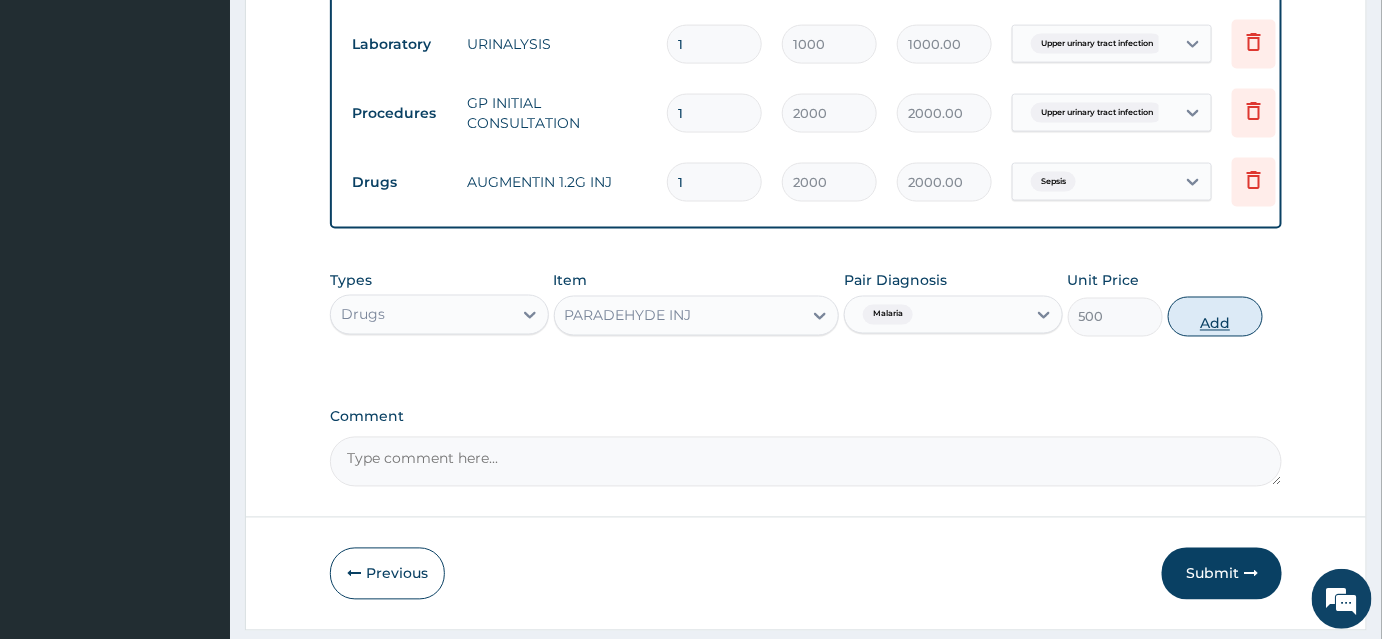 click on "Add" at bounding box center [1215, 317] 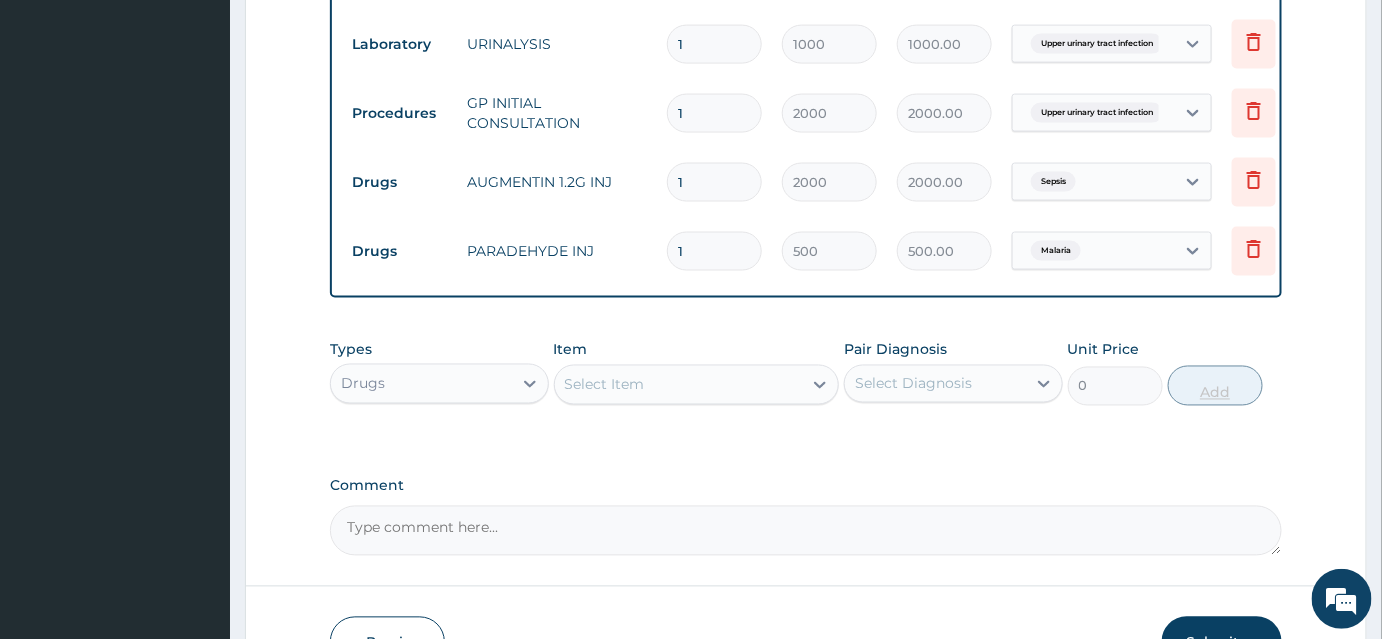 type 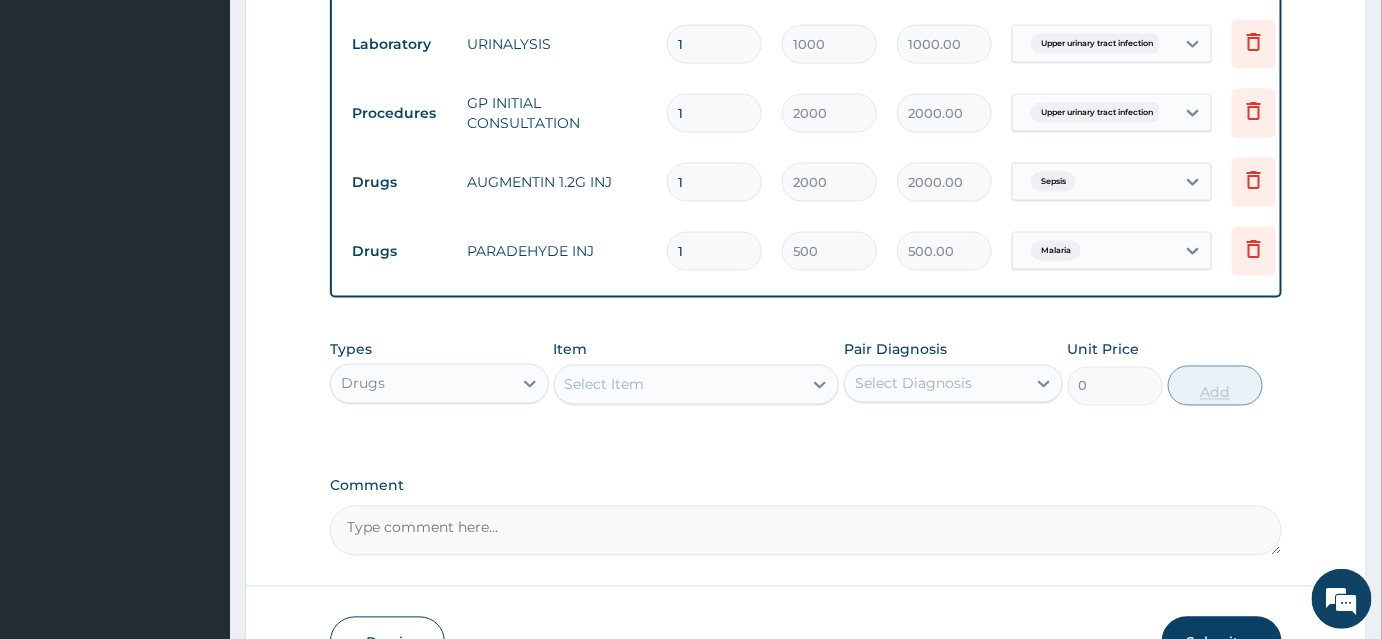 type on "0.00" 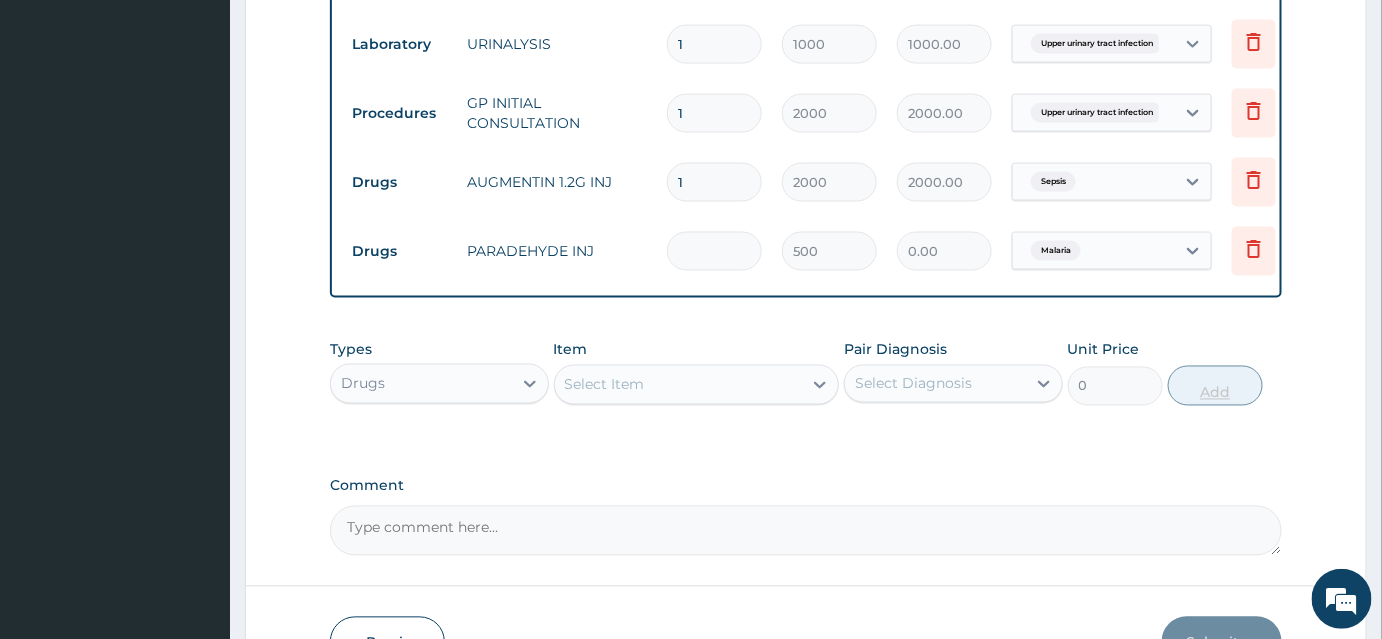 type on "2" 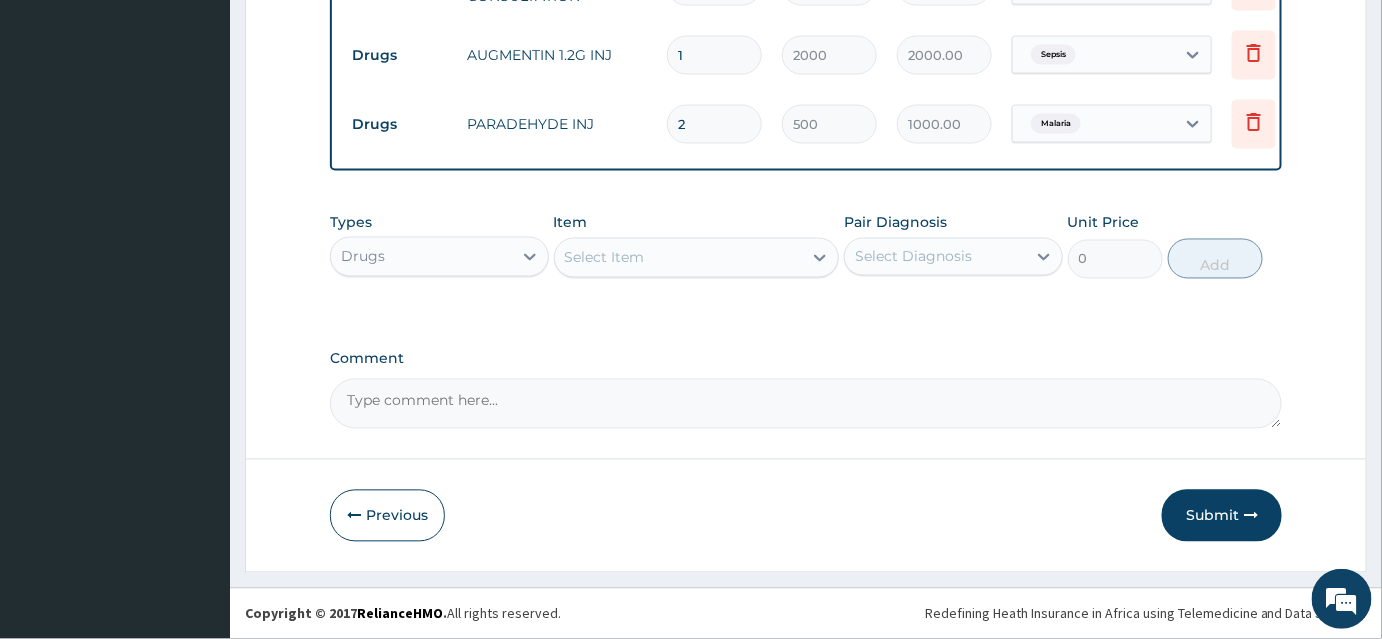 scroll, scrollTop: 1134, scrollLeft: 0, axis: vertical 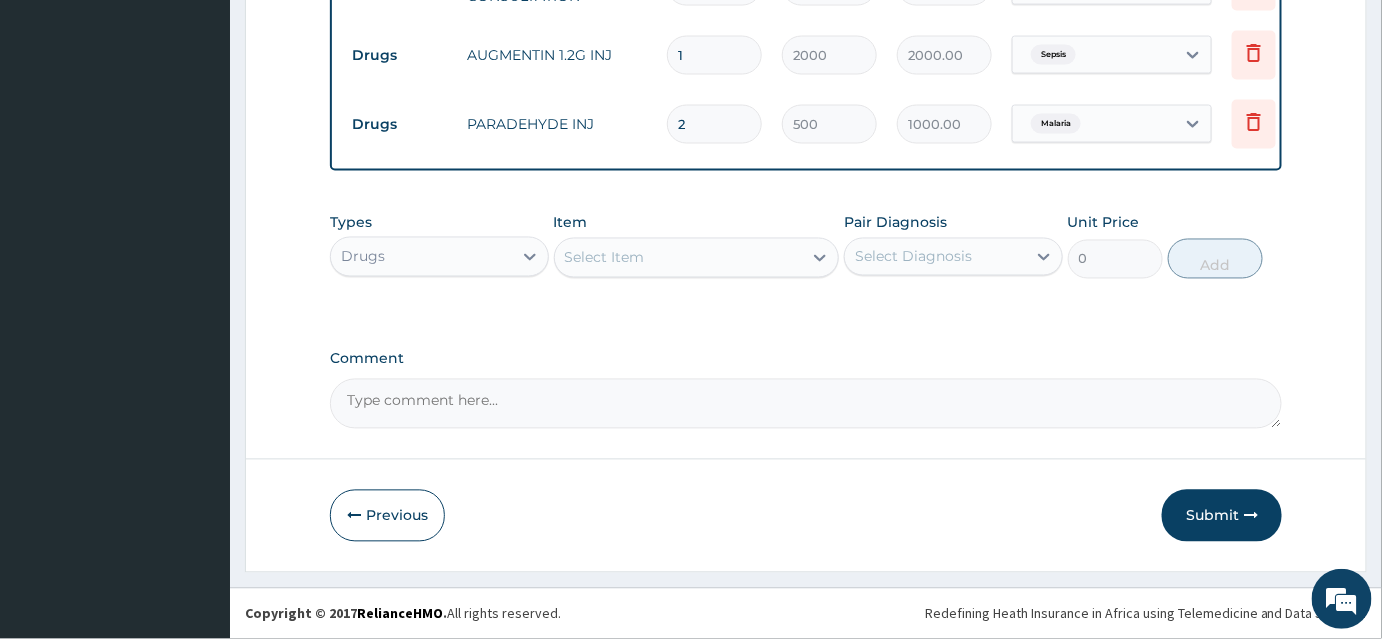 type on "2" 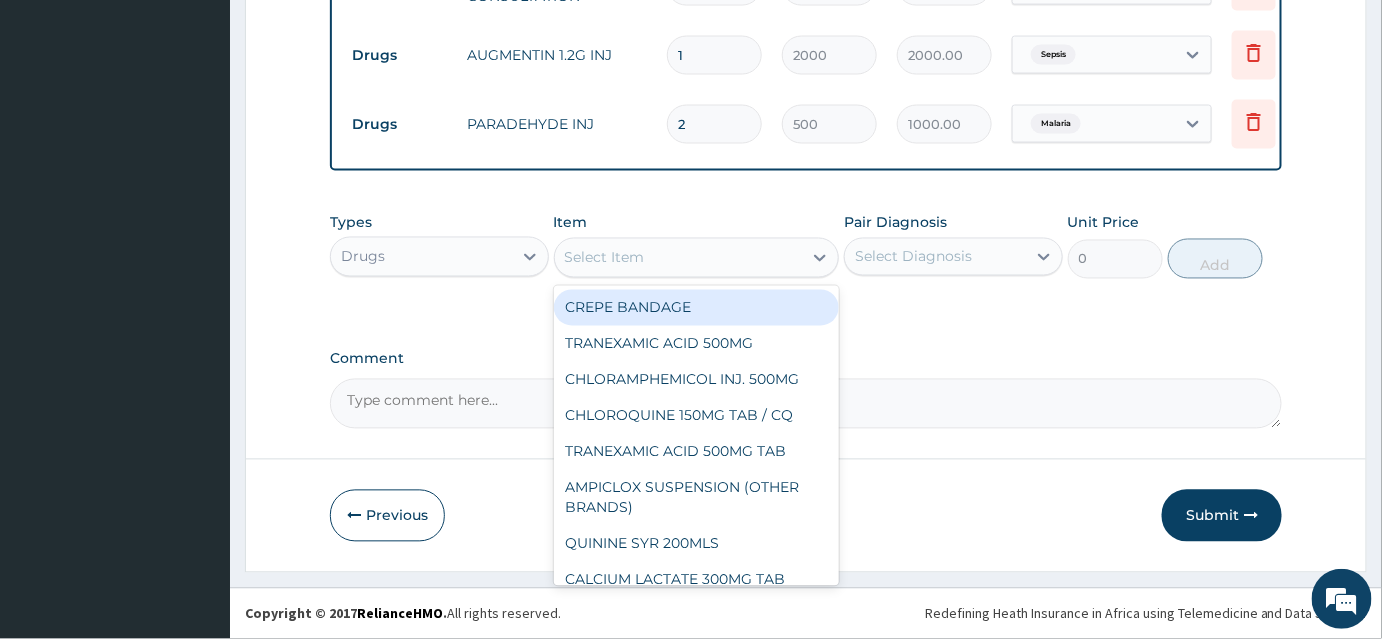 click on "Select Item" at bounding box center [679, 258] 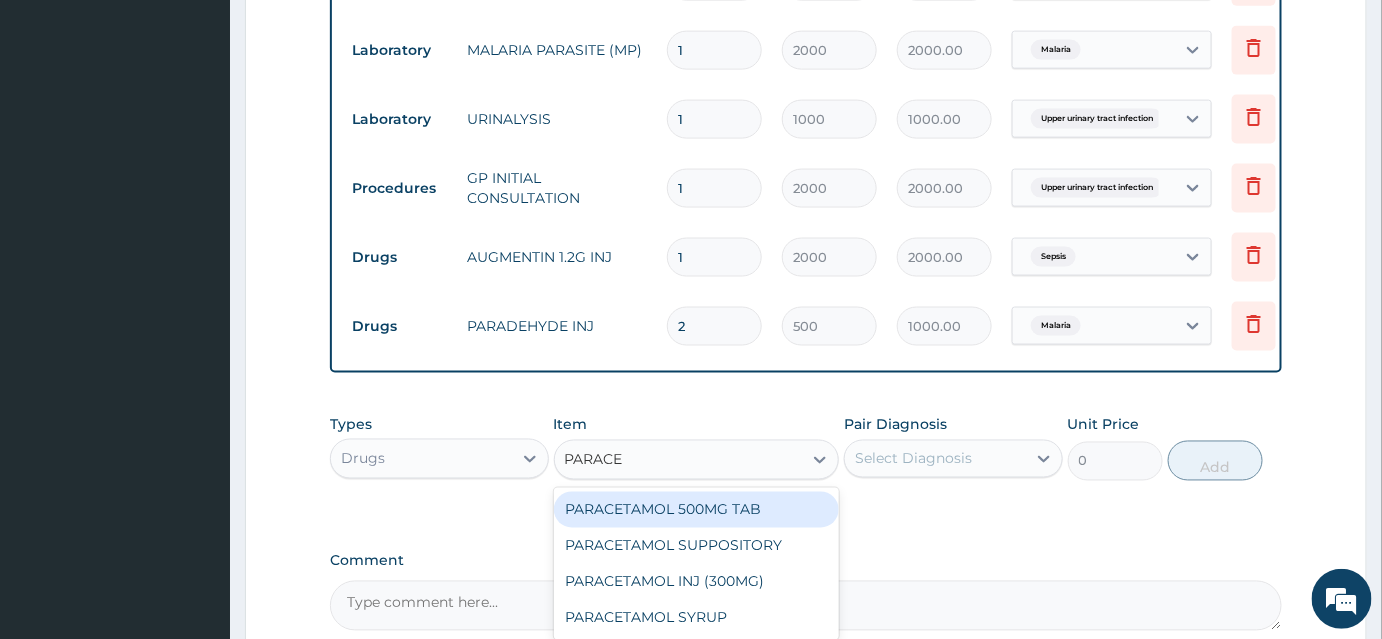 scroll, scrollTop: 952, scrollLeft: 0, axis: vertical 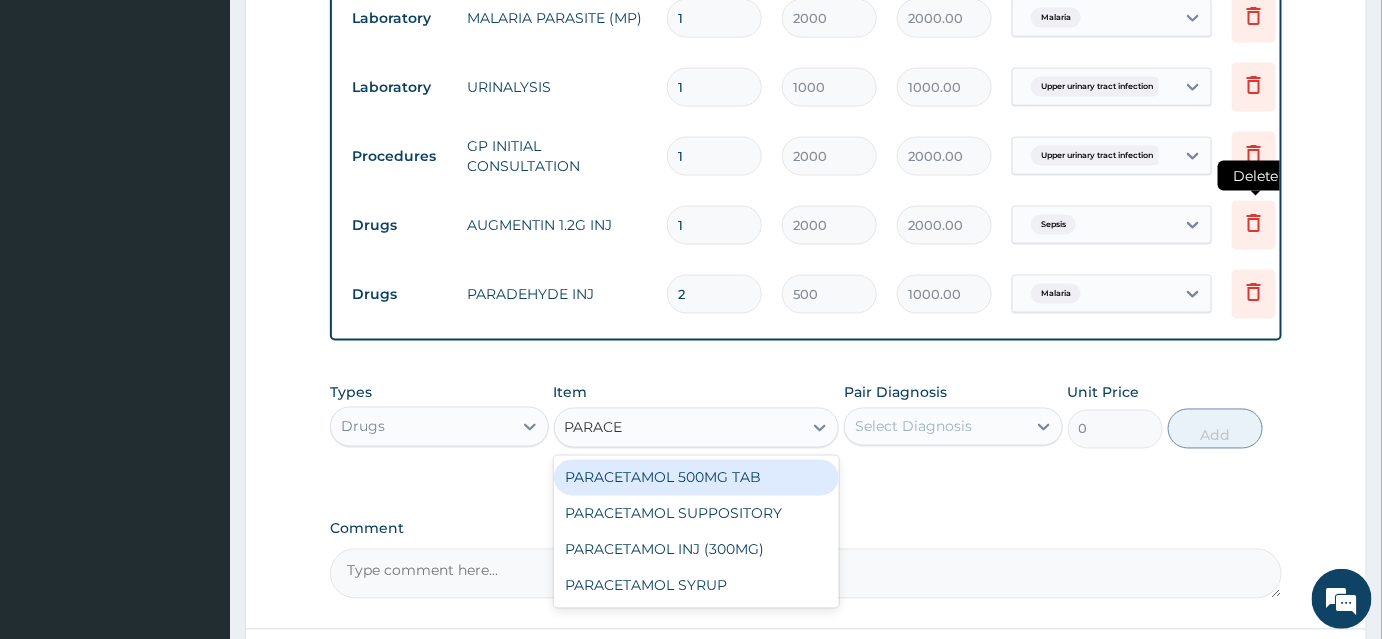 type on "PARACE" 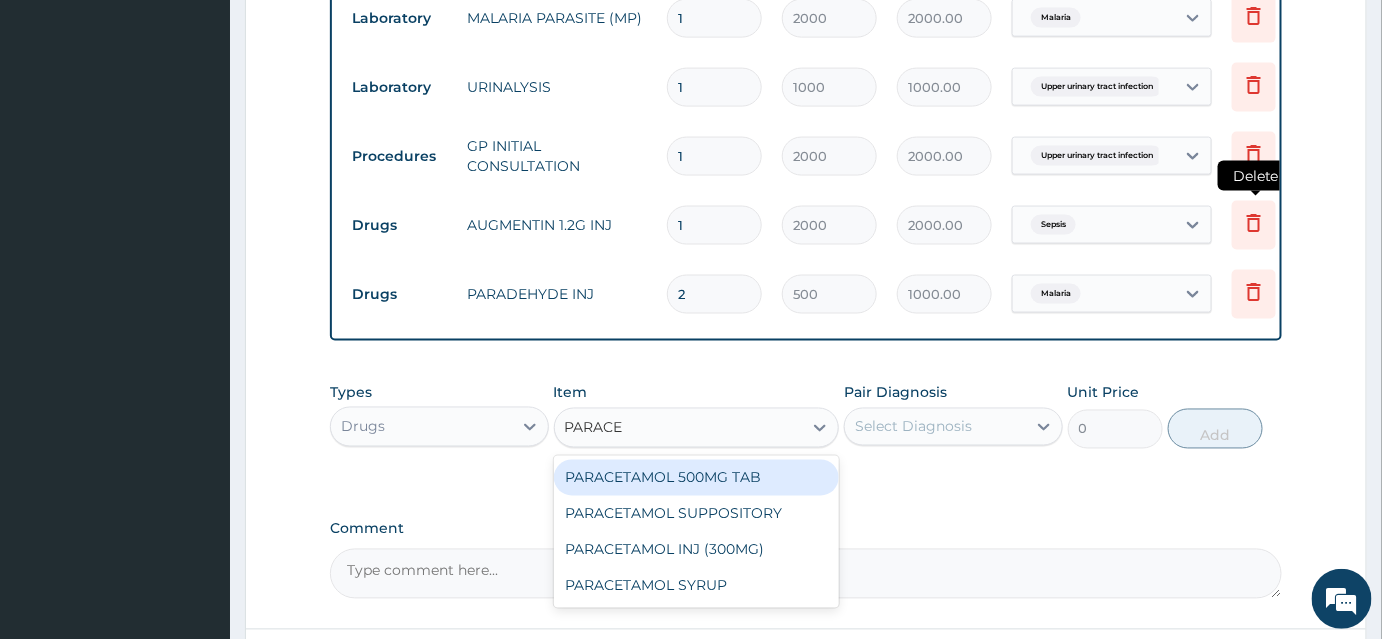 type 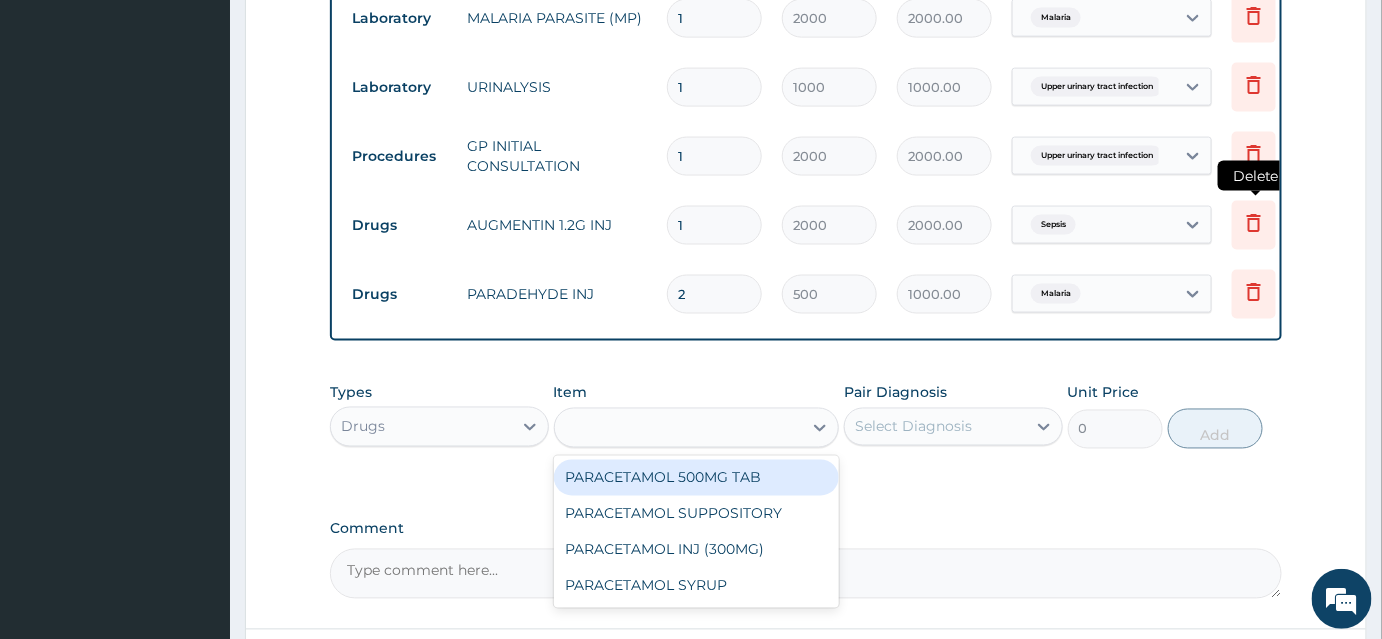 click 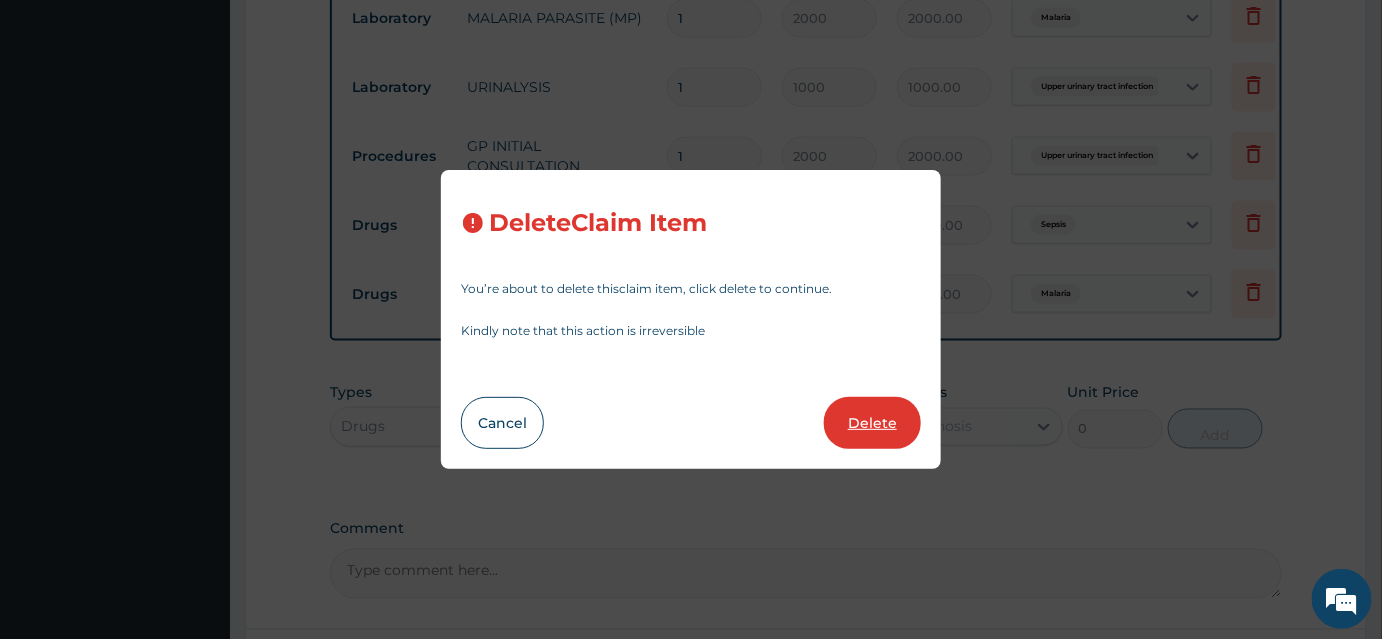 click on "Delete" at bounding box center (872, 423) 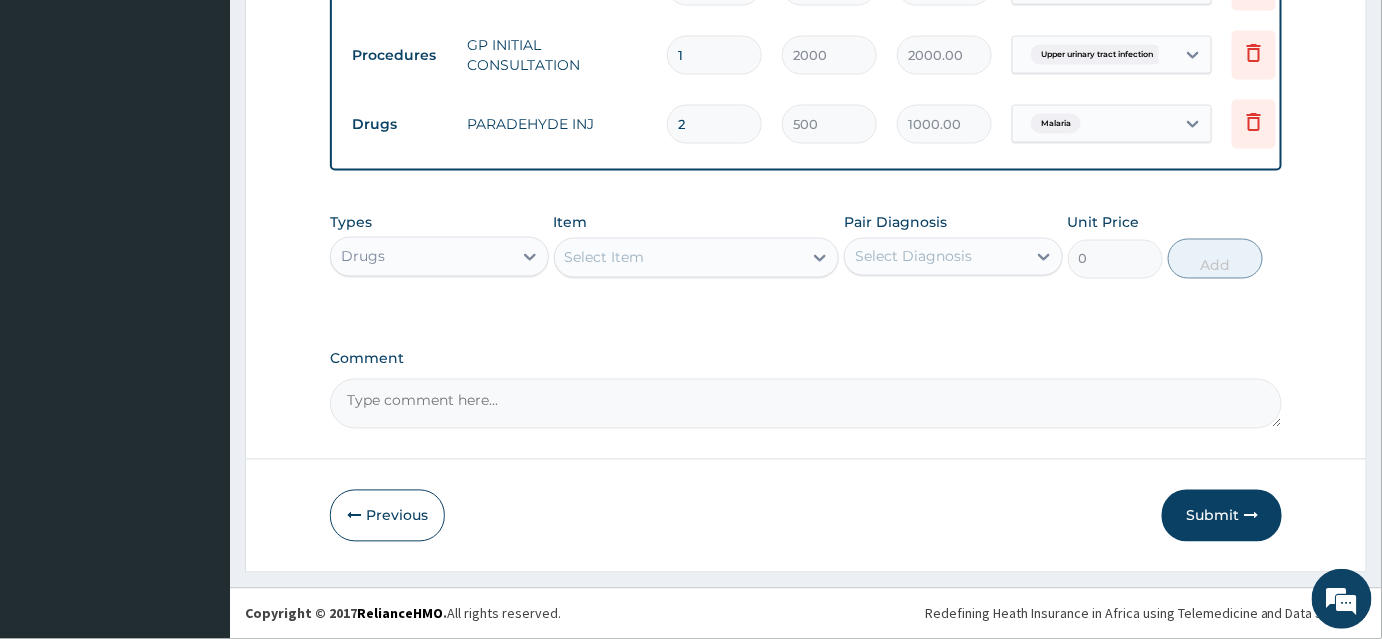 scroll, scrollTop: 1064, scrollLeft: 0, axis: vertical 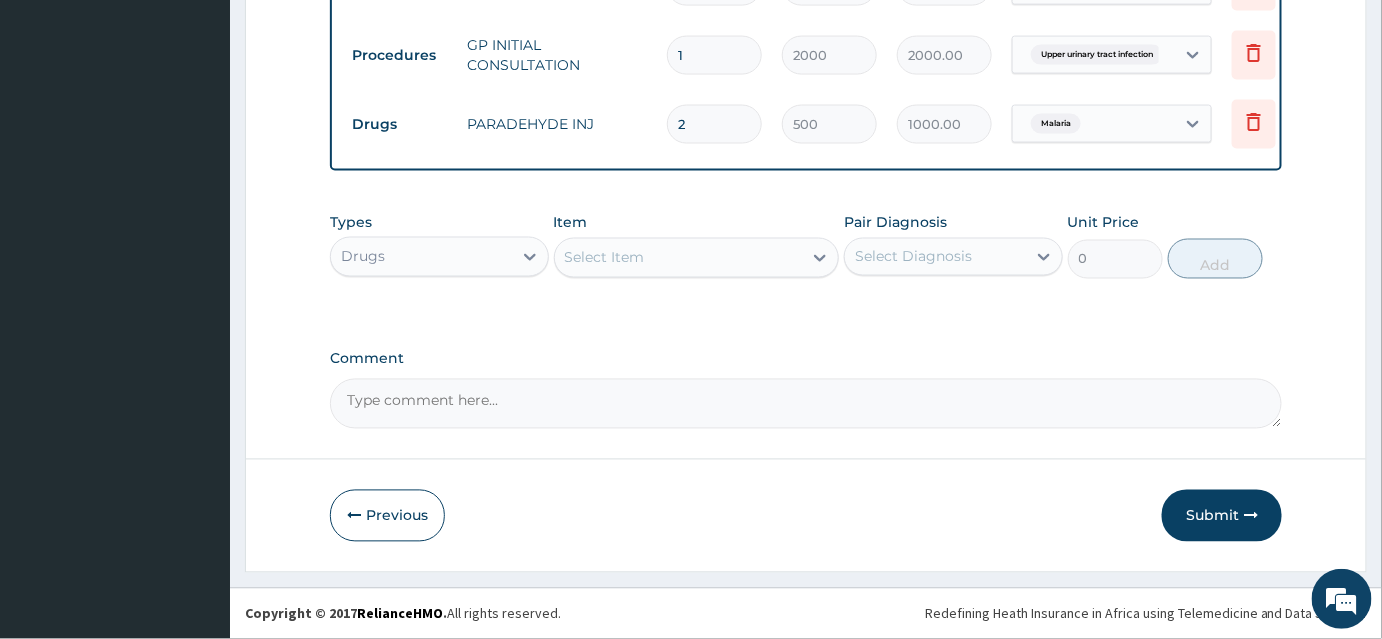 click on "Select Item" at bounding box center (679, 258) 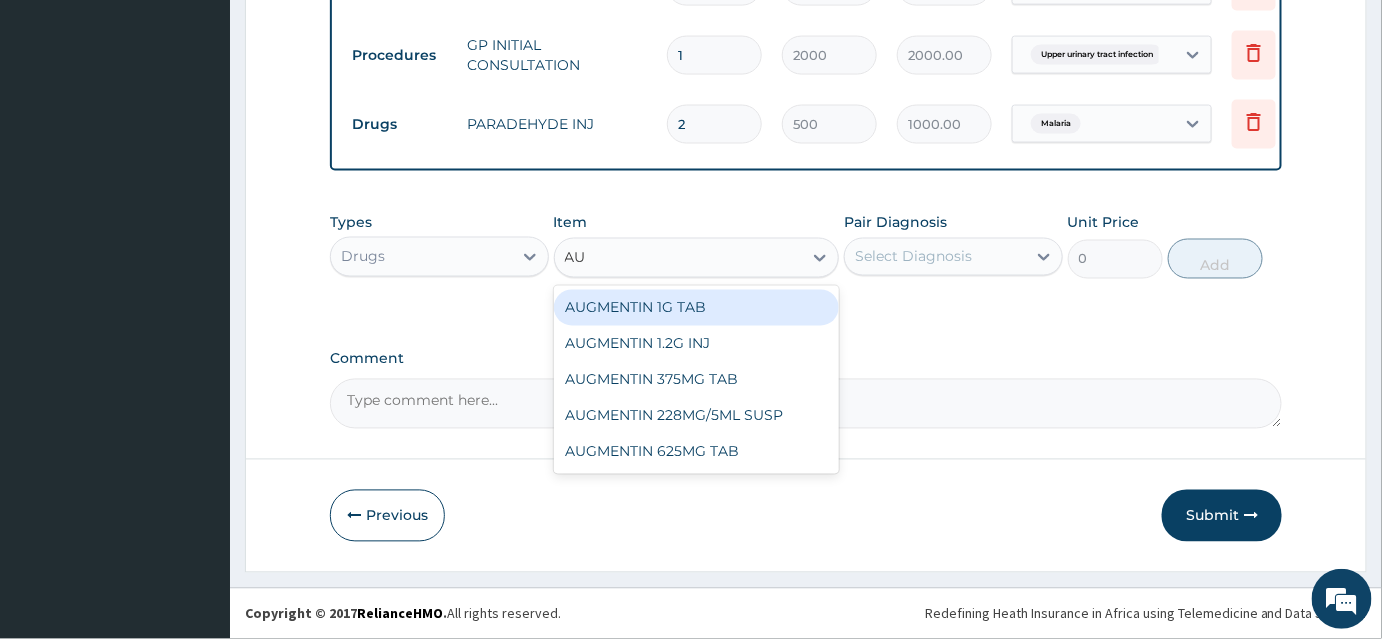 type on "AUG" 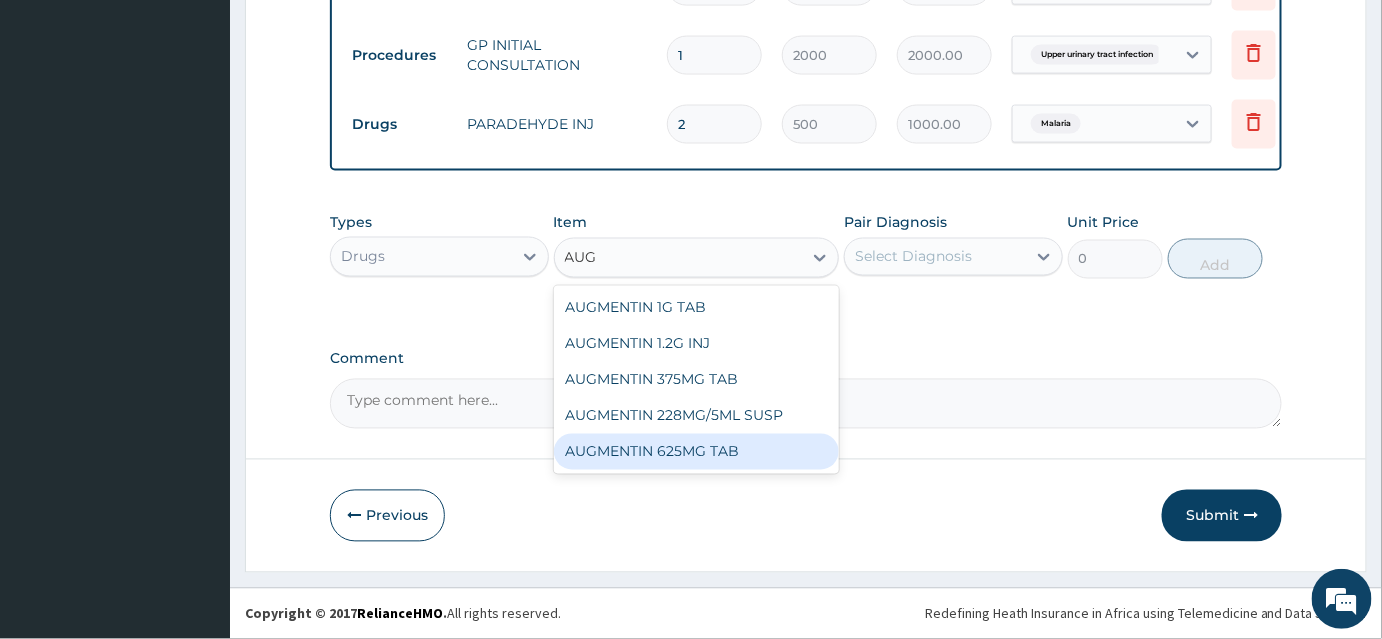click on "AUGMENTIN 625MG TAB" at bounding box center (697, 452) 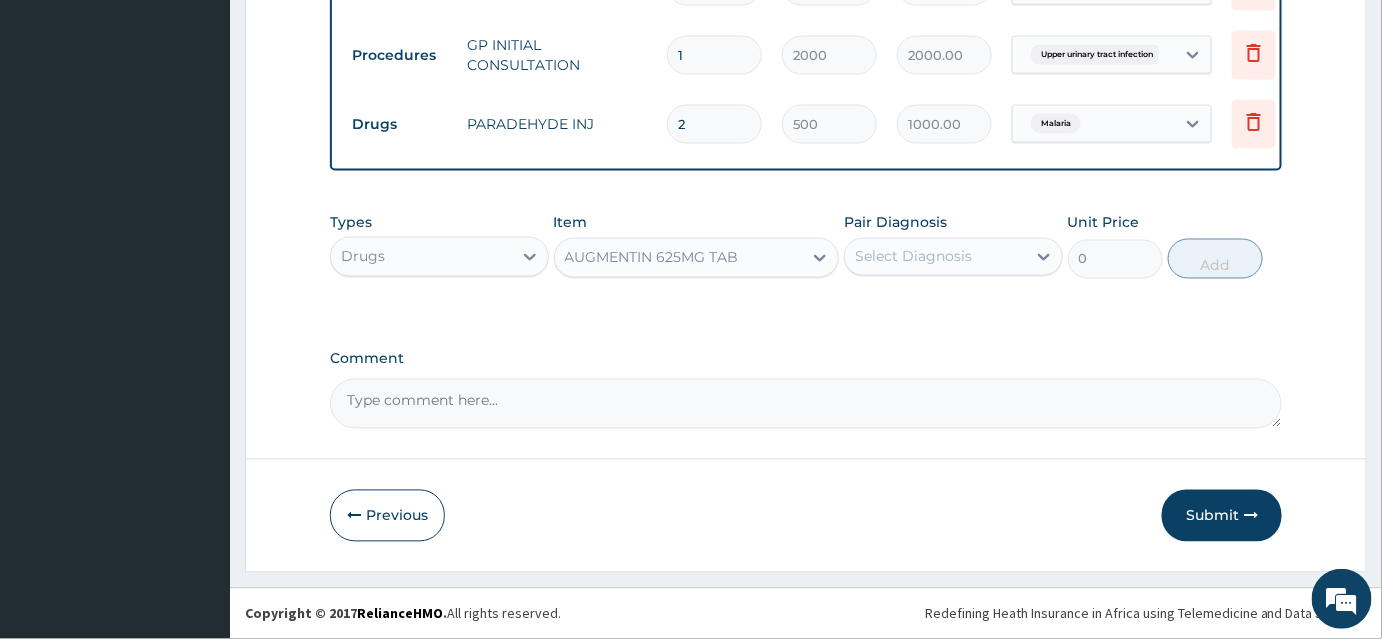 type 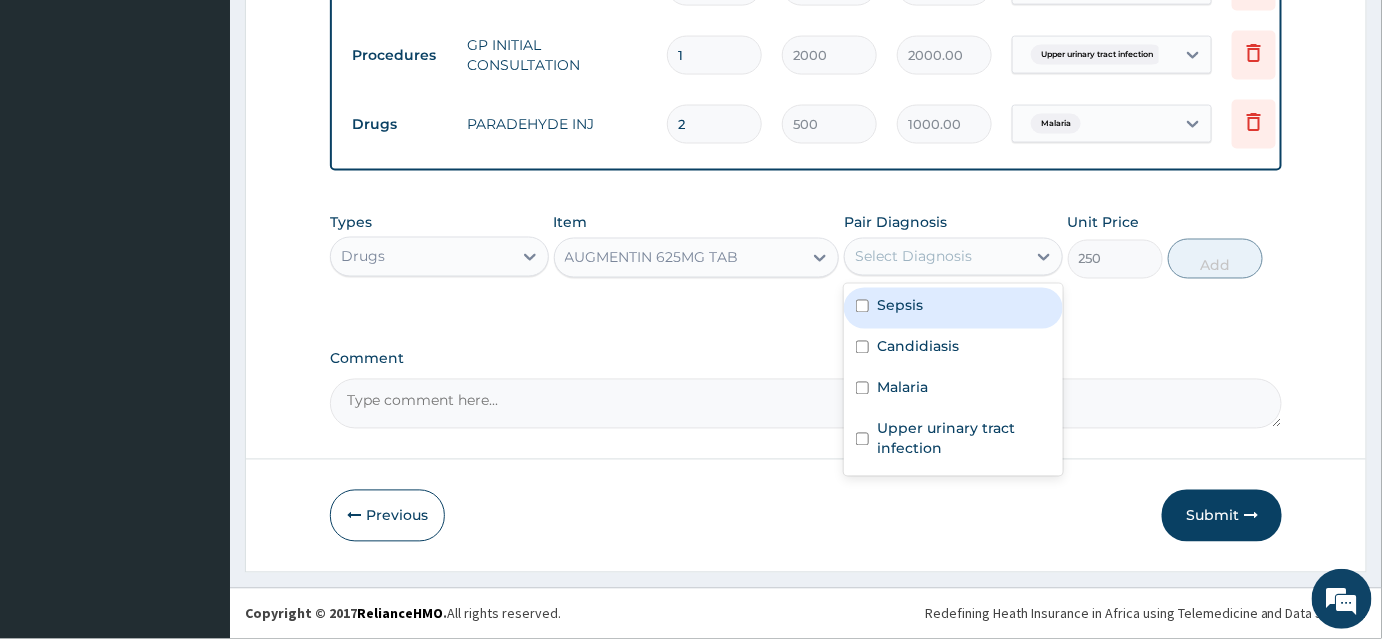 click on "Select Diagnosis" at bounding box center (913, 257) 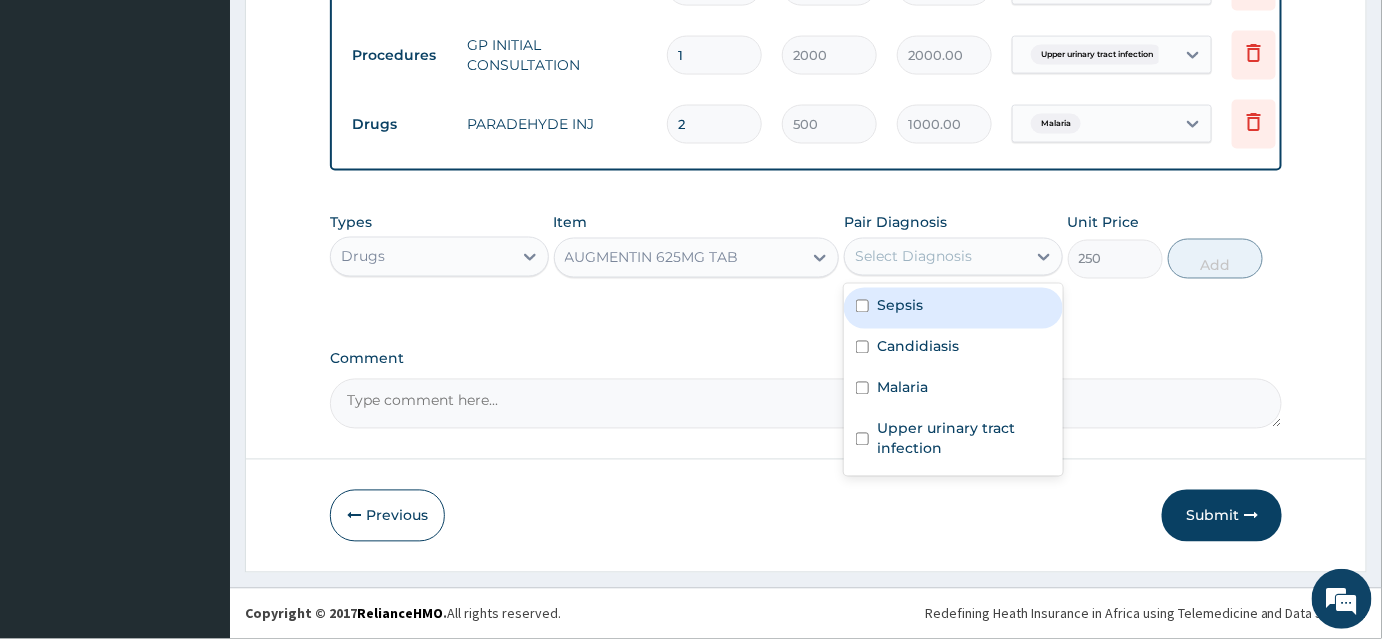 click on "Sepsis" at bounding box center (900, 306) 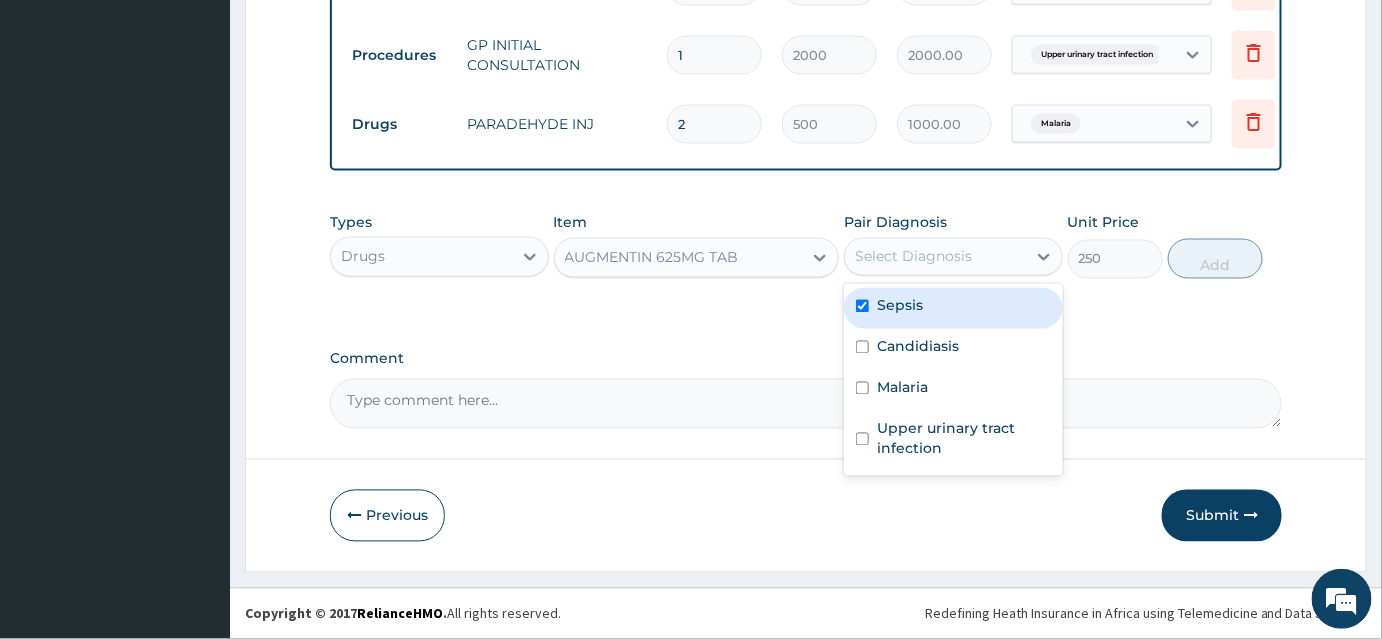 checkbox on "true" 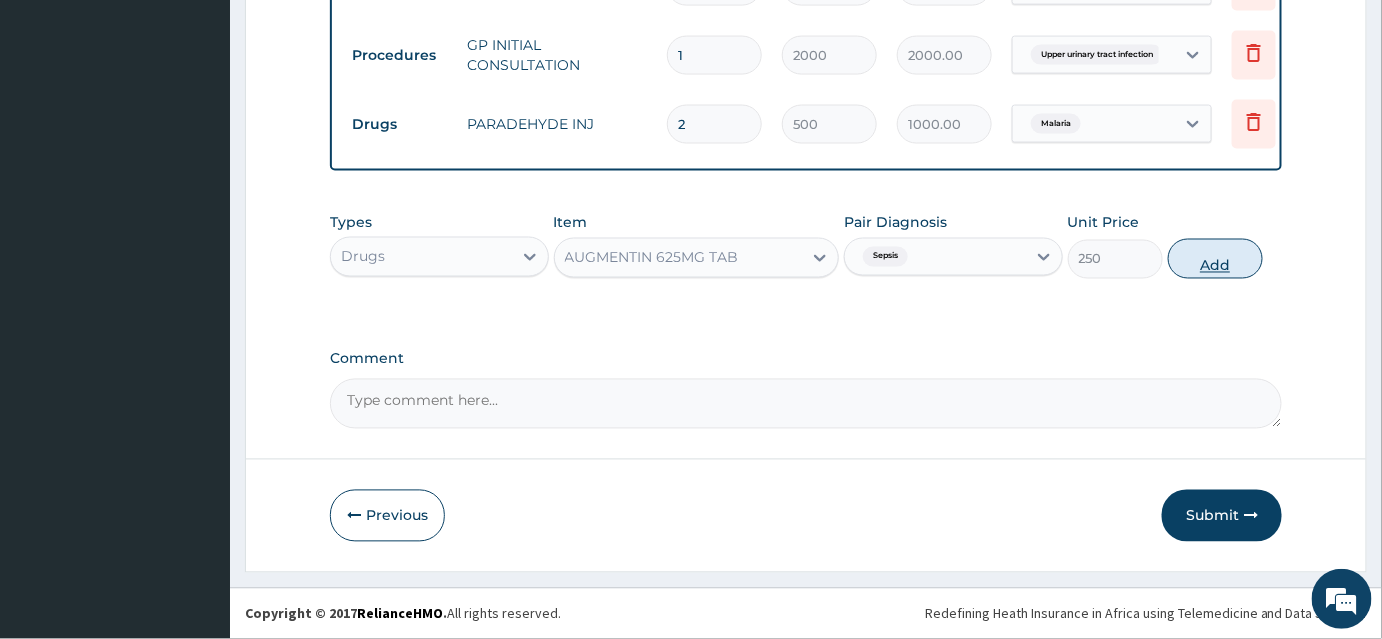 click on "Add" at bounding box center (1215, 259) 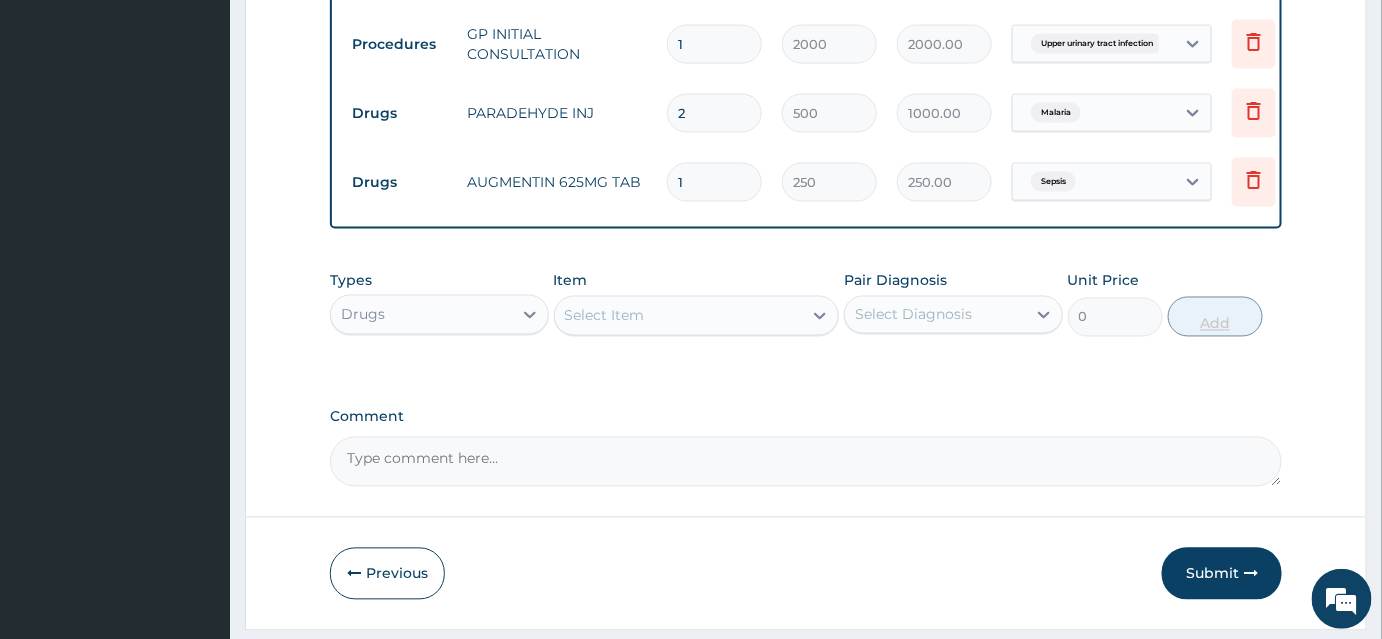 type on "10" 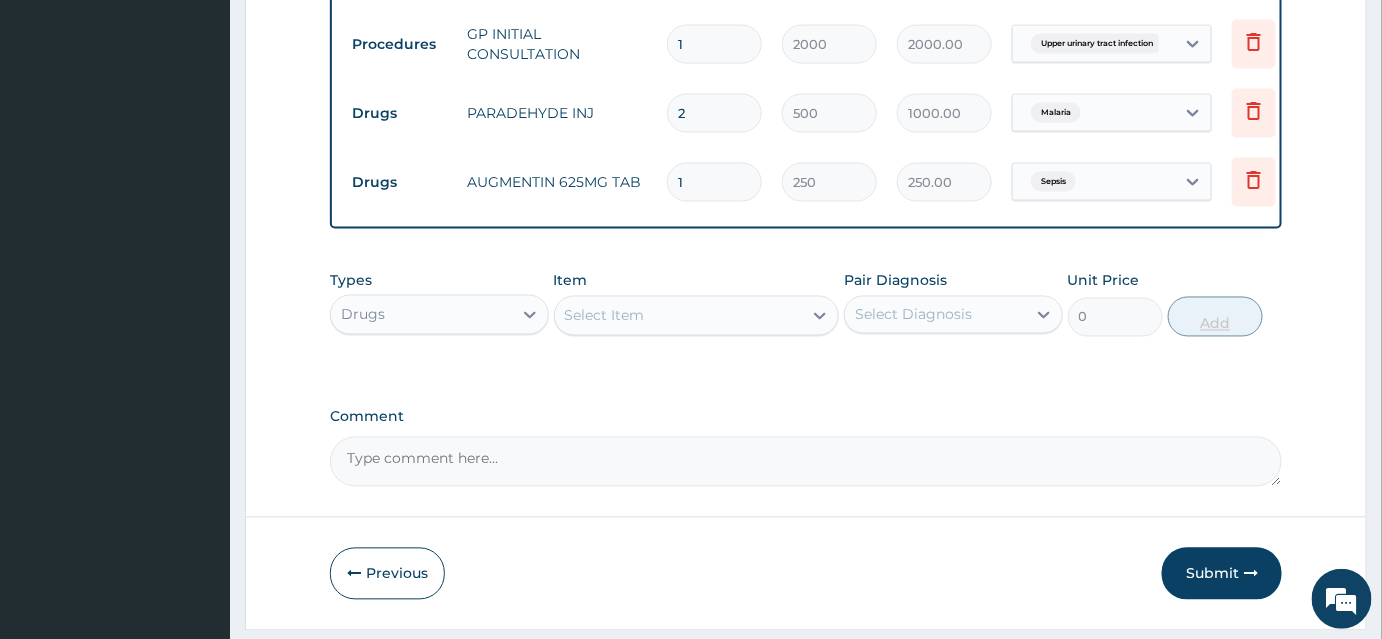 type on "2500.00" 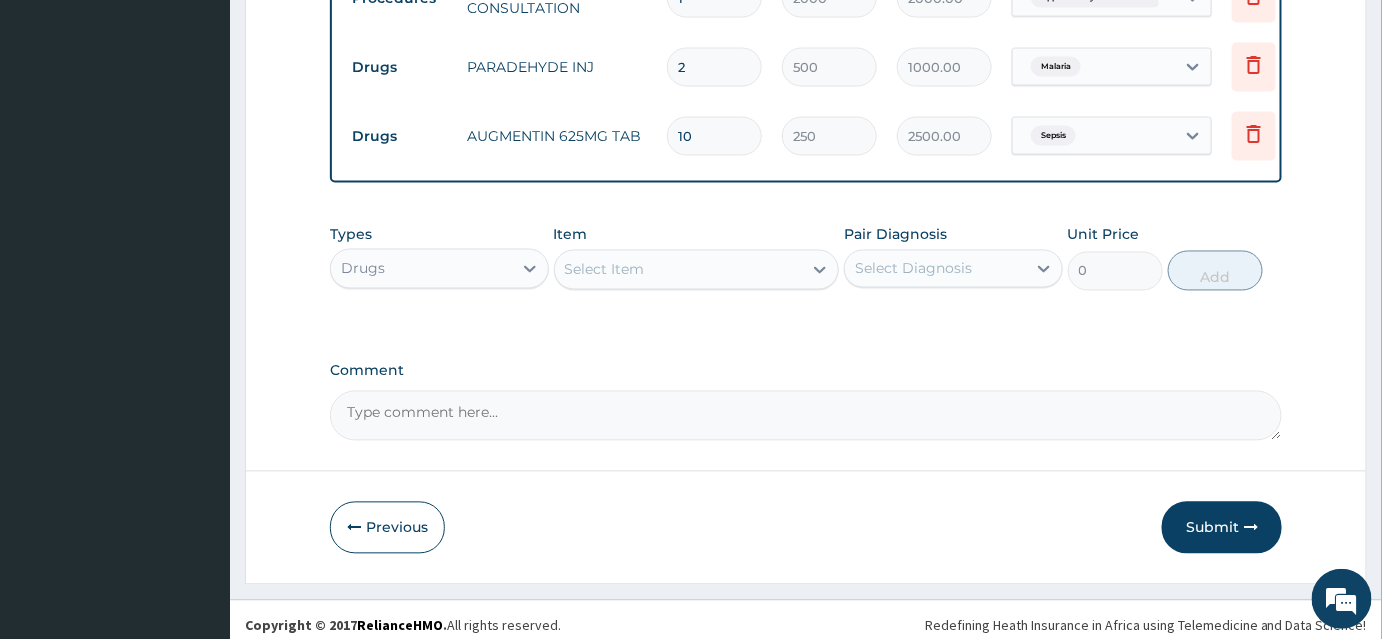 scroll, scrollTop: 1134, scrollLeft: 0, axis: vertical 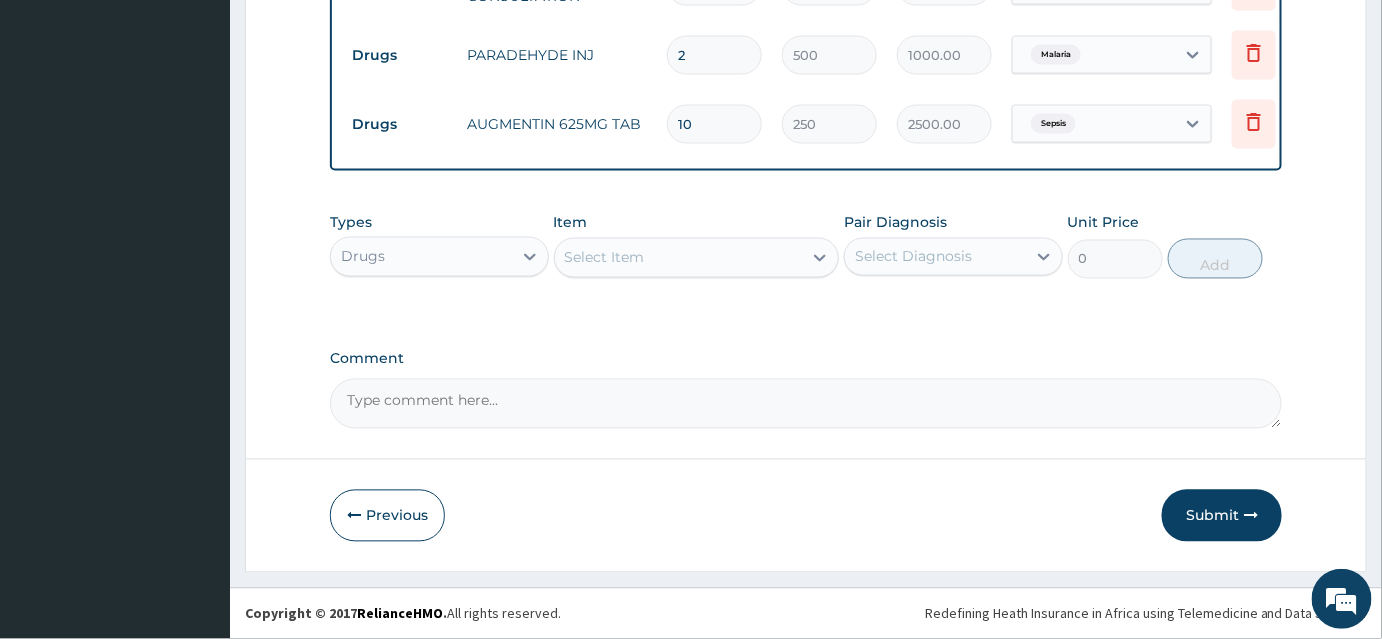 type on "10" 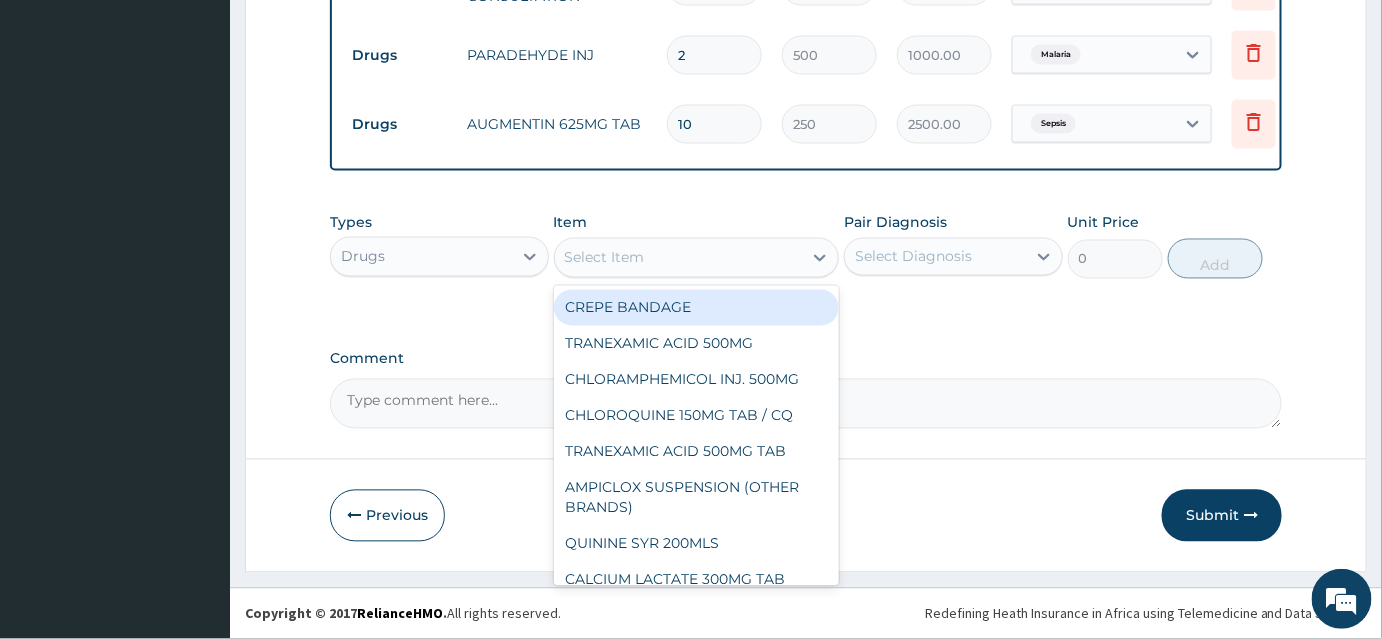 click on "Select Item" at bounding box center (679, 258) 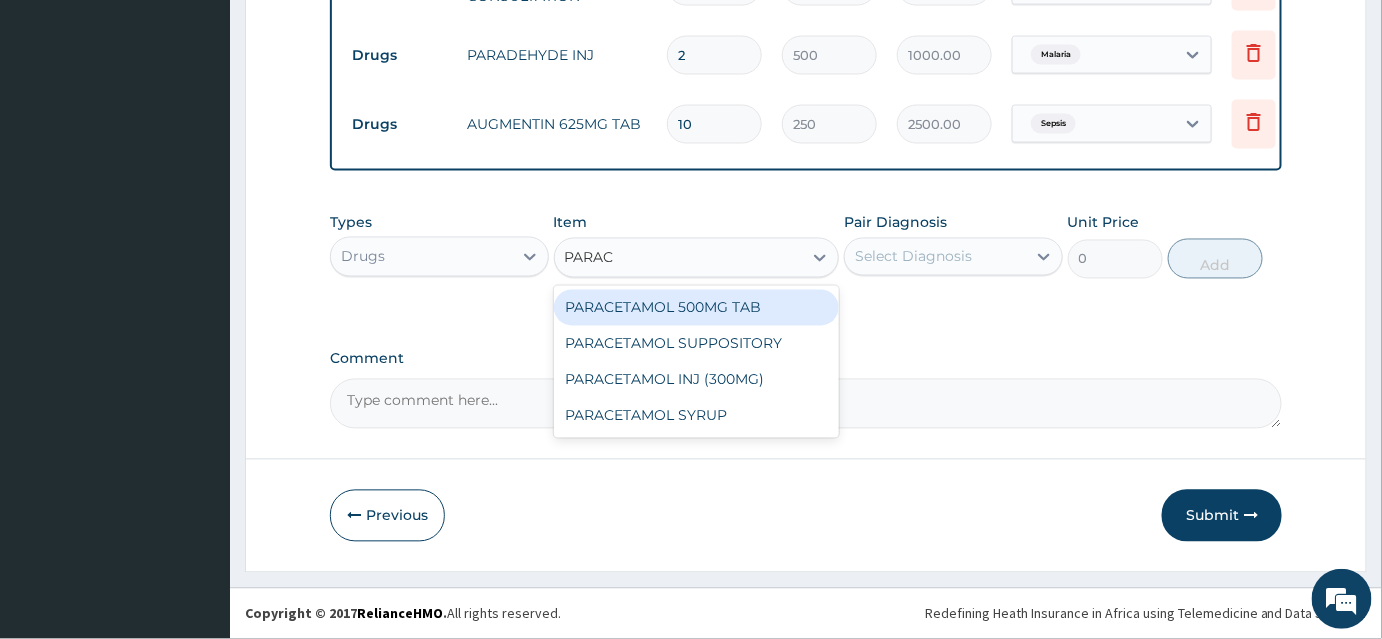 type on "PARACE" 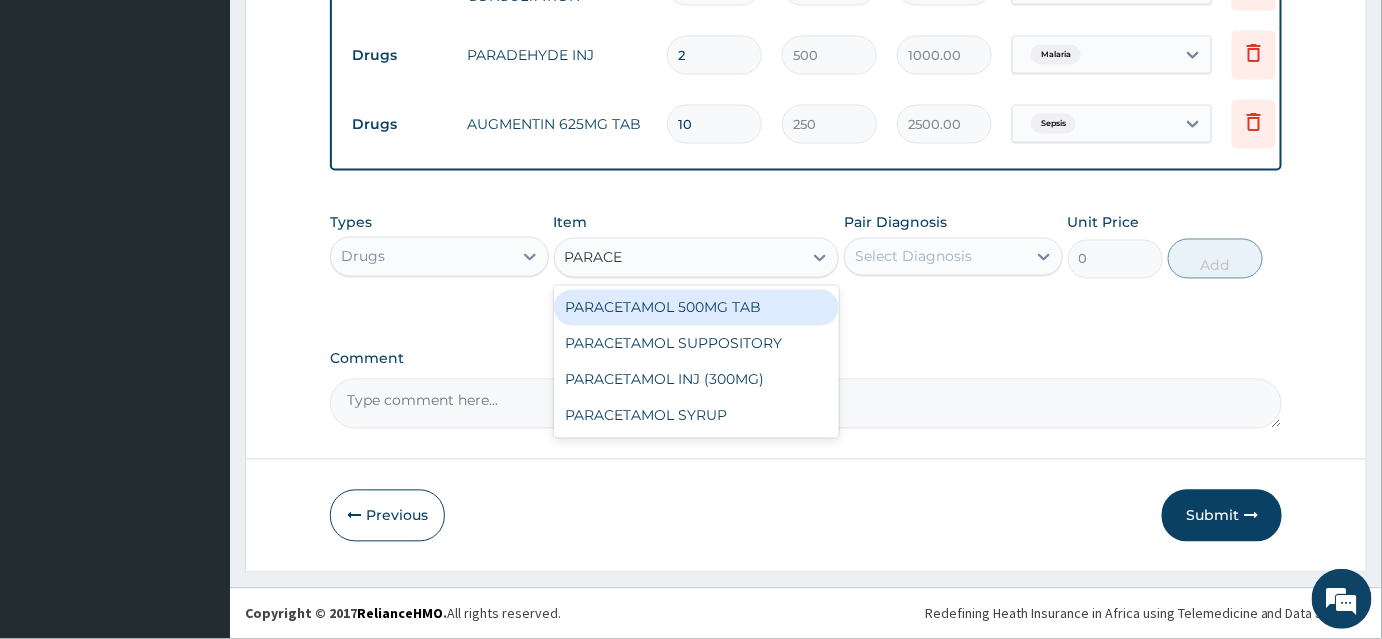 click on "PARACETAMOL 500MG TAB" at bounding box center [697, 308] 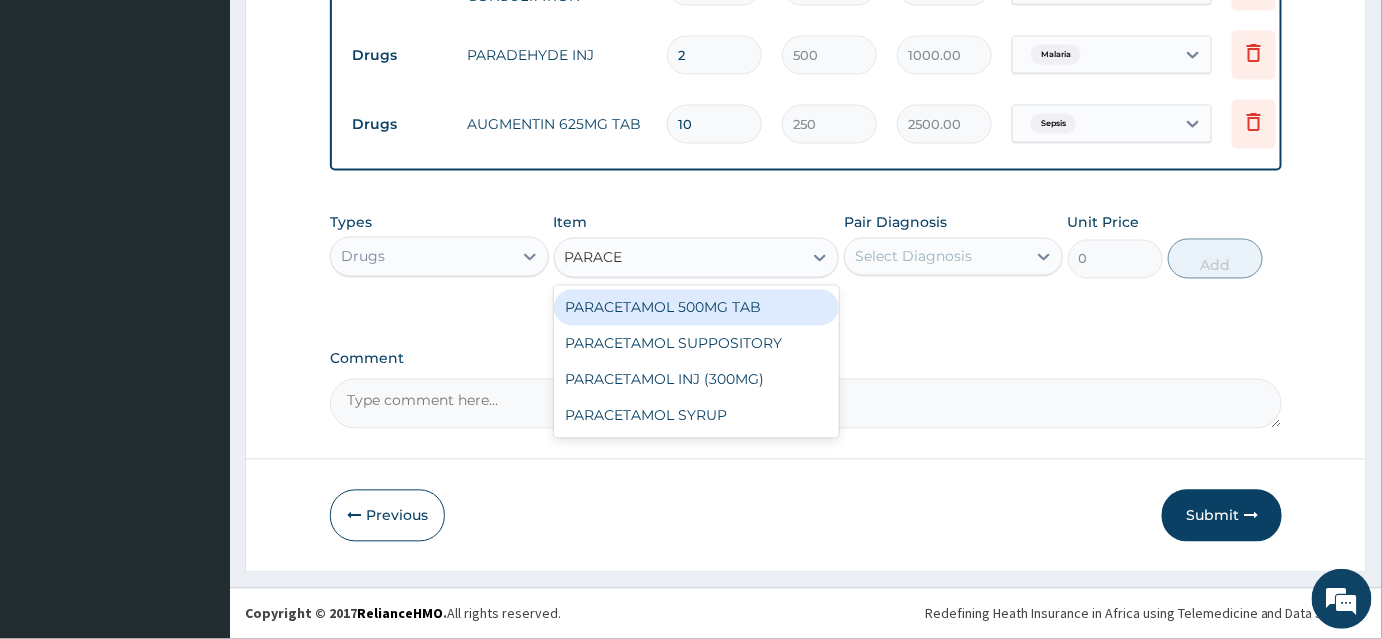 type 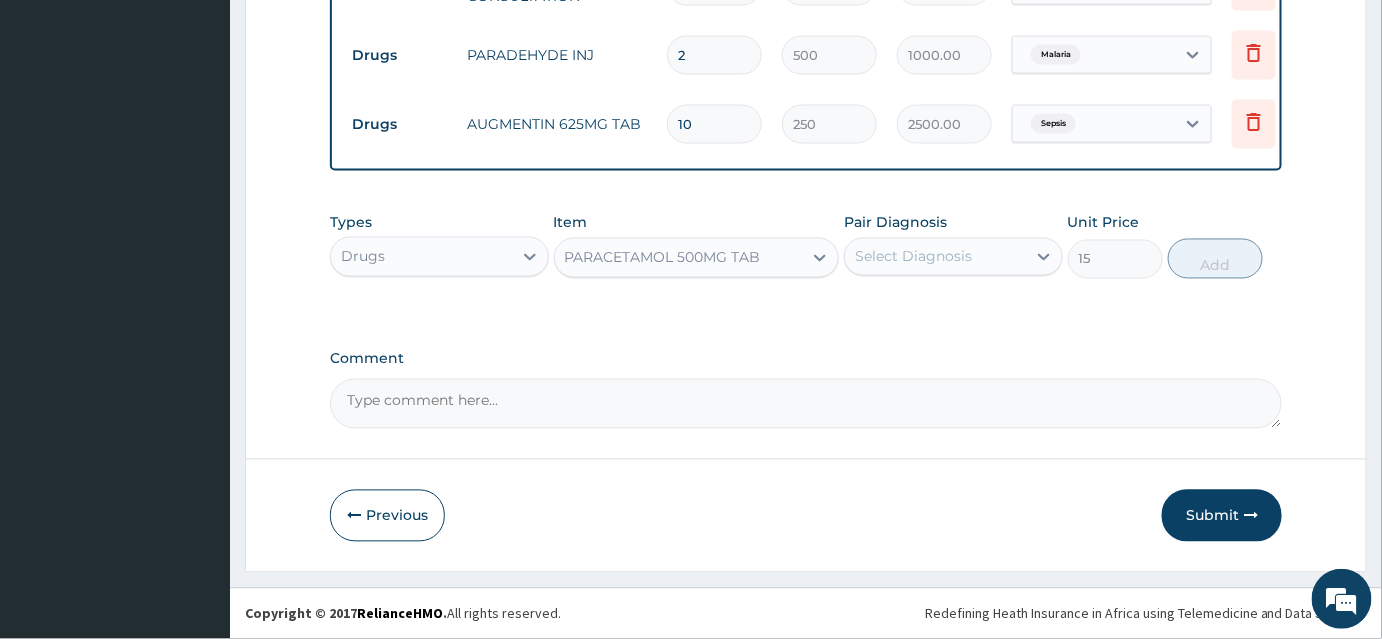 click on "Select Diagnosis" at bounding box center [935, 257] 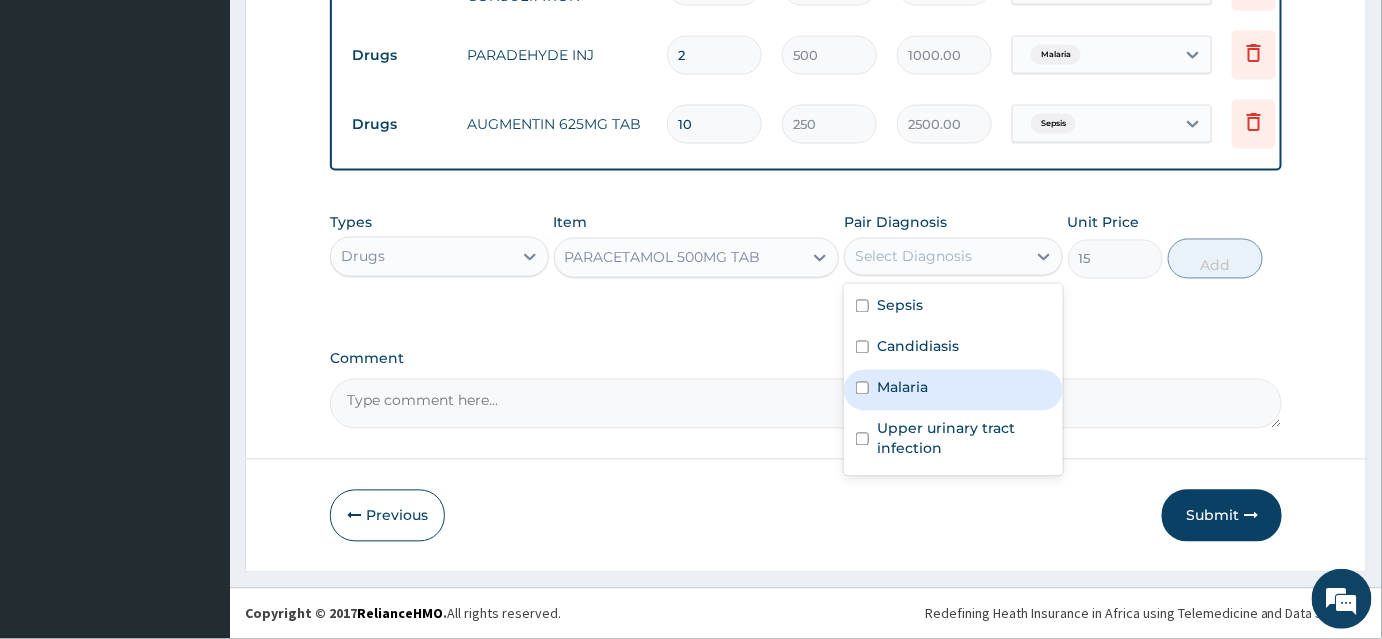 click on "Malaria" at bounding box center [902, 388] 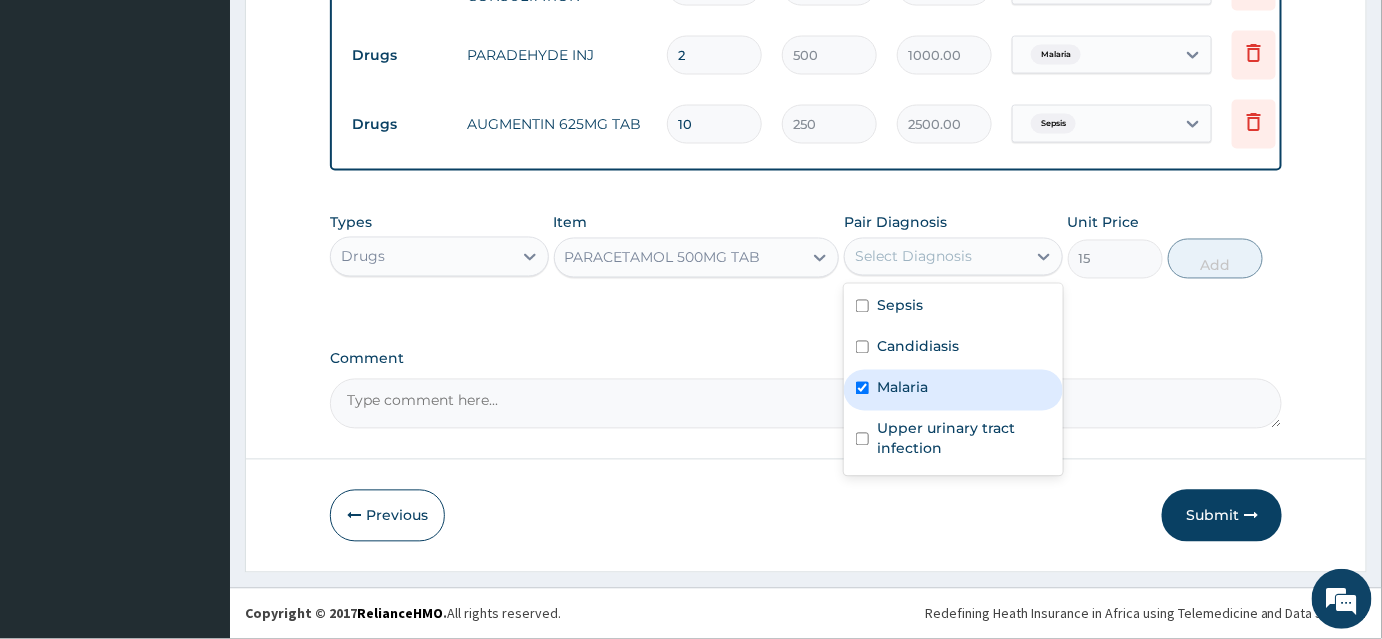 checkbox on "true" 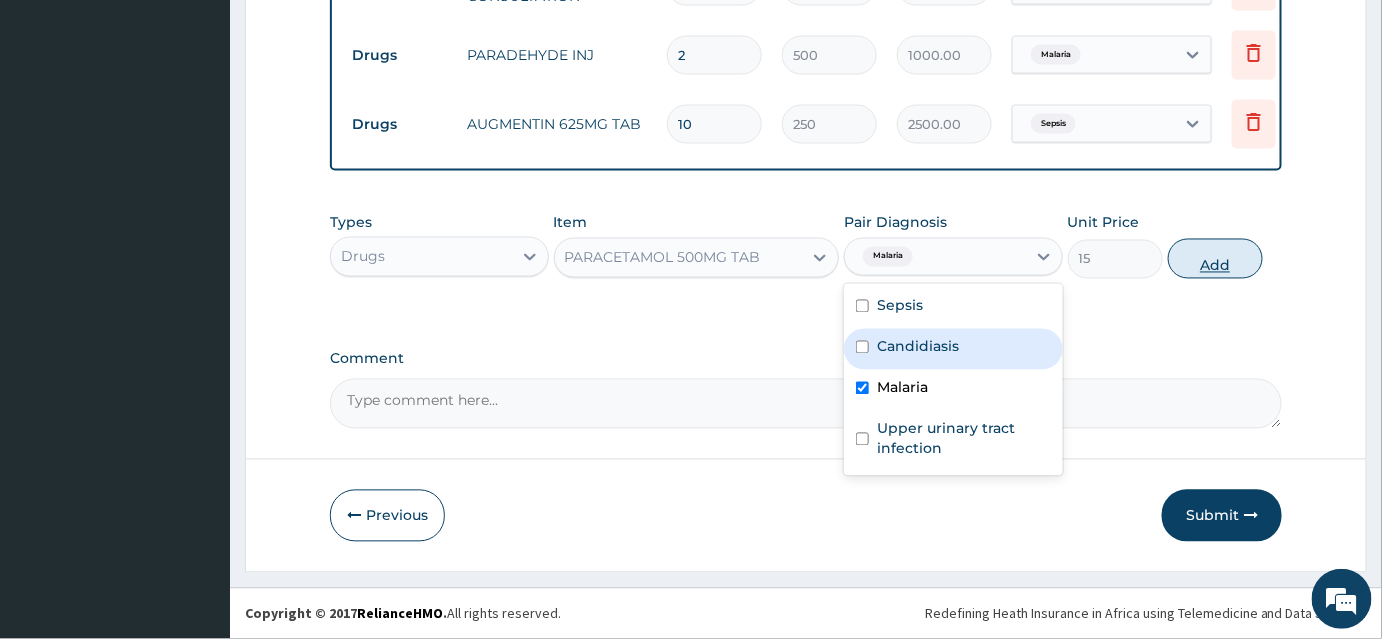 click on "Add" at bounding box center (1215, 259) 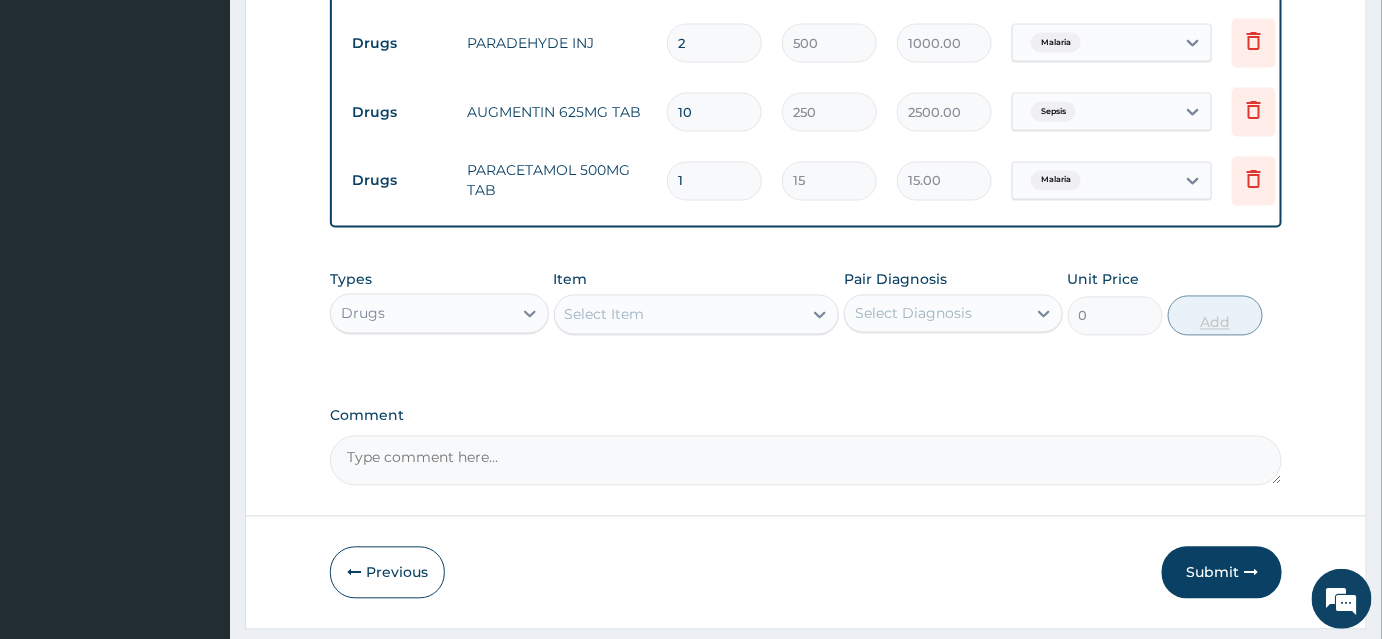 type on "18" 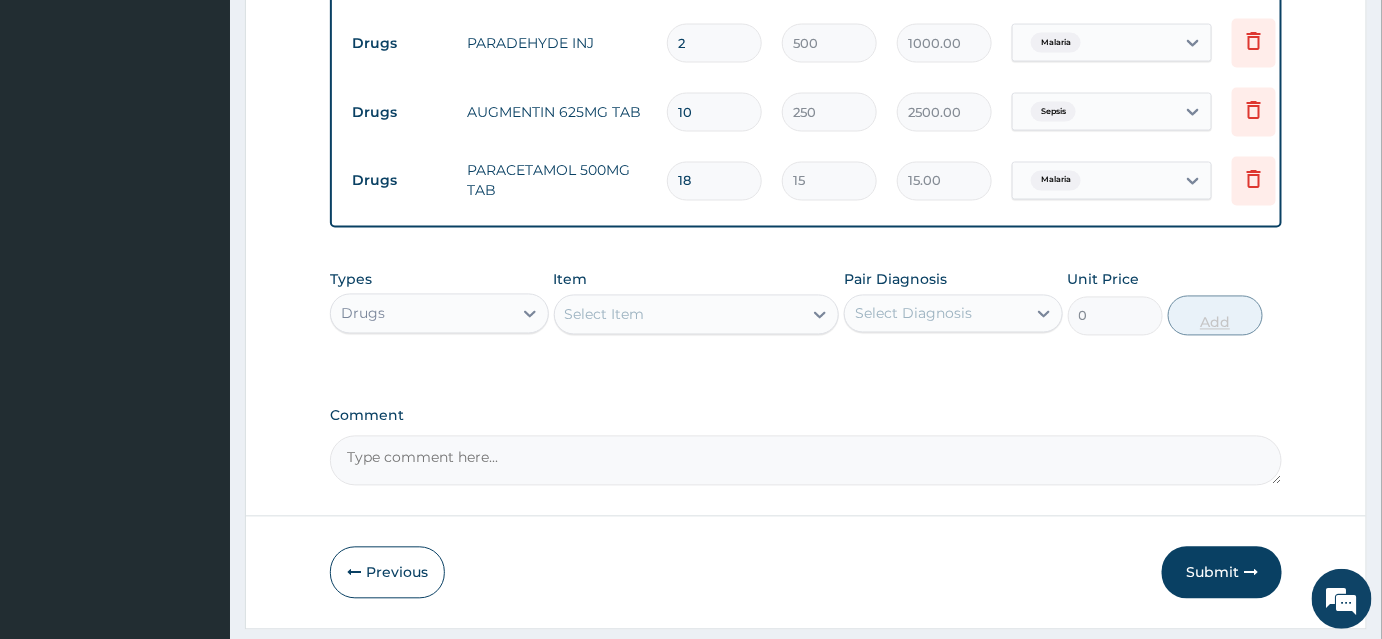 type on "270.00" 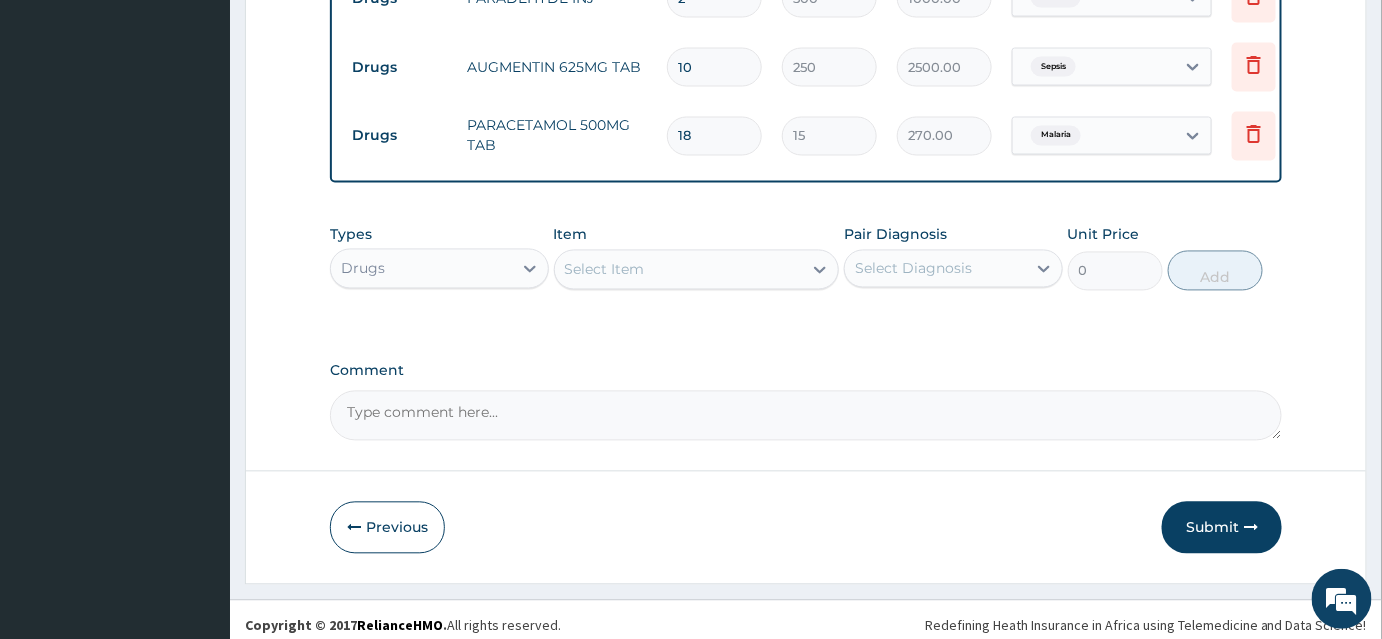 scroll, scrollTop: 1203, scrollLeft: 0, axis: vertical 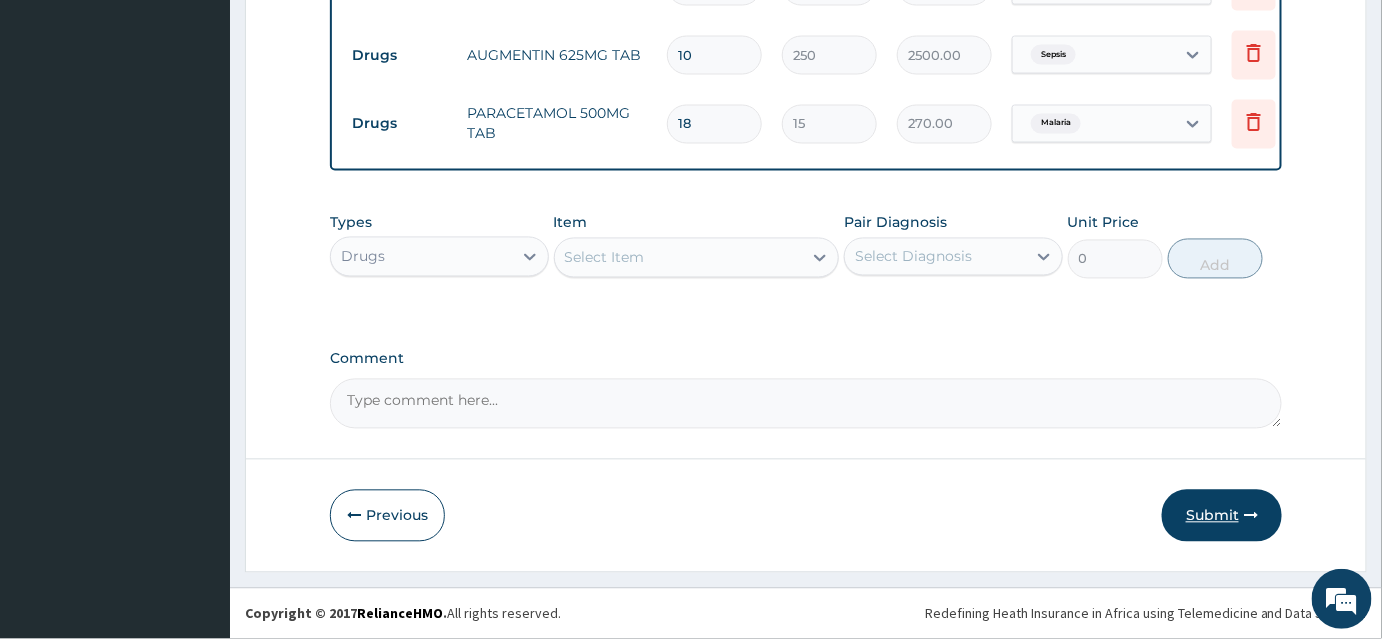 type on "18" 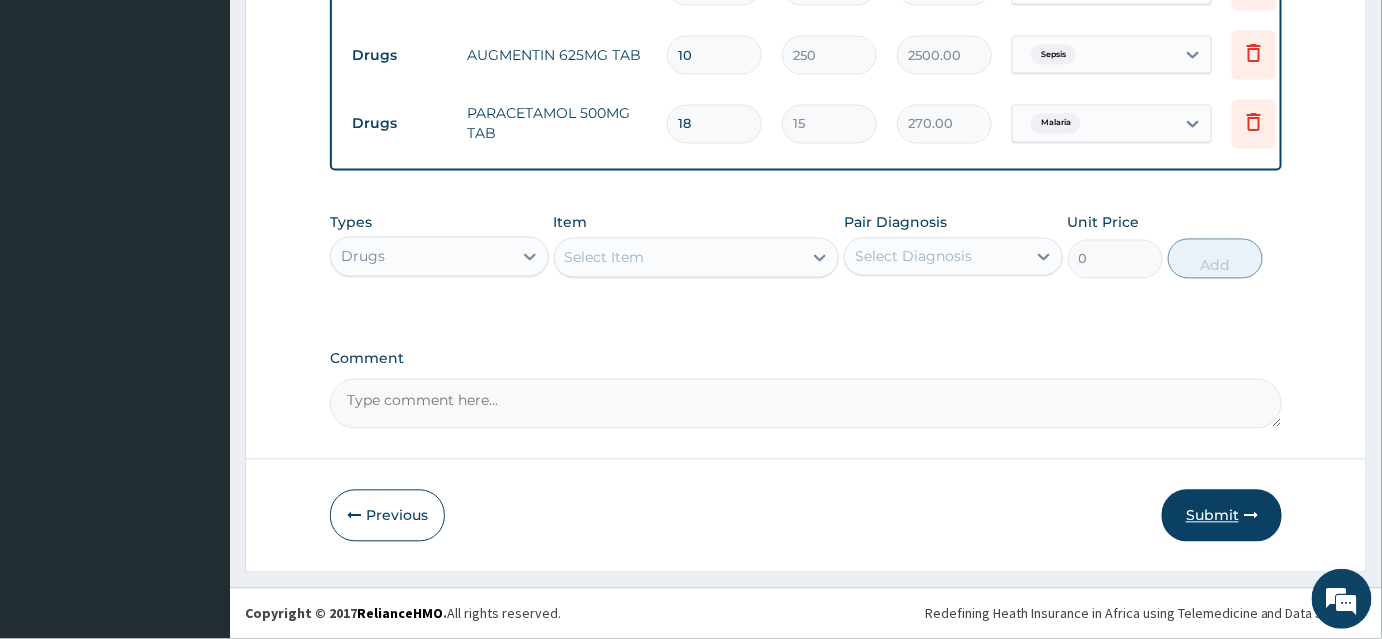 click on "Submit" at bounding box center [1222, 516] 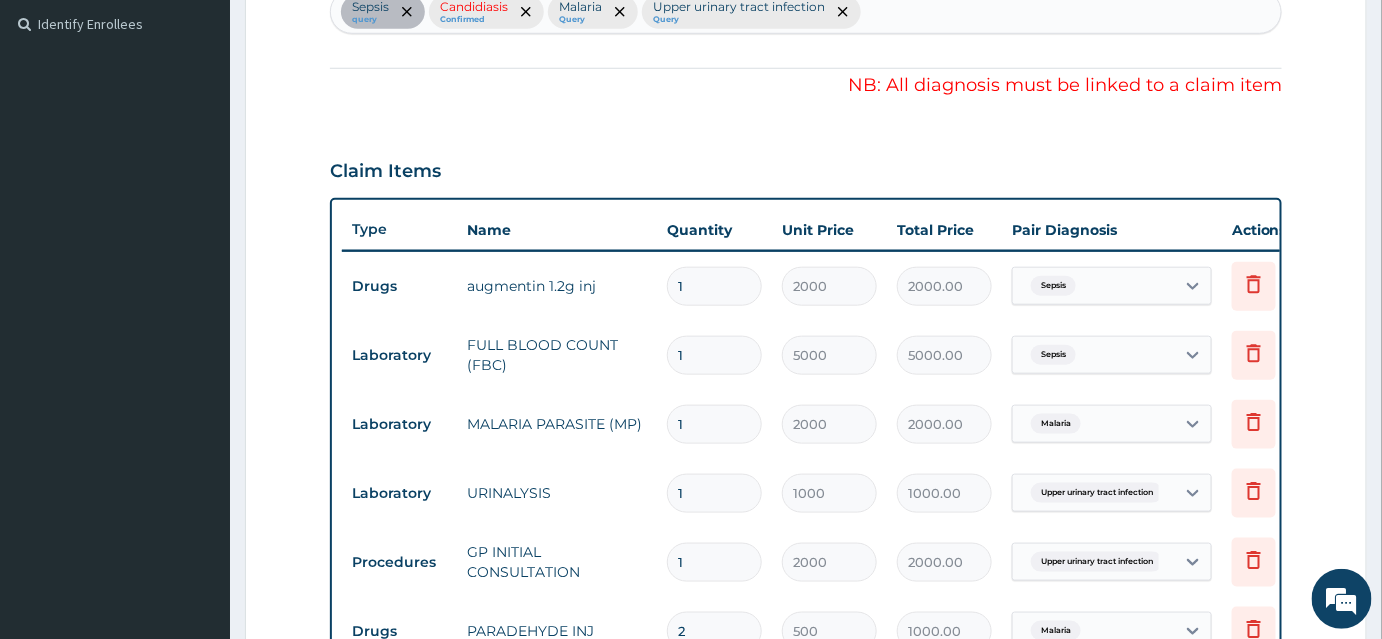 scroll, scrollTop: 749, scrollLeft: 0, axis: vertical 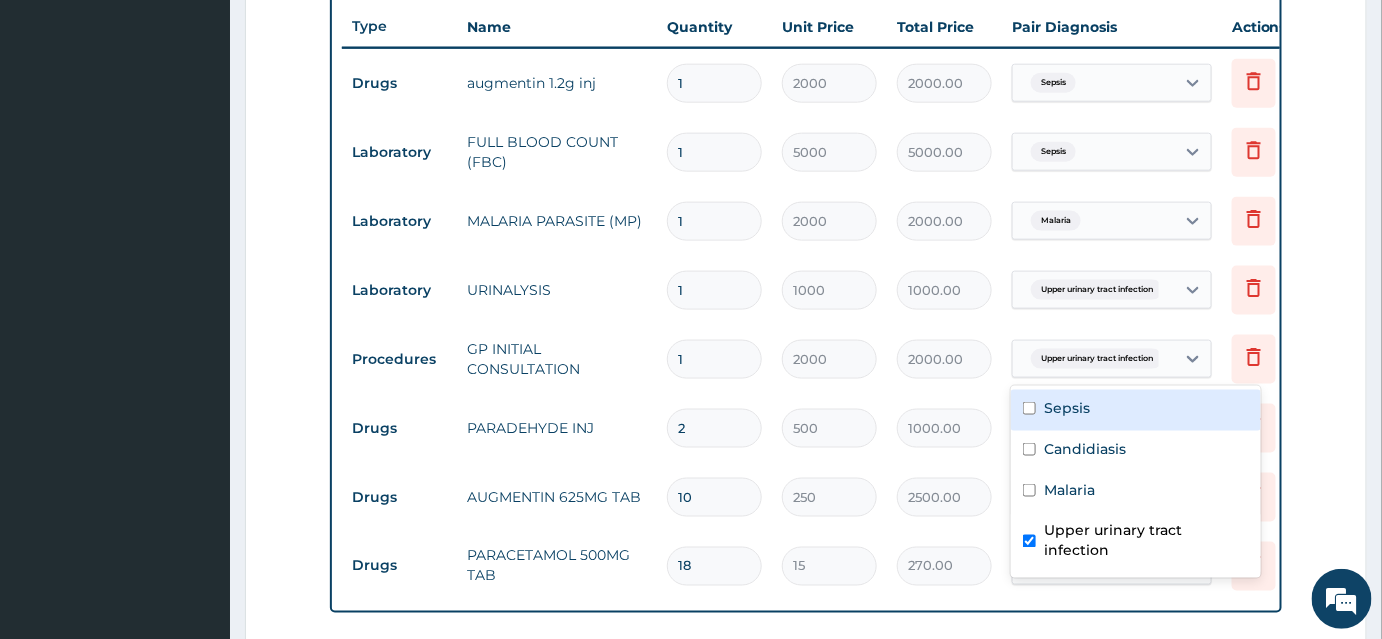 click on "Upper urinary tract infection" at bounding box center (1097, 359) 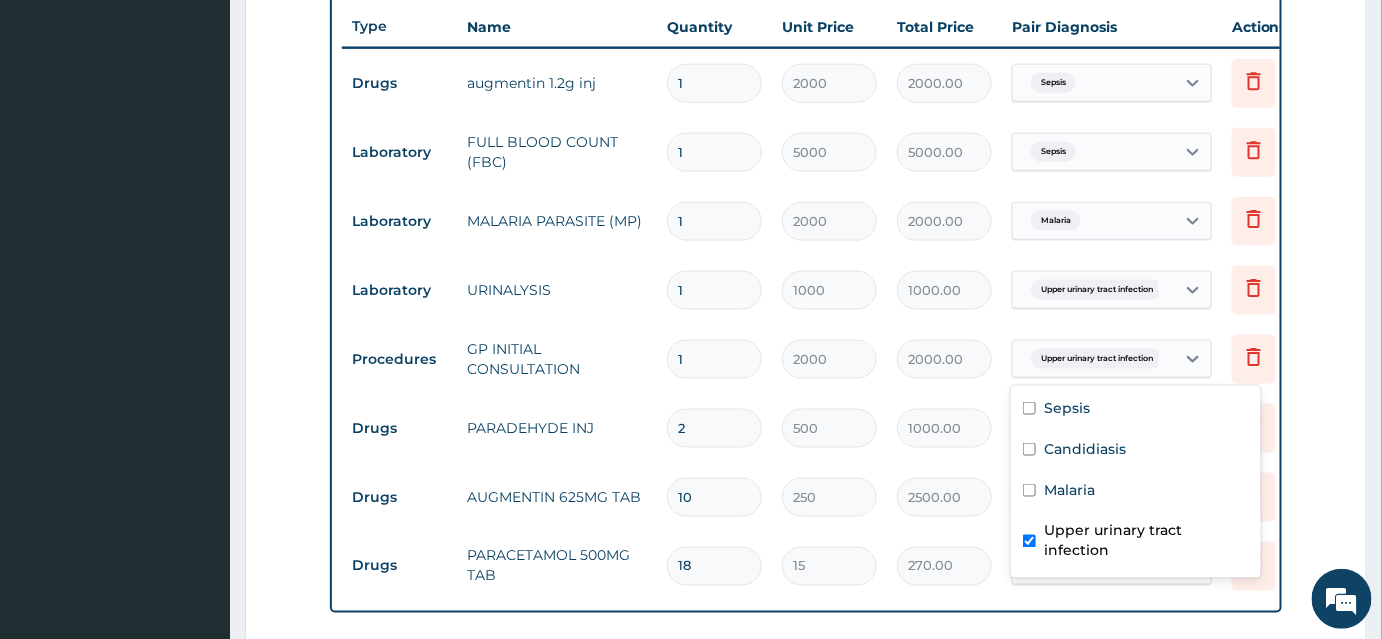 click at bounding box center [1029, 541] 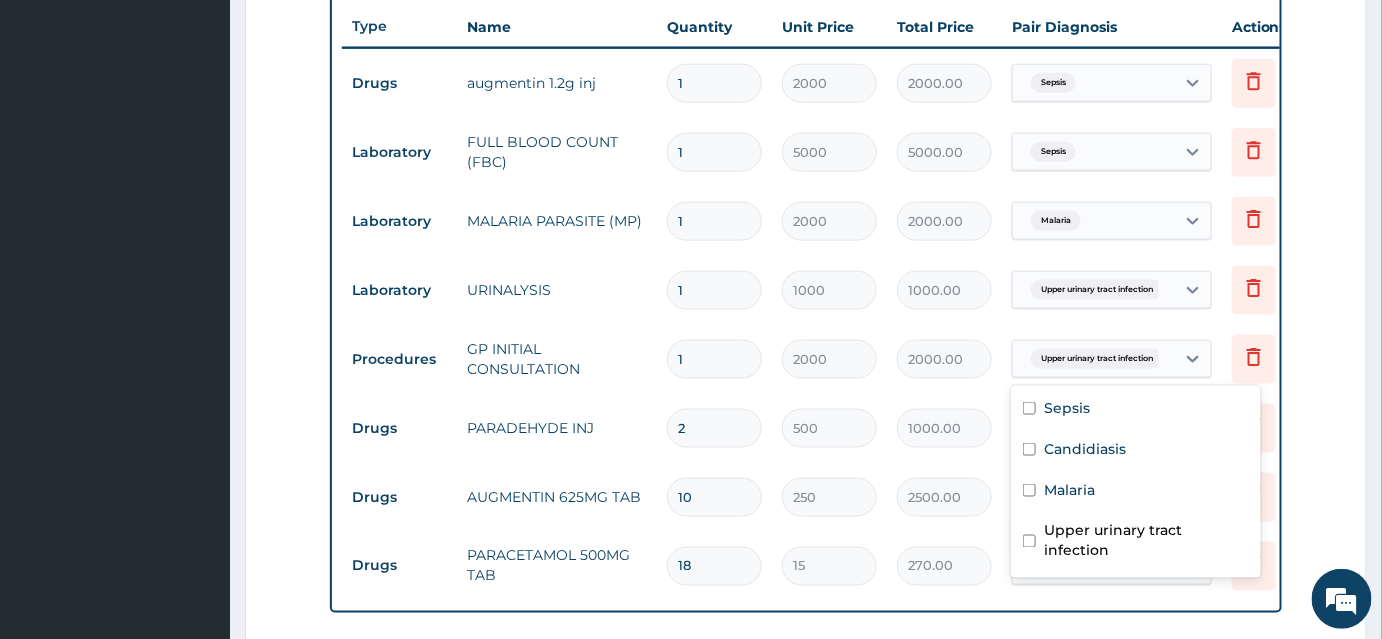 checkbox on "false" 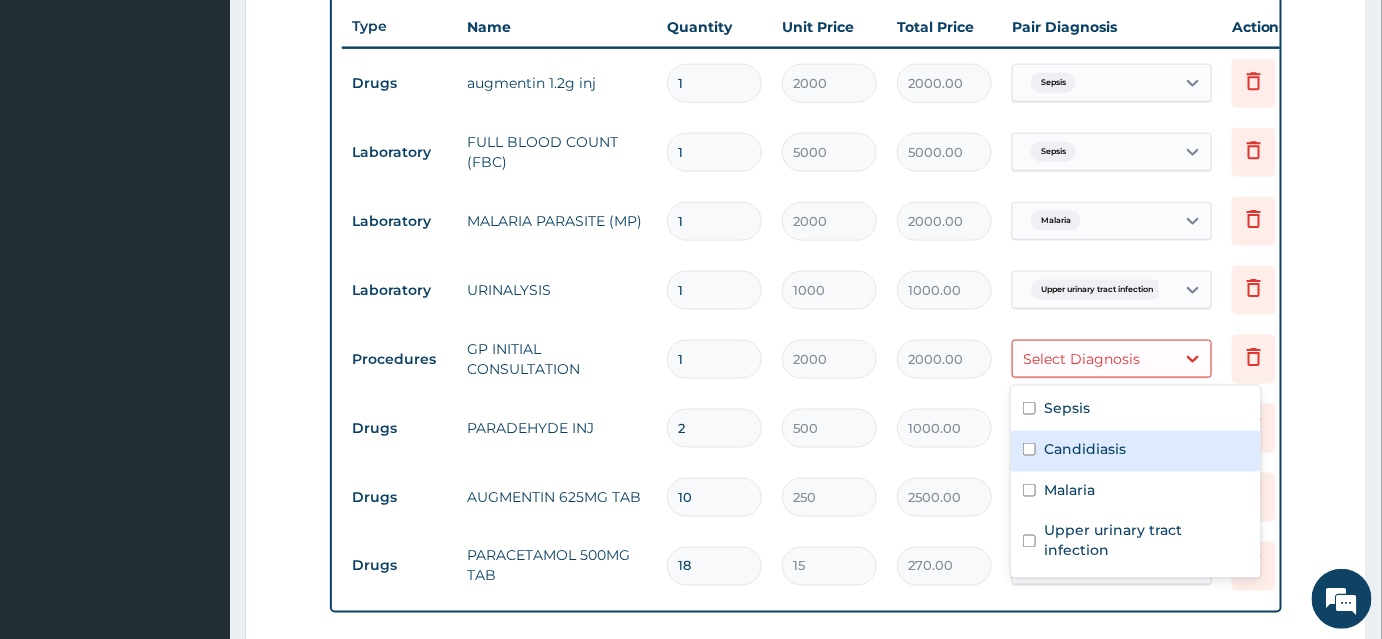 click at bounding box center (1029, 449) 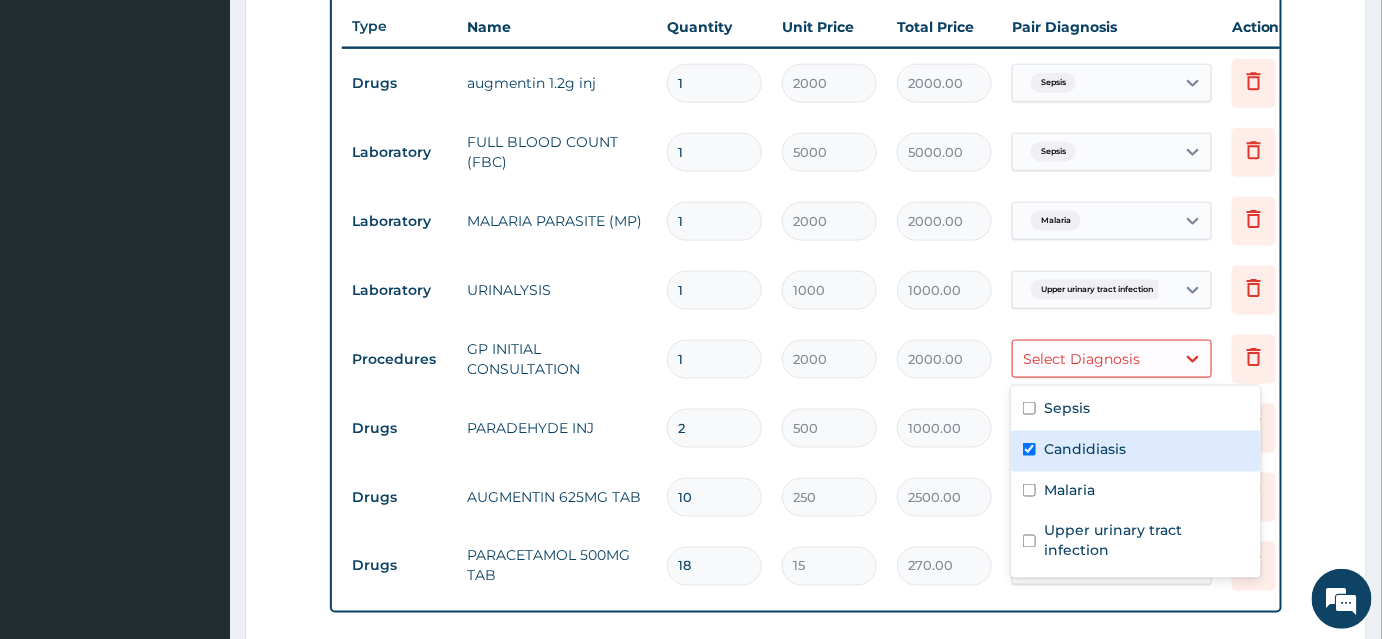 checkbox on "true" 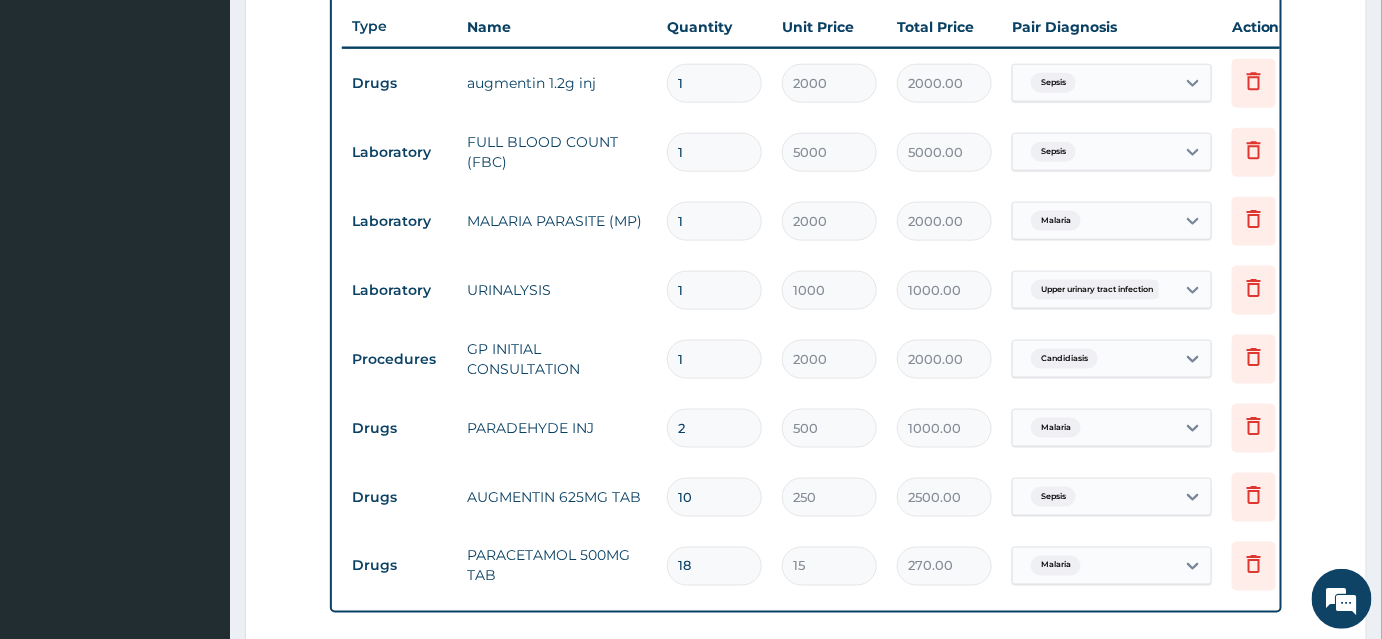 click on "Upper urinary tract infection" at bounding box center [1112, 290] 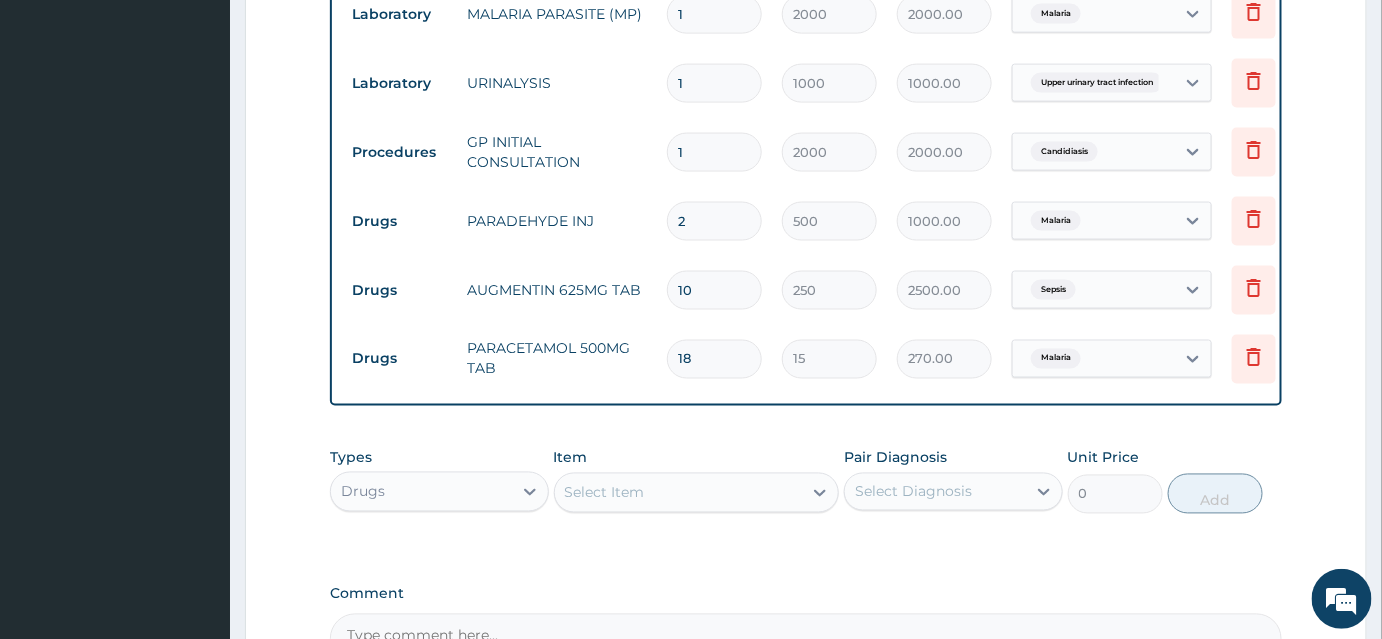 scroll, scrollTop: 1203, scrollLeft: 0, axis: vertical 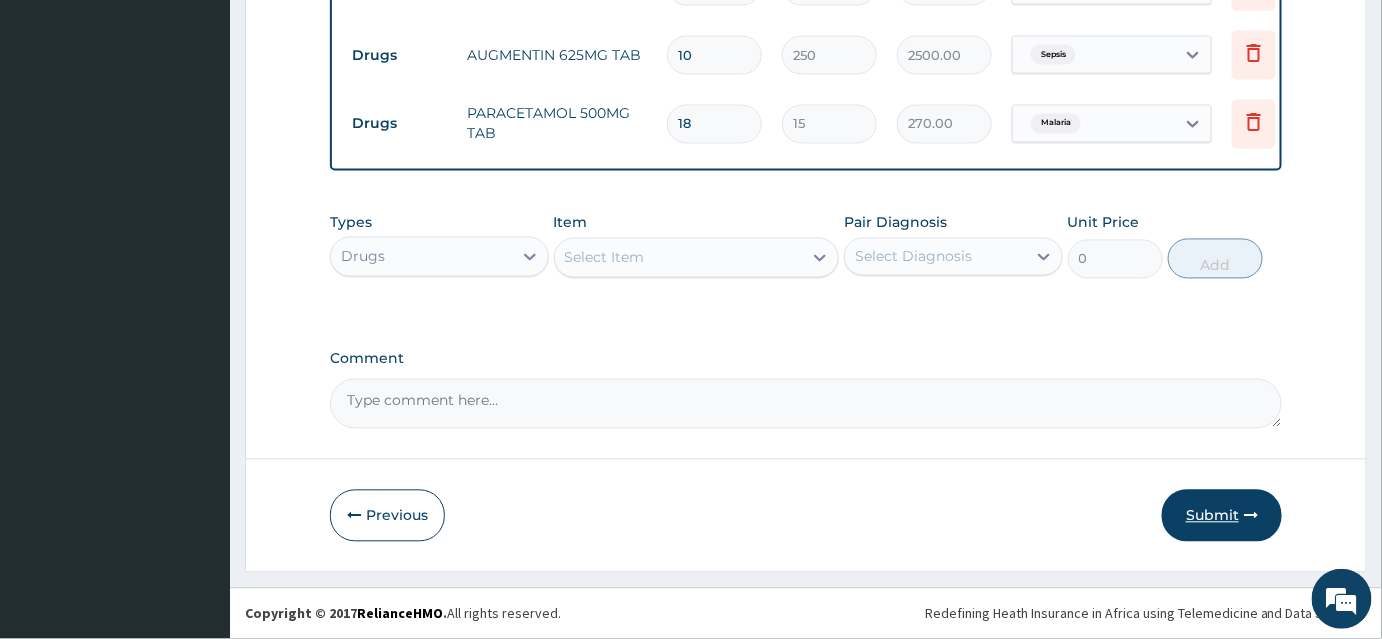 click on "Submit" at bounding box center [1222, 516] 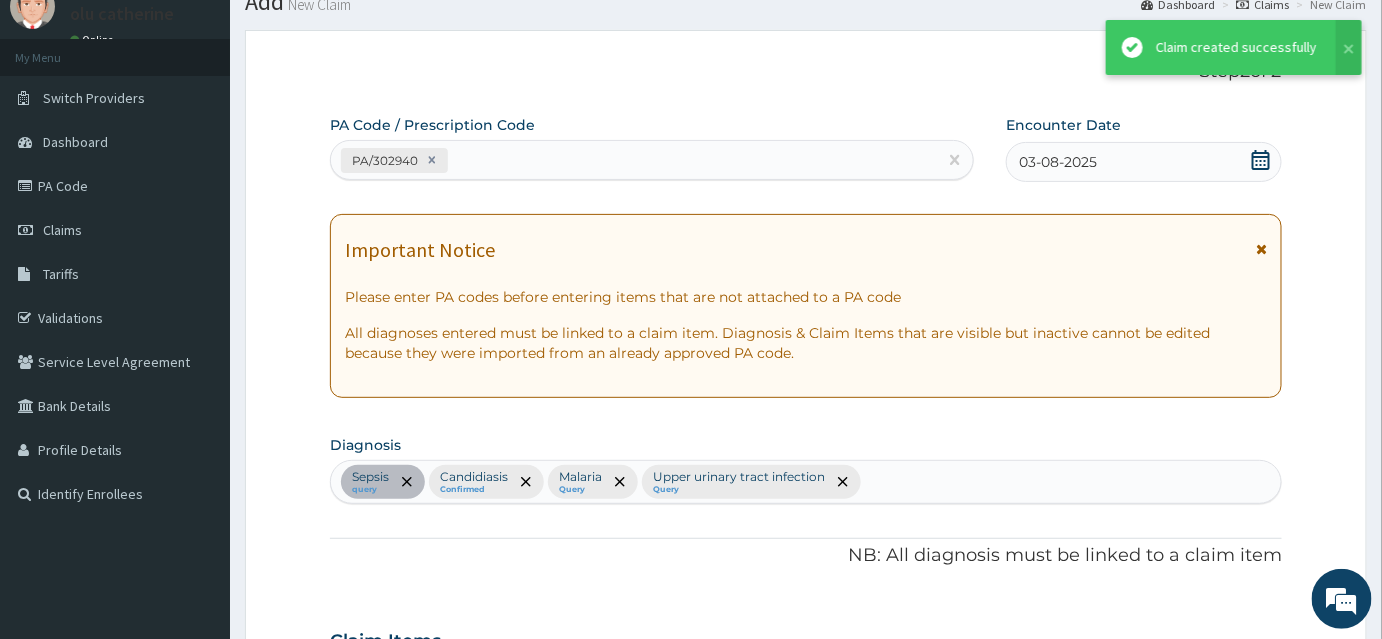 scroll, scrollTop: 1203, scrollLeft: 0, axis: vertical 